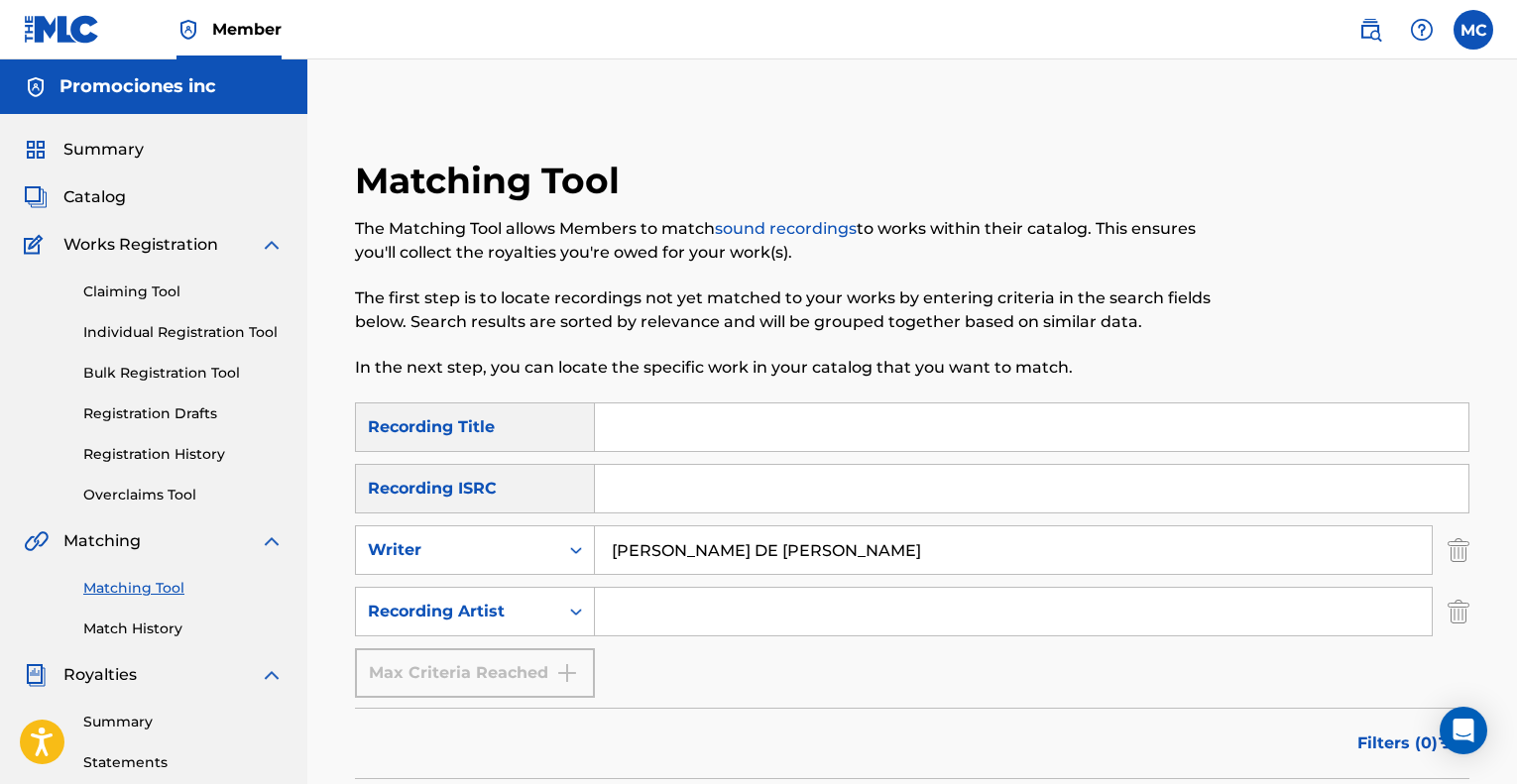 scroll, scrollTop: 991, scrollLeft: 0, axis: vertical 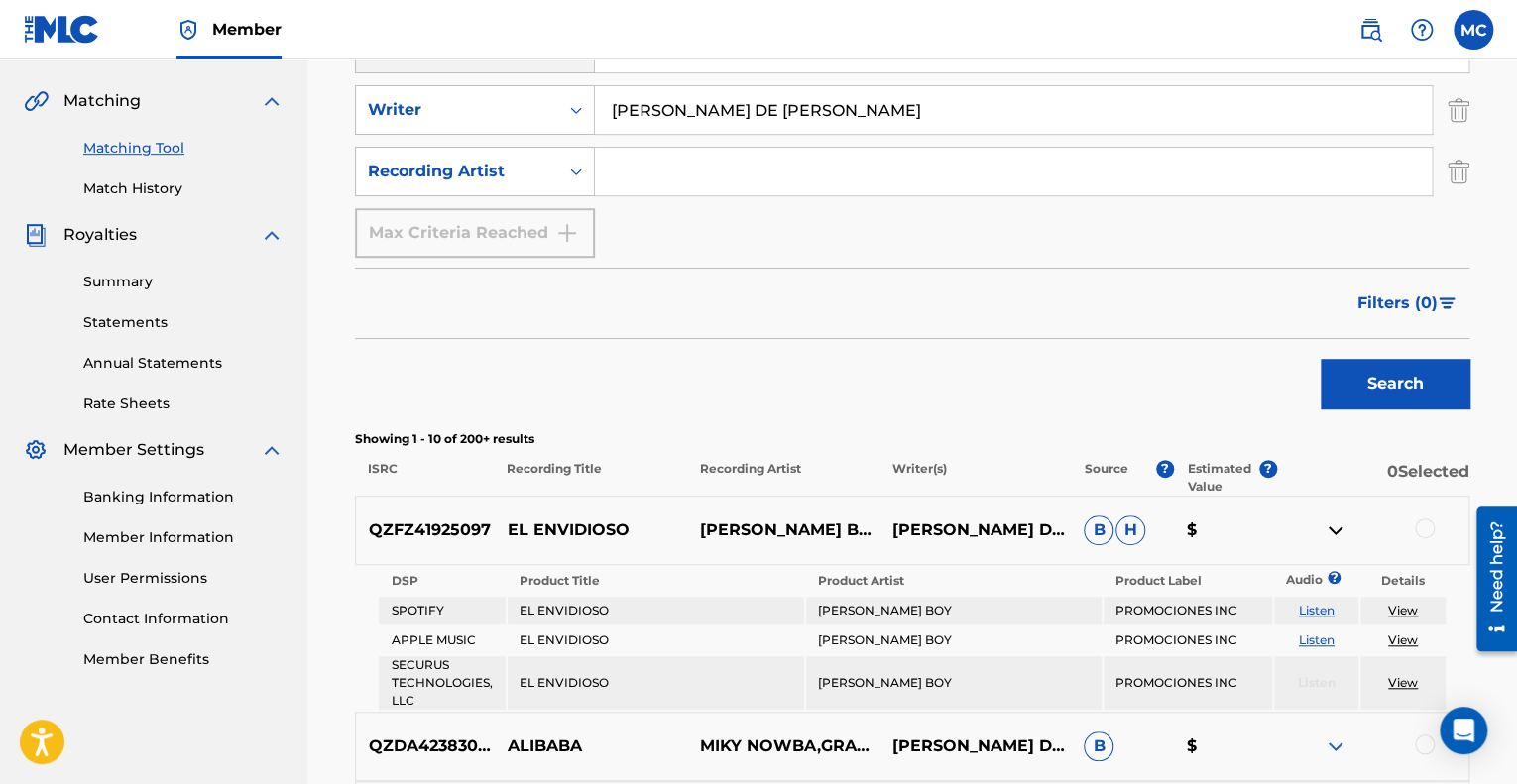 click on "B" at bounding box center [1099, 530] 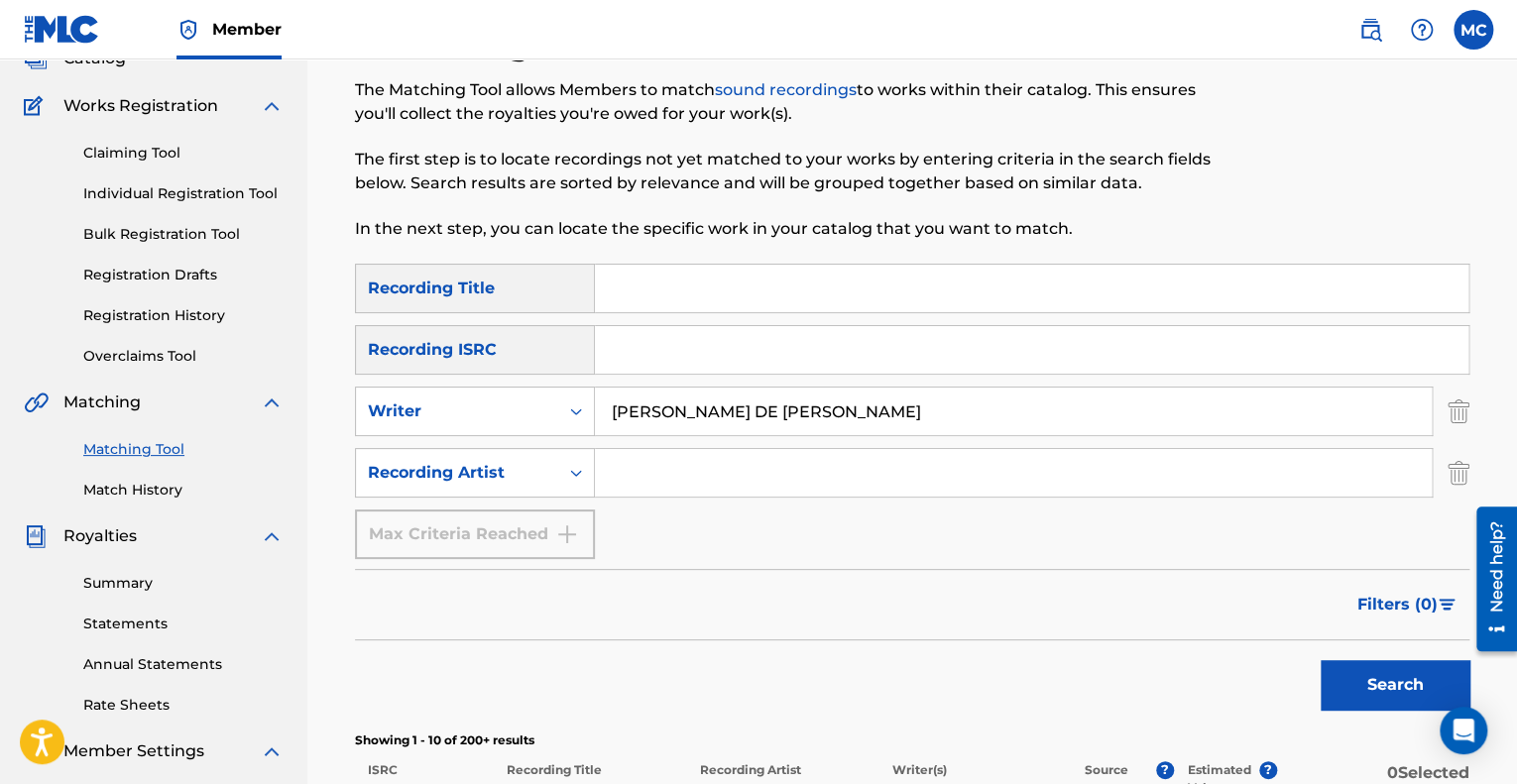 scroll, scrollTop: 44, scrollLeft: 0, axis: vertical 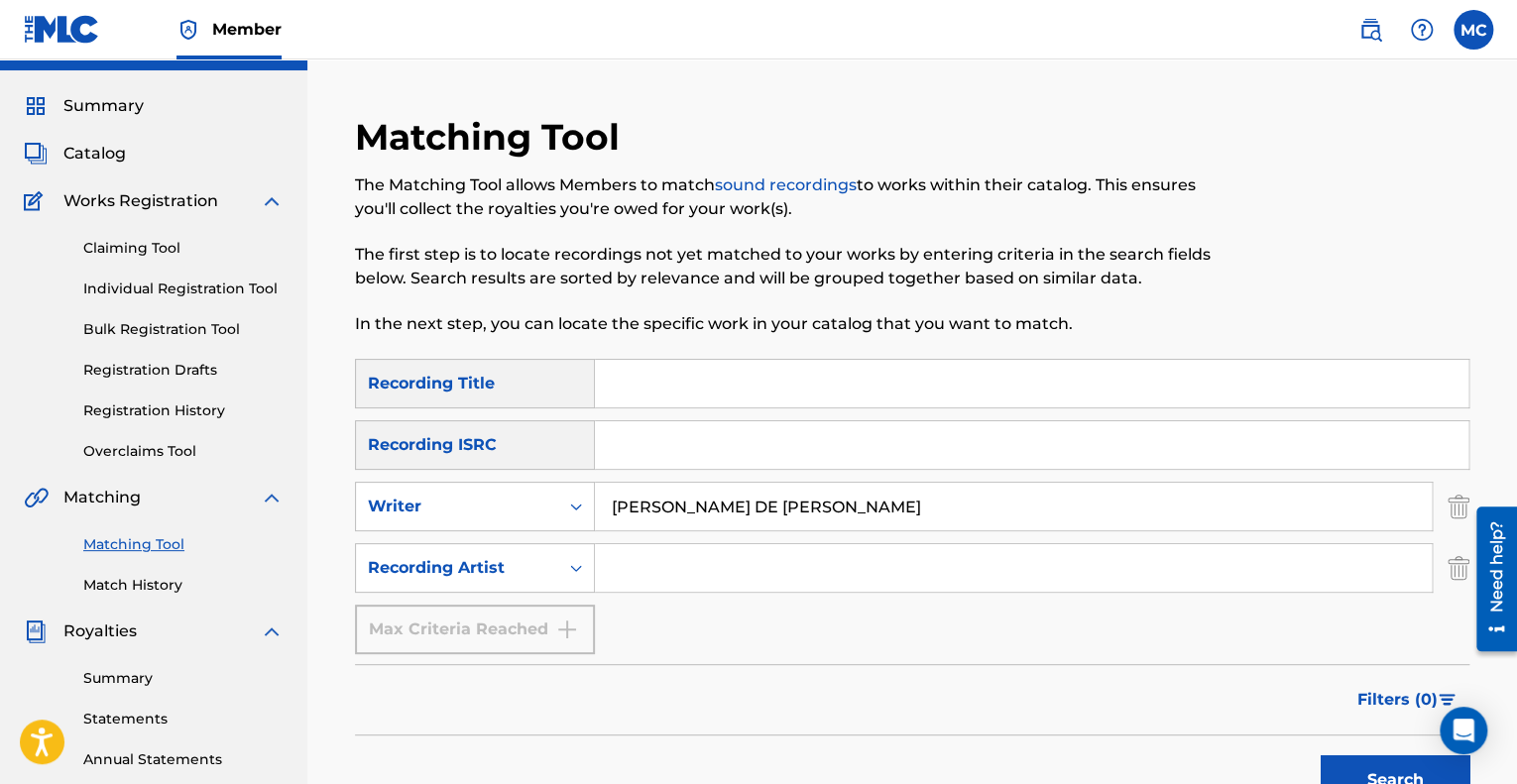 click on "Claiming Tool" at bounding box center (183, 248) 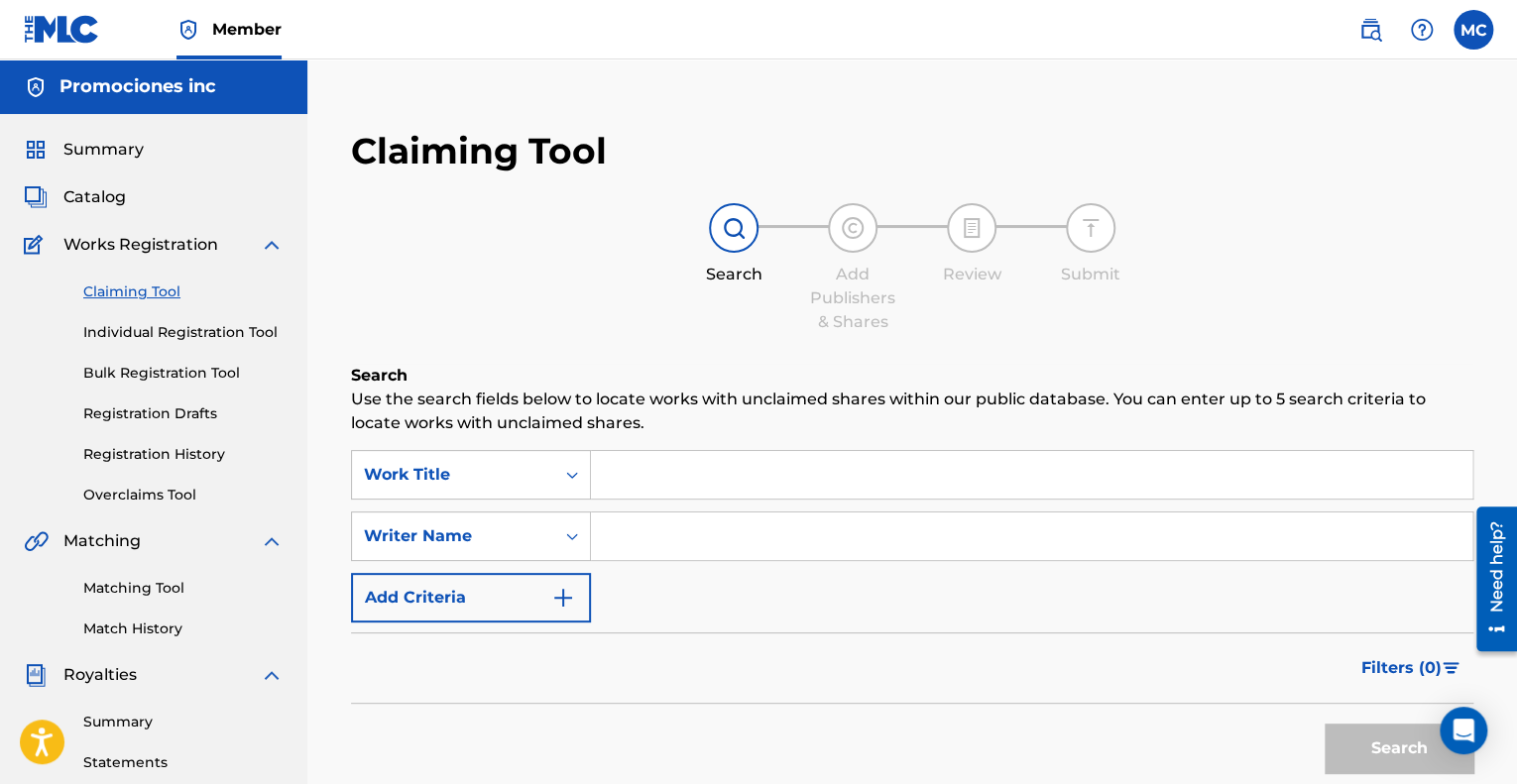 click at bounding box center [1473, 30] 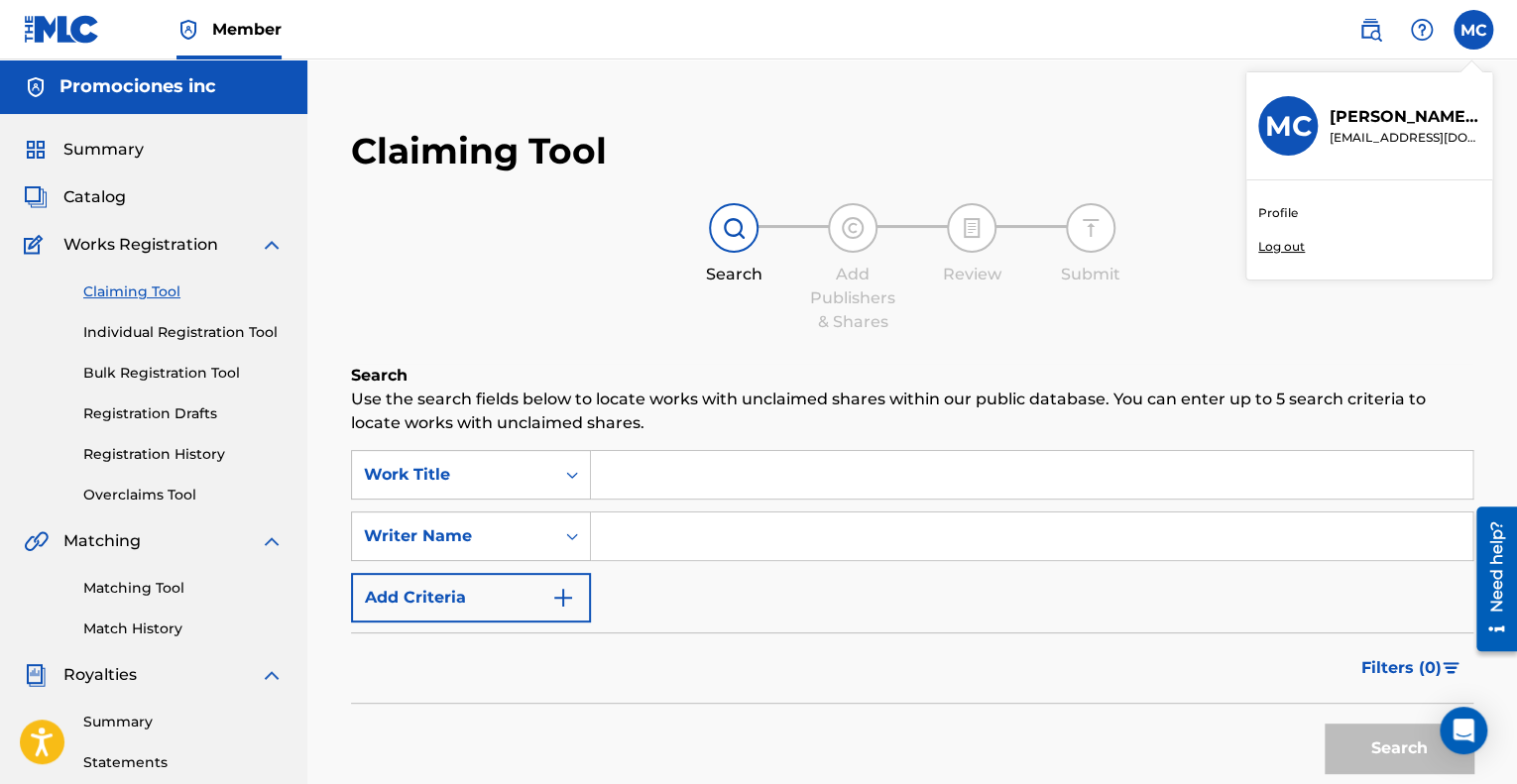 click on "Log out" at bounding box center (1281, 247) 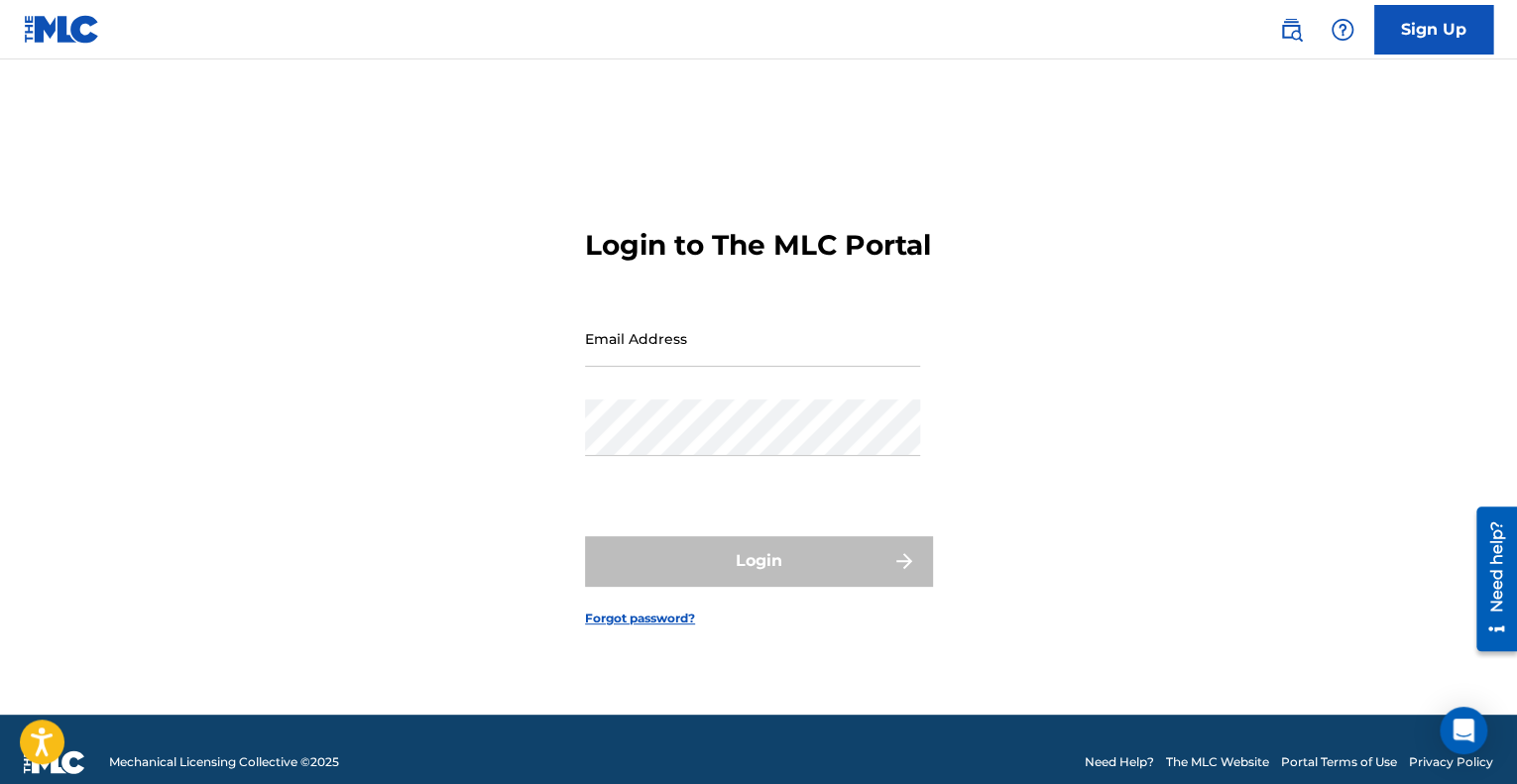 click on "Email Address" at bounding box center (753, 338) 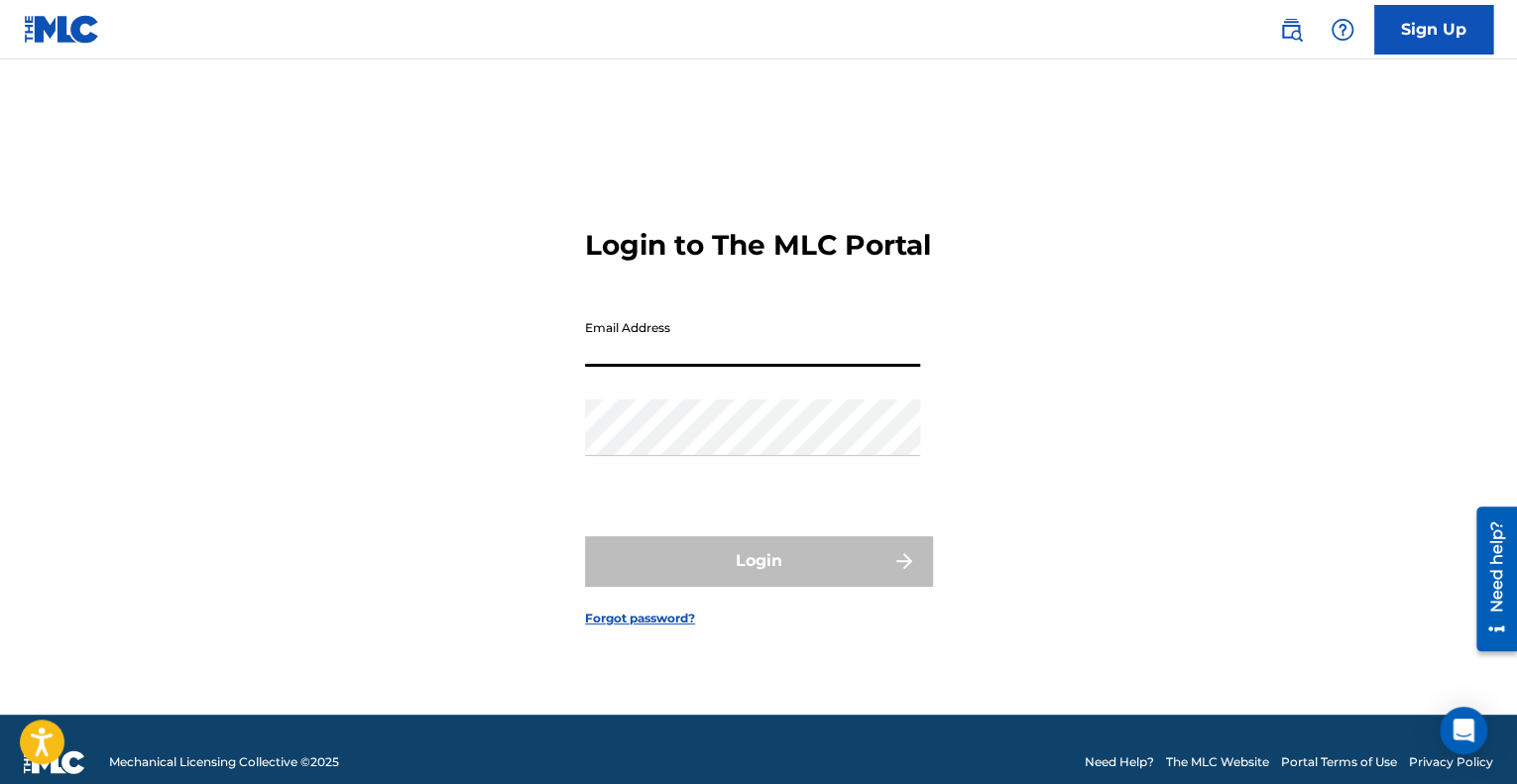 type on "info@promocionesinc.net" 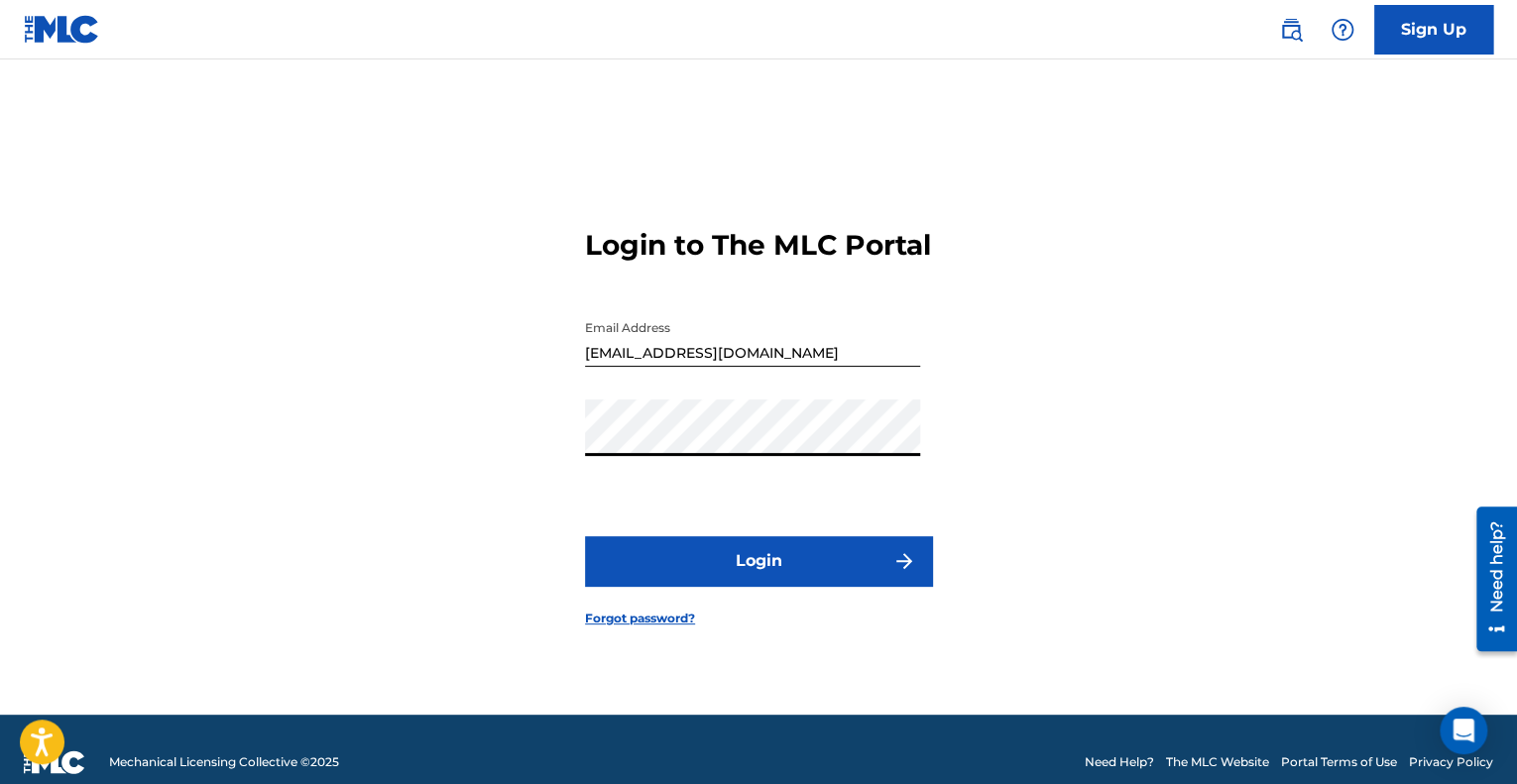 click on "Login" at bounding box center (758, 561) 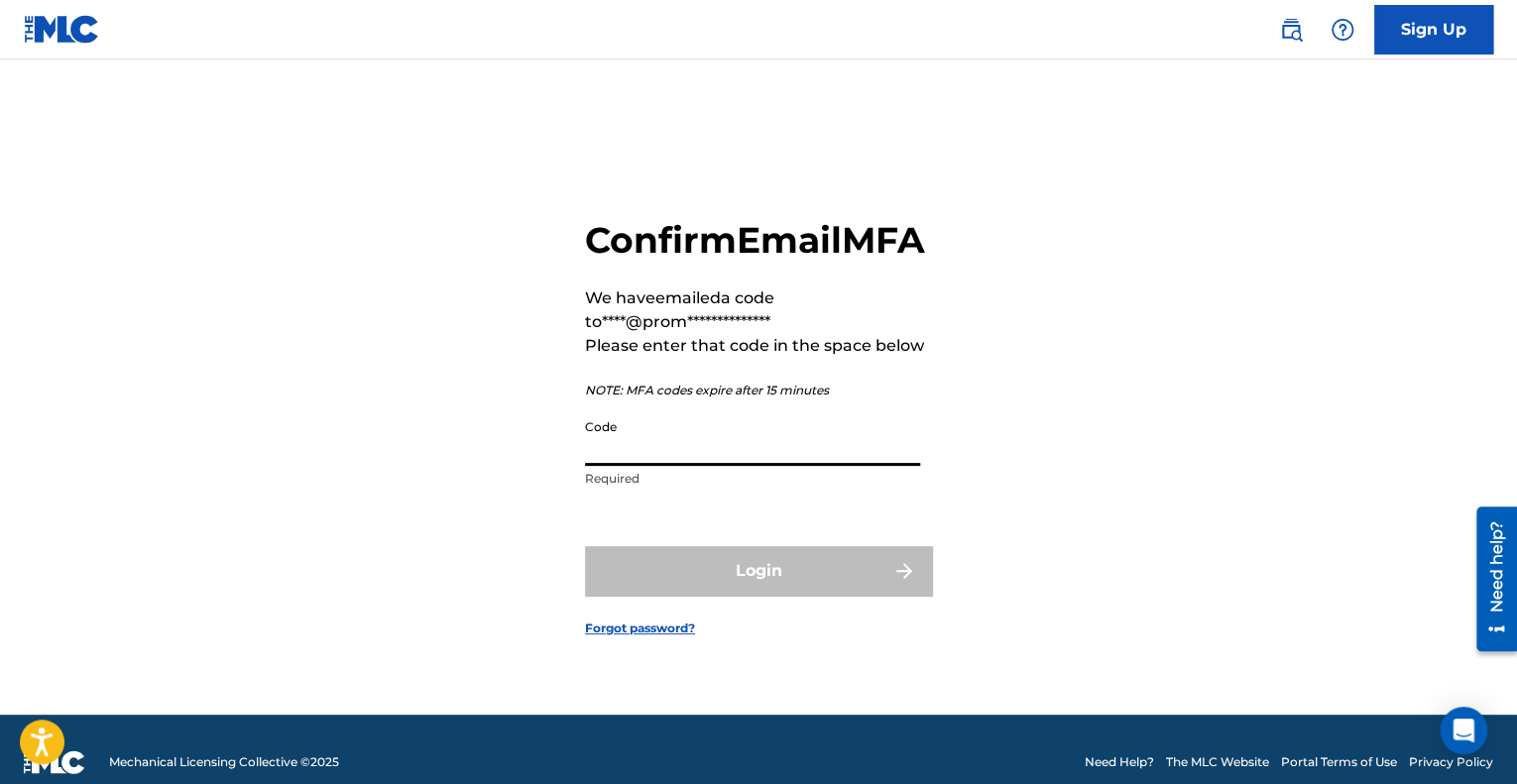 click on "Code" at bounding box center (753, 437) 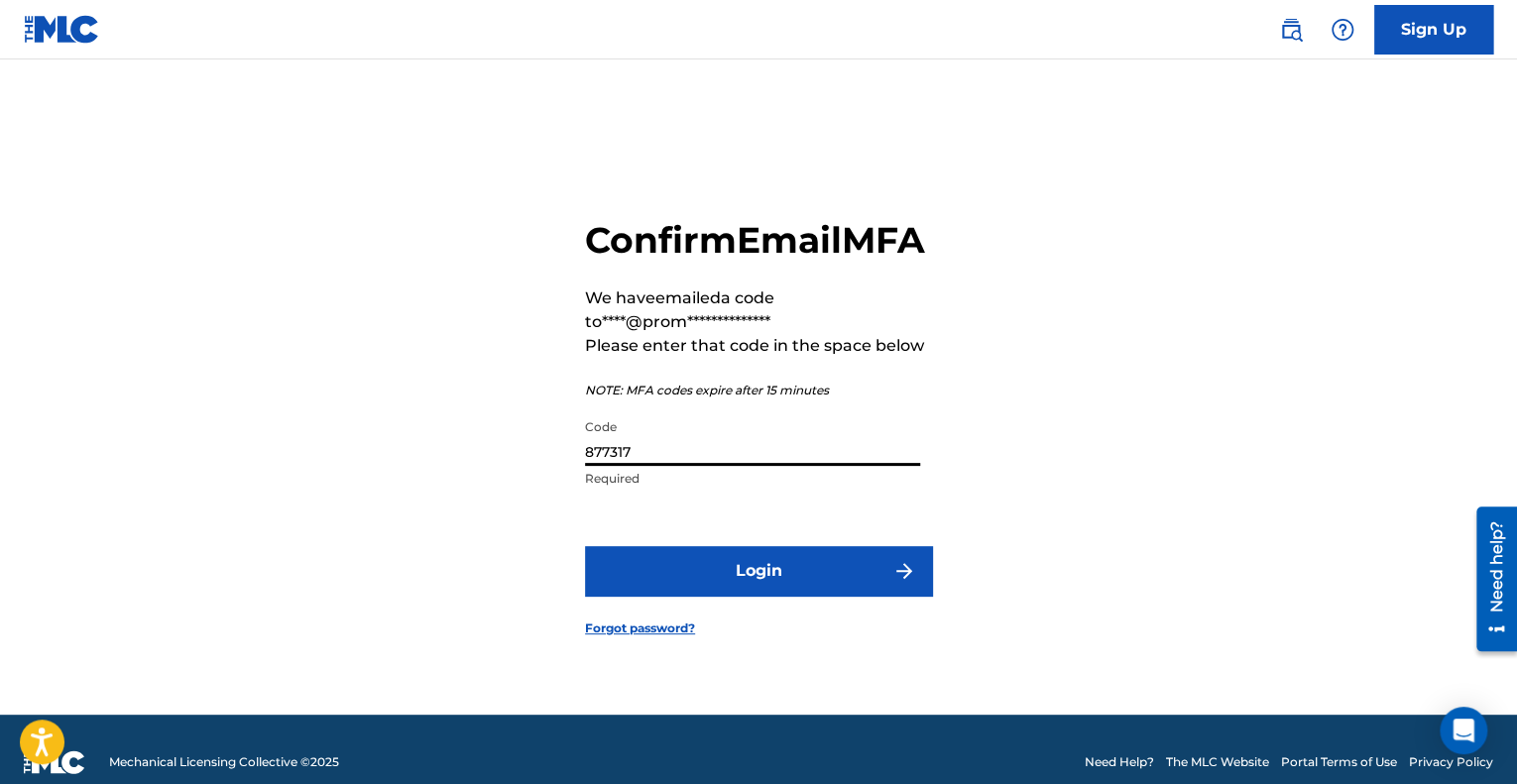 type on "877317" 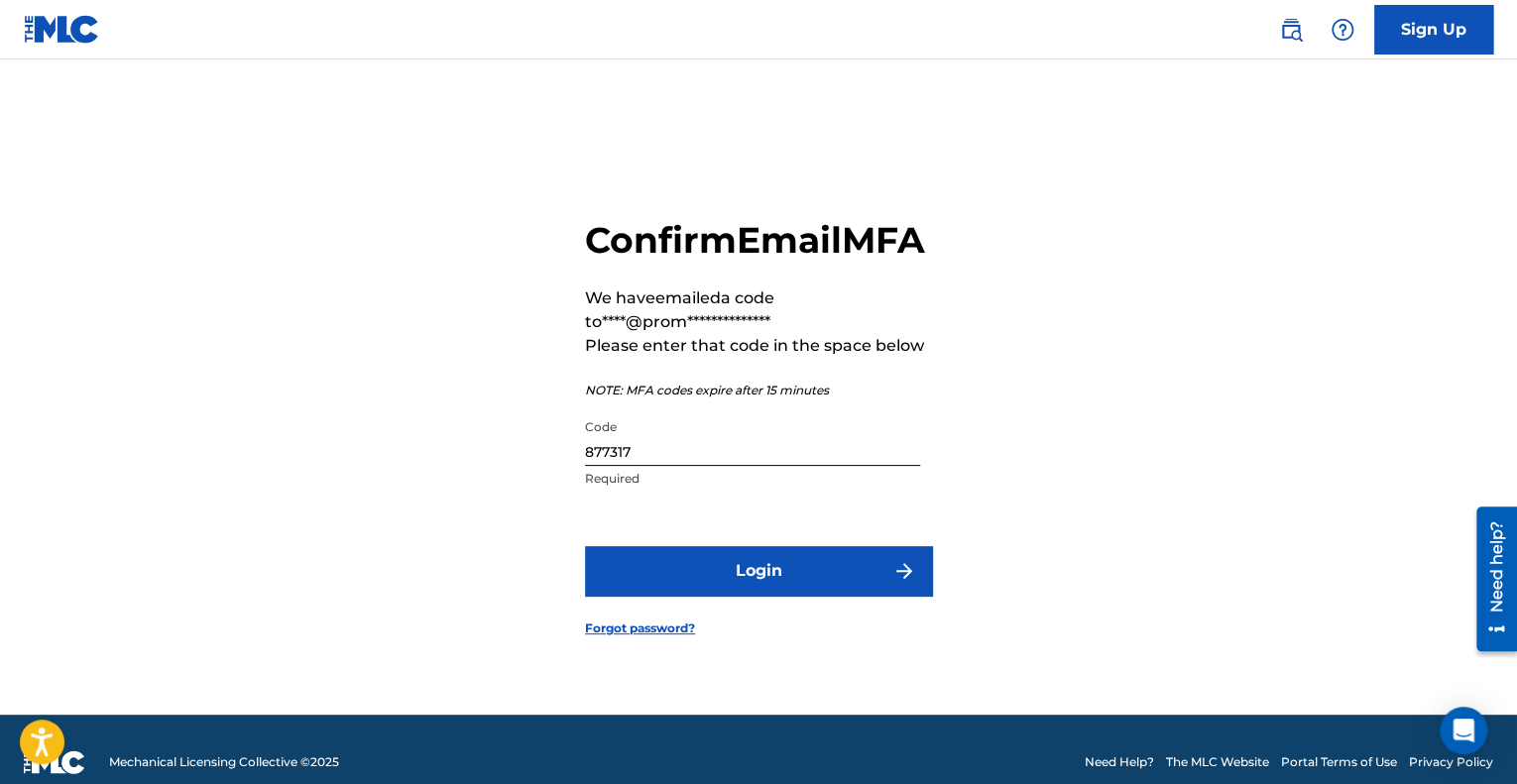 click on "Login" at bounding box center (758, 571) 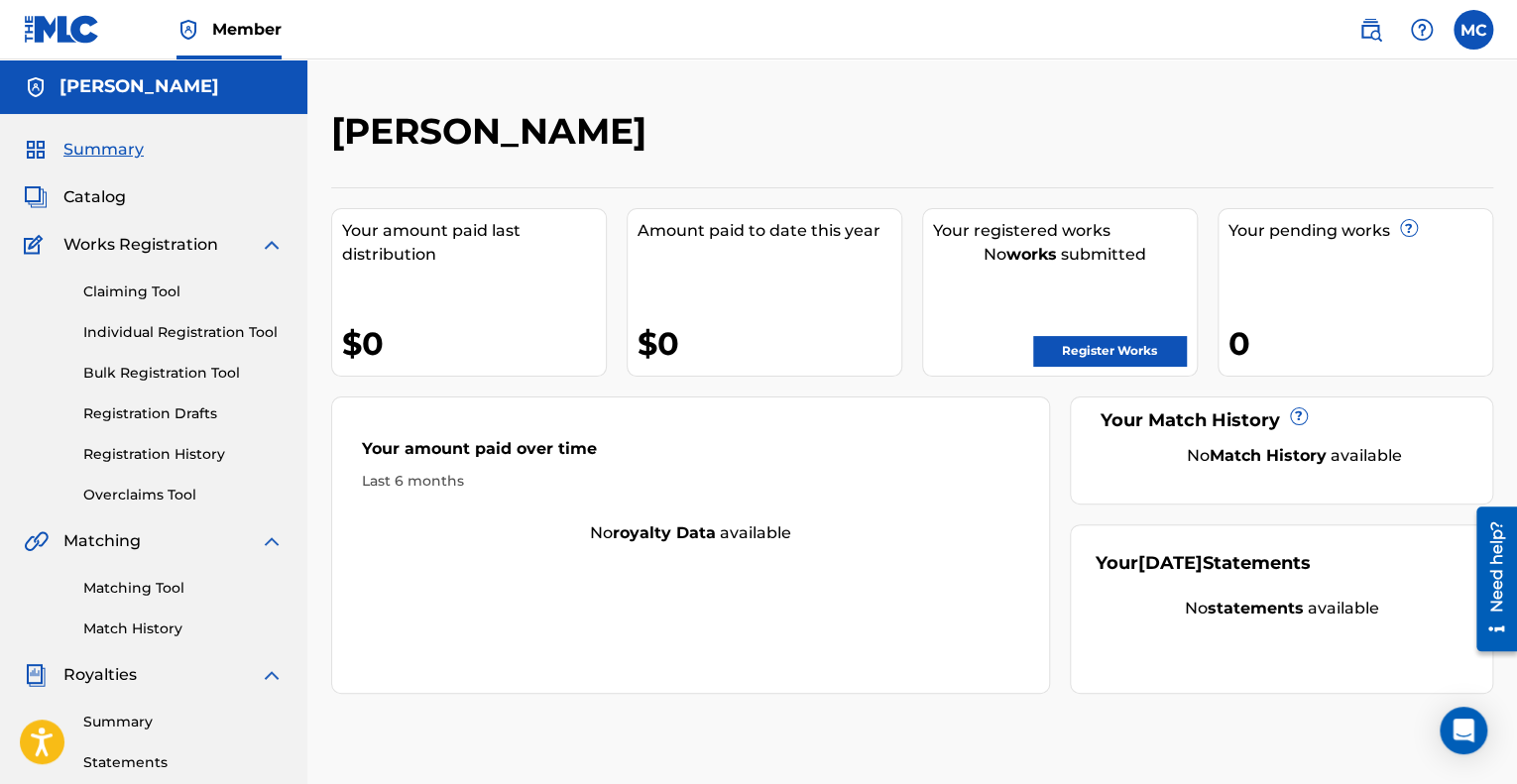 click on "Matching Tool" at bounding box center (183, 588) 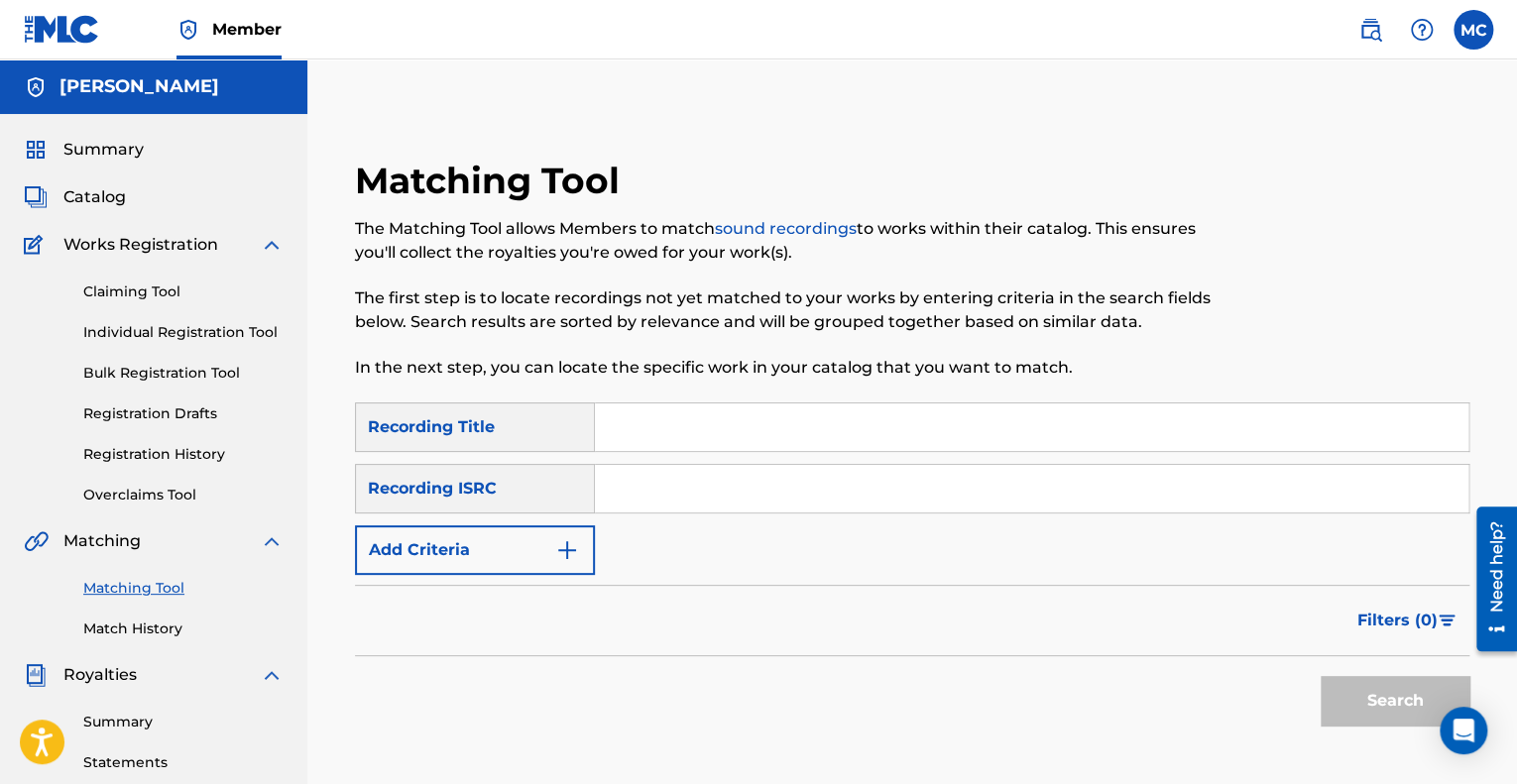 click at bounding box center (1031, 427) 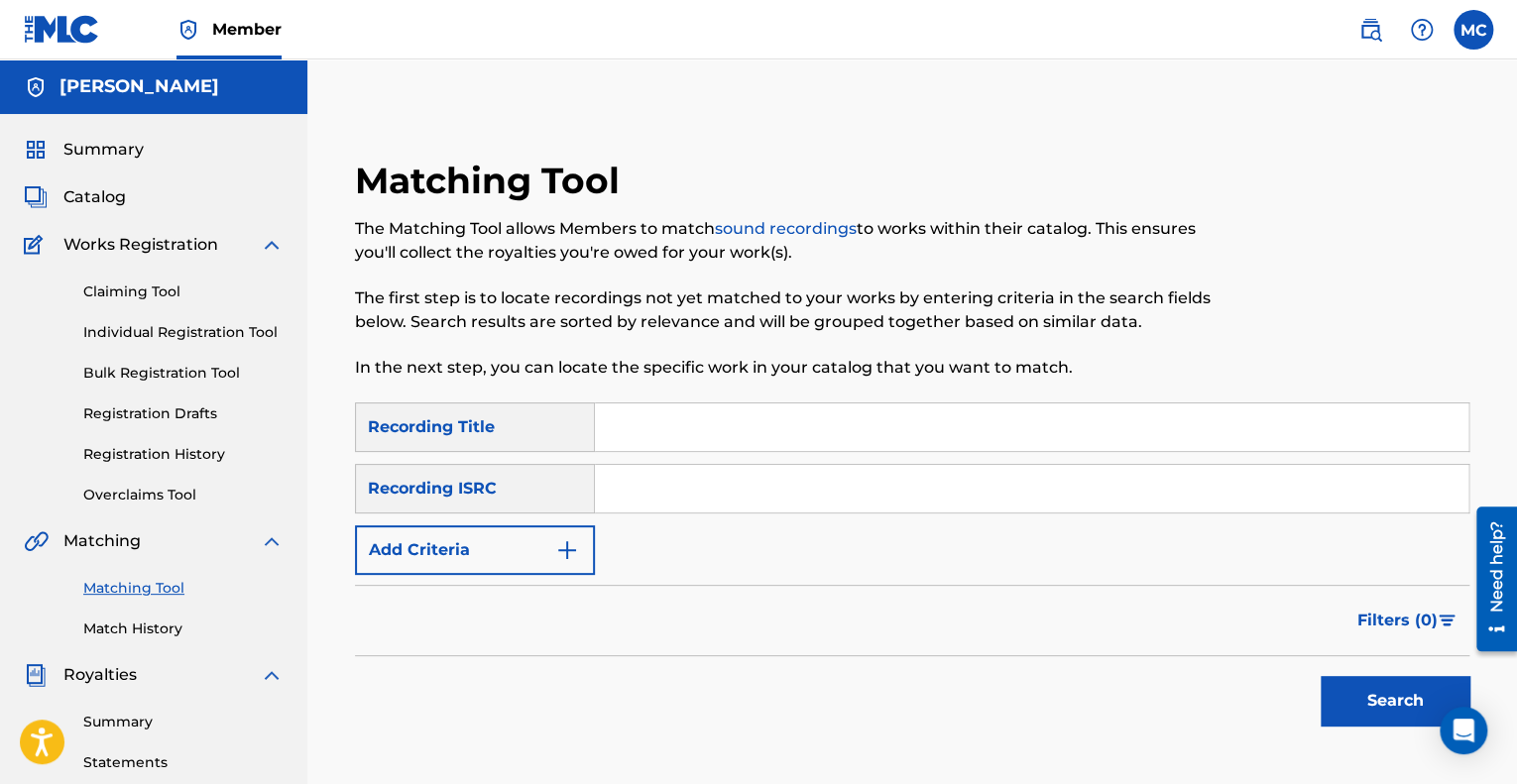 scroll, scrollTop: 0, scrollLeft: 0, axis: both 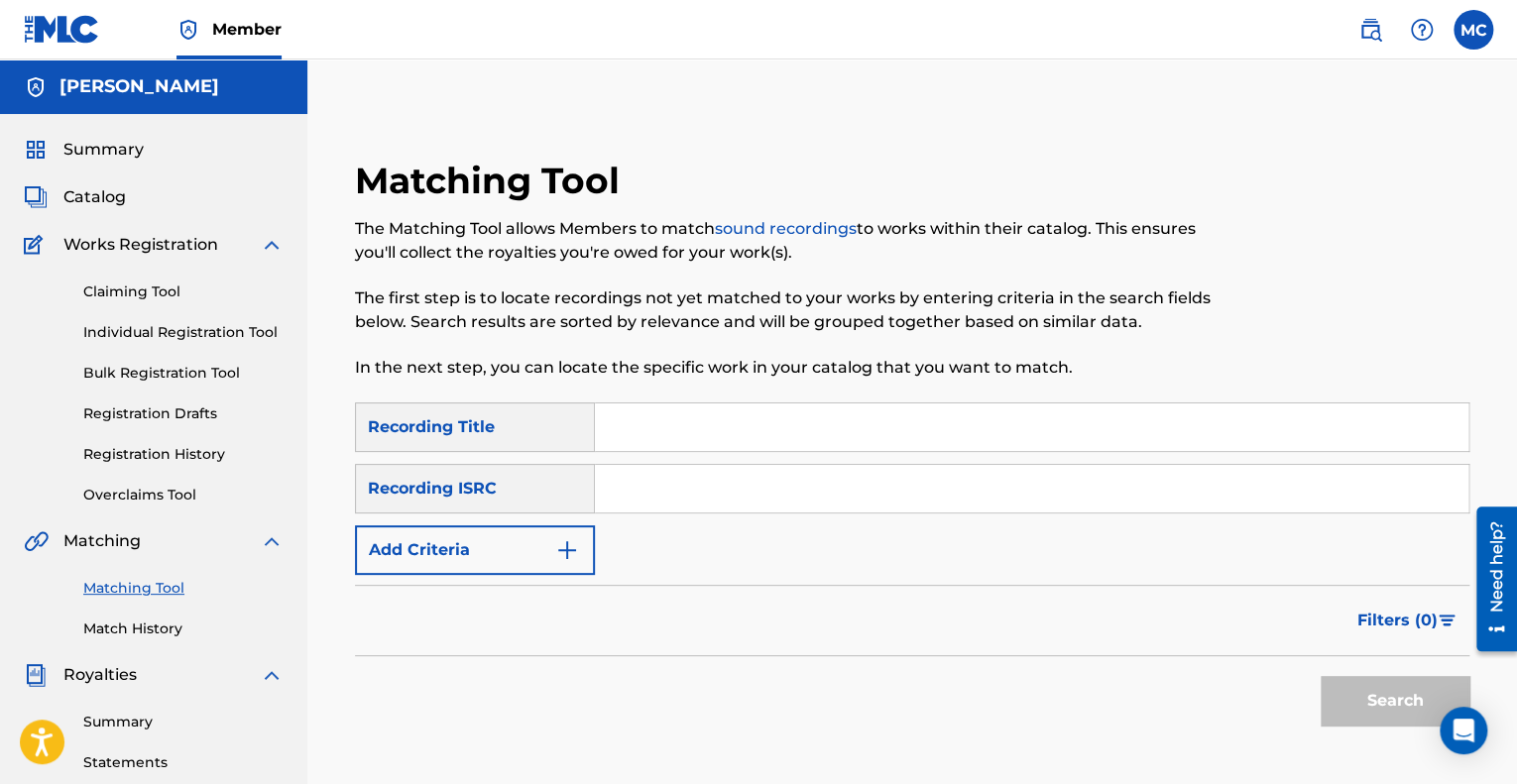 paste on "EL ENVIDIOSO" 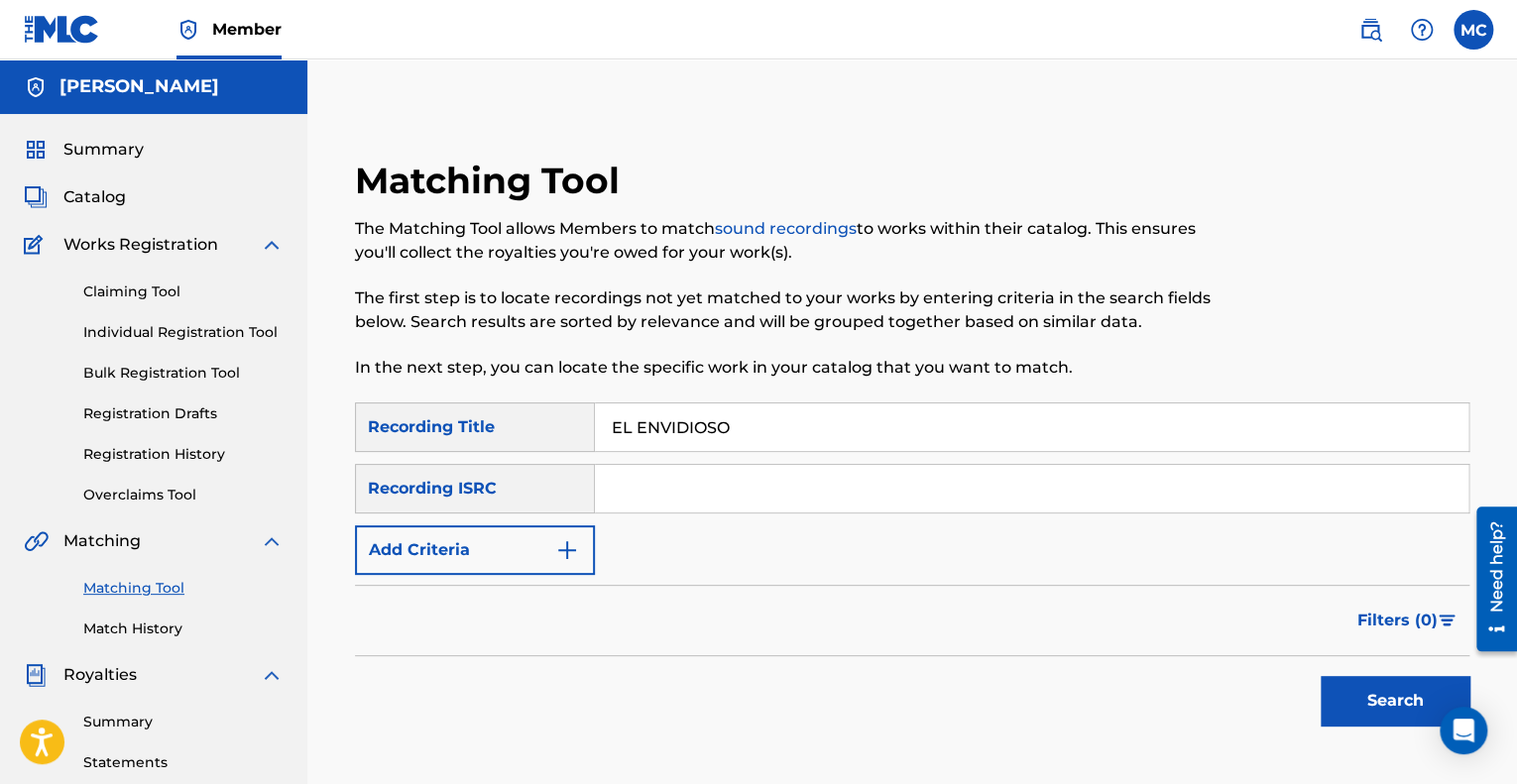 type on "EL ENVIDIOSO" 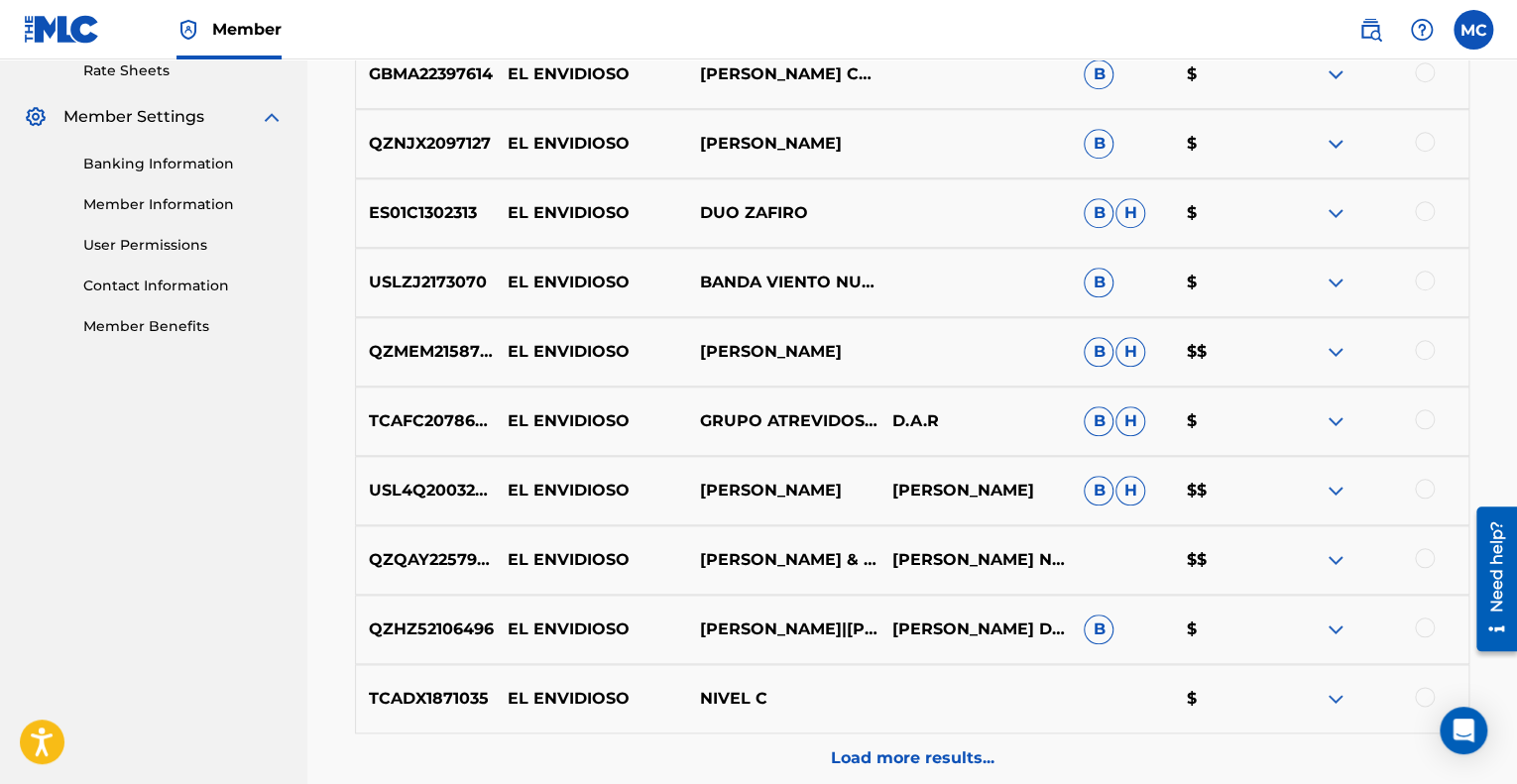 scroll, scrollTop: 892, scrollLeft: 0, axis: vertical 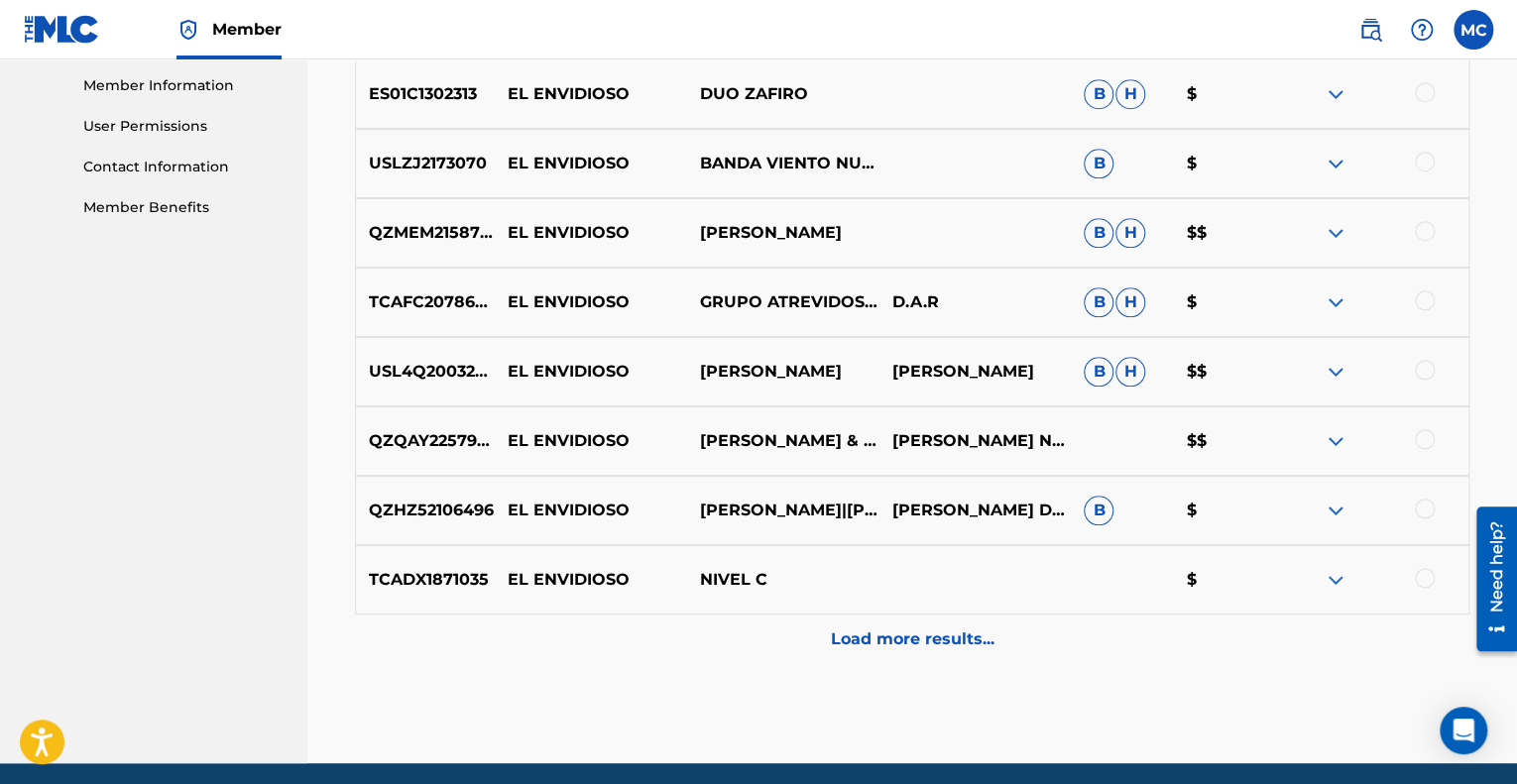 click on "Load more results..." at bounding box center (912, 639) 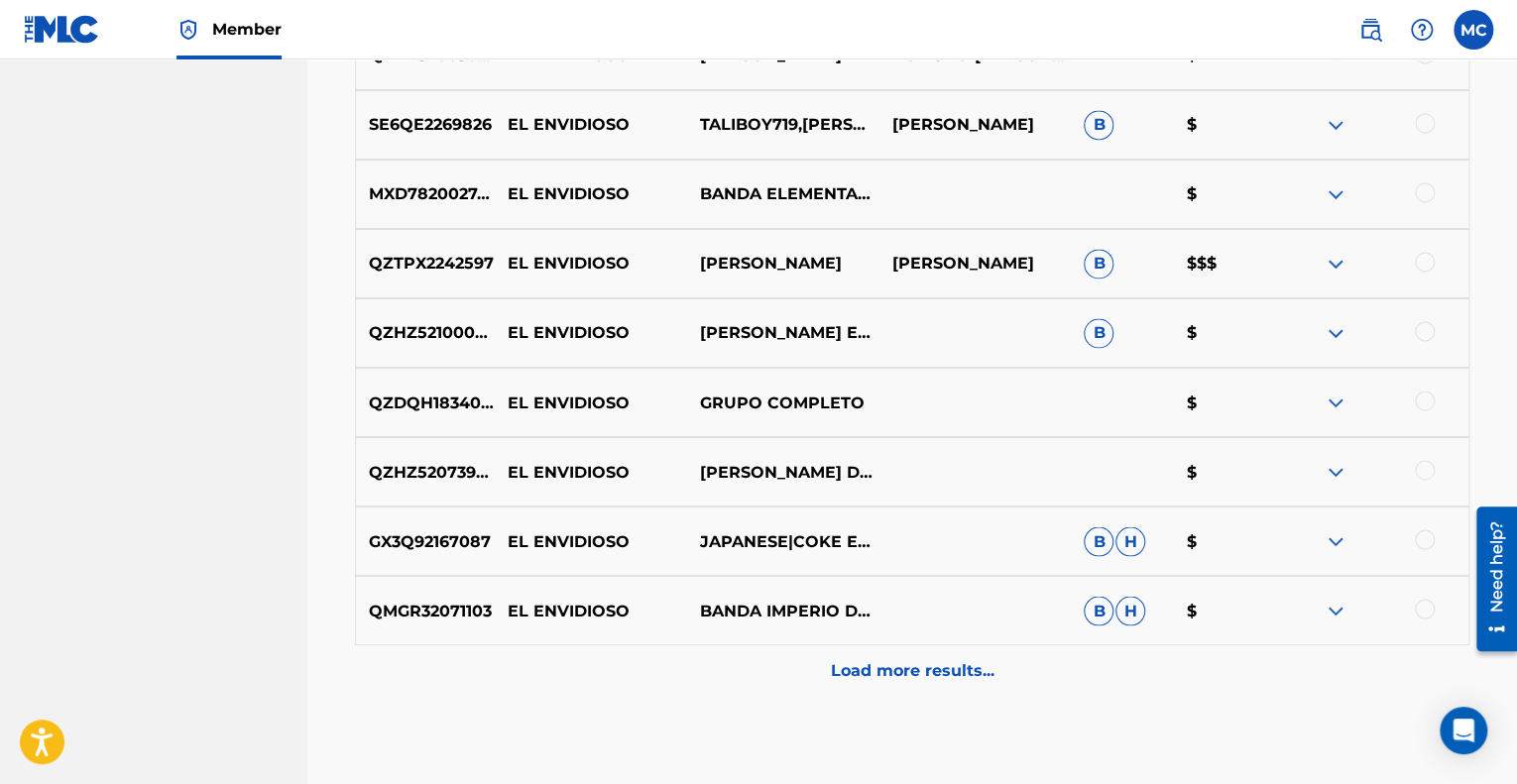 scroll, scrollTop: 1586, scrollLeft: 0, axis: vertical 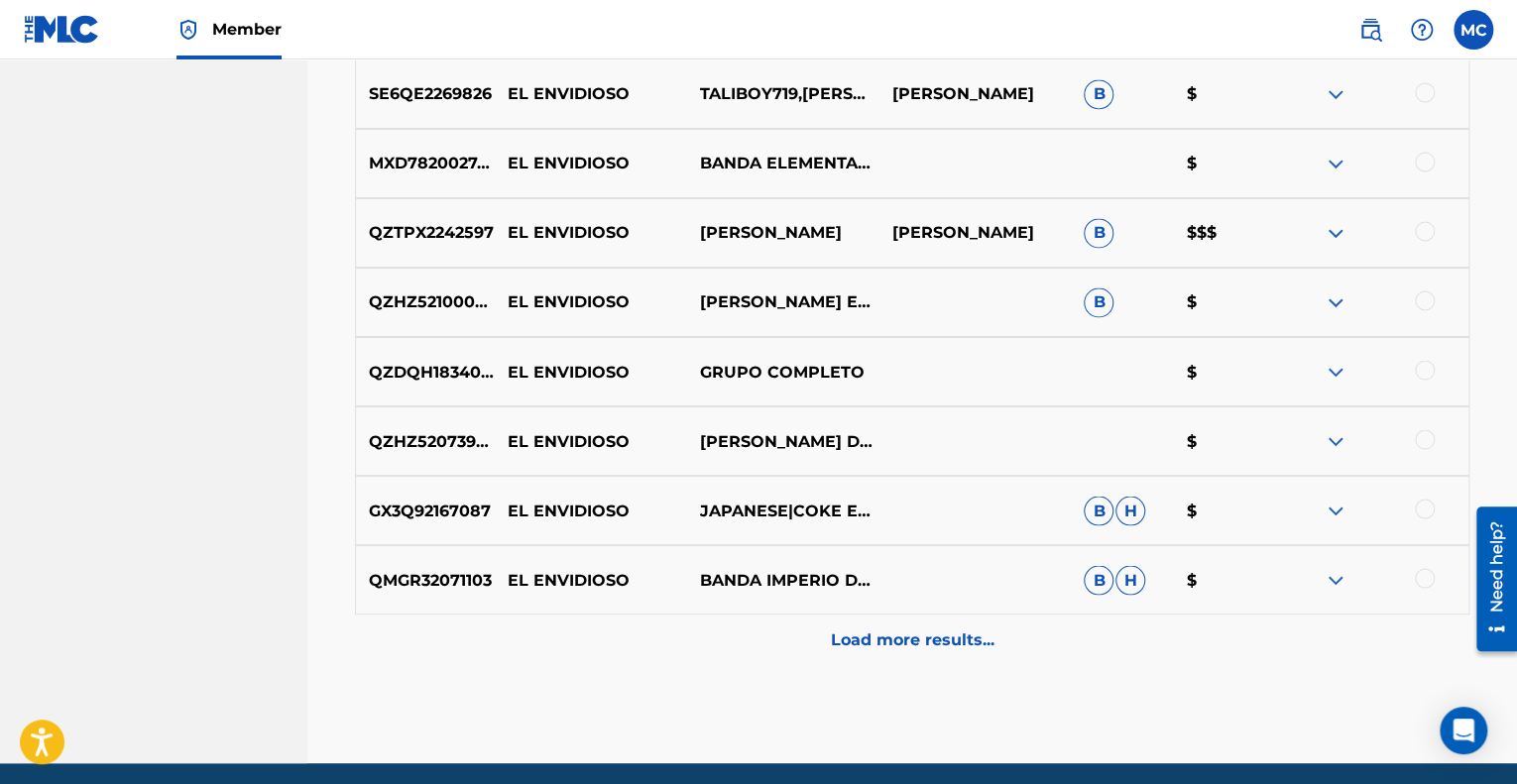 click on "Load more results..." at bounding box center (912, 639) 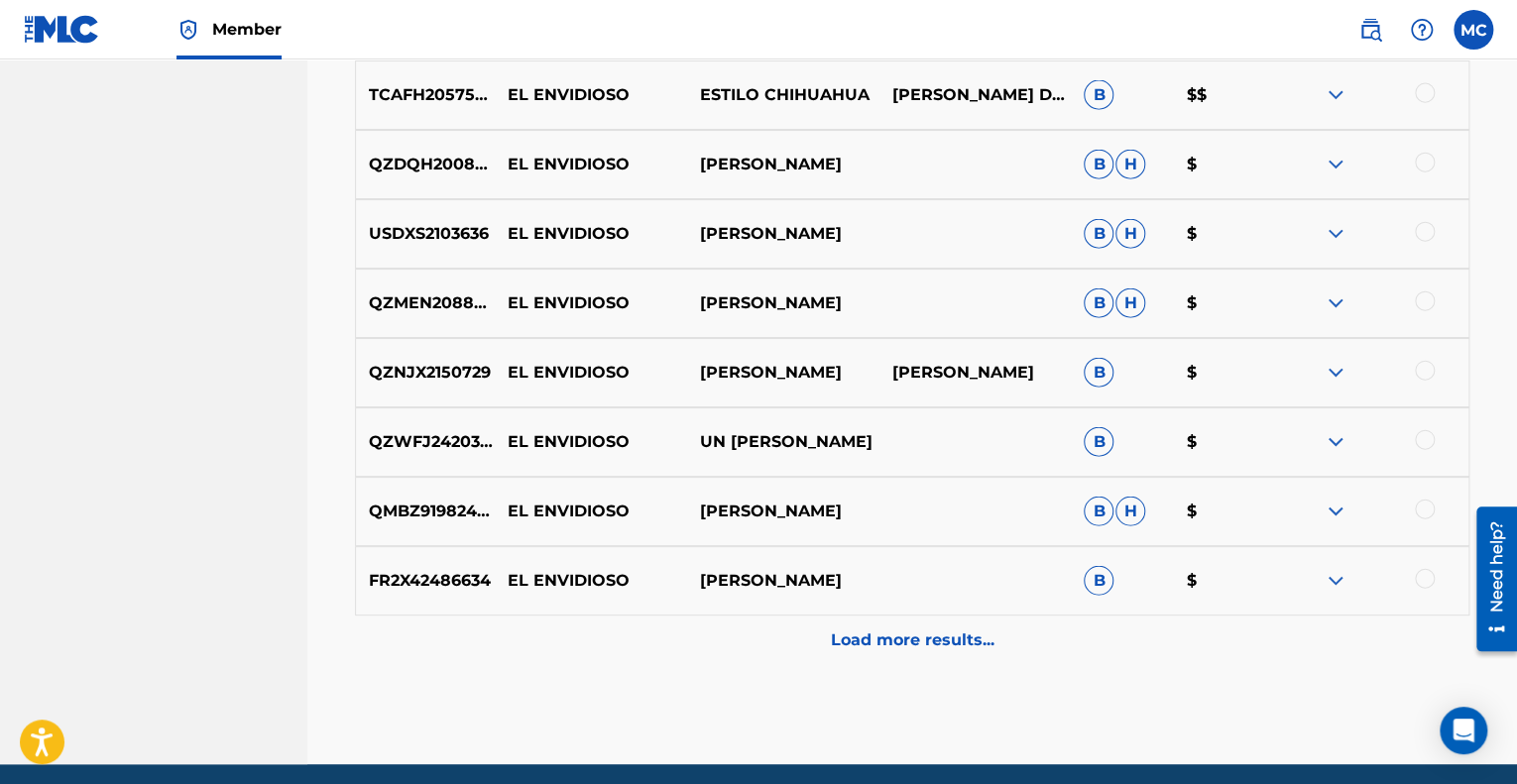 scroll, scrollTop: 2280, scrollLeft: 0, axis: vertical 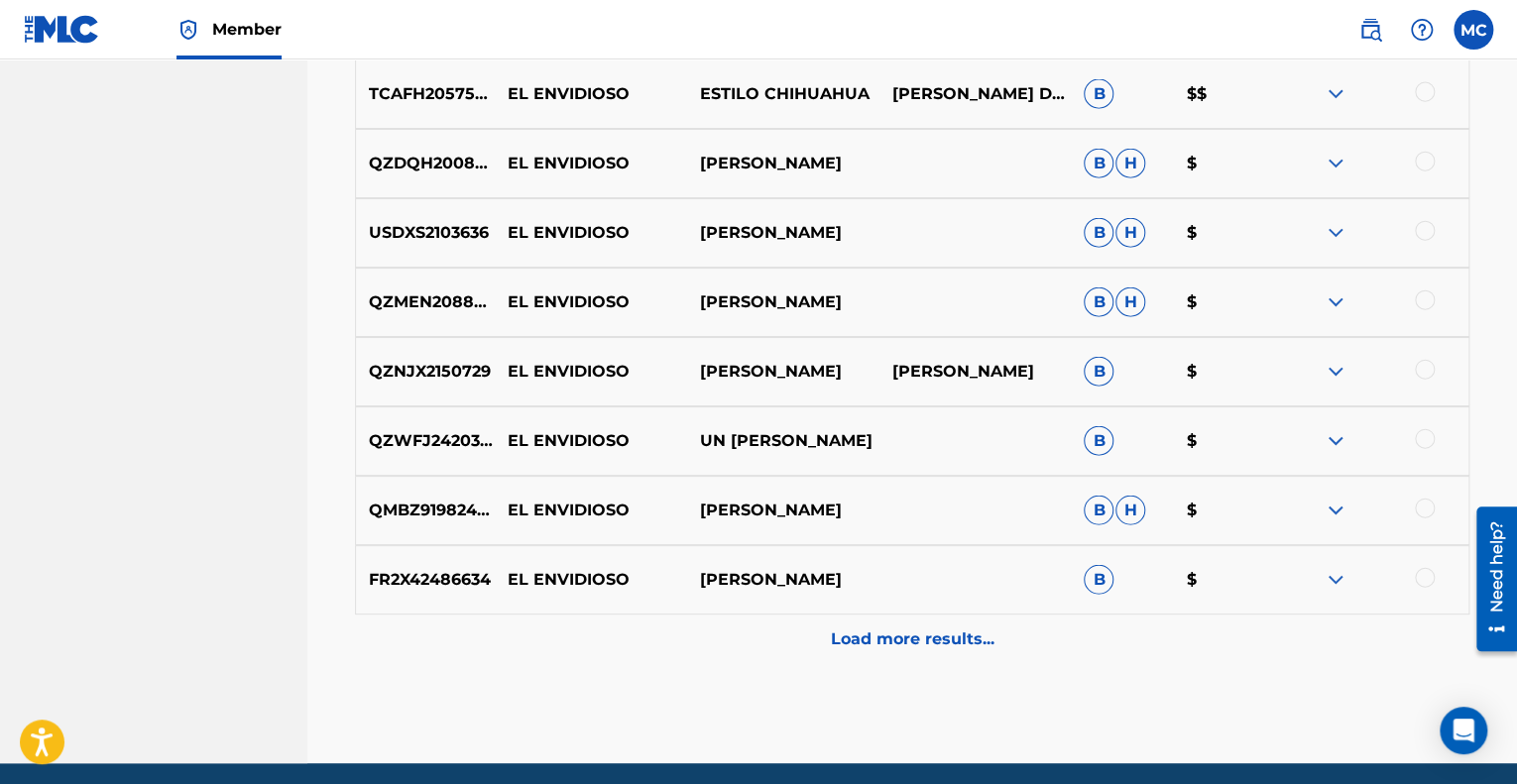 click on "Load more results..." at bounding box center (912, 639) 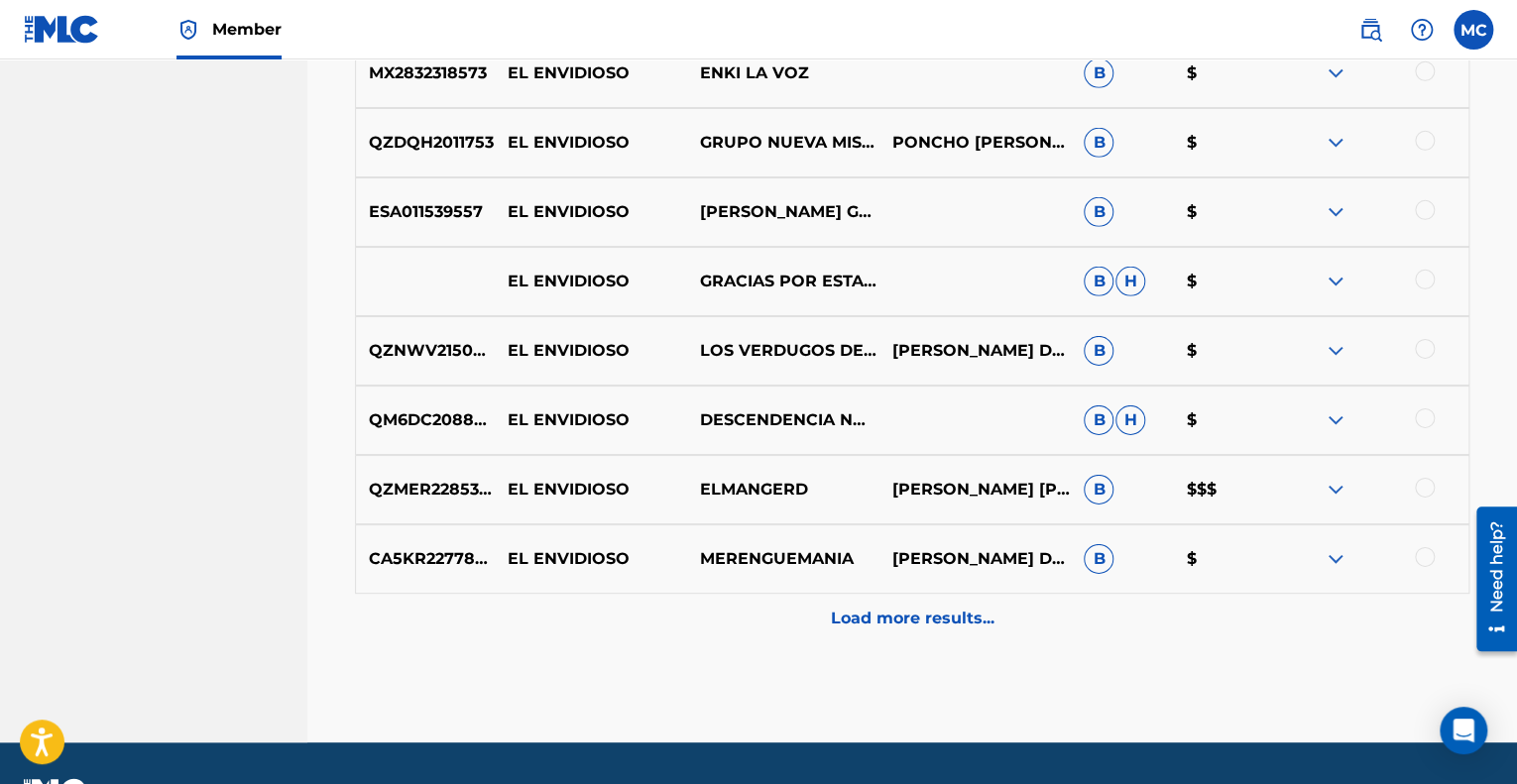 scroll, scrollTop: 3047, scrollLeft: 0, axis: vertical 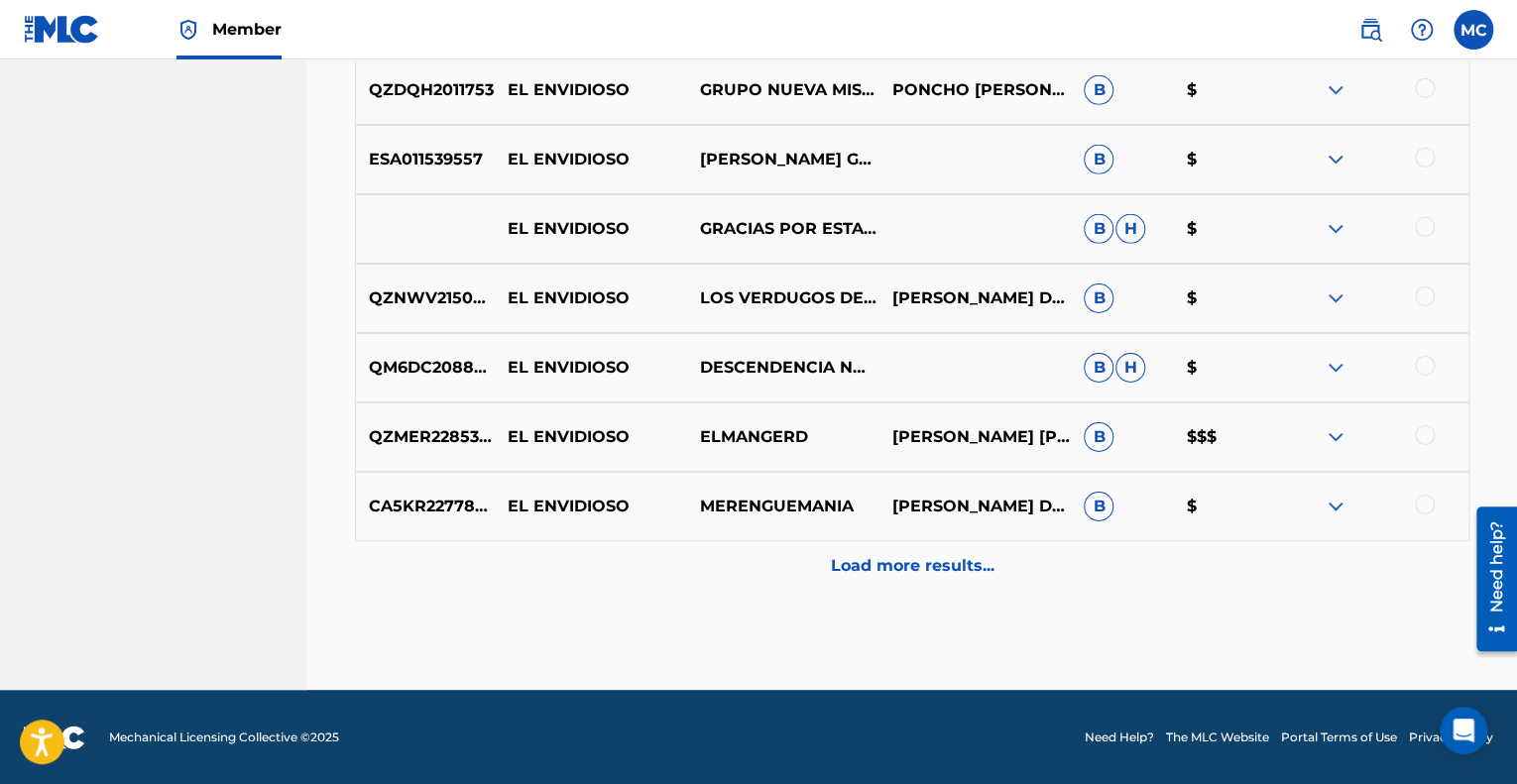 click on "Load more results..." at bounding box center (912, 566) 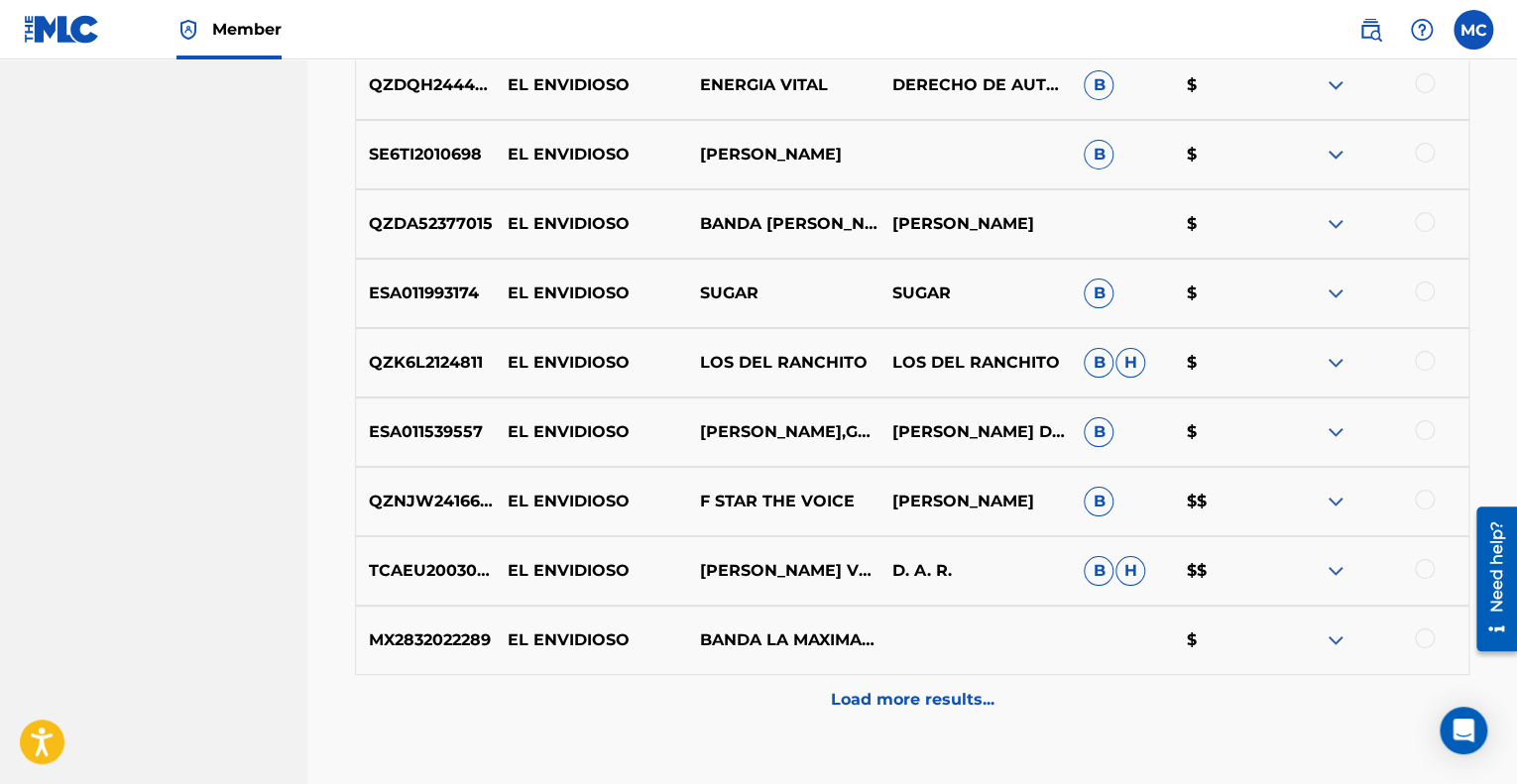 scroll, scrollTop: 3641, scrollLeft: 0, axis: vertical 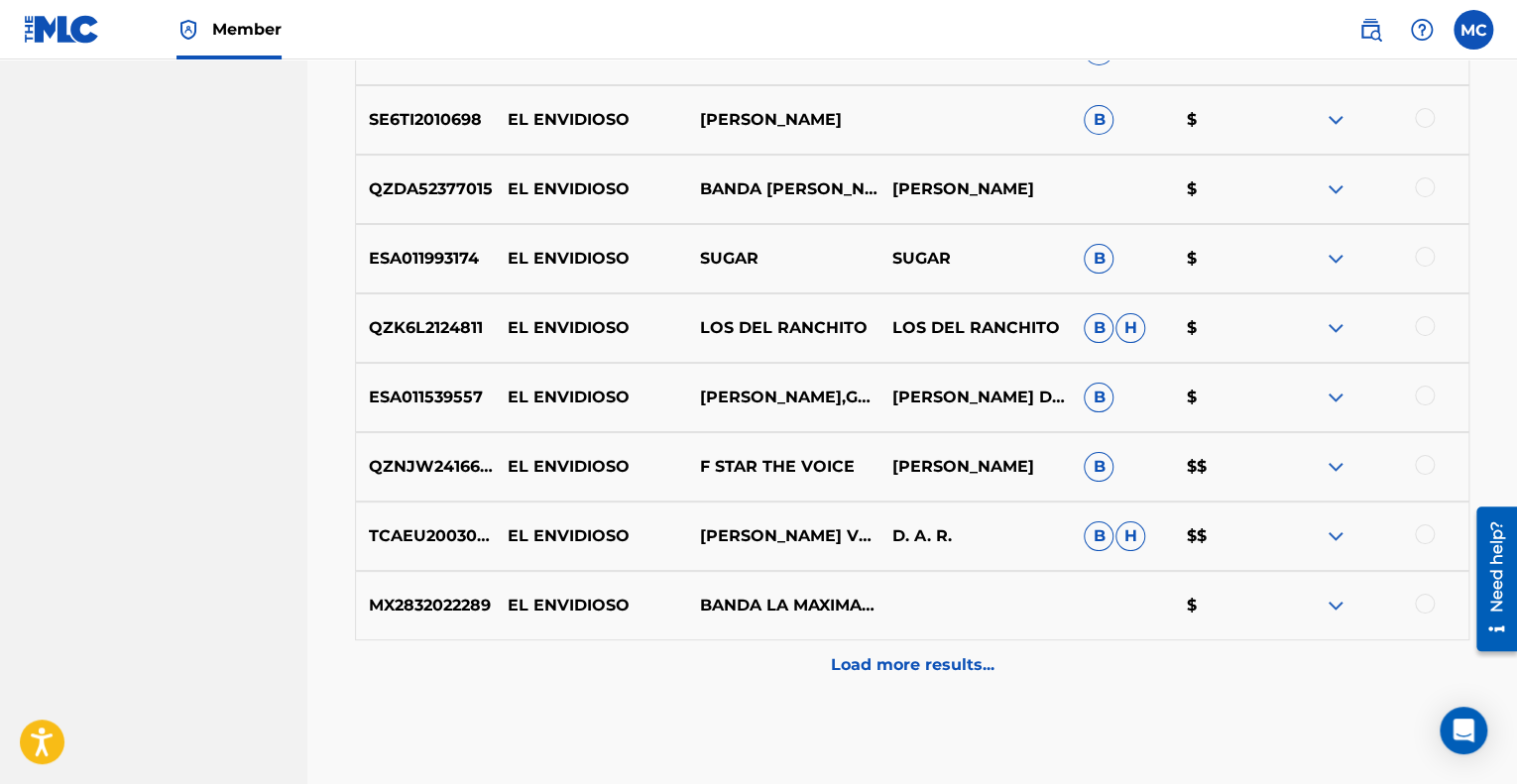 click on "Load more results..." at bounding box center [912, 665] 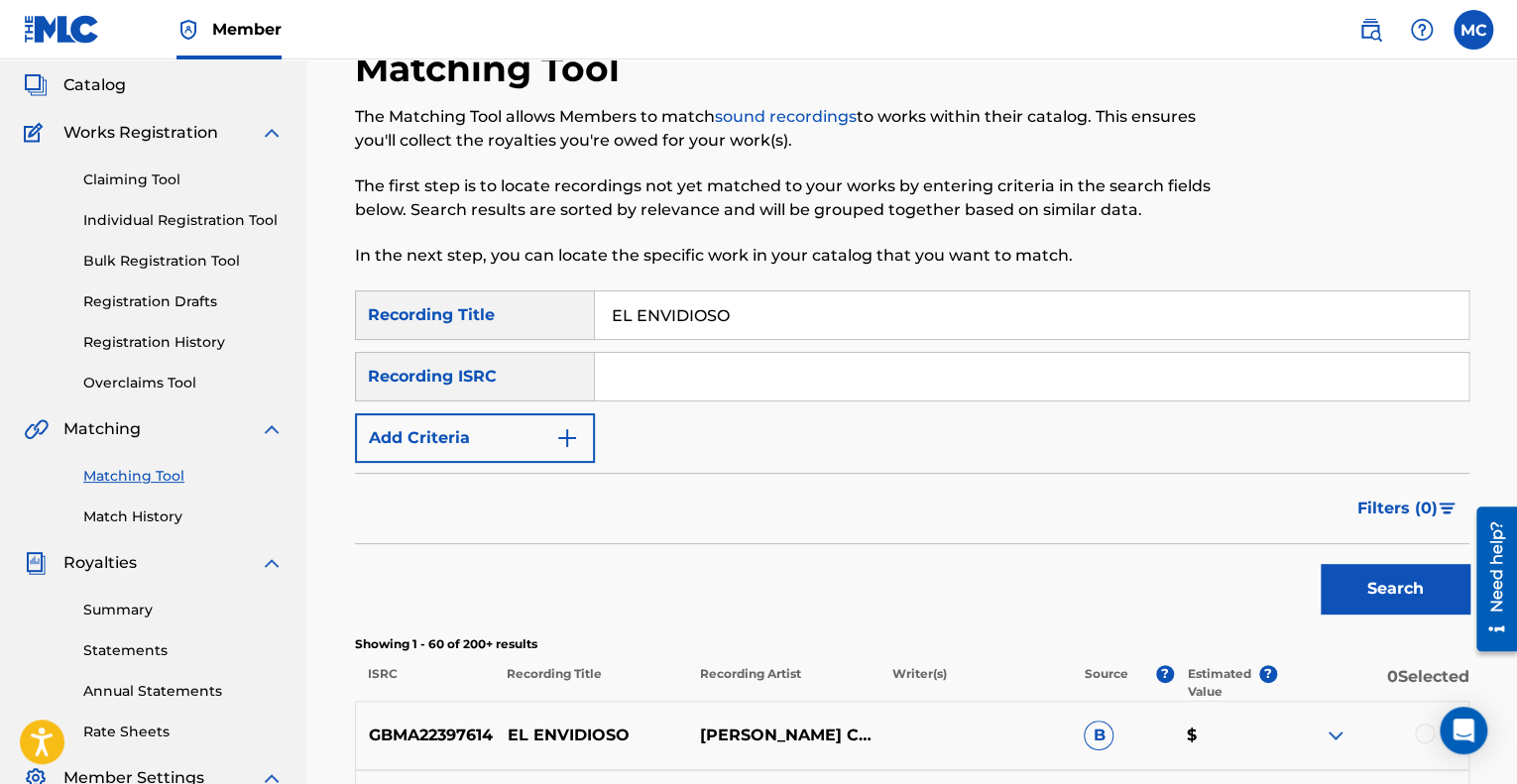 scroll, scrollTop: 73, scrollLeft: 0, axis: vertical 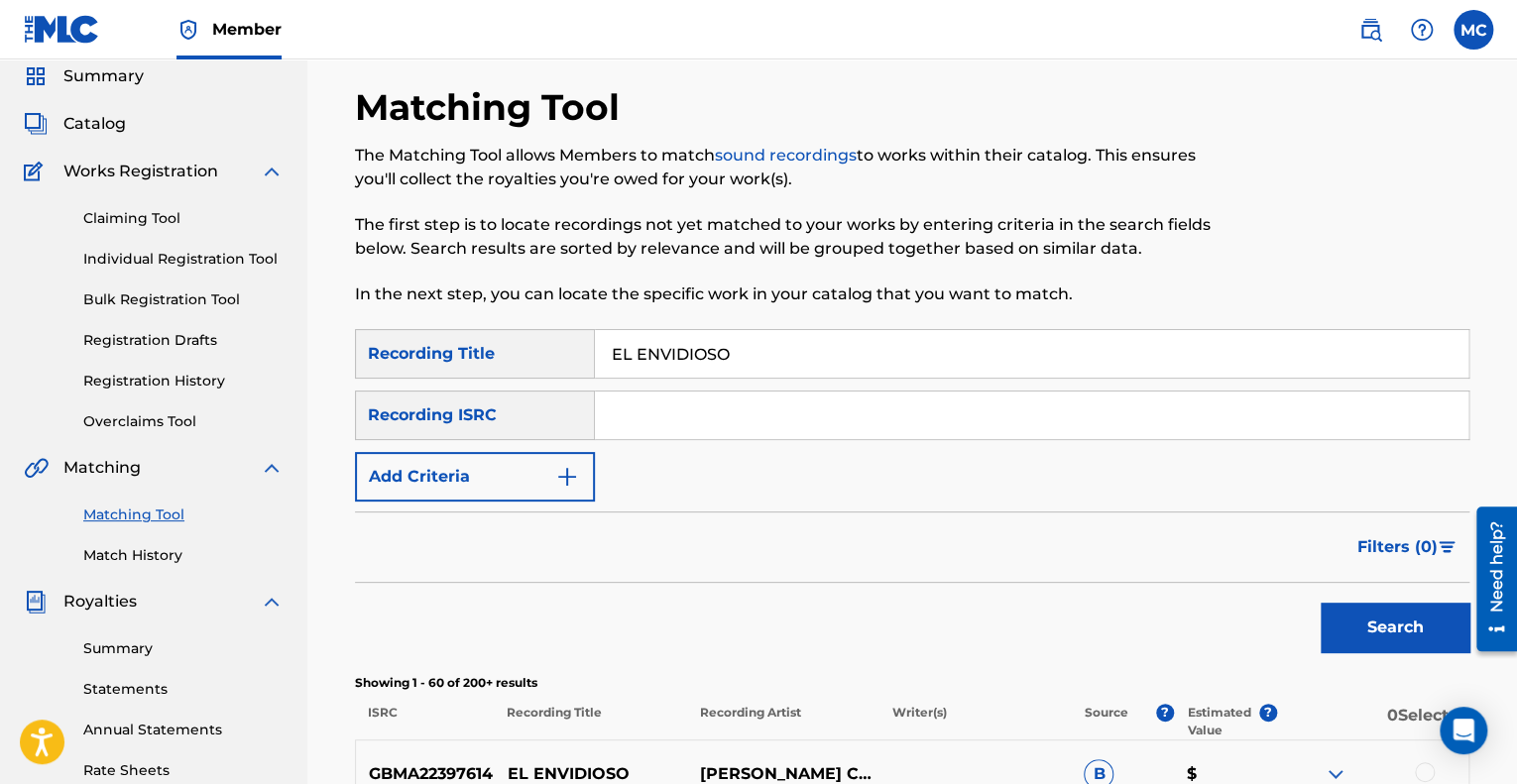 click on "Add Criteria" at bounding box center [475, 477] 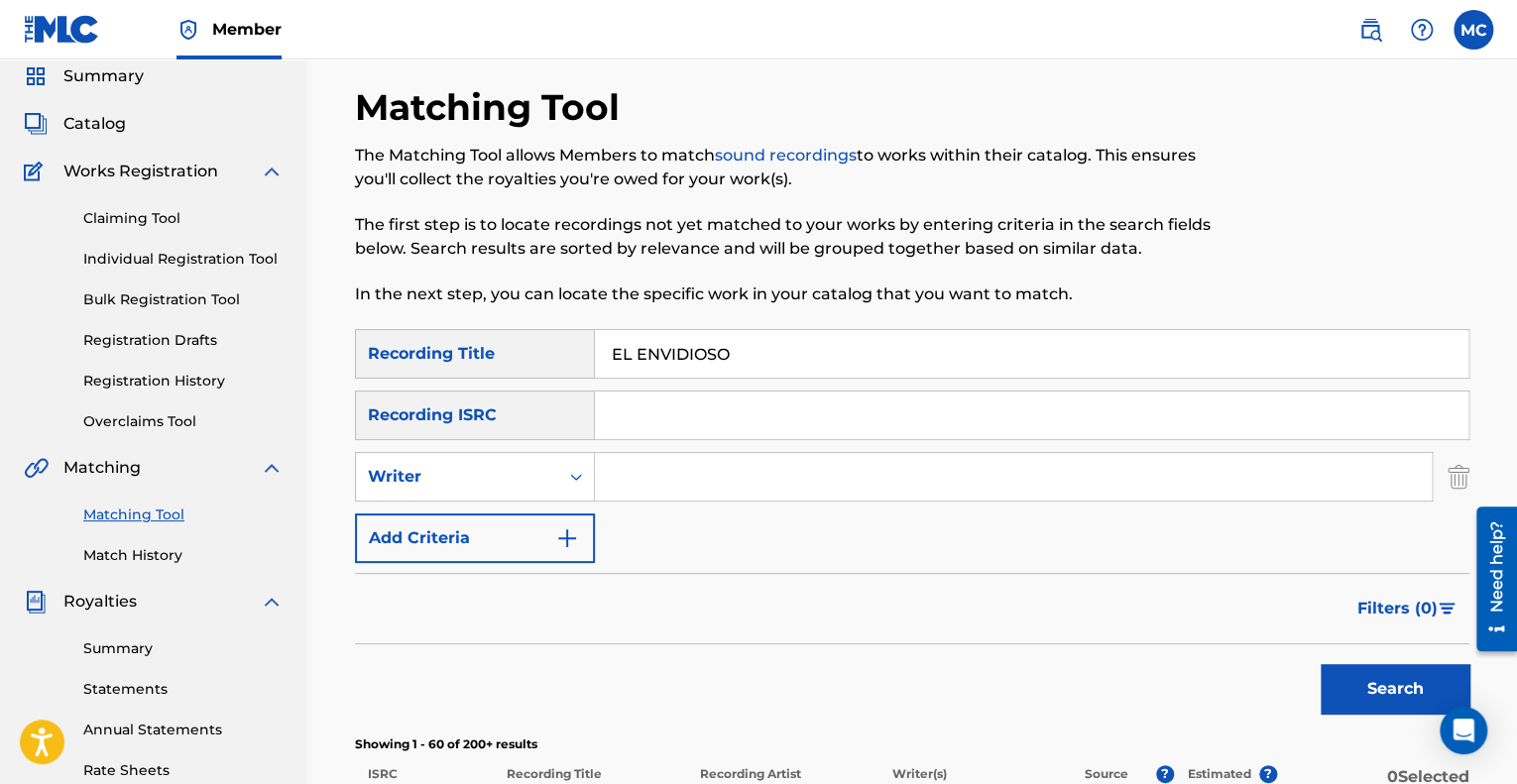 click on "Add Criteria" at bounding box center [475, 538] 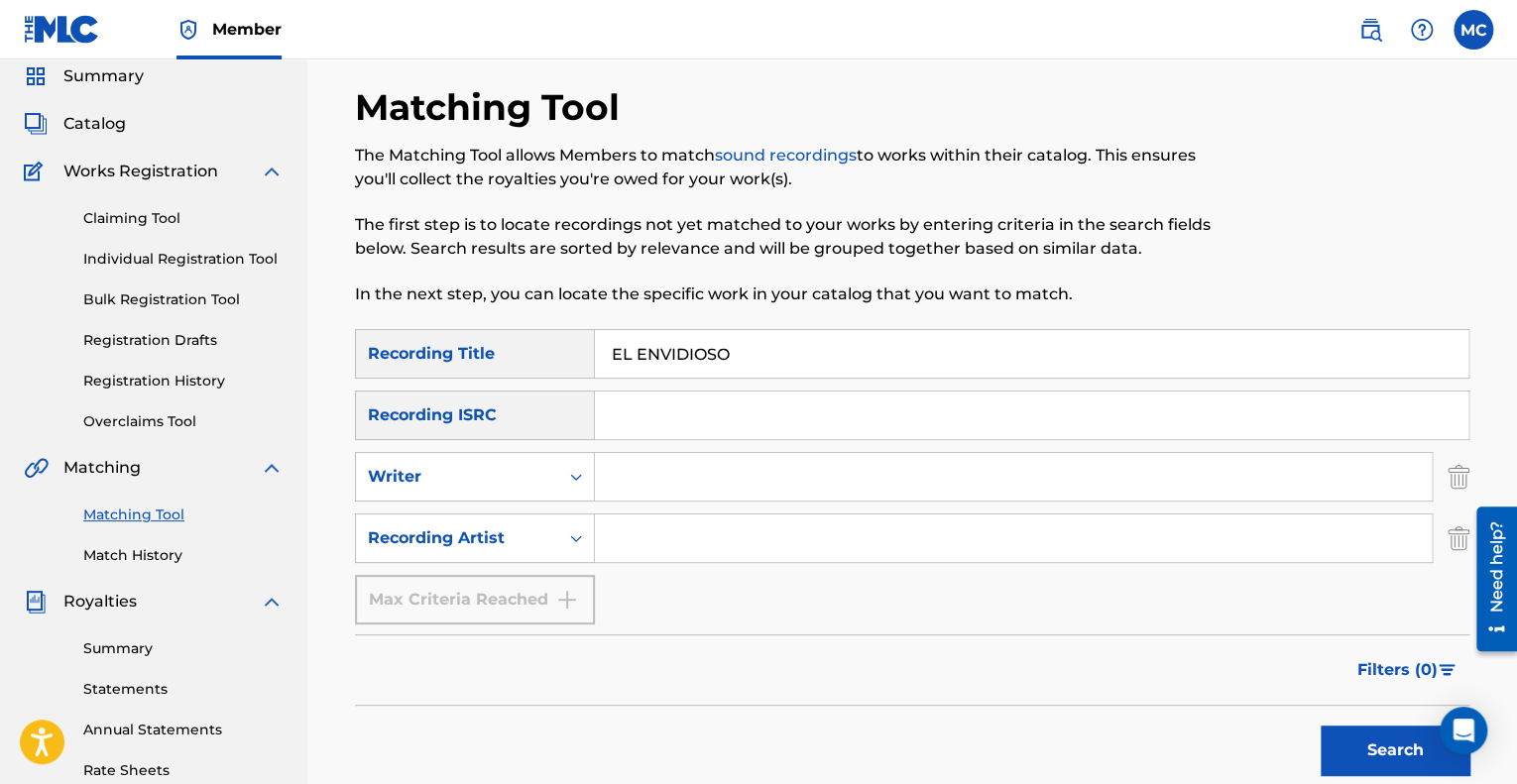click at bounding box center [1013, 538] 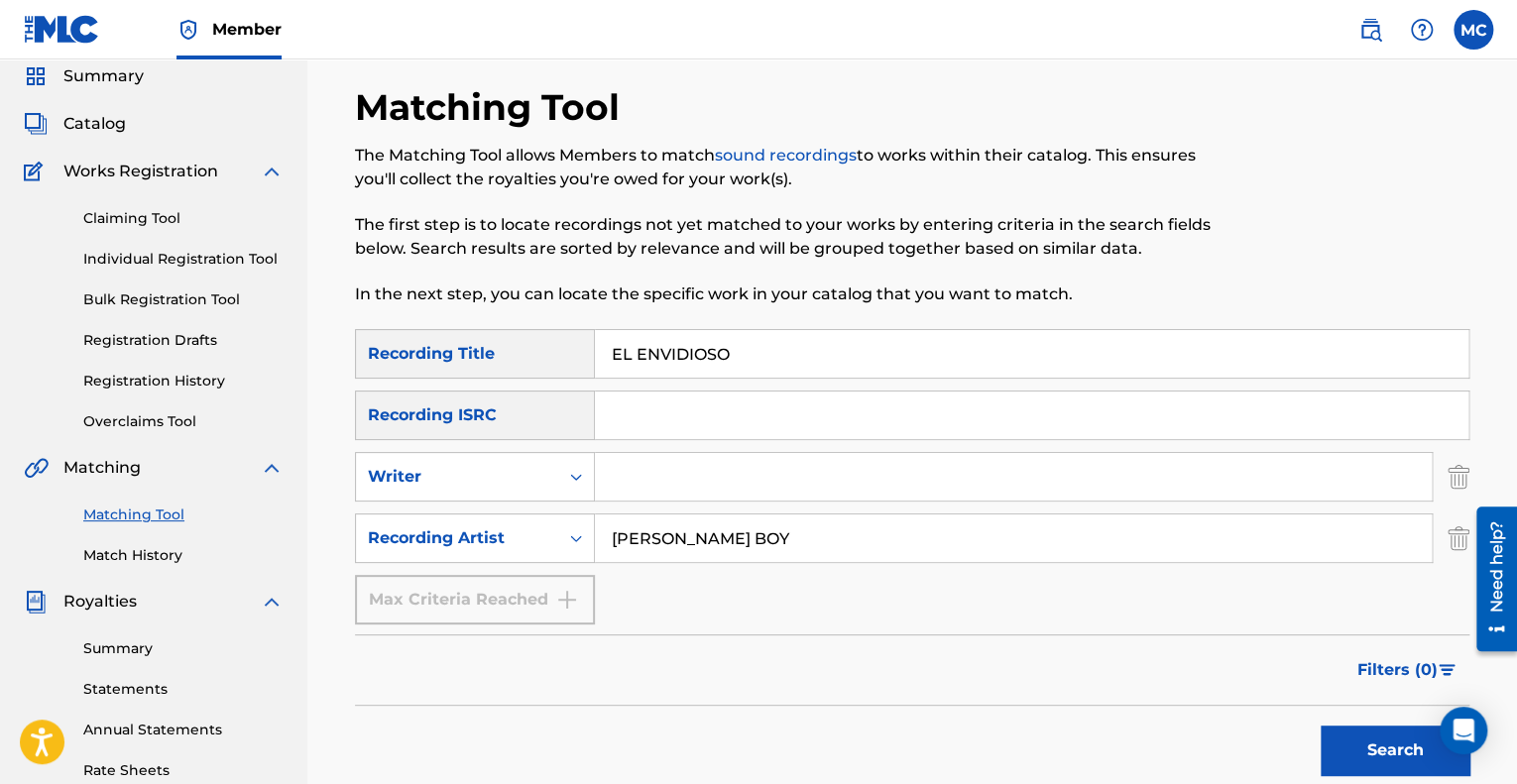 type on "[PERSON_NAME] BOY" 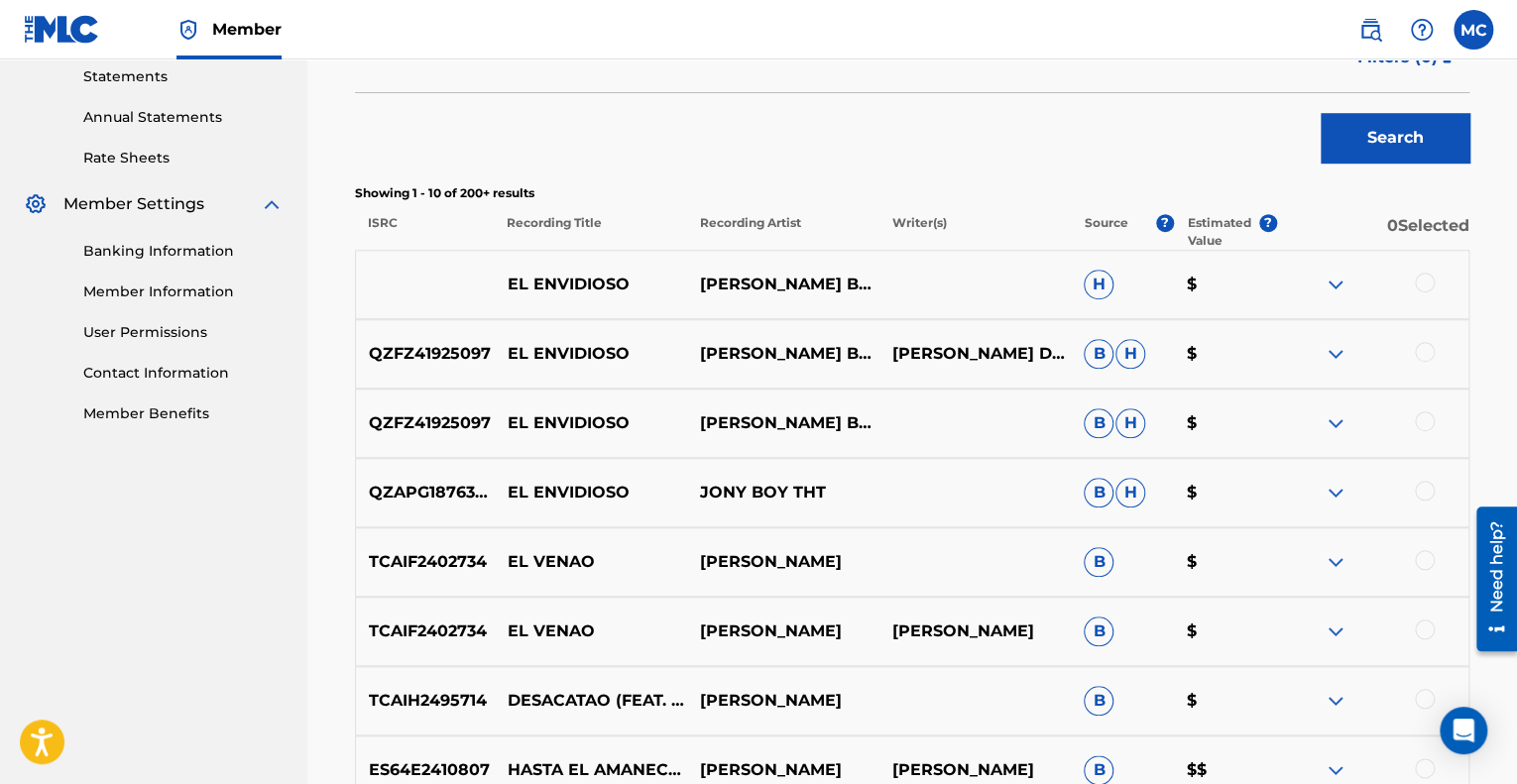 scroll, scrollTop: 767, scrollLeft: 0, axis: vertical 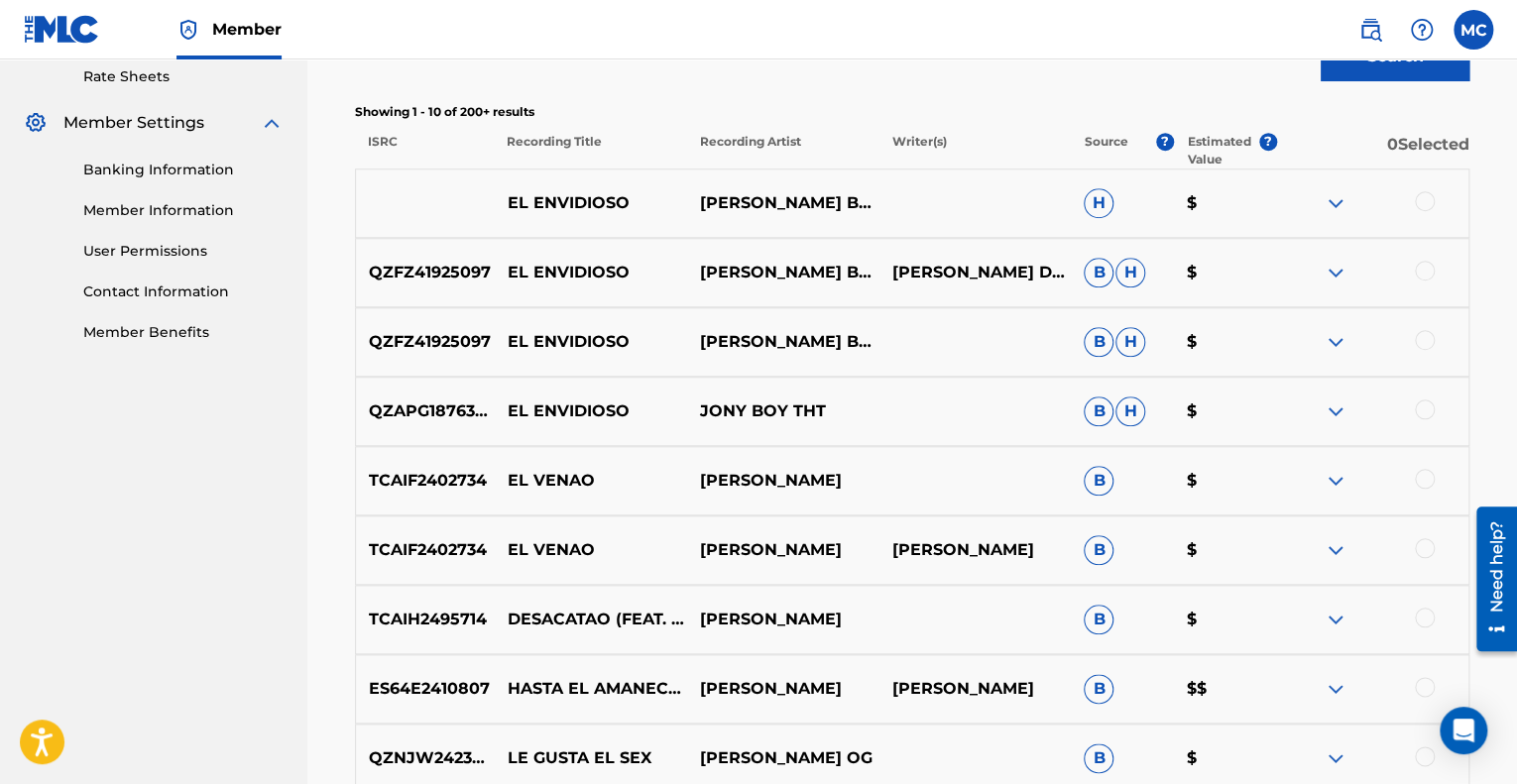 click at bounding box center [1336, 203] 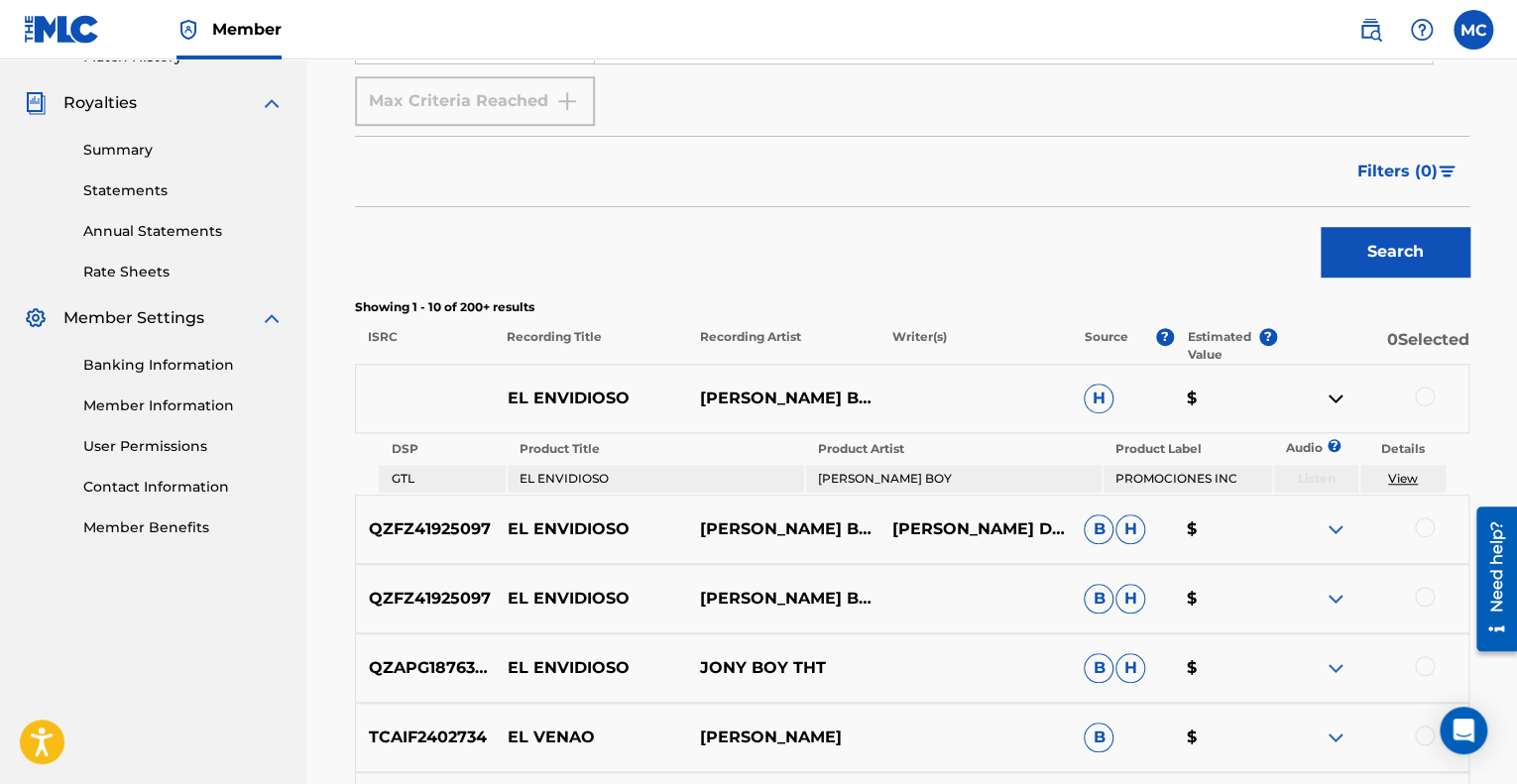 scroll, scrollTop: 569, scrollLeft: 0, axis: vertical 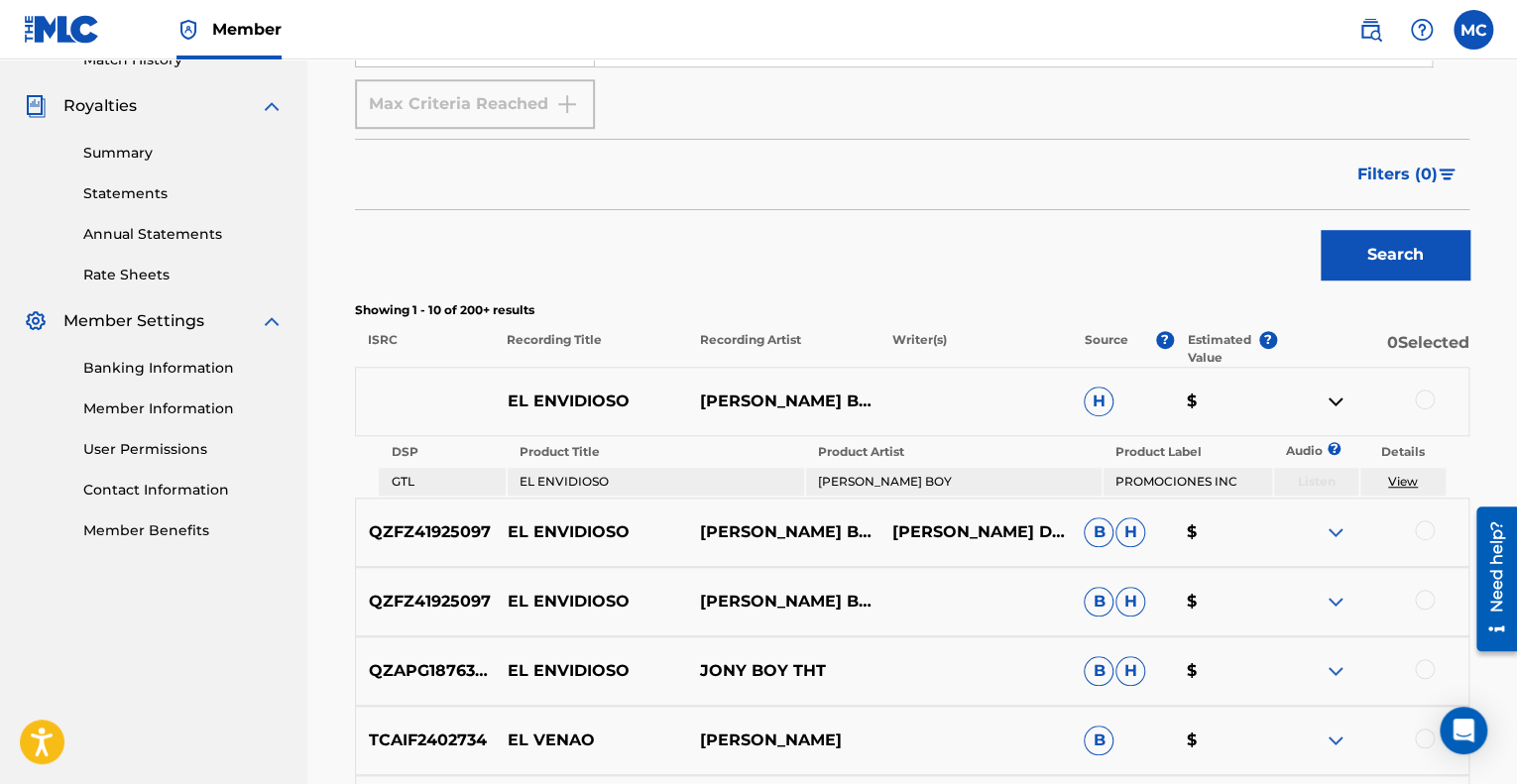 click at bounding box center [1336, 532] 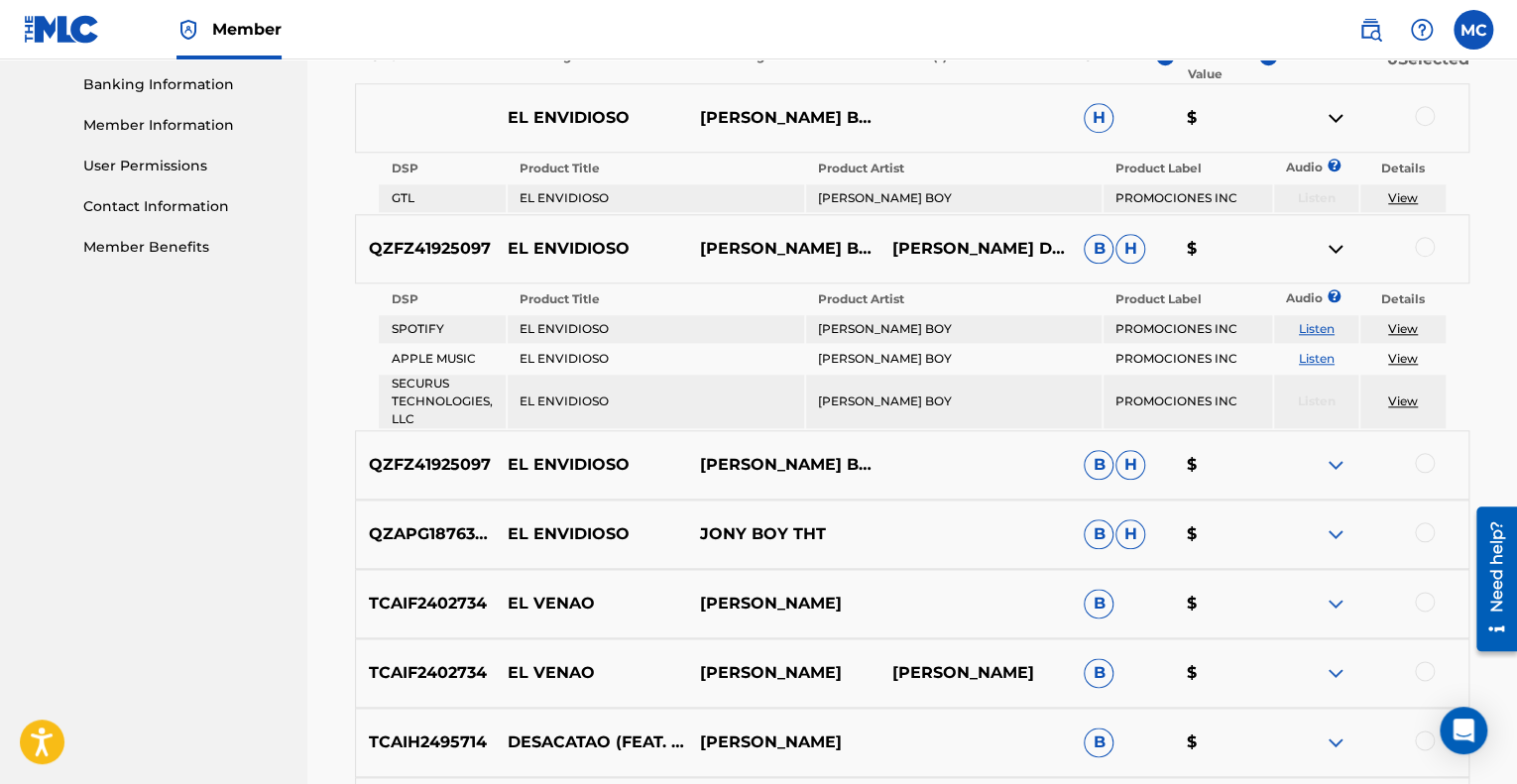 scroll, scrollTop: 866, scrollLeft: 0, axis: vertical 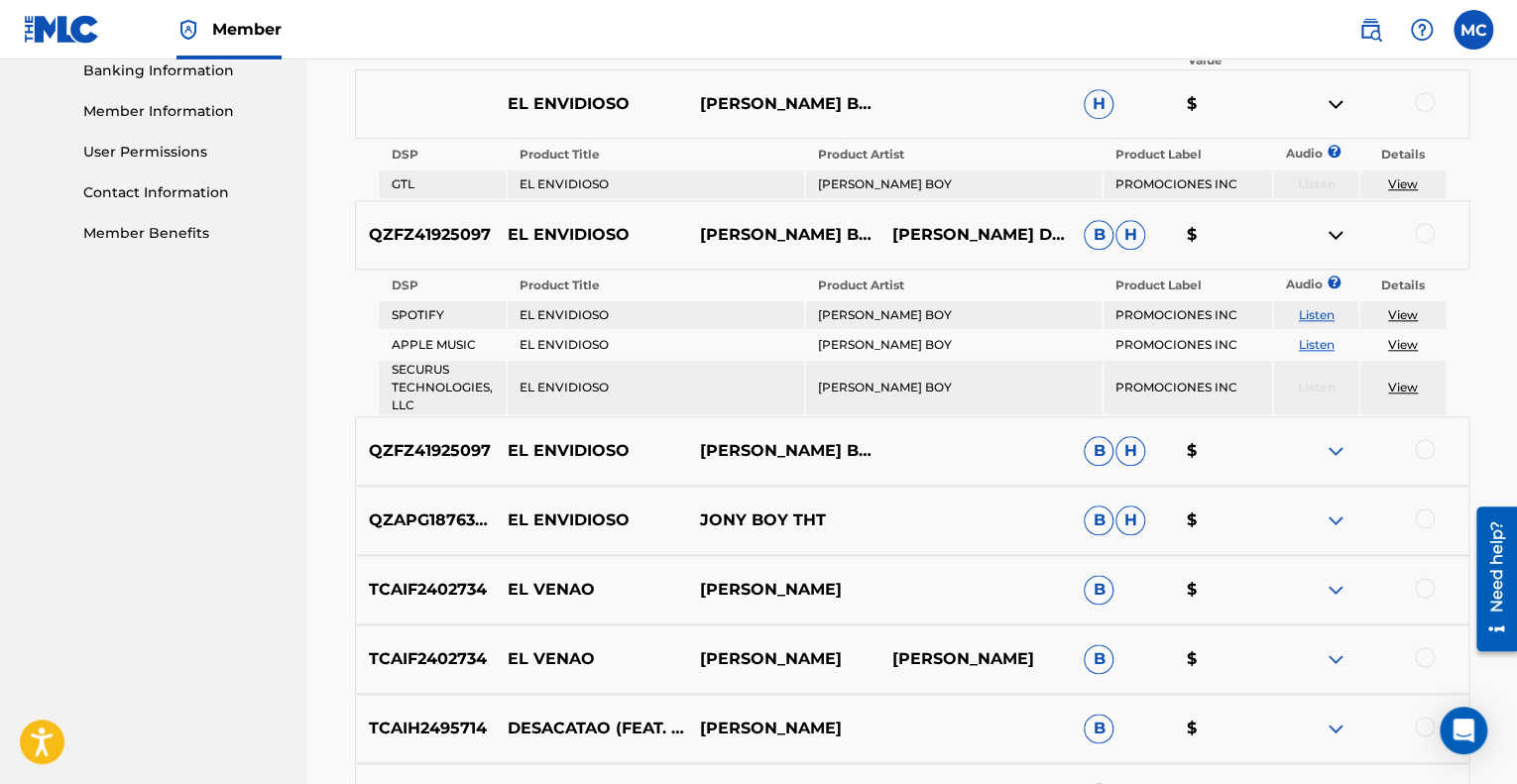 click at bounding box center (1336, 451) 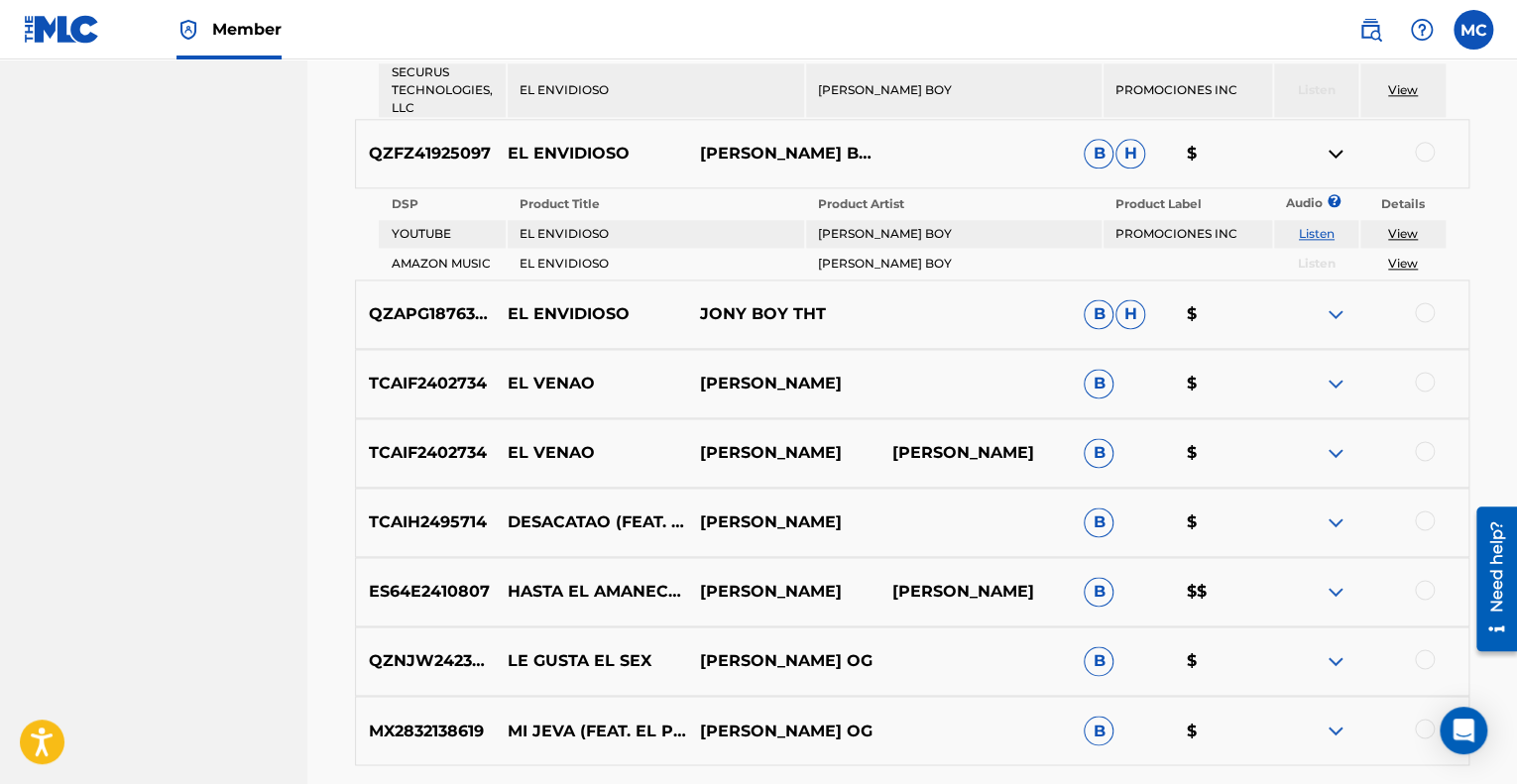 scroll, scrollTop: 1064, scrollLeft: 0, axis: vertical 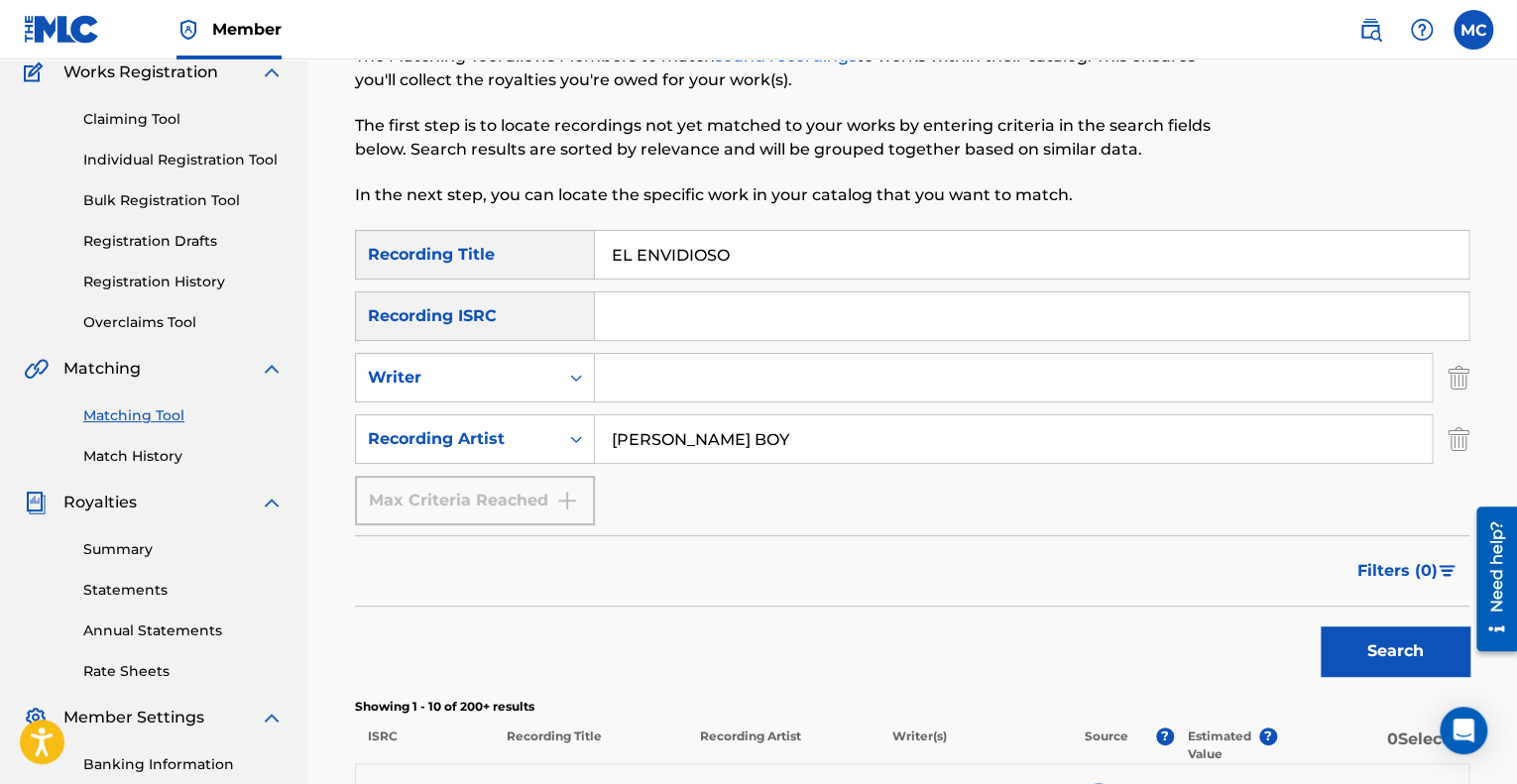 click on "Match History" at bounding box center [183, 456] 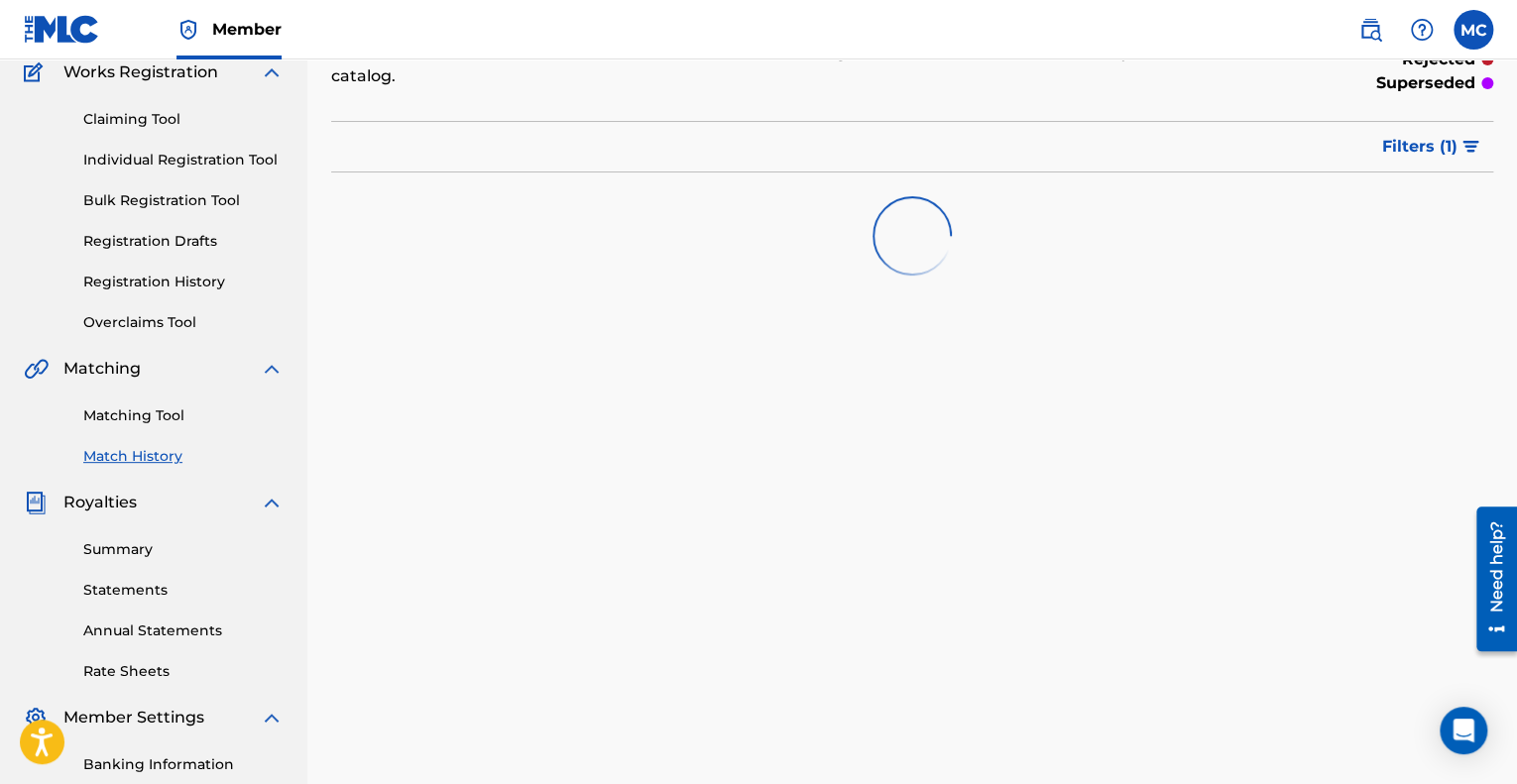 scroll, scrollTop: 0, scrollLeft: 0, axis: both 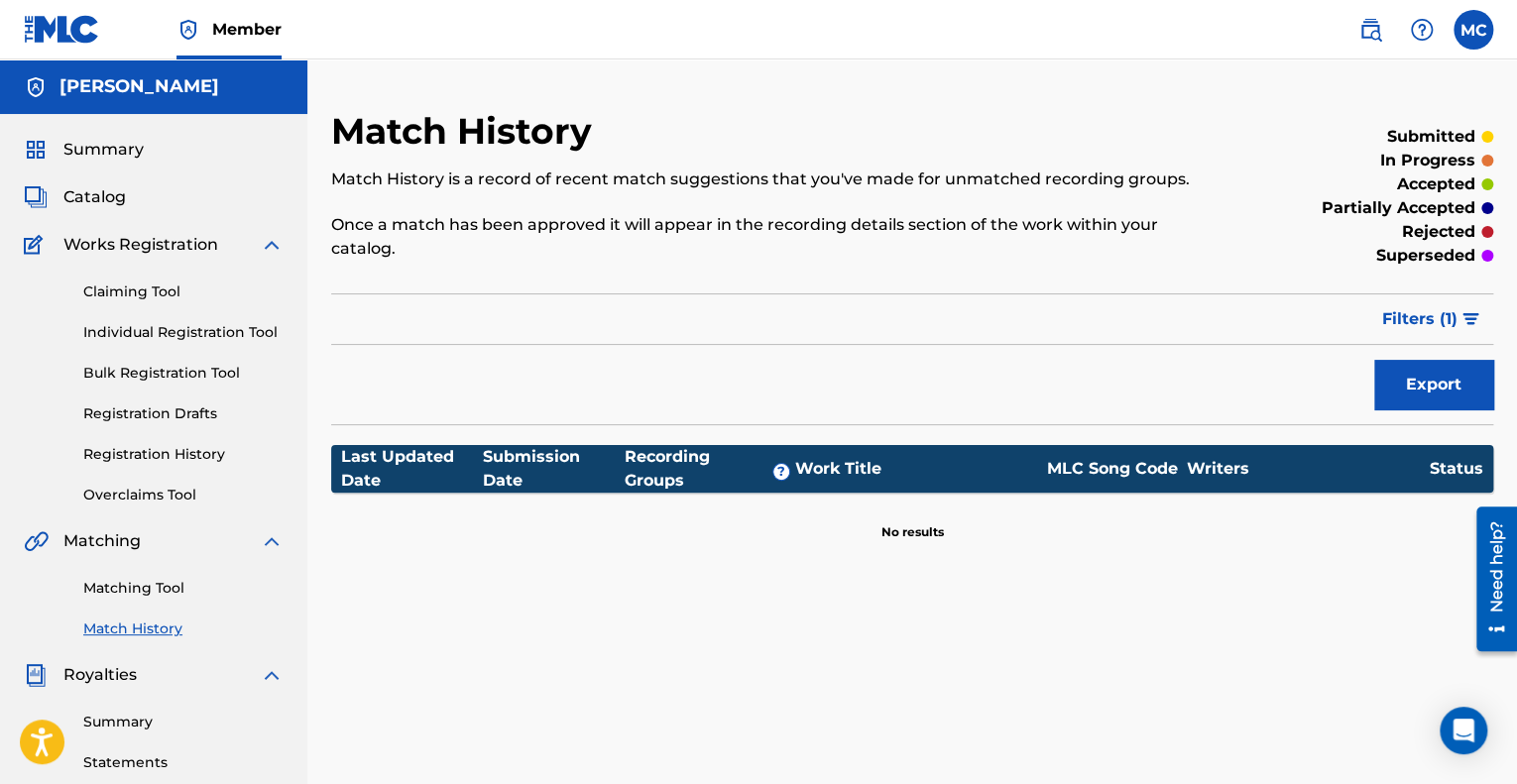 click on "Claiming Tool" at bounding box center (183, 291) 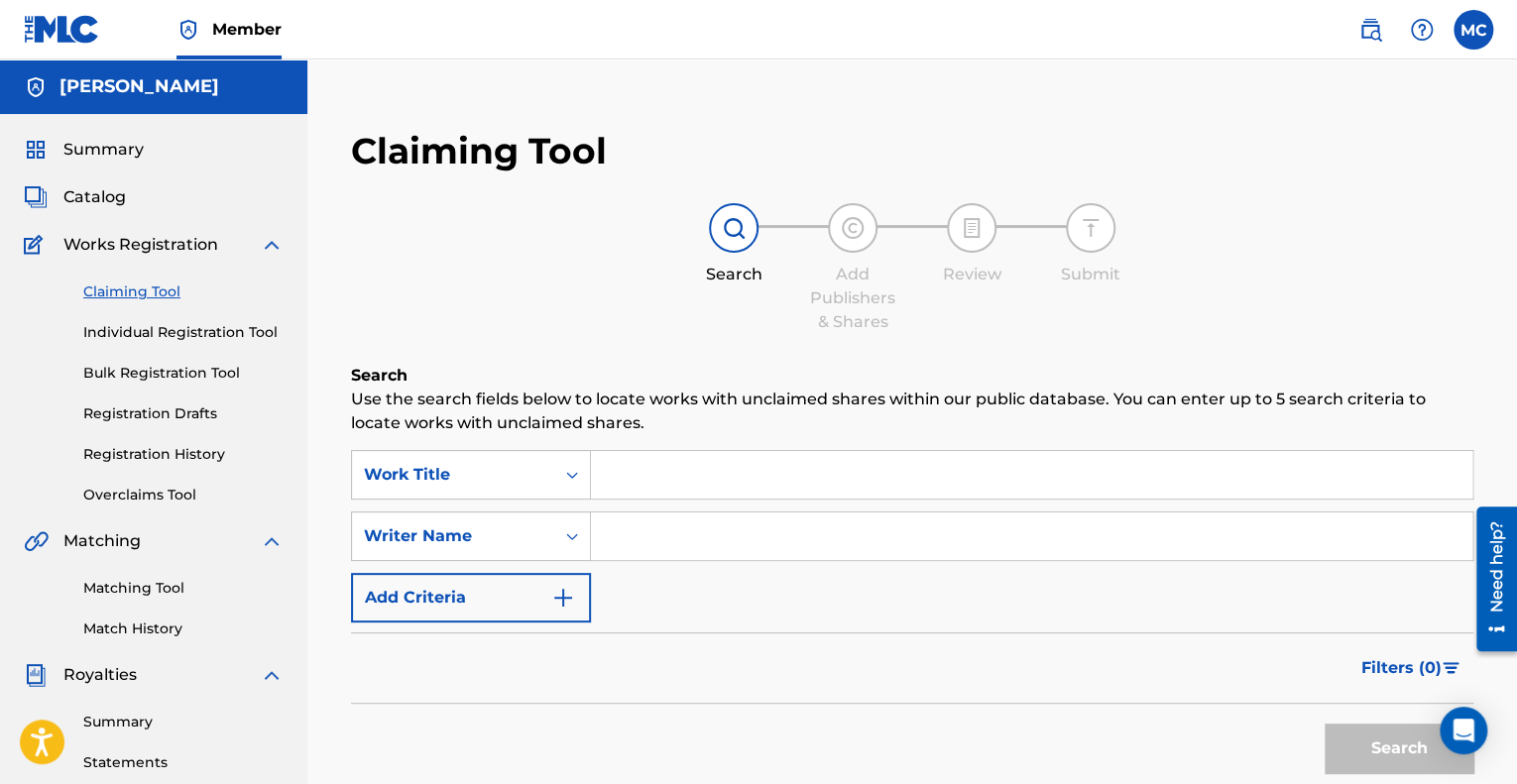 click at bounding box center (1031, 475) 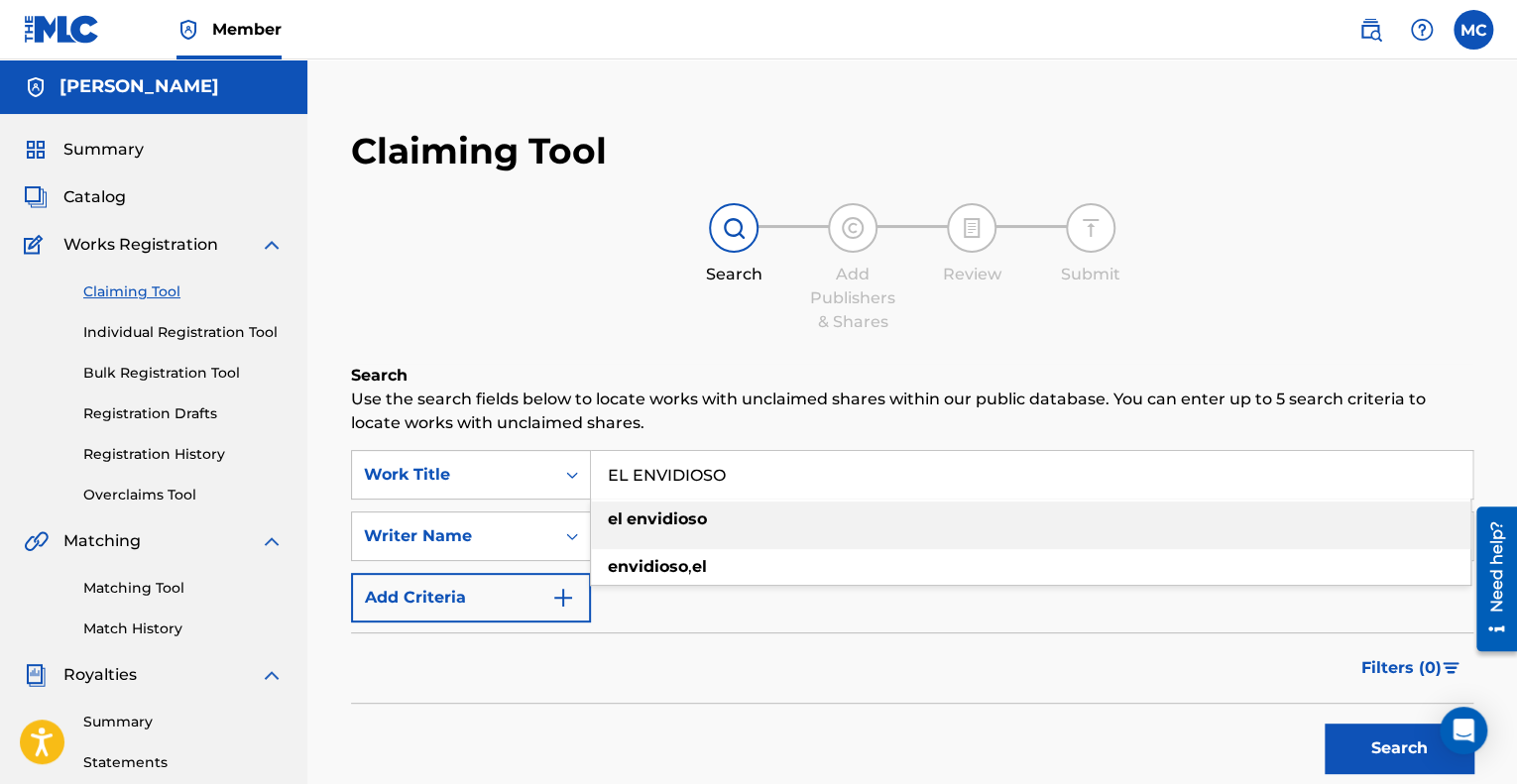 click on "envidioso" at bounding box center (666, 518) 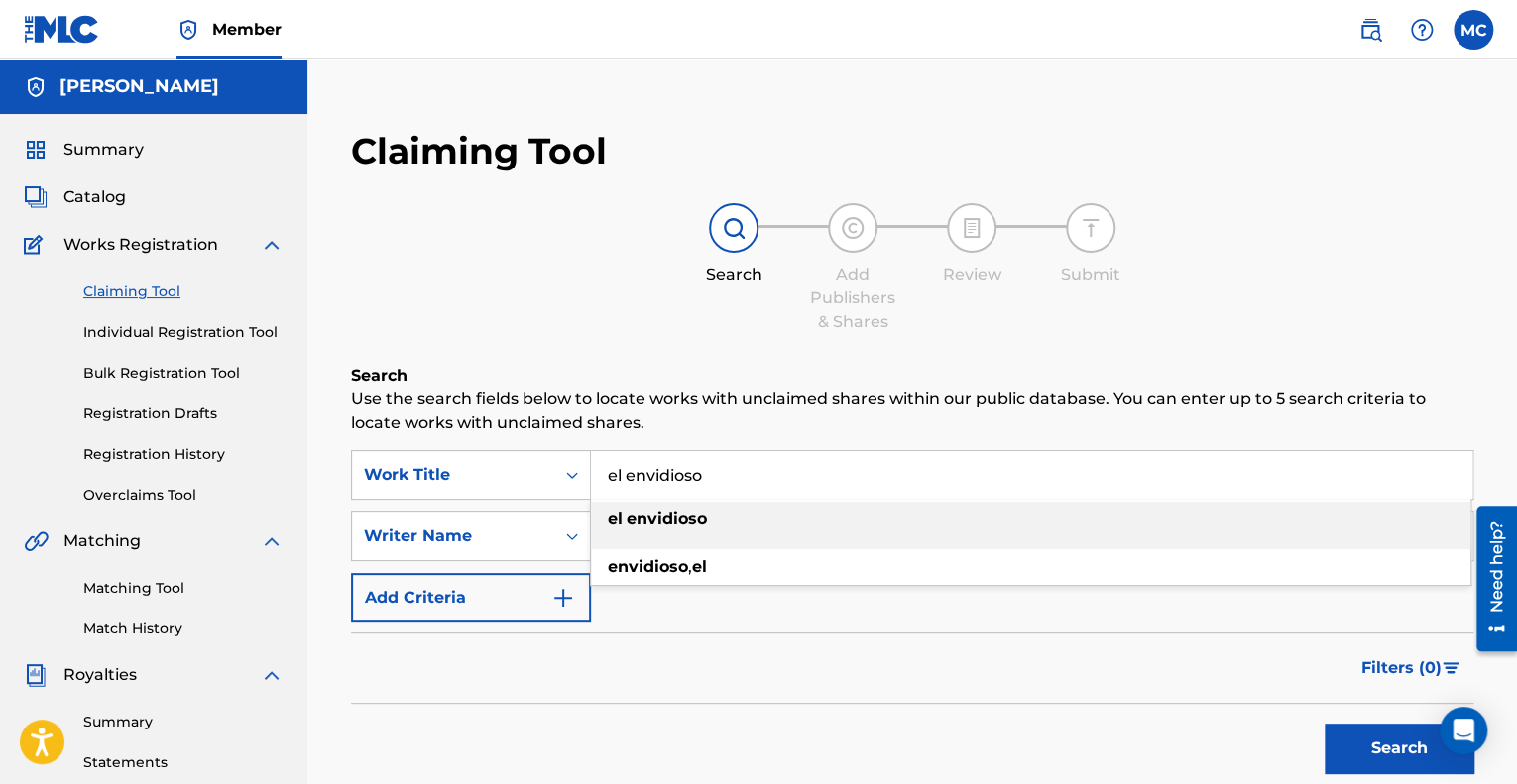 click on "el   envidioso" at bounding box center (1030, 519) 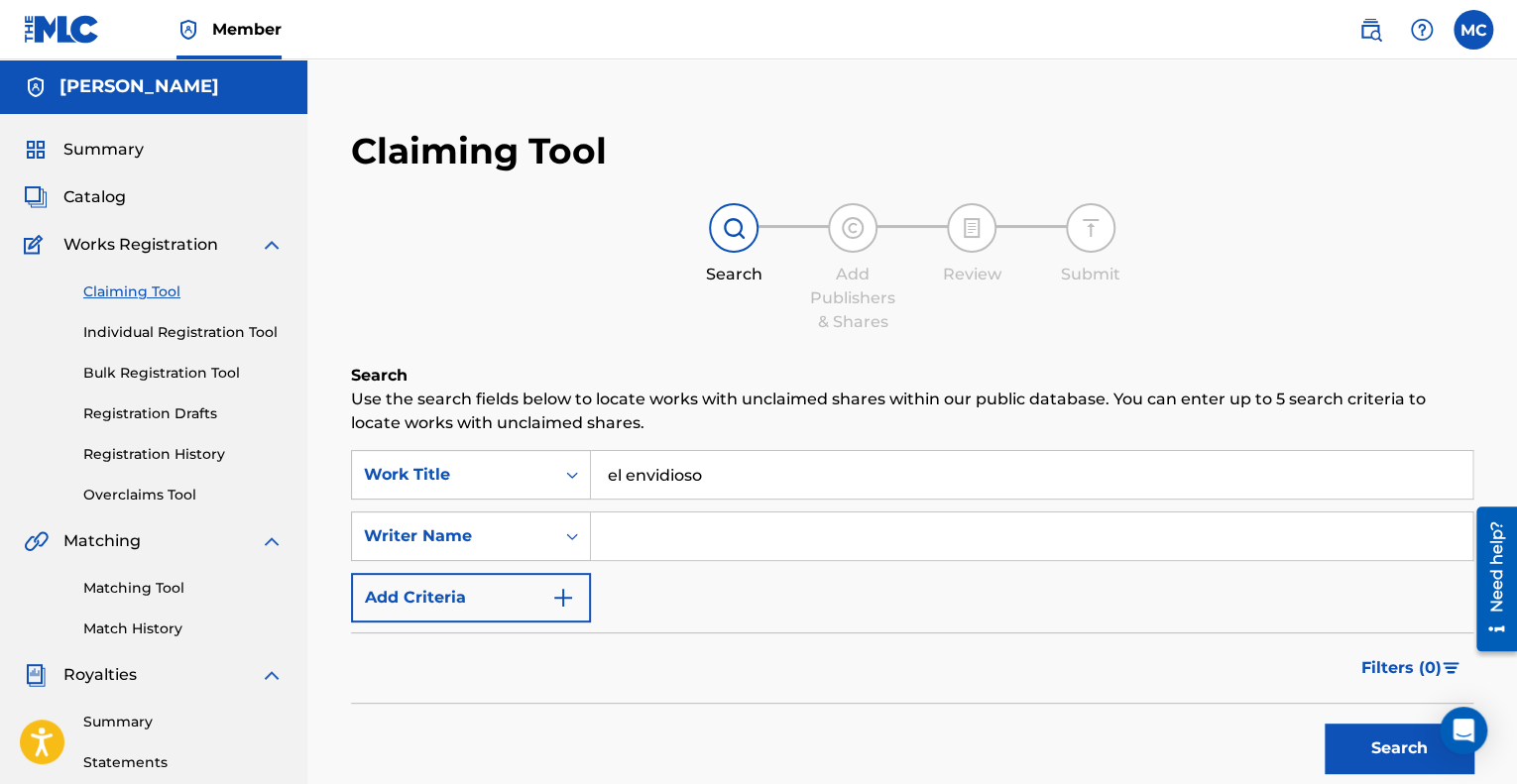 click at bounding box center [1031, 536] 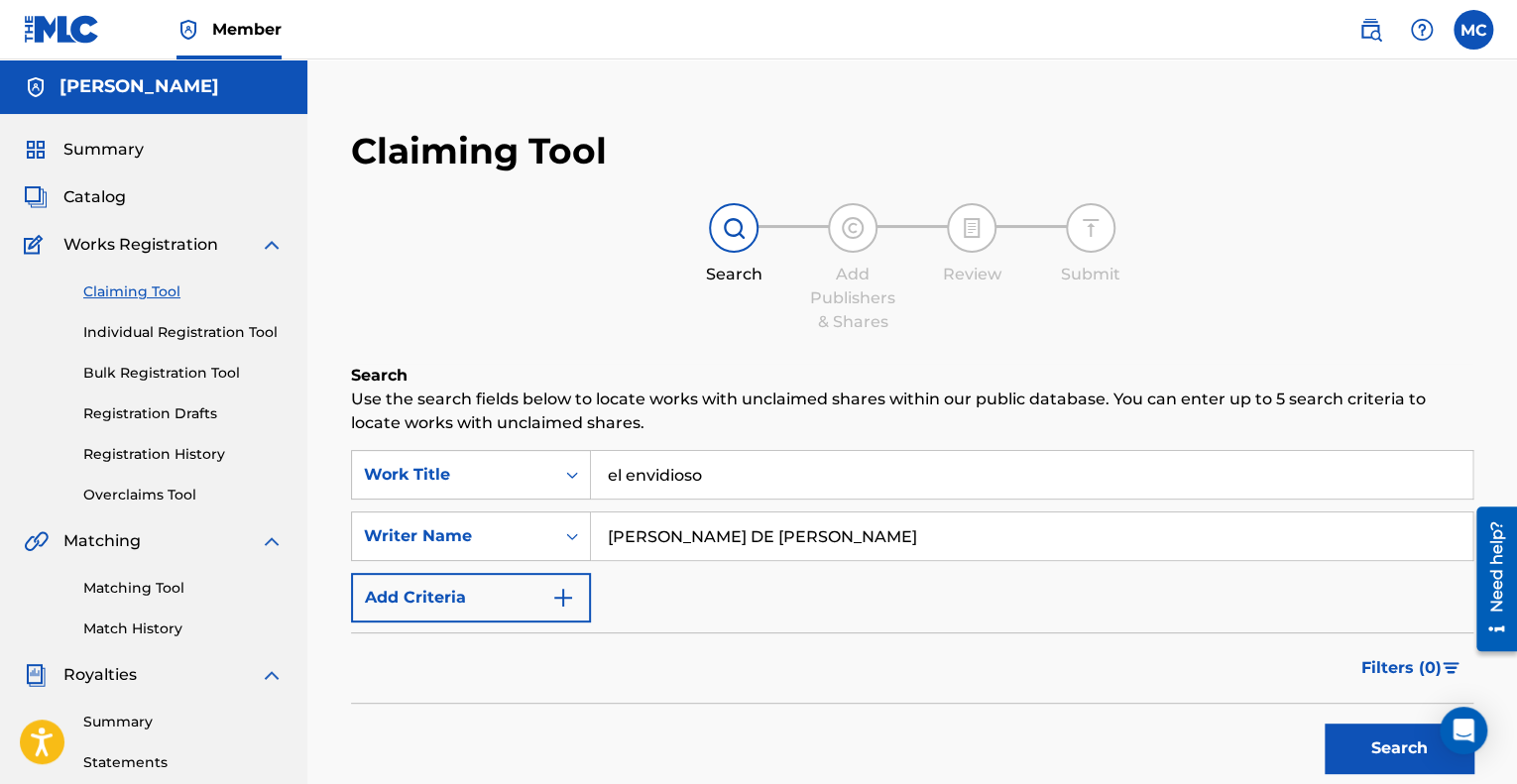 click on "Search" at bounding box center (1399, 748) 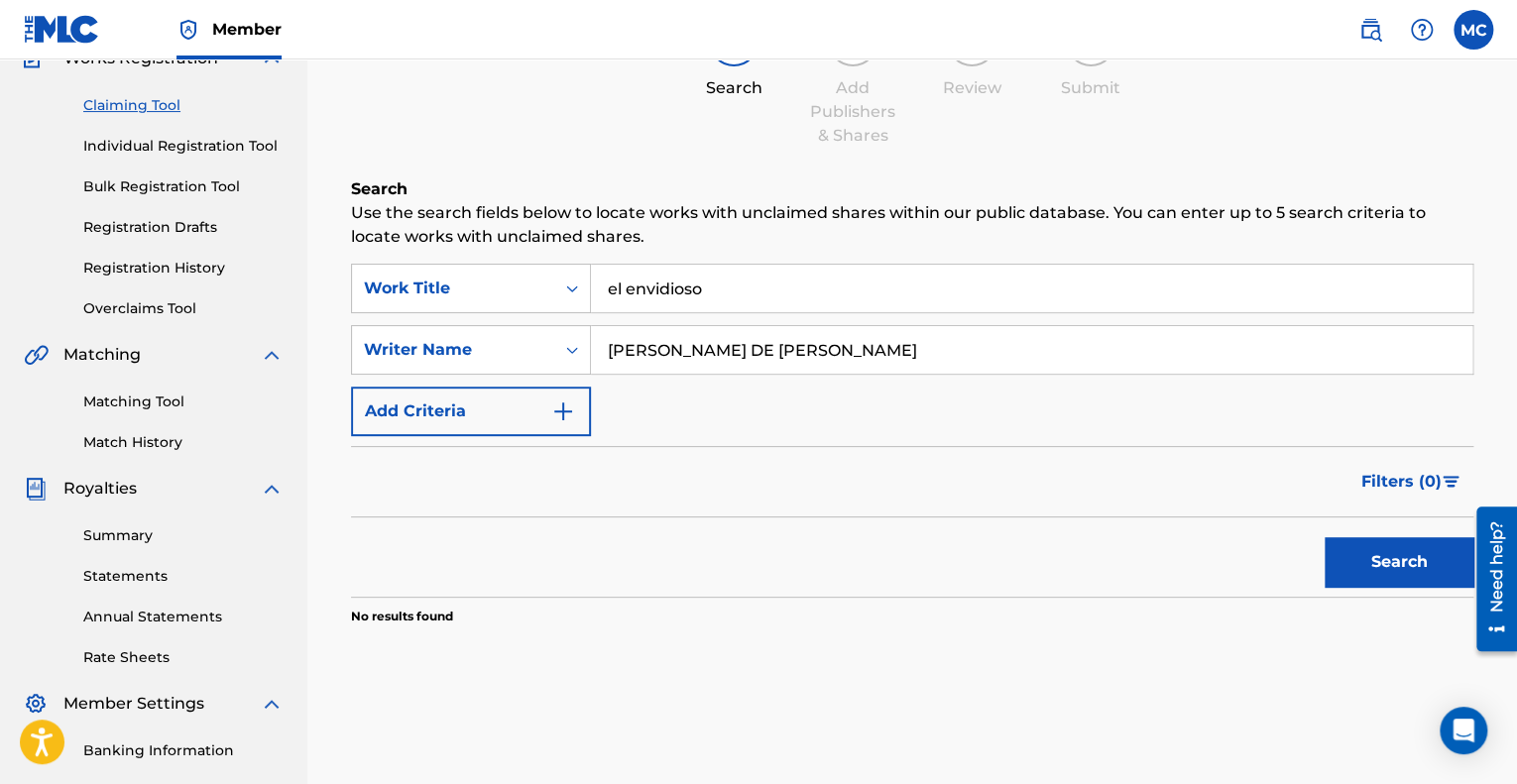 scroll, scrollTop: 297, scrollLeft: 0, axis: vertical 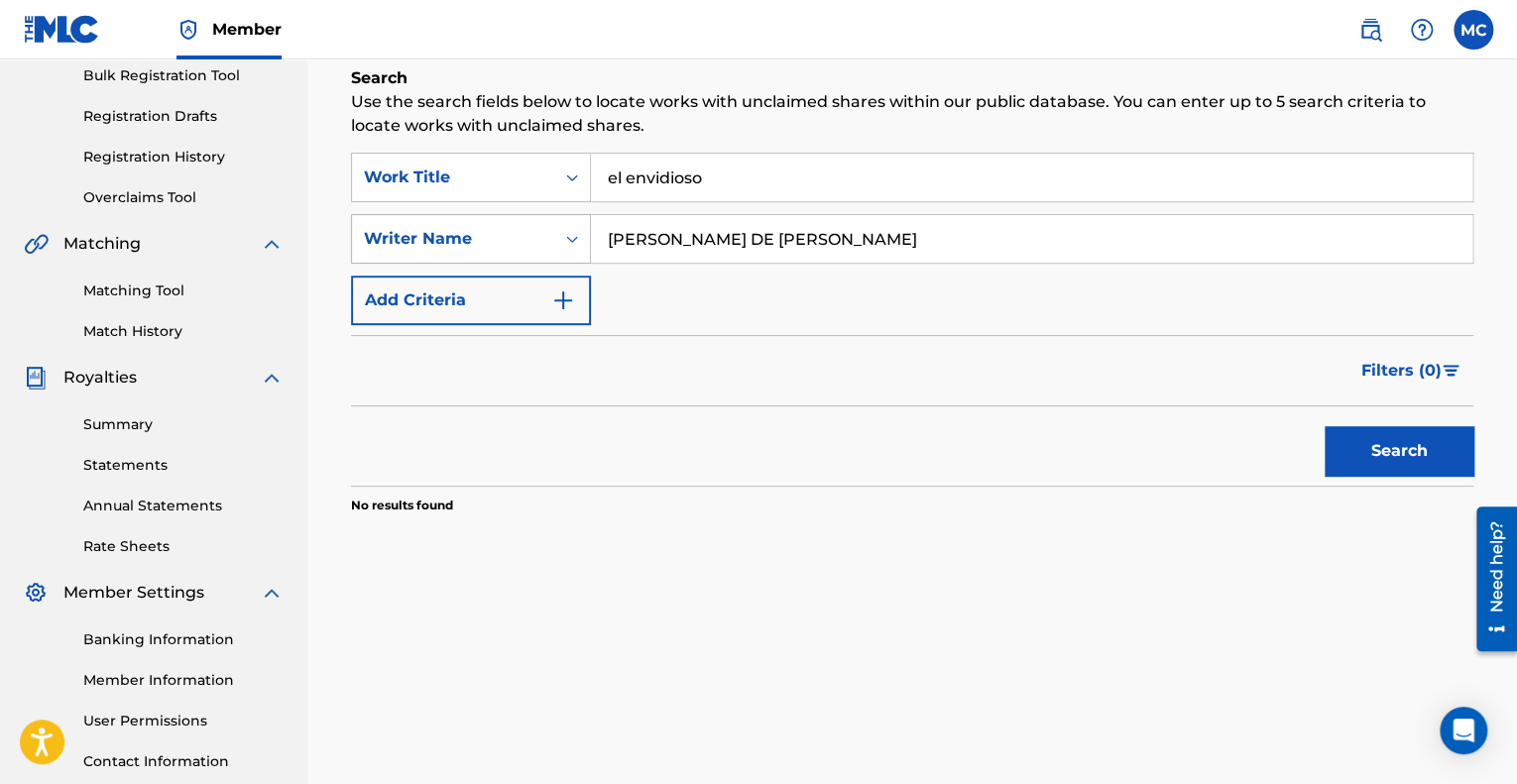 drag, startPoint x: 931, startPoint y: 243, endPoint x: 574, endPoint y: 243, distance: 357 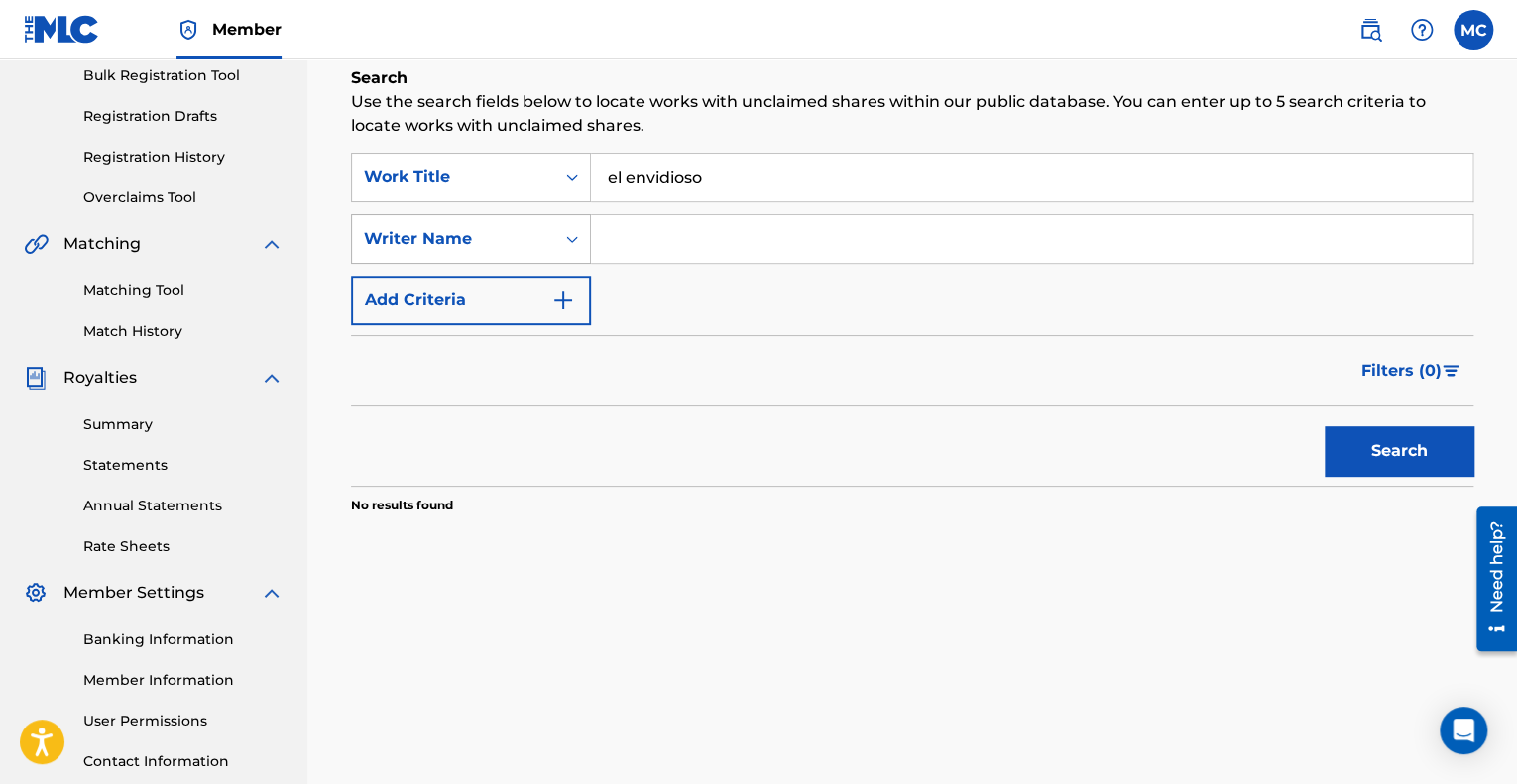 type 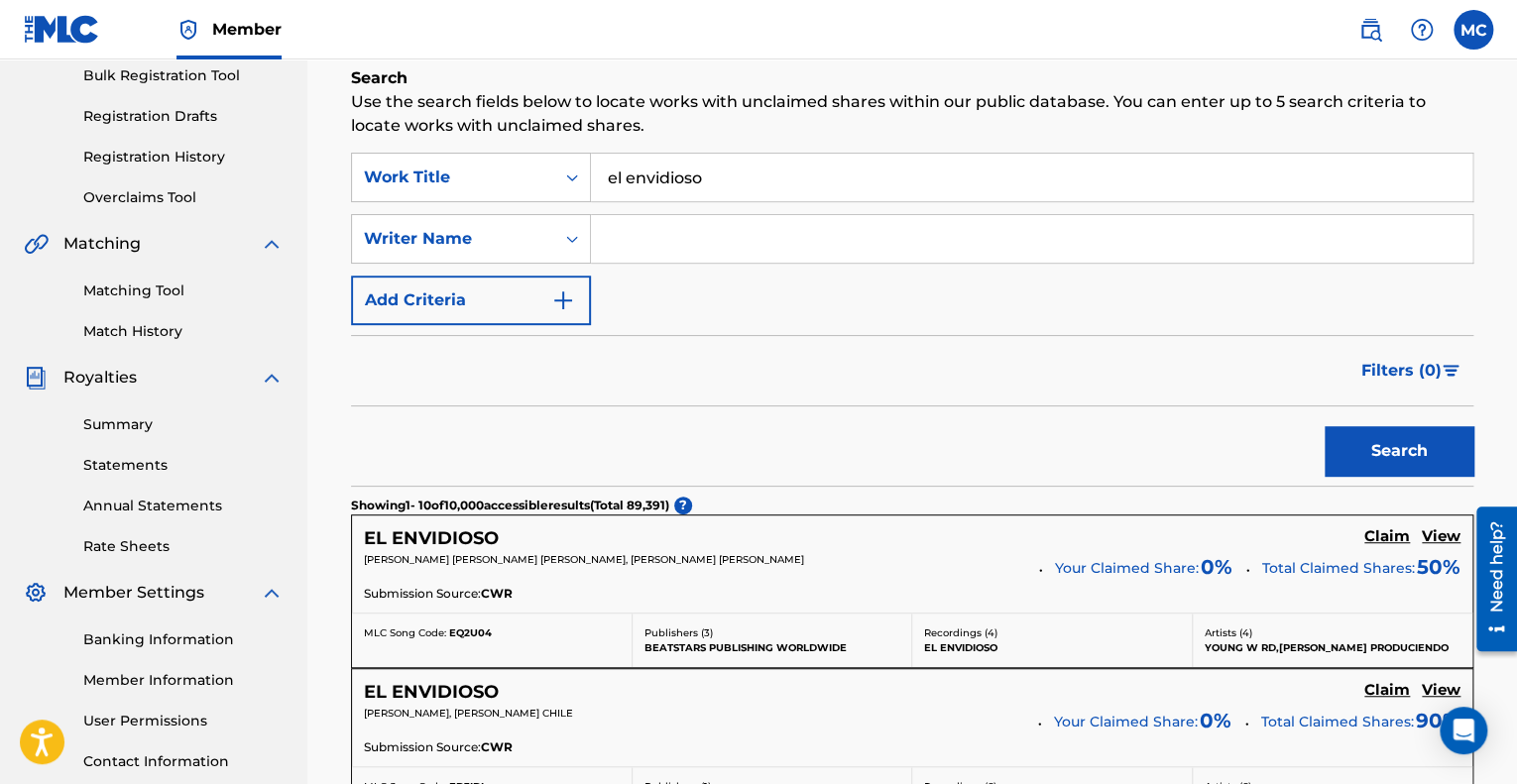 click on "Add Criteria" at bounding box center [471, 300] 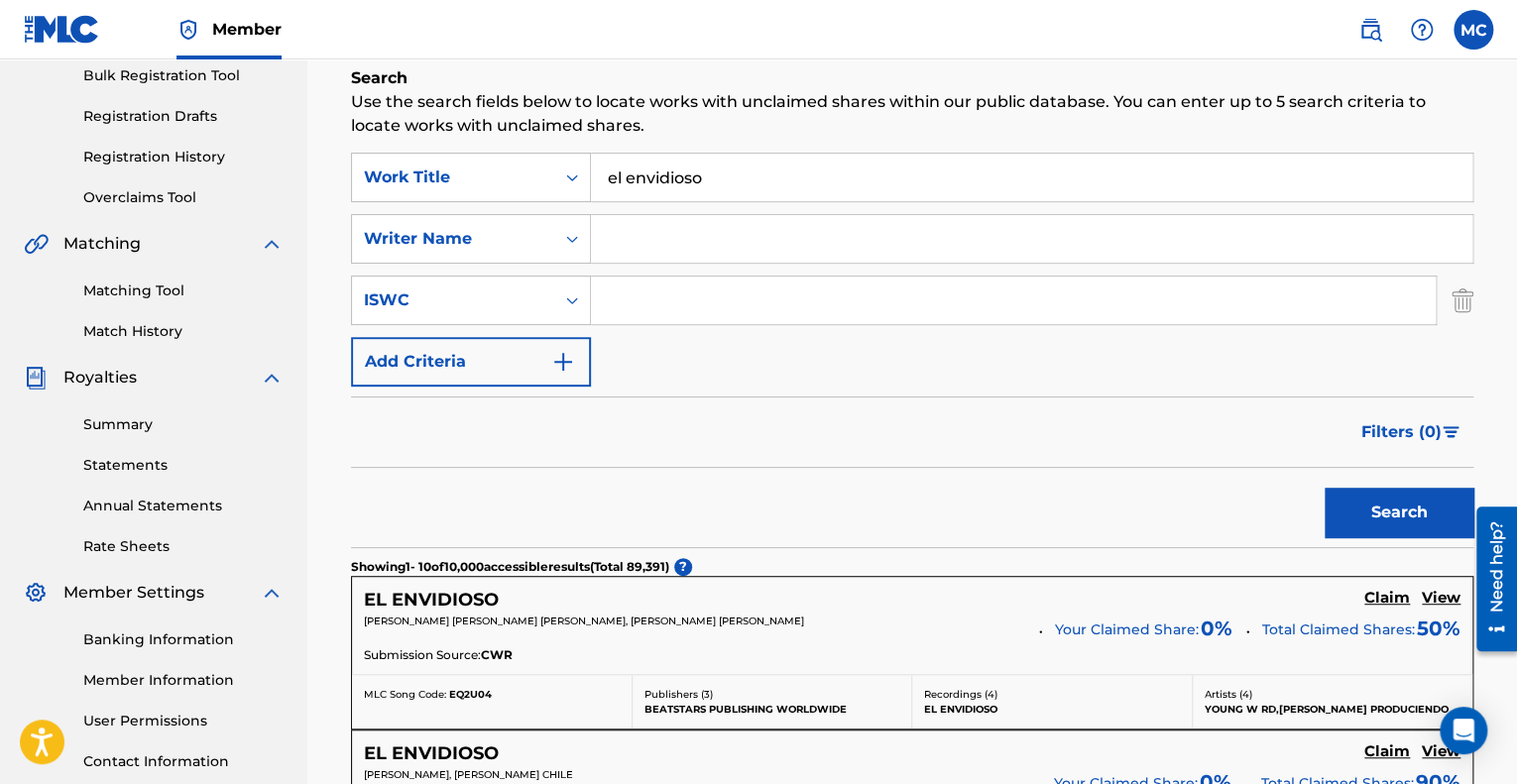click on "Add Criteria" at bounding box center [471, 362] 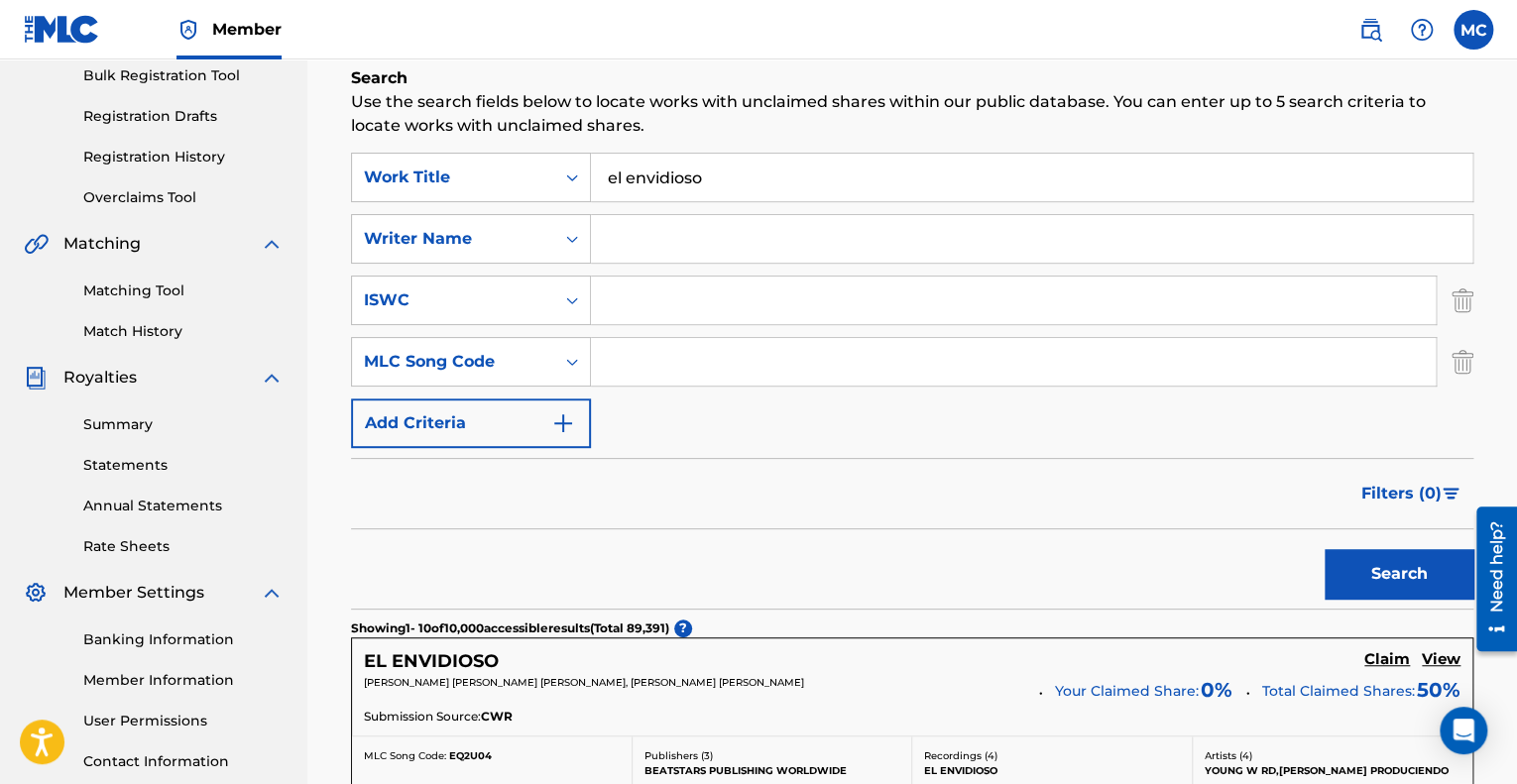 click on "Add Criteria" at bounding box center [471, 423] 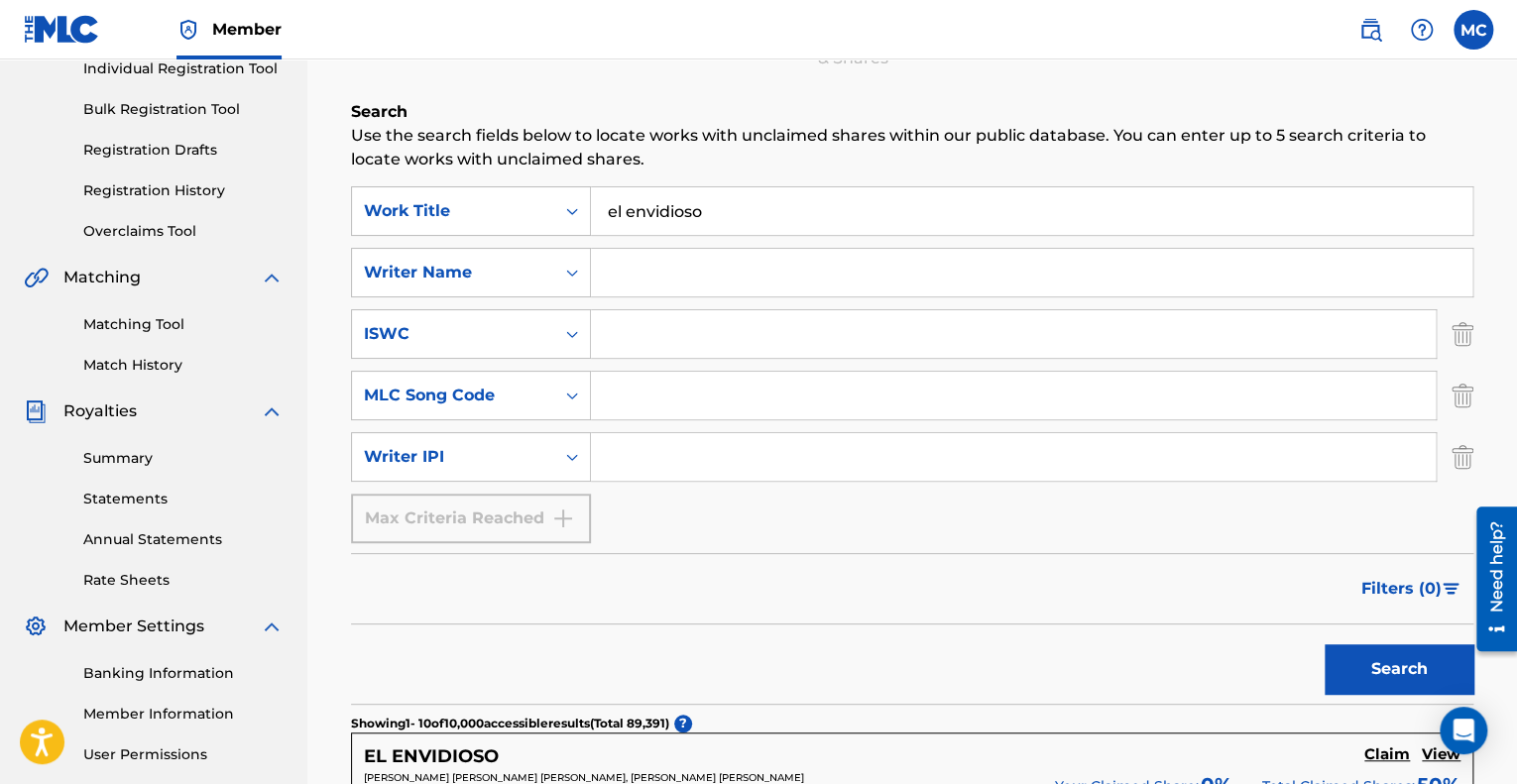 scroll, scrollTop: 99, scrollLeft: 0, axis: vertical 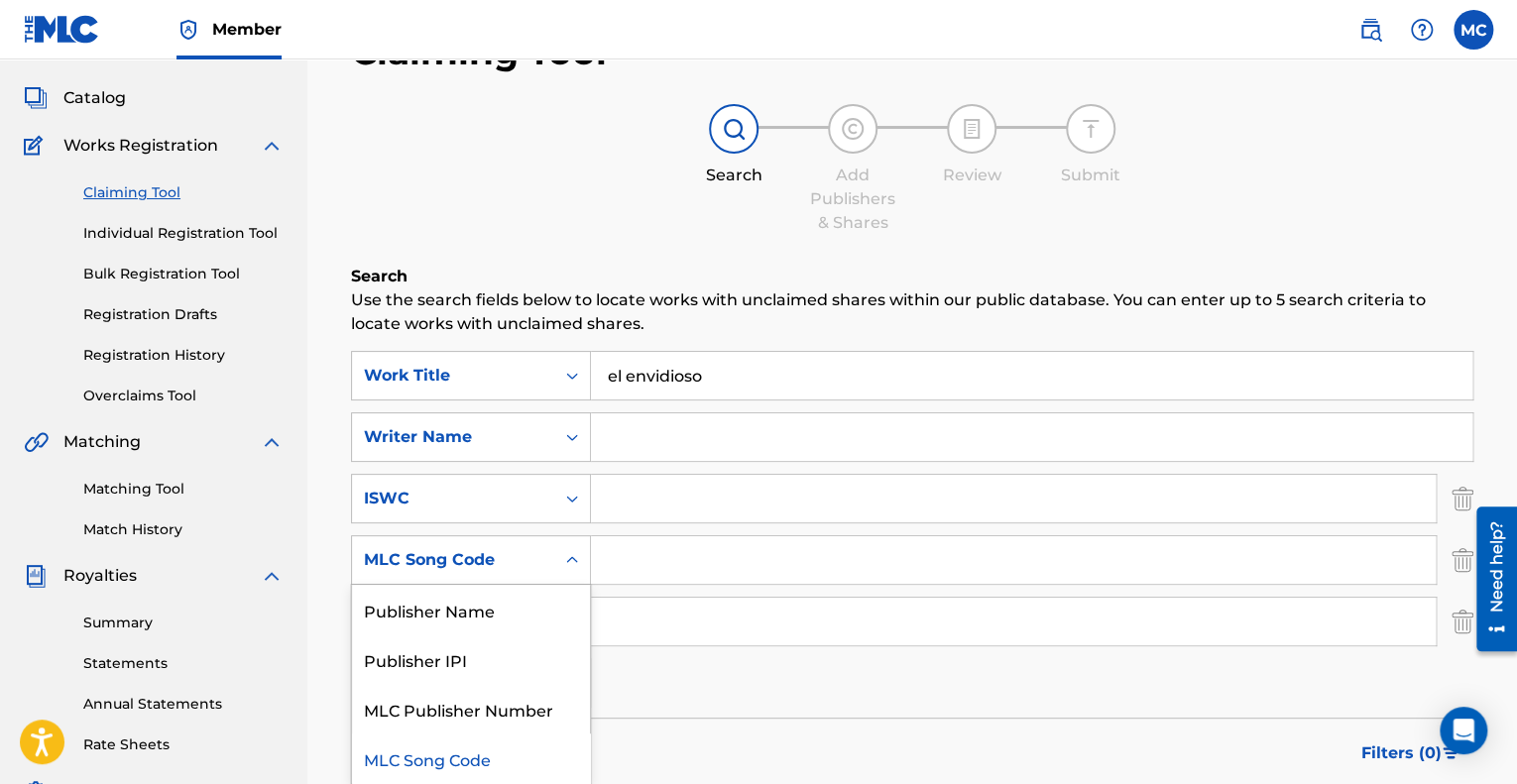 click 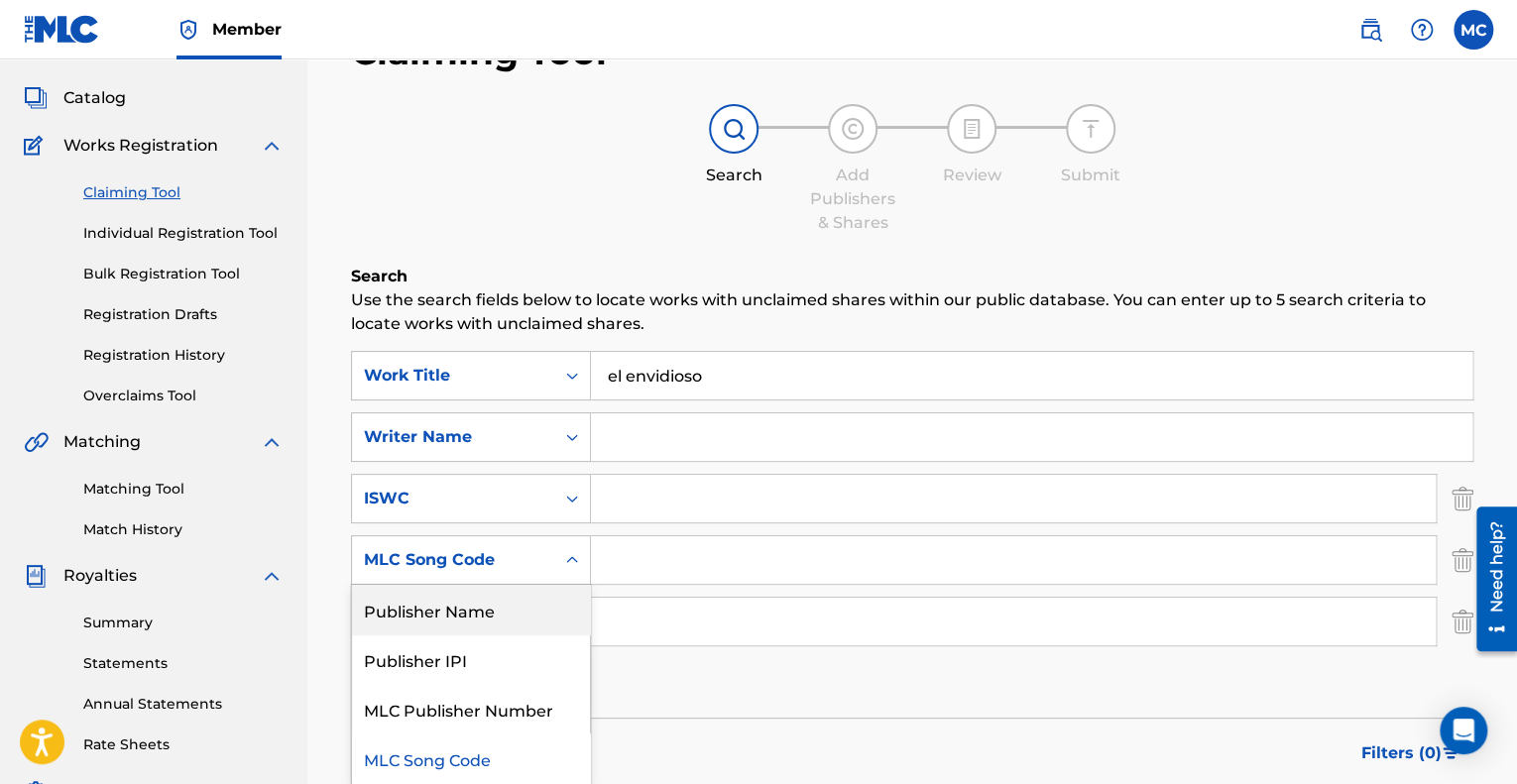 click on "Publisher Name" at bounding box center (471, 610) 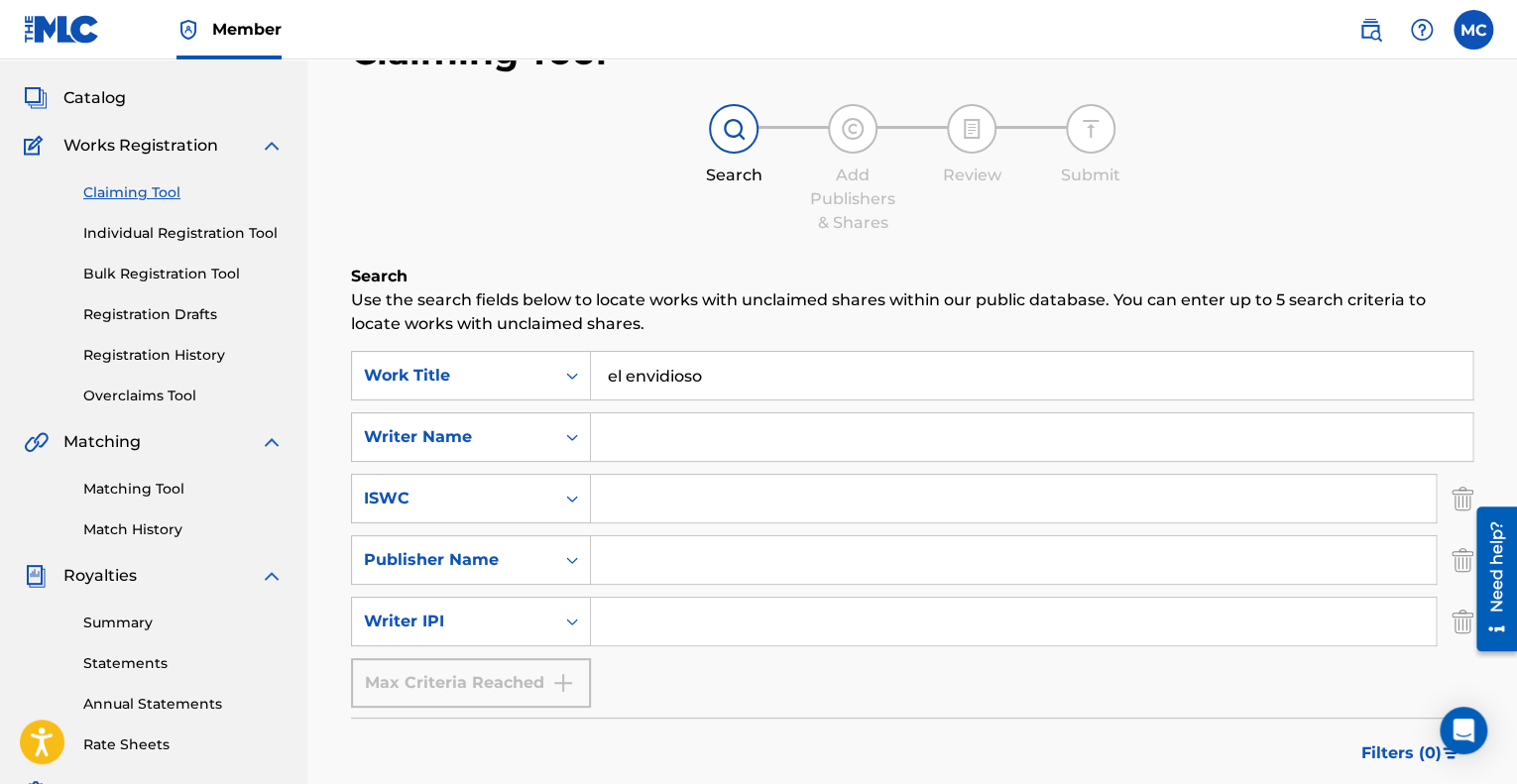 click at bounding box center (1013, 560) 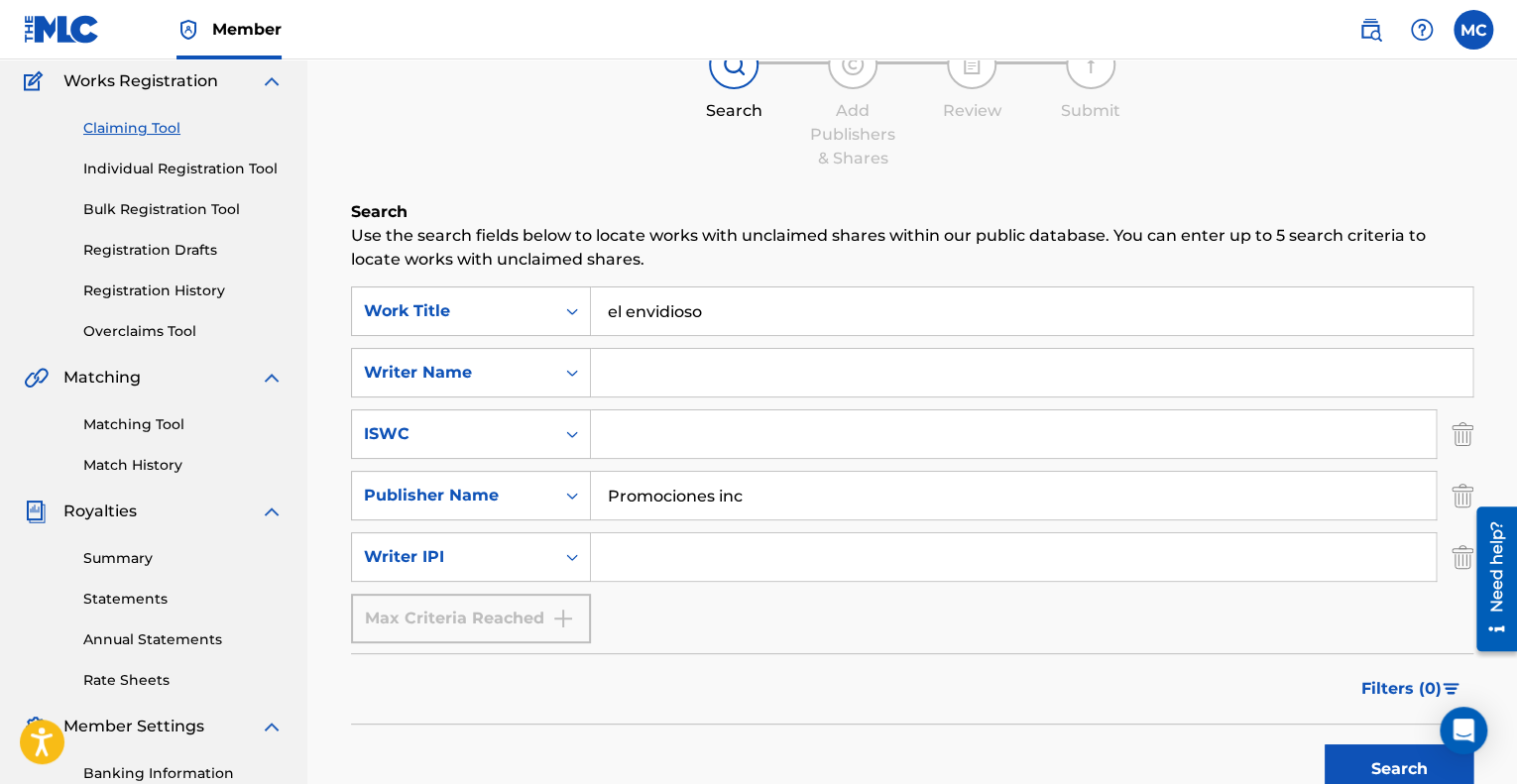 scroll, scrollTop: 198, scrollLeft: 0, axis: vertical 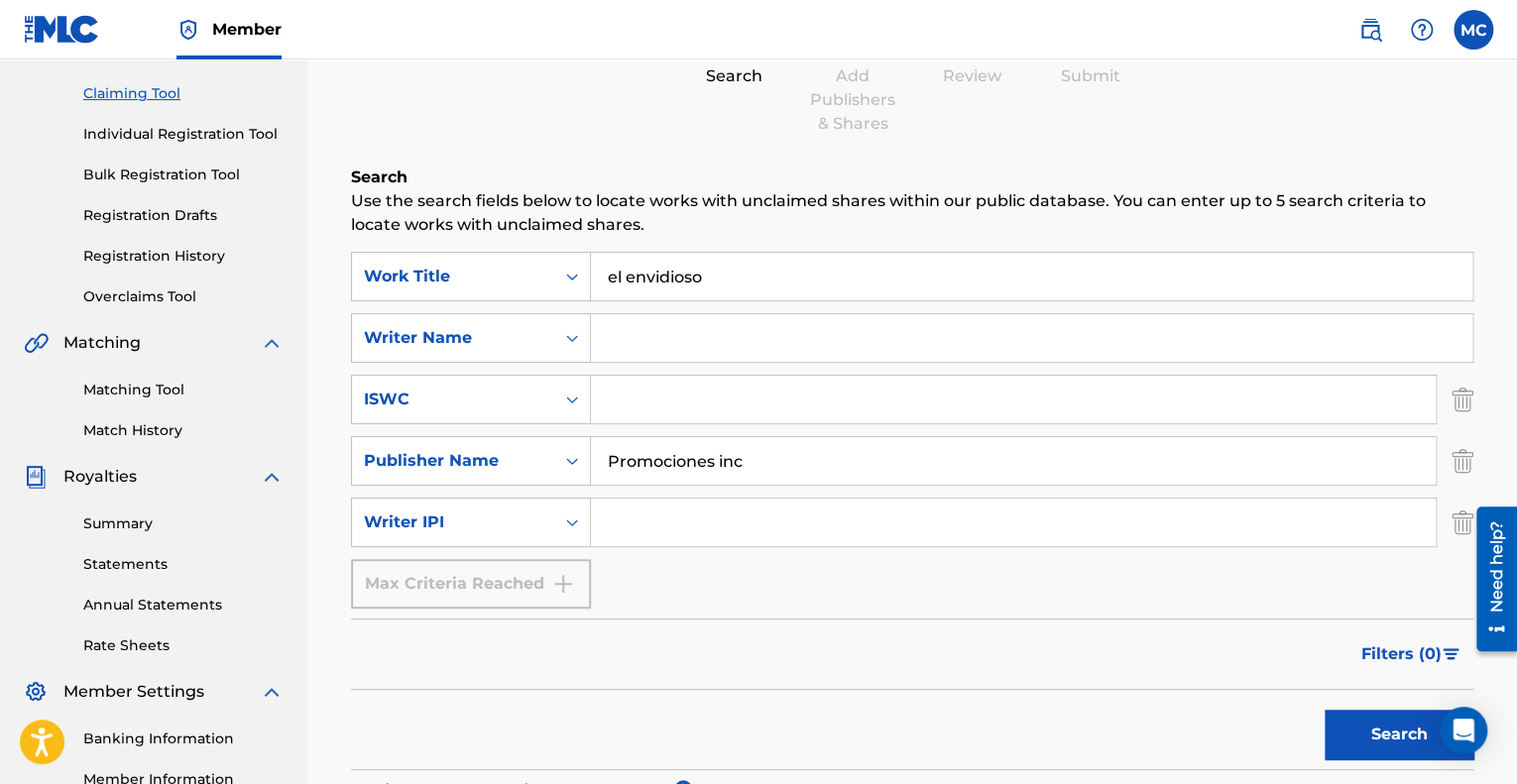 click on "Search" at bounding box center (1399, 734) 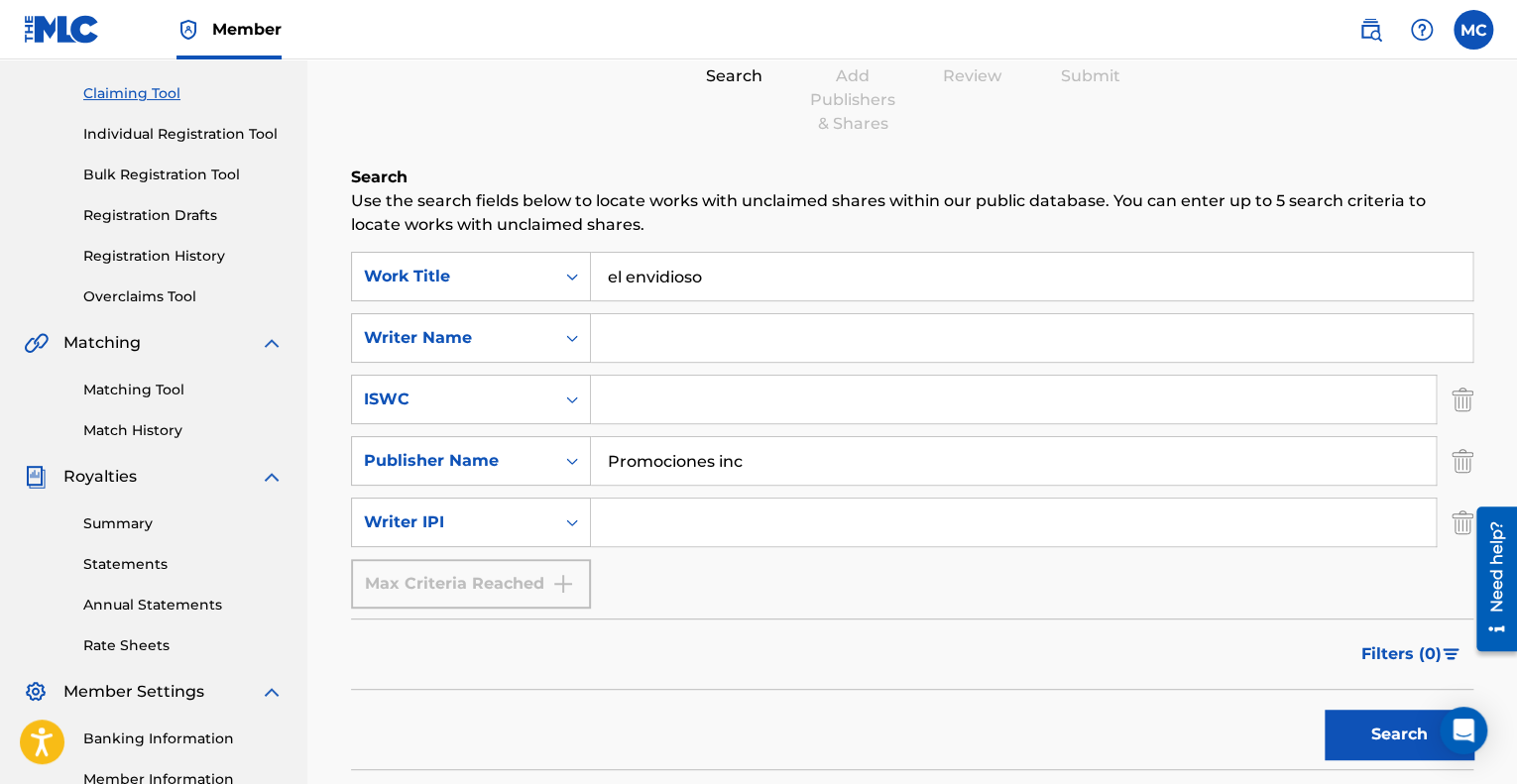 scroll, scrollTop: 444, scrollLeft: 0, axis: vertical 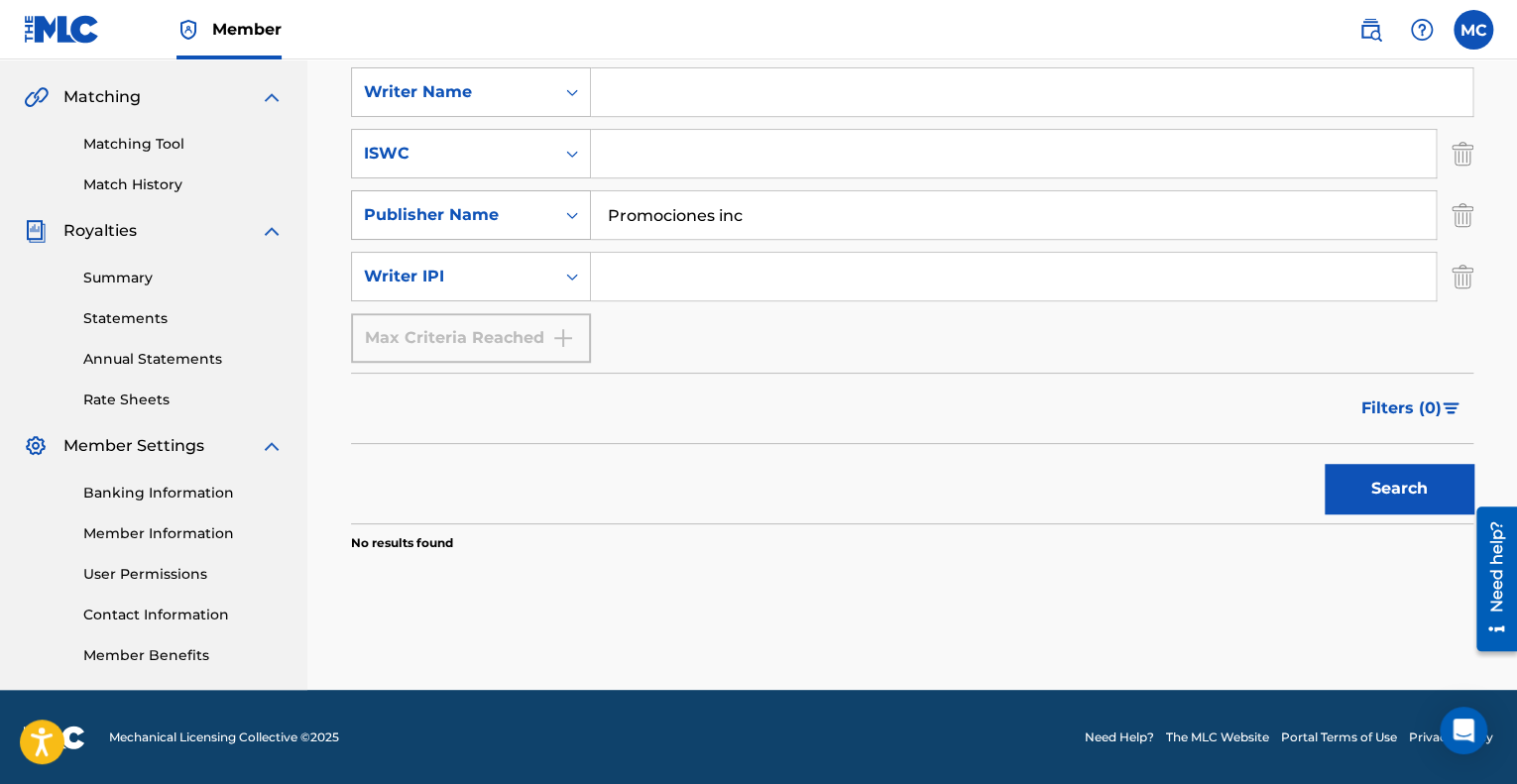 drag, startPoint x: 767, startPoint y: 211, endPoint x: 468, endPoint y: 211, distance: 299 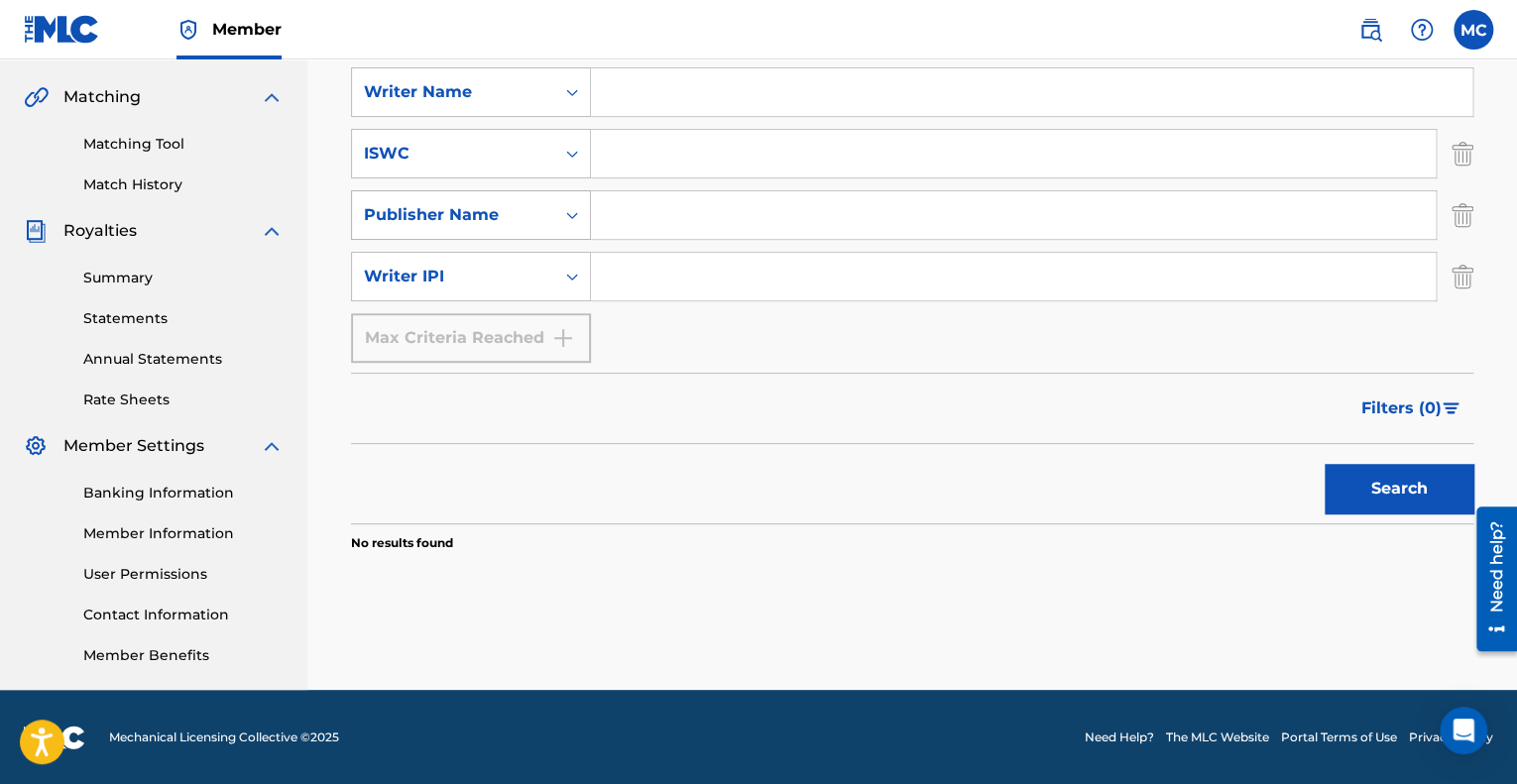 type 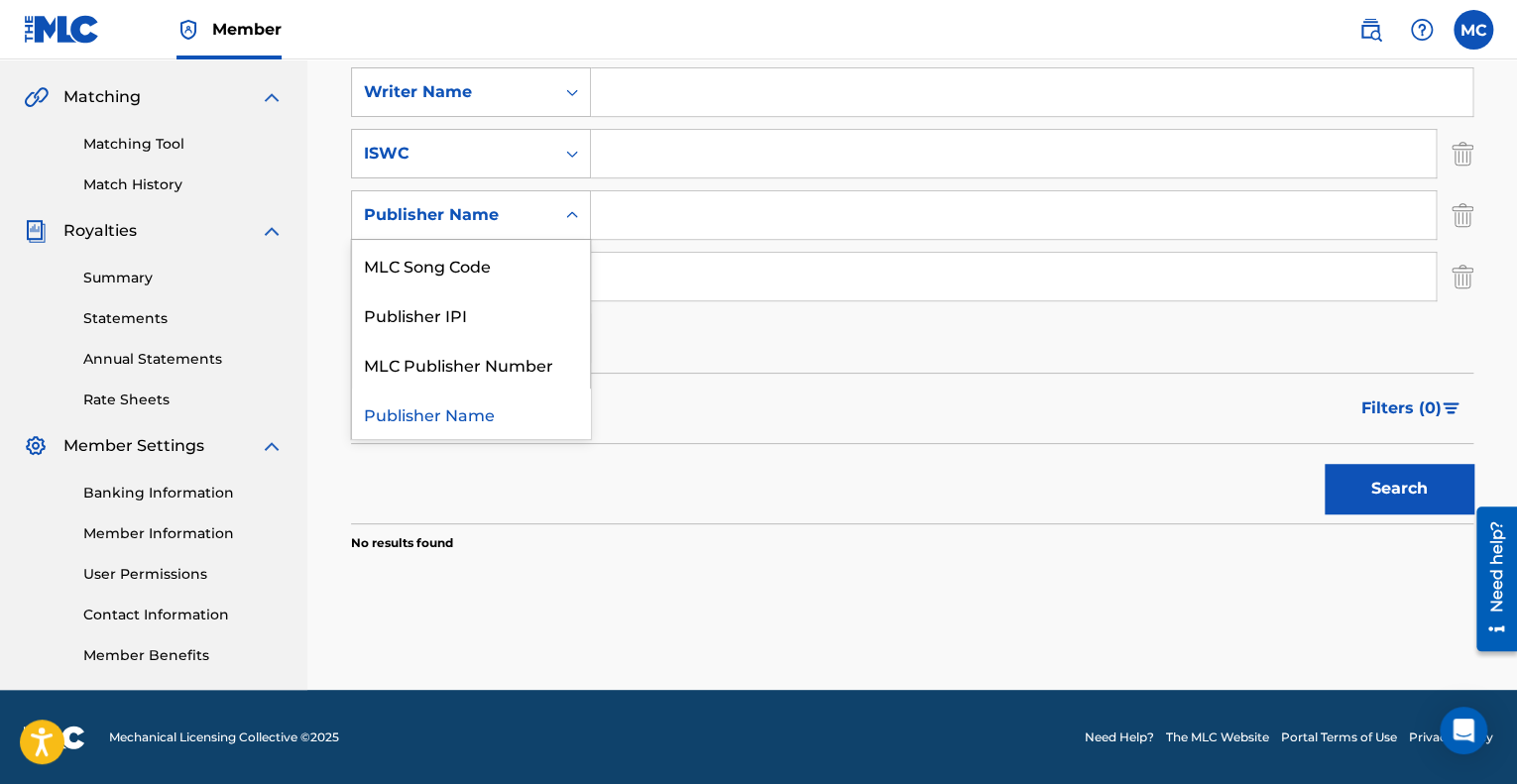 click on "Publisher Name" at bounding box center (453, 215) 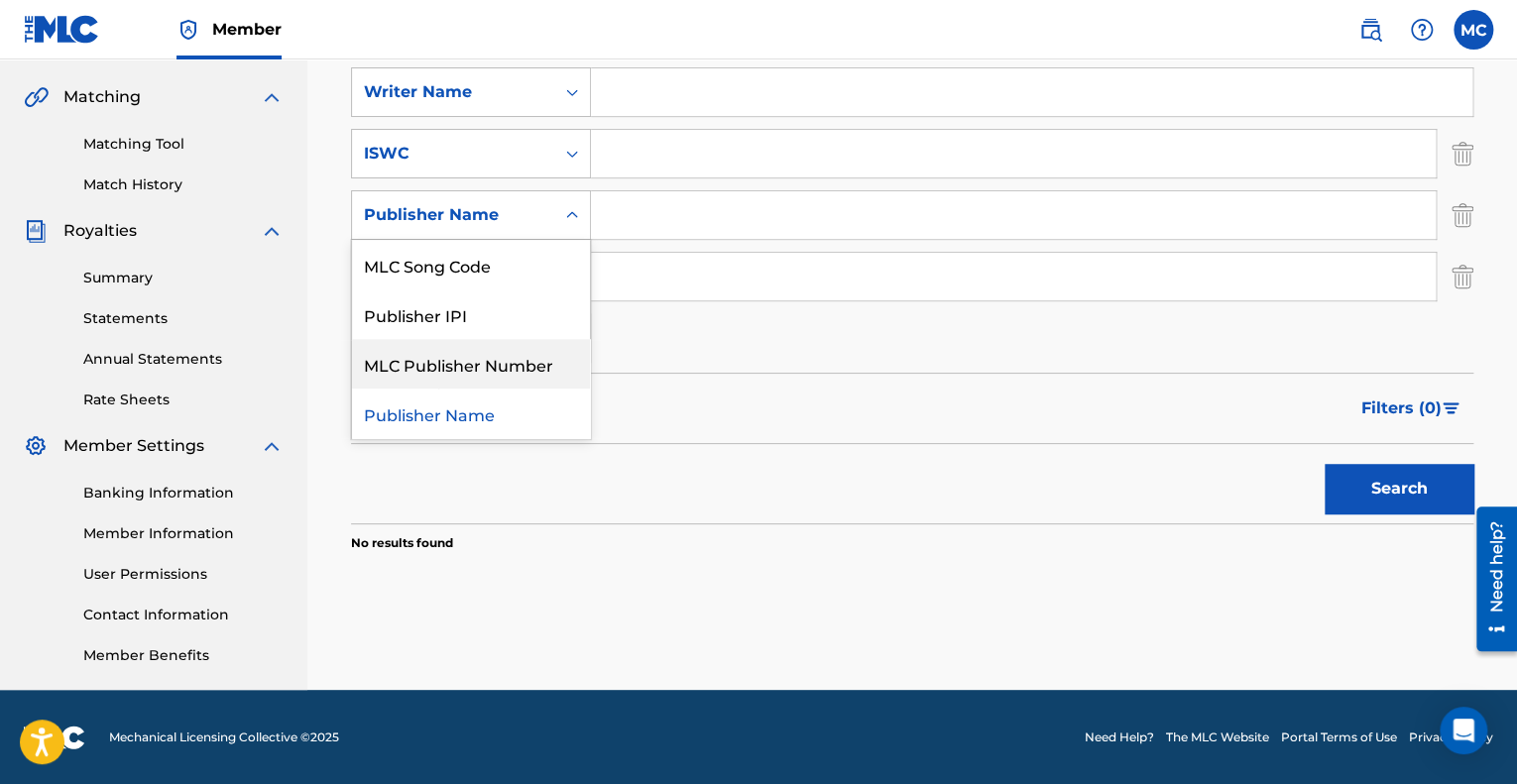 drag, startPoint x: 474, startPoint y: 314, endPoint x: 492, endPoint y: 377, distance: 65.52099 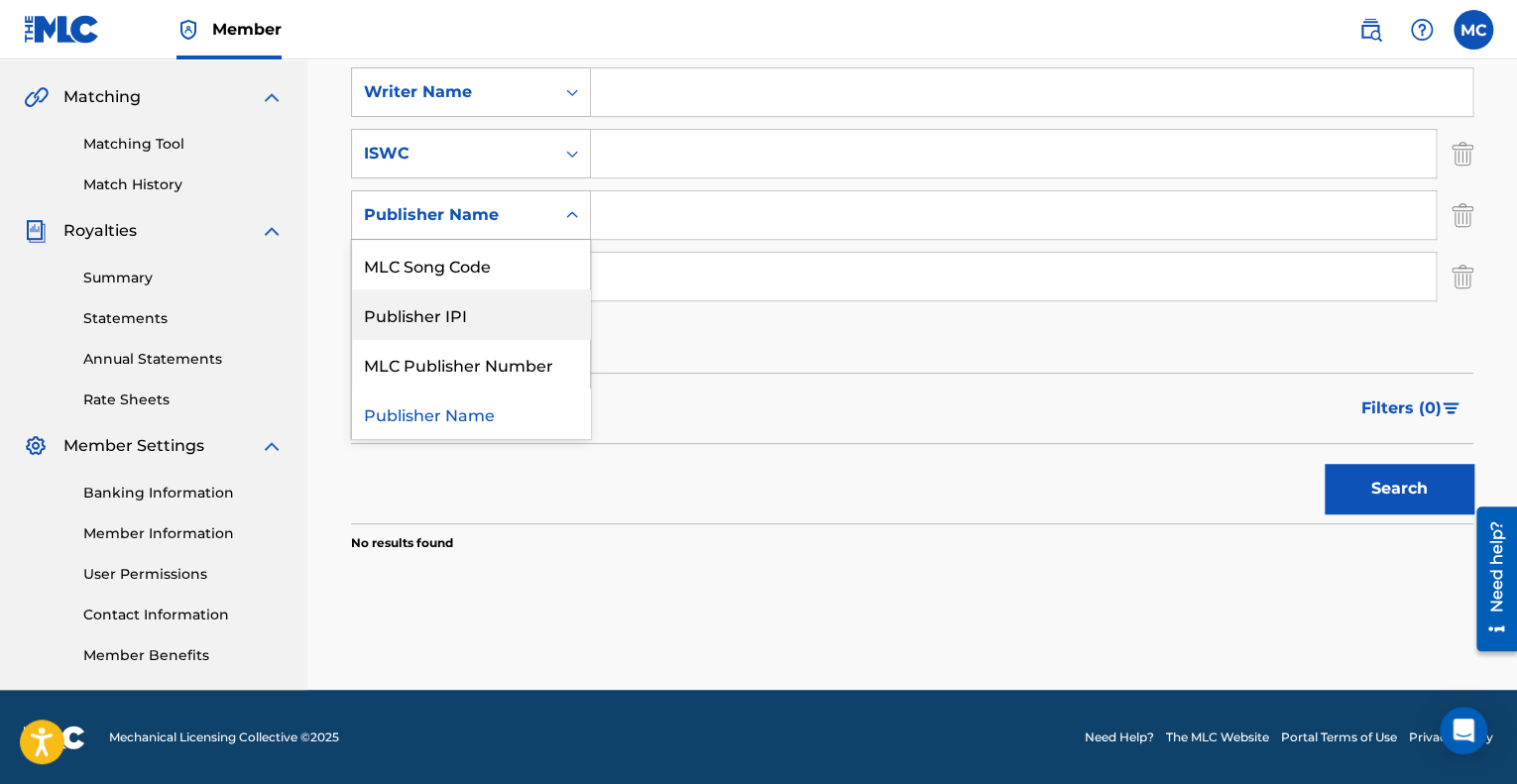click on "Publisher IPI" at bounding box center (471, 314) 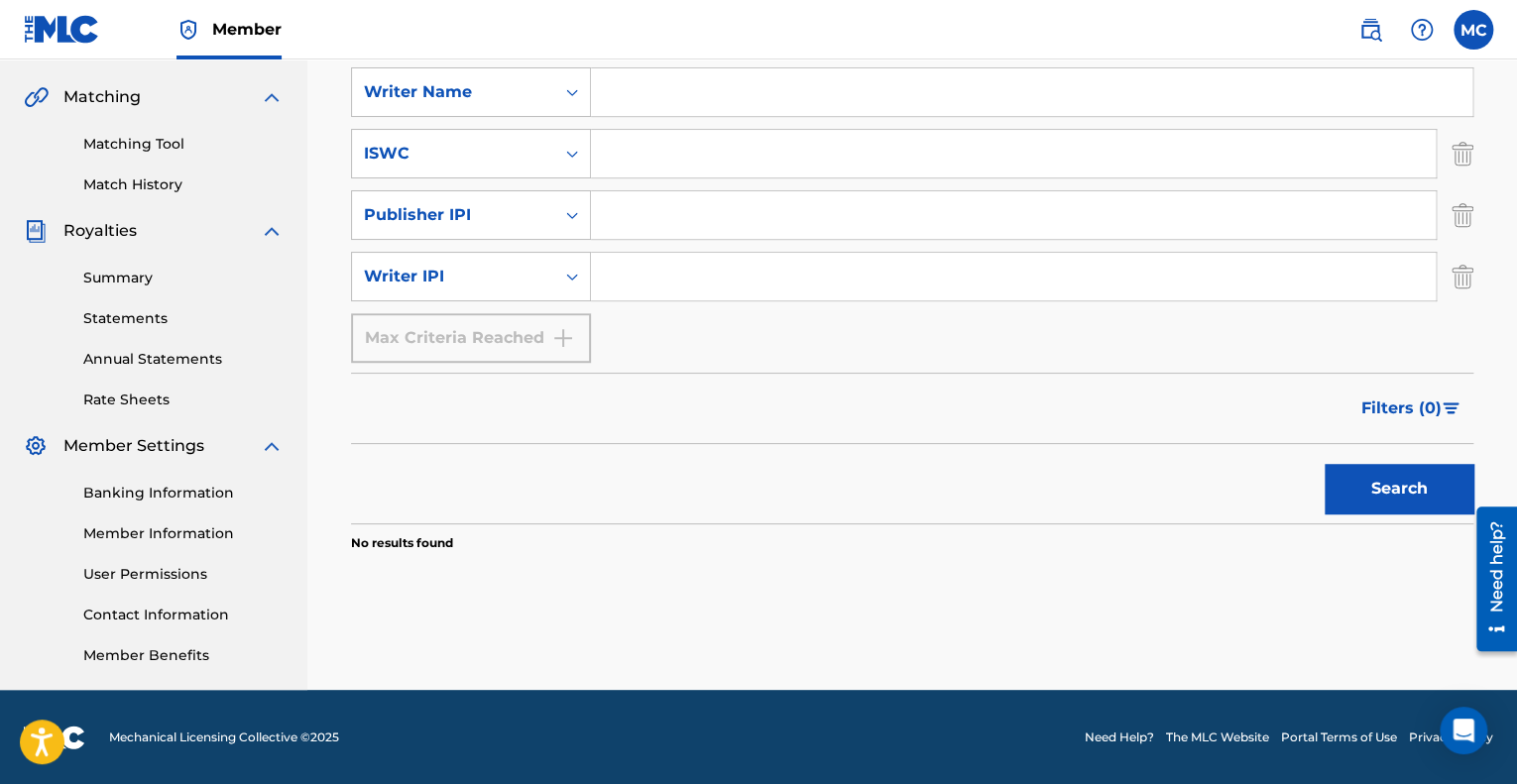 click at bounding box center [1013, 215] 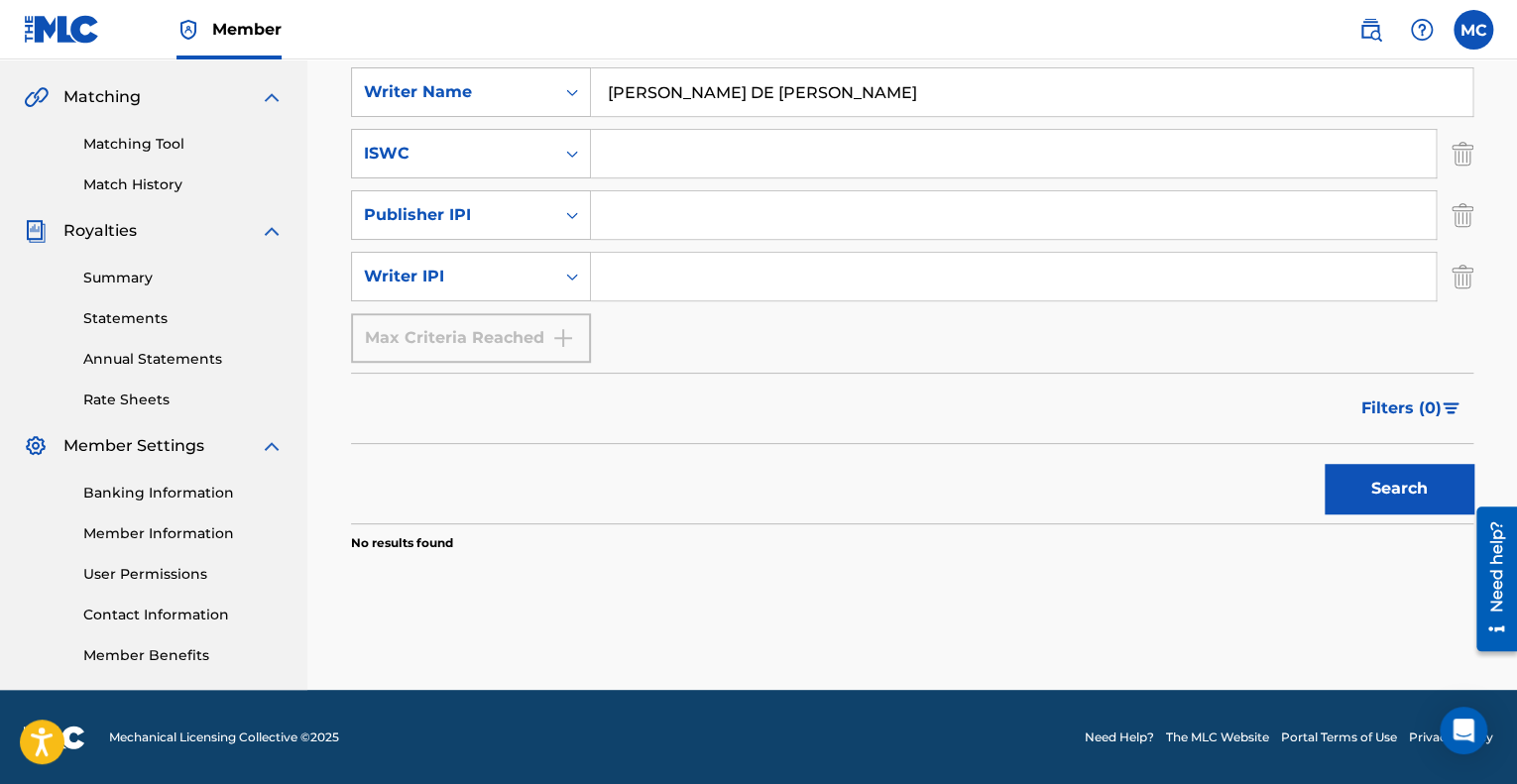 click on "Search" at bounding box center [1399, 489] 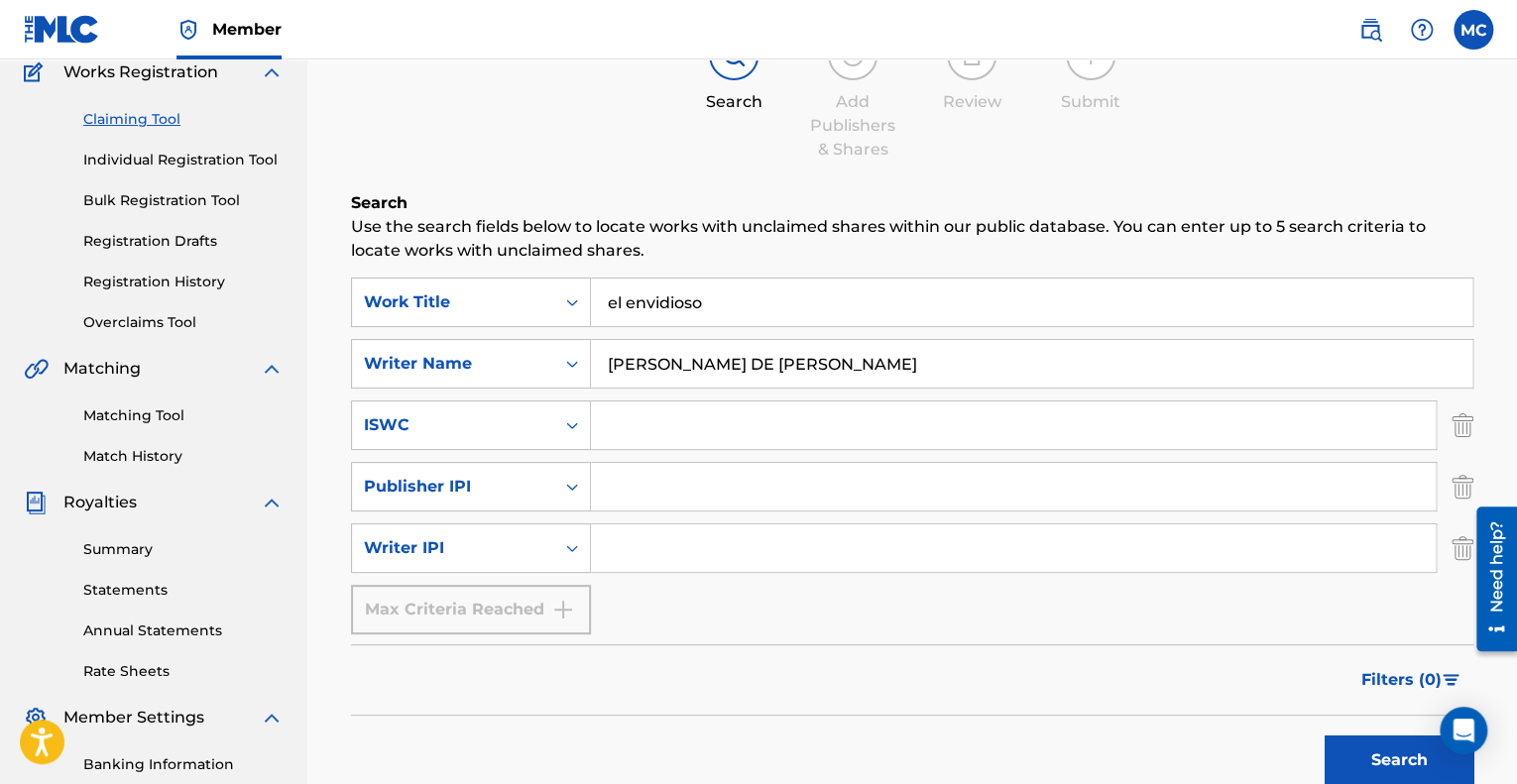 scroll, scrollTop: 147, scrollLeft: 0, axis: vertical 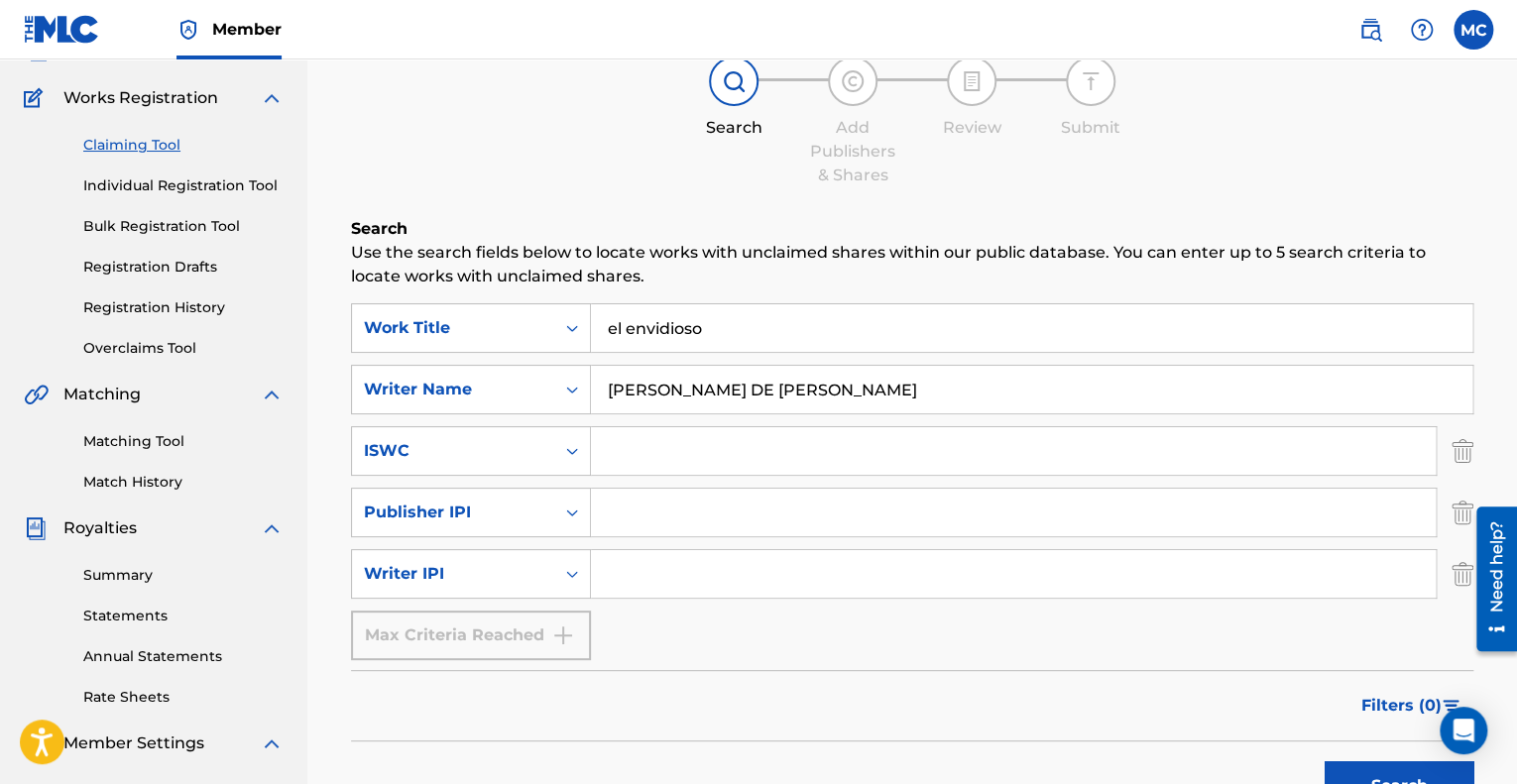 drag, startPoint x: 694, startPoint y: 384, endPoint x: 984, endPoint y: 403, distance: 290.62175 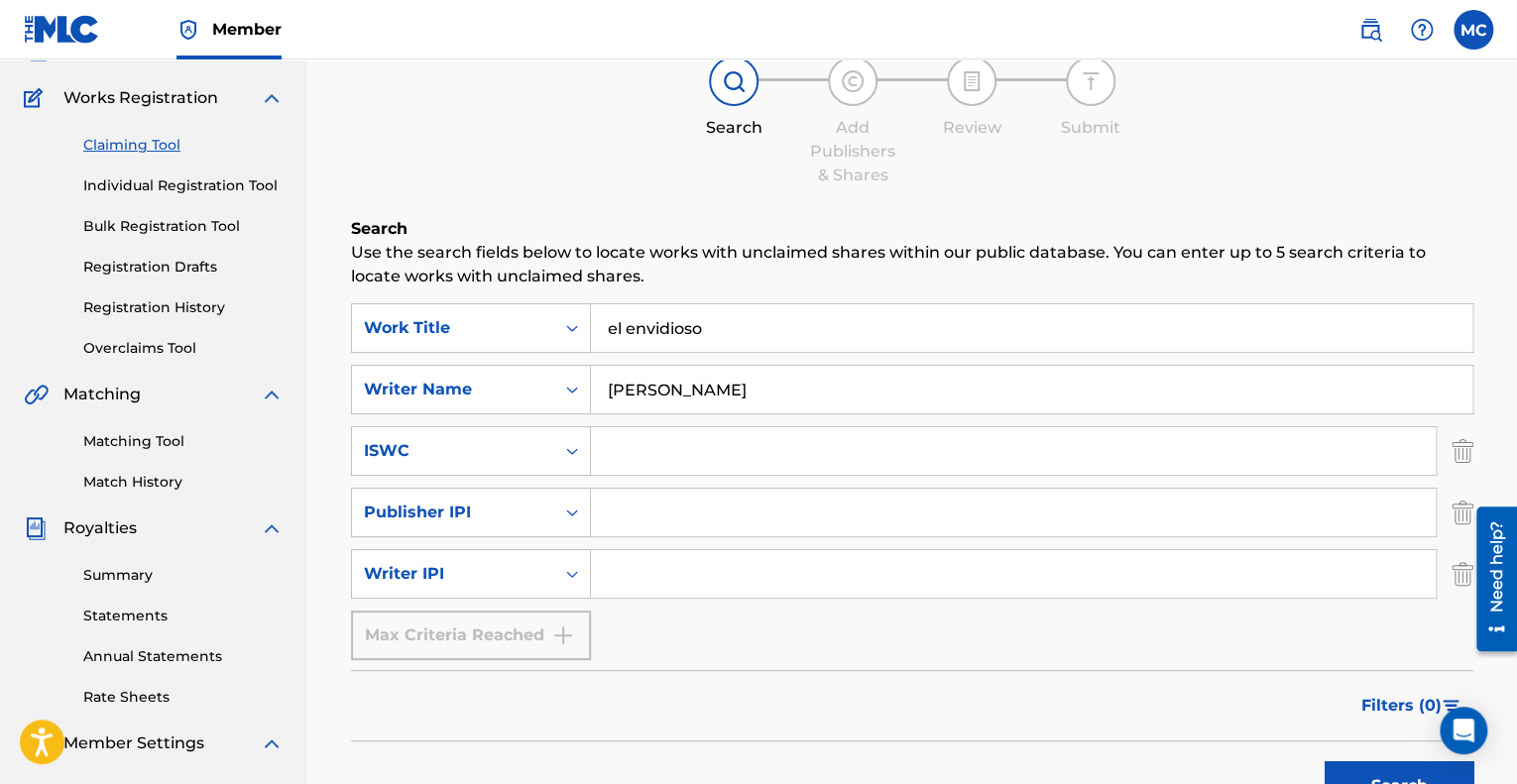 type on "MANUEL" 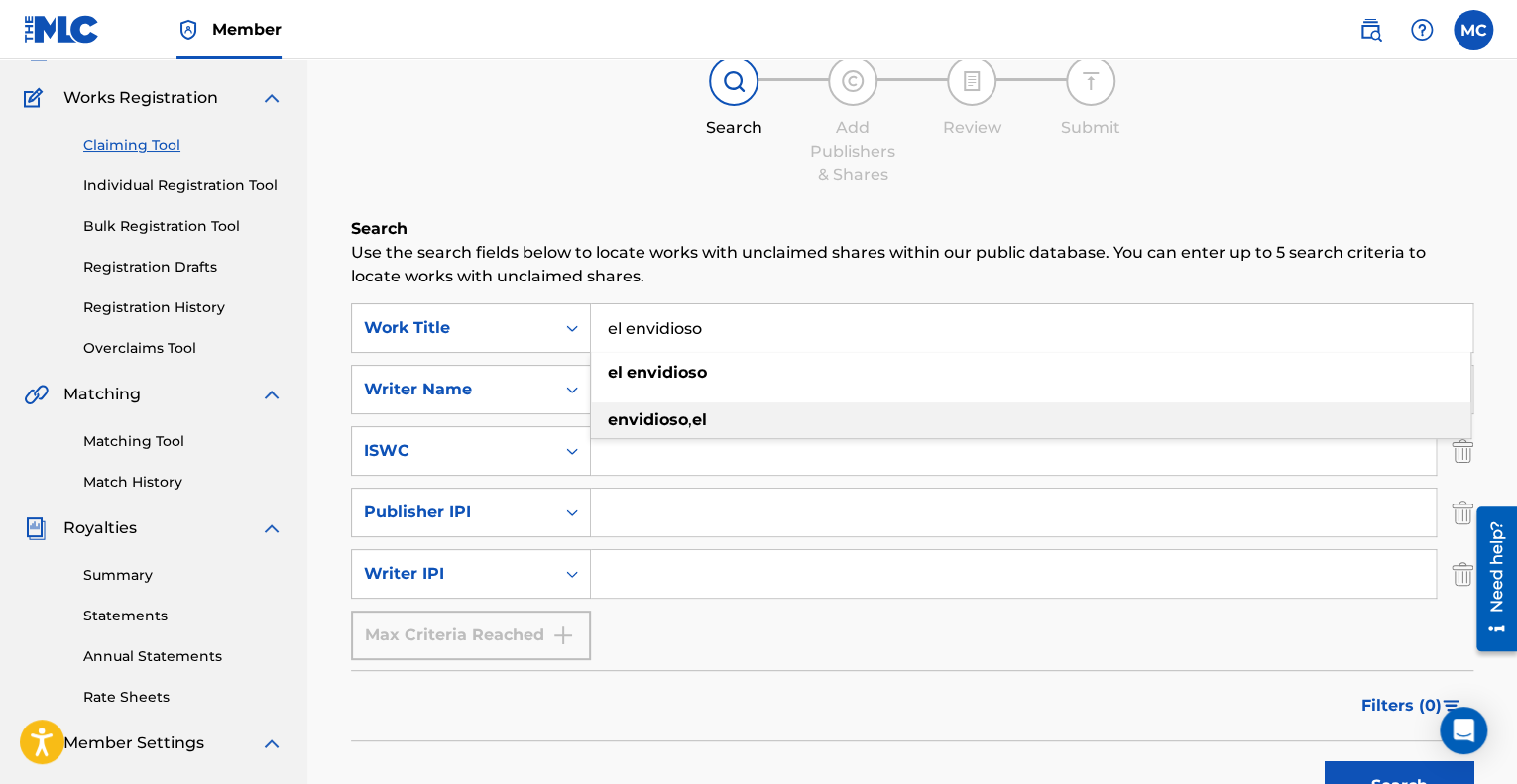 click on "el" at bounding box center [699, 419] 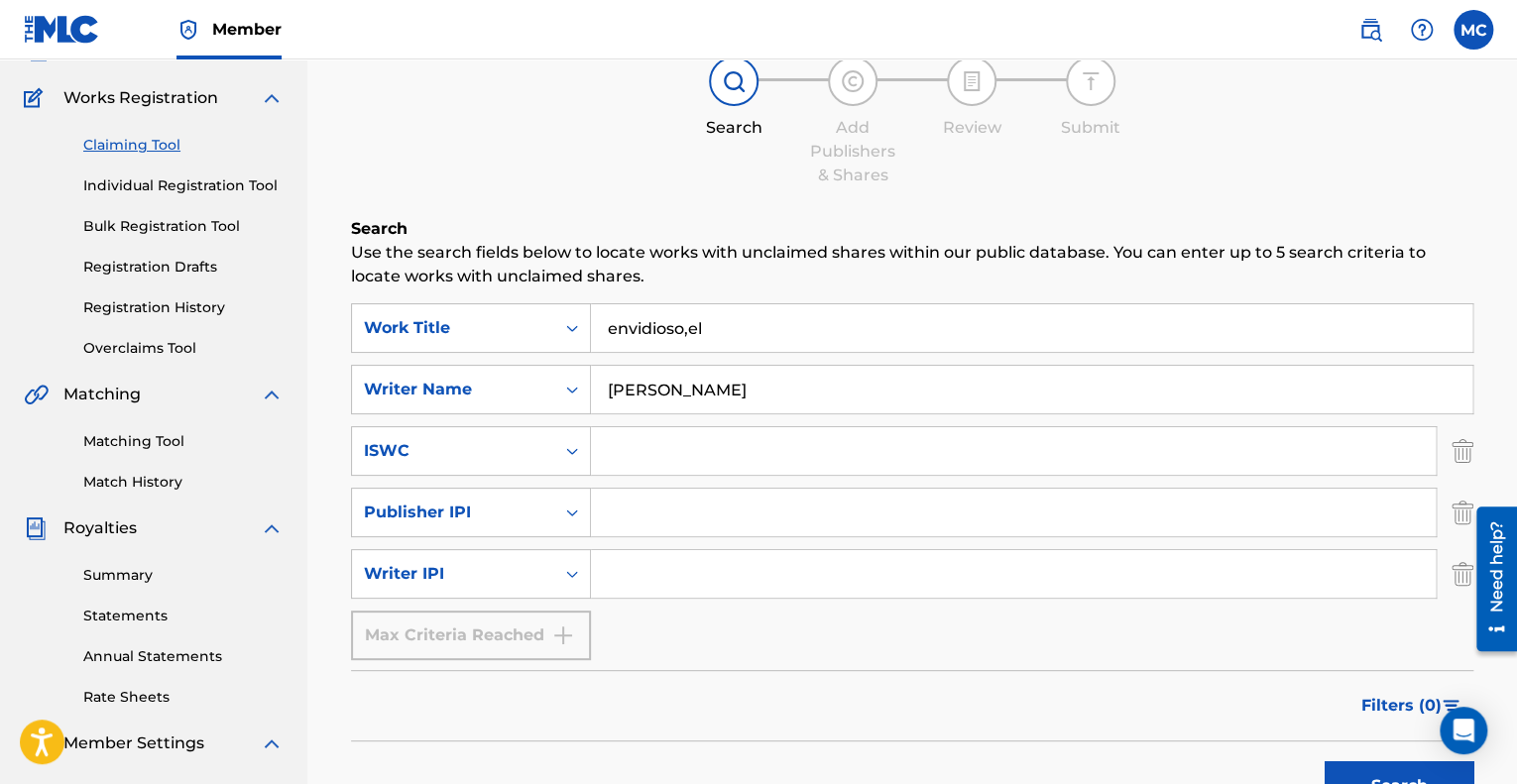 click on "Search" at bounding box center (1399, 786) 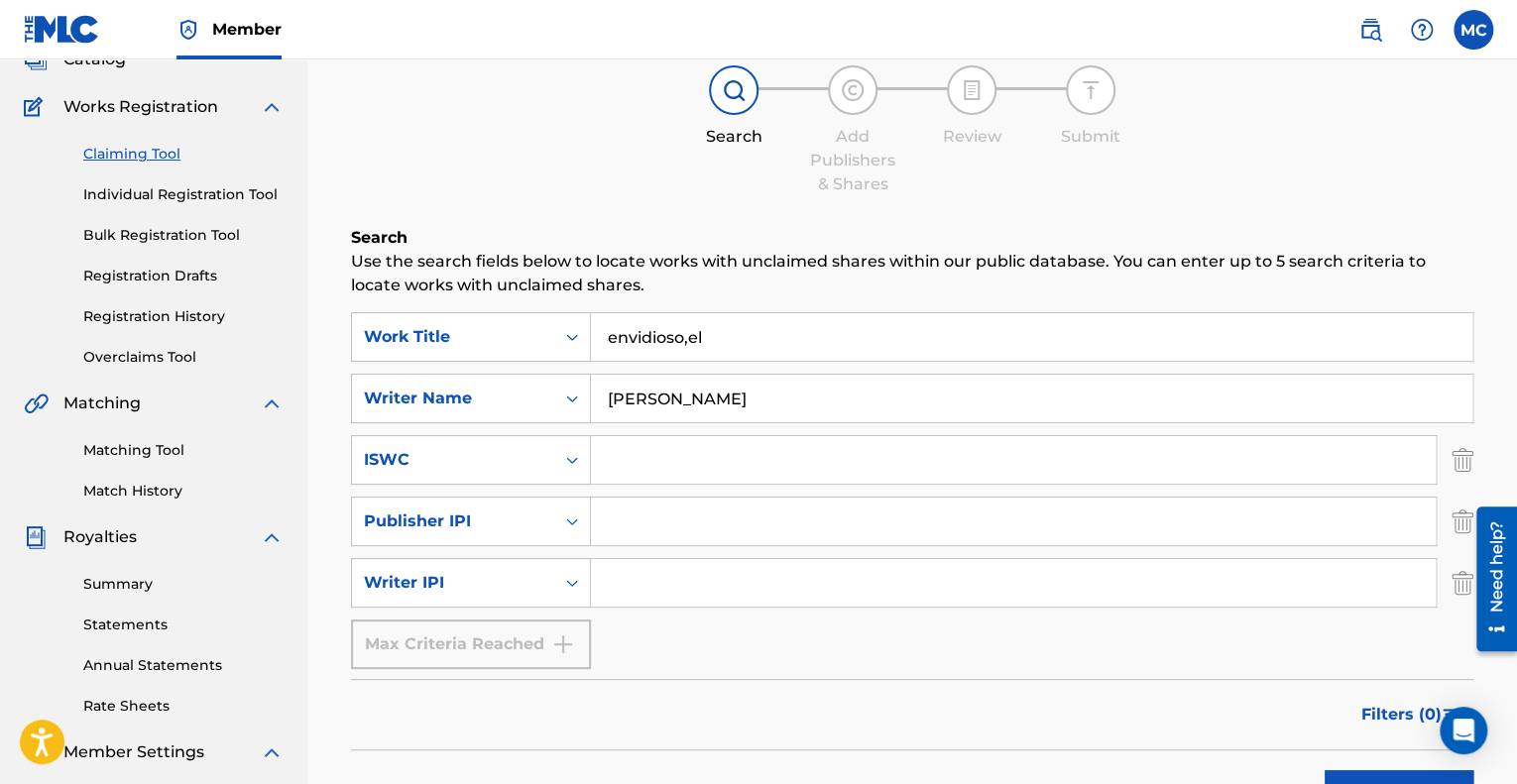 scroll, scrollTop: 0, scrollLeft: 0, axis: both 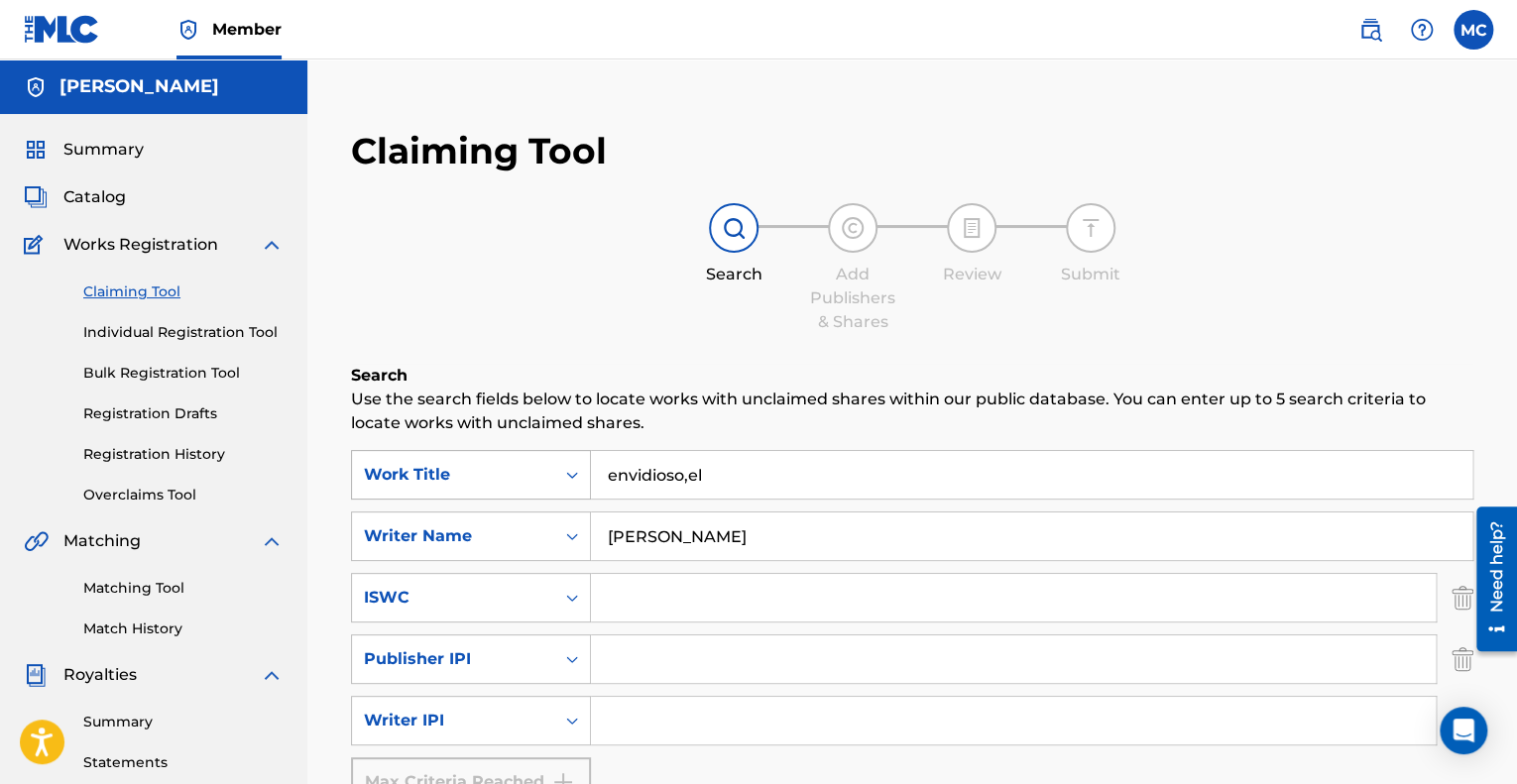 drag, startPoint x: 739, startPoint y: 463, endPoint x: 547, endPoint y: 459, distance: 192.04166 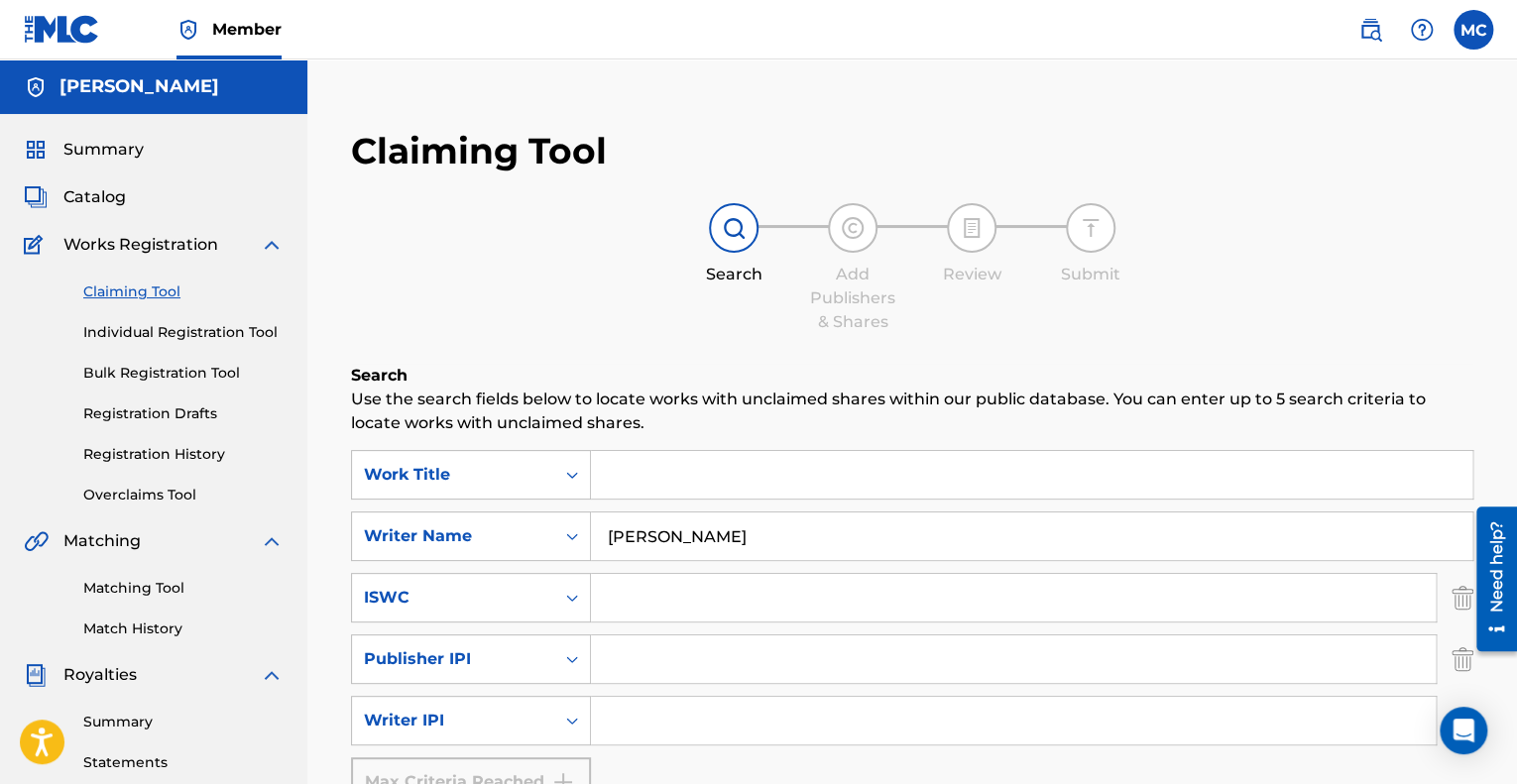 type 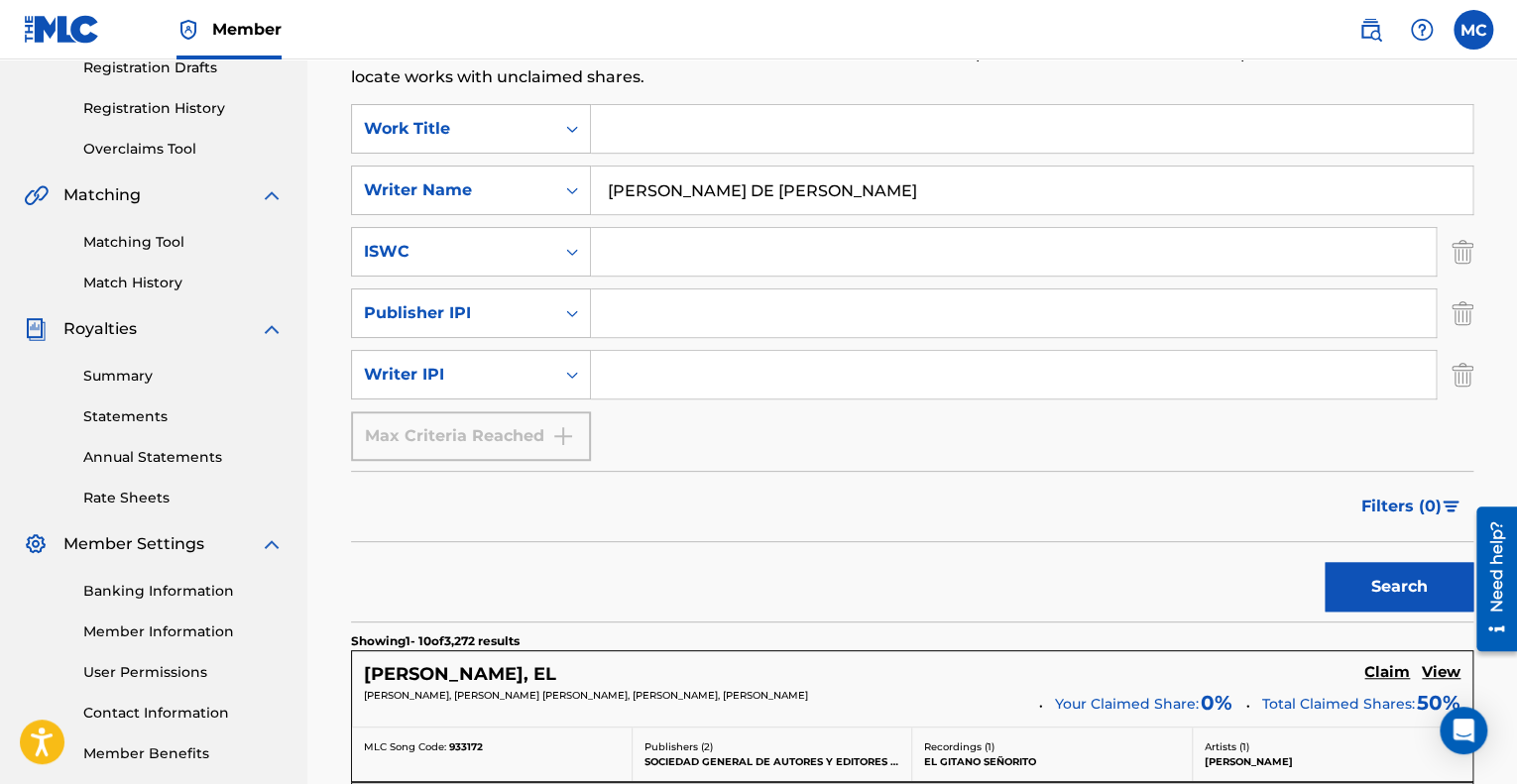 scroll, scrollTop: 396, scrollLeft: 0, axis: vertical 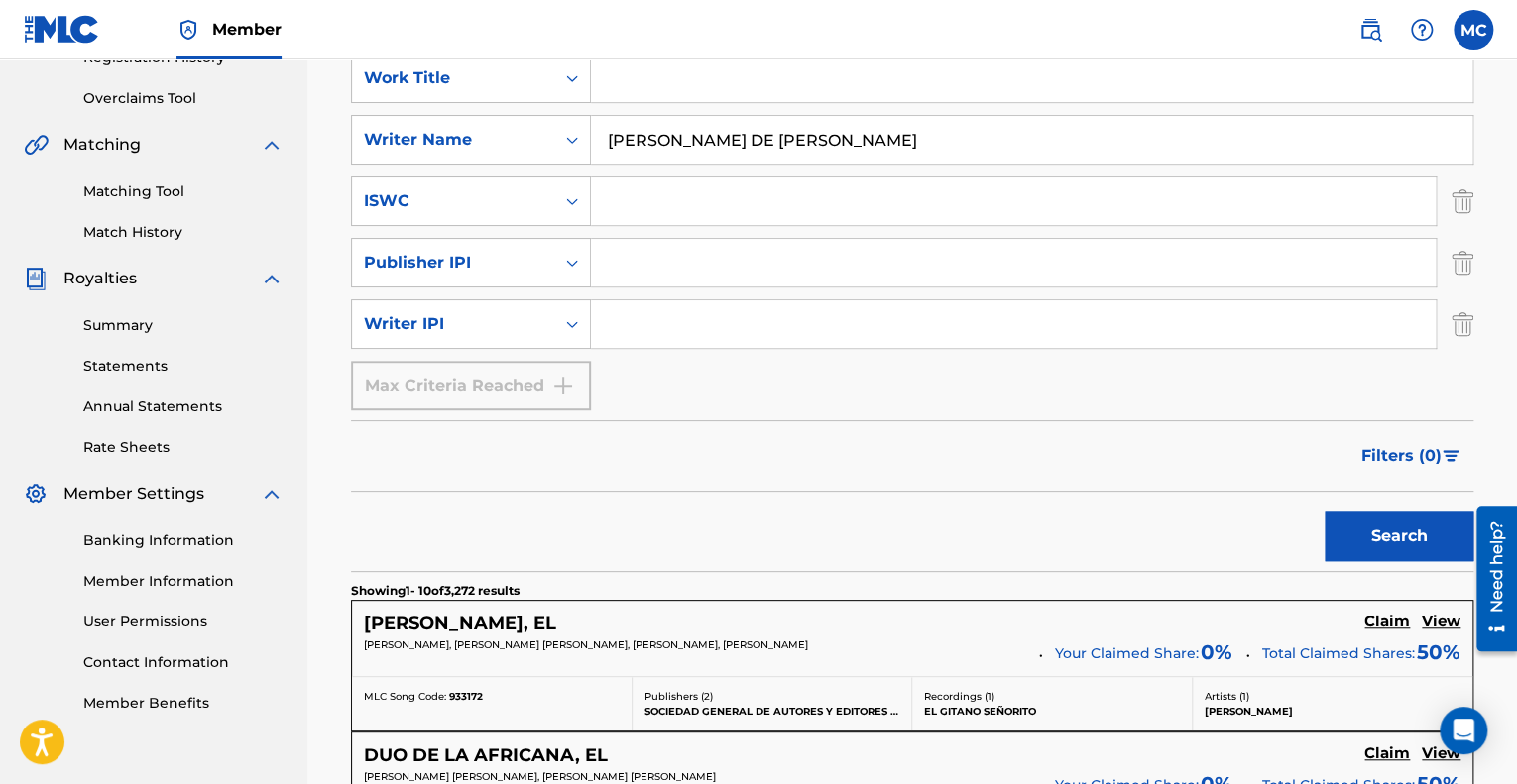click on "Search" at bounding box center [1399, 536] 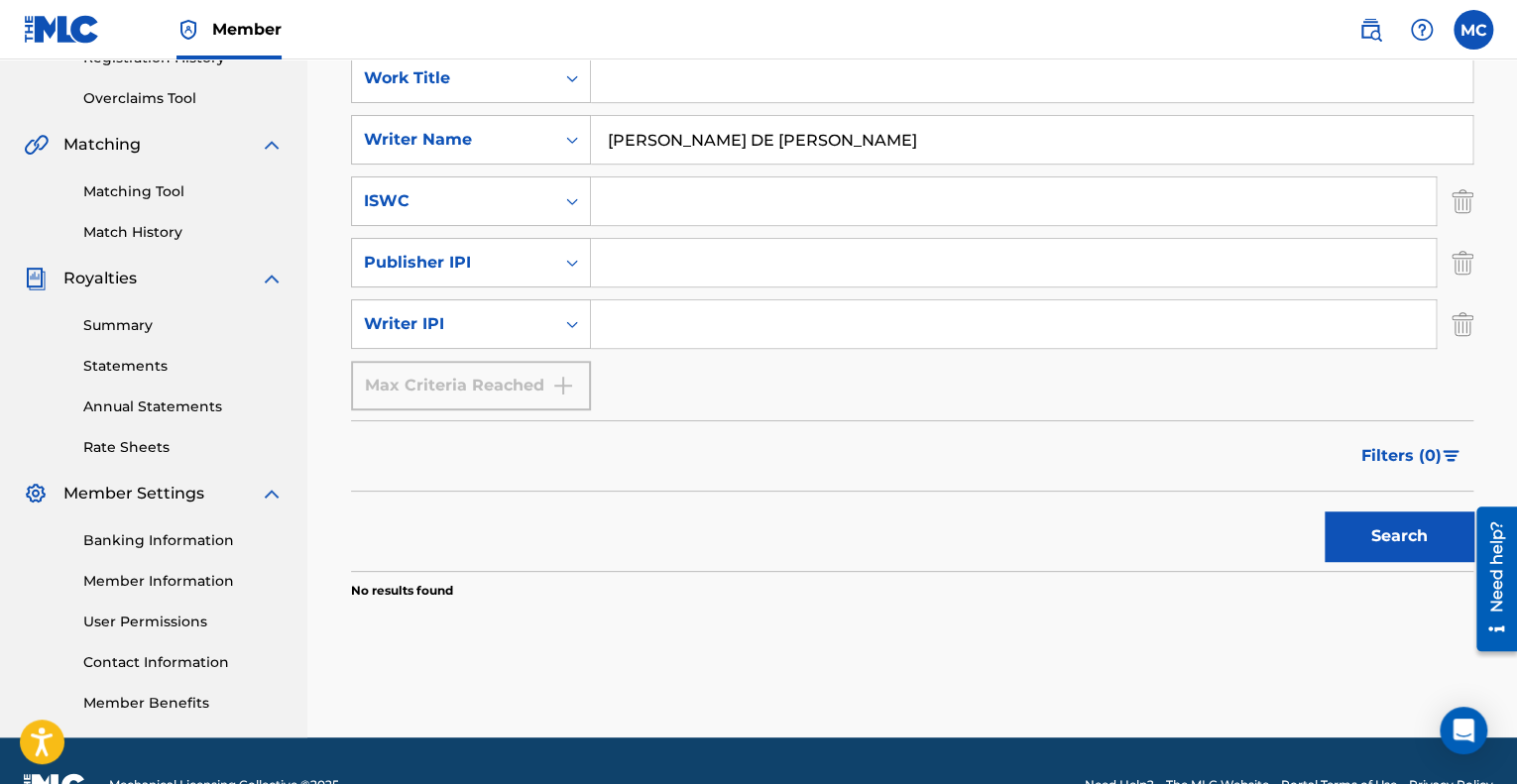 click at bounding box center (1031, 78) 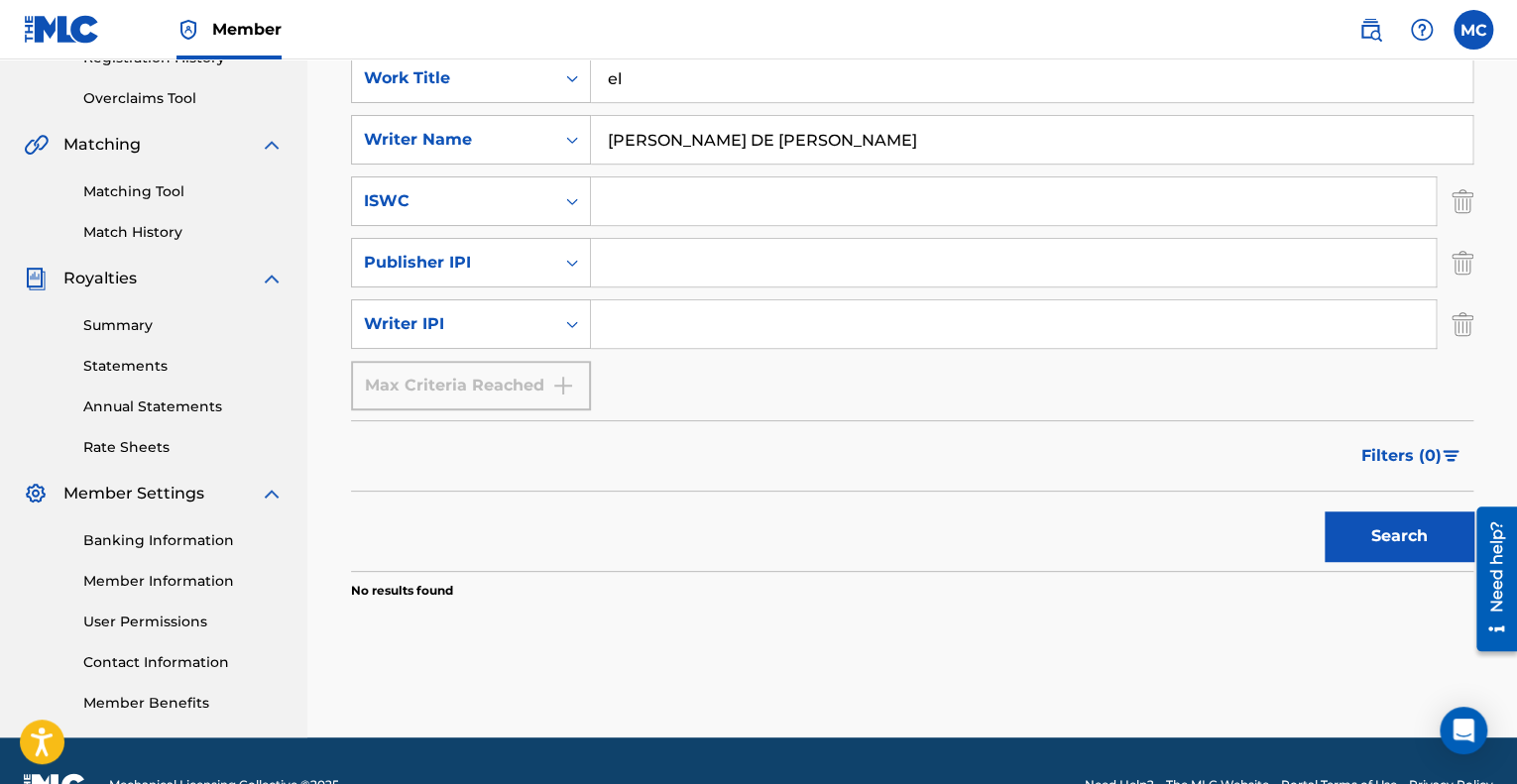 type on "e" 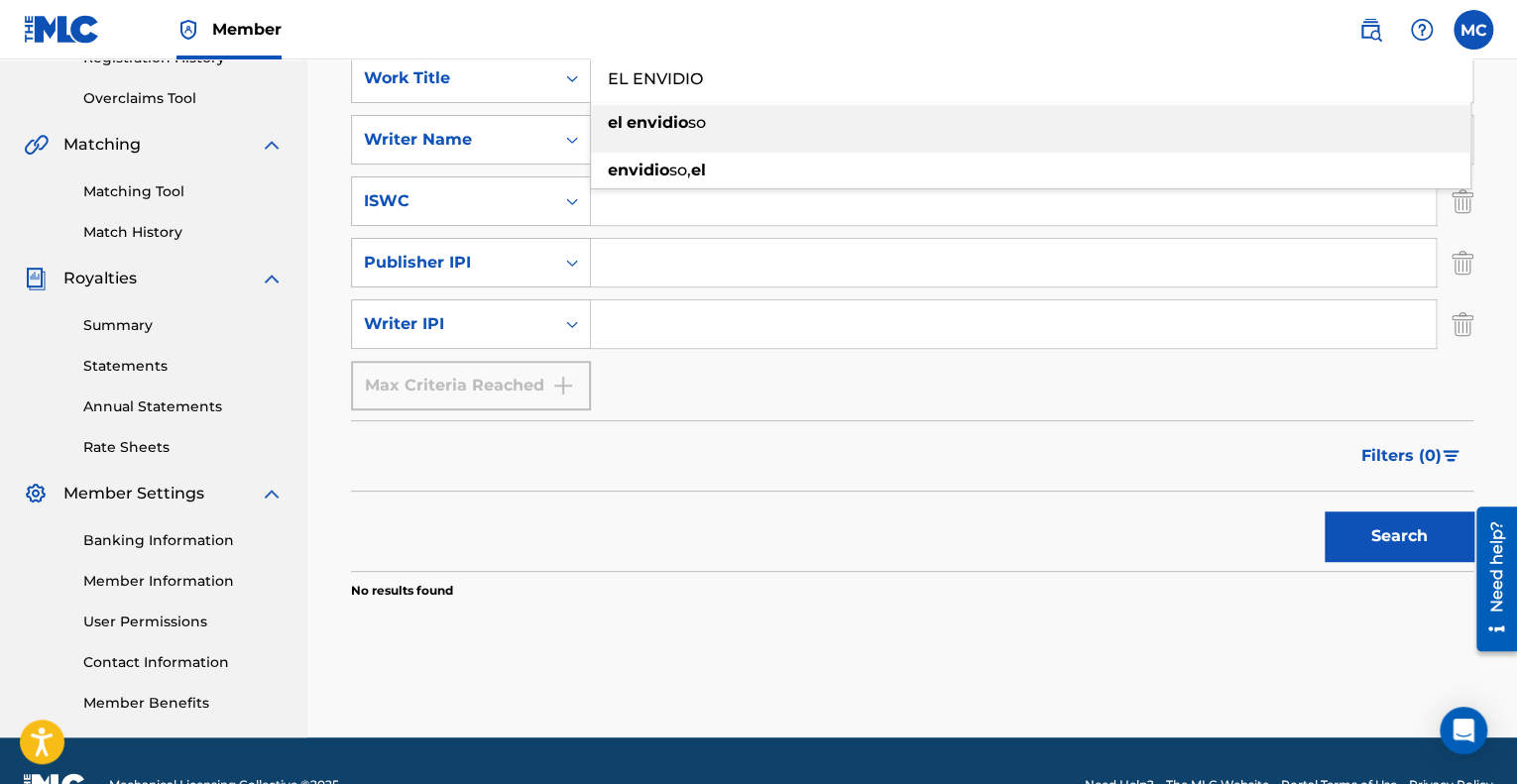 click on "envidio" at bounding box center [657, 122] 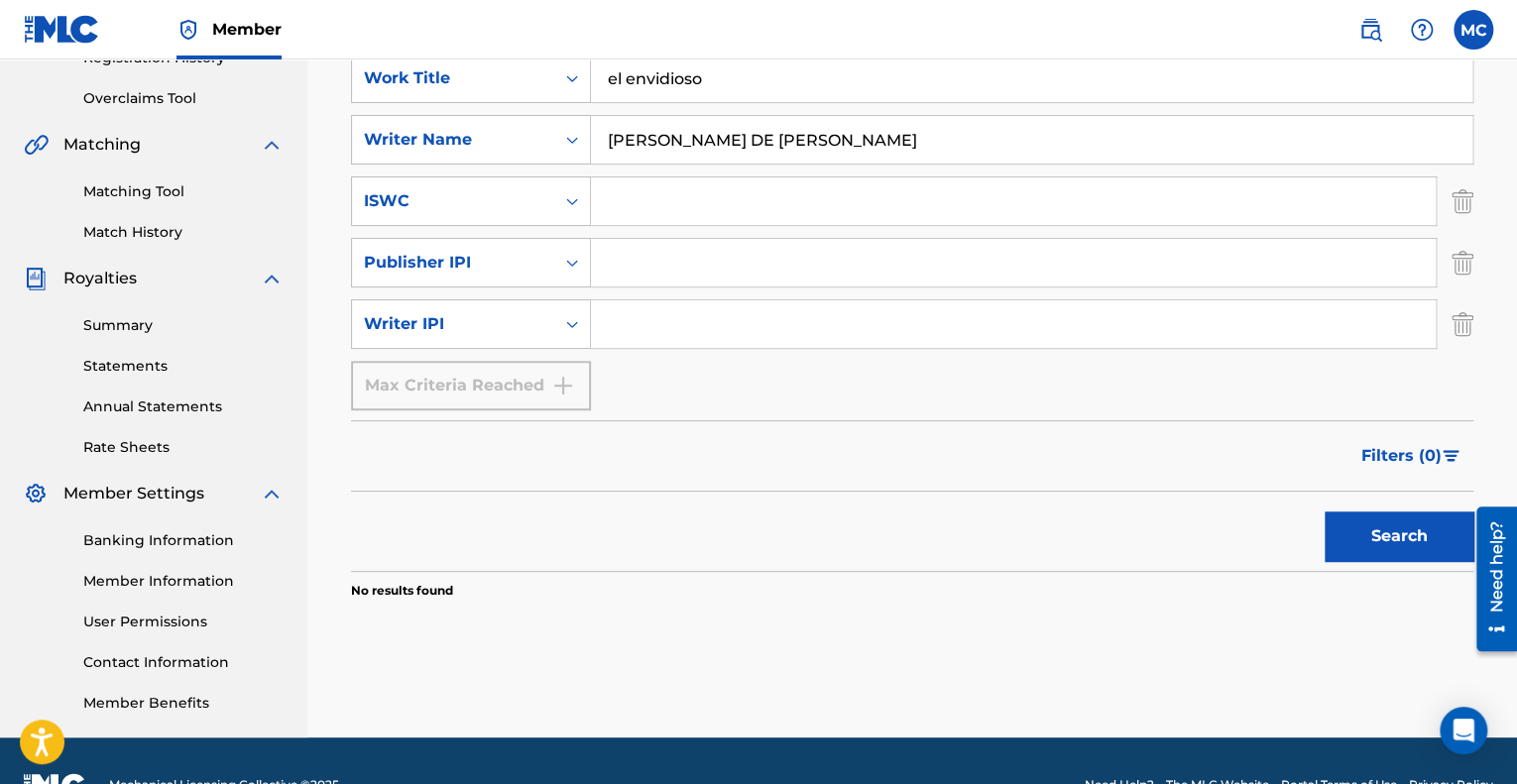 click on "Search" at bounding box center (1399, 536) 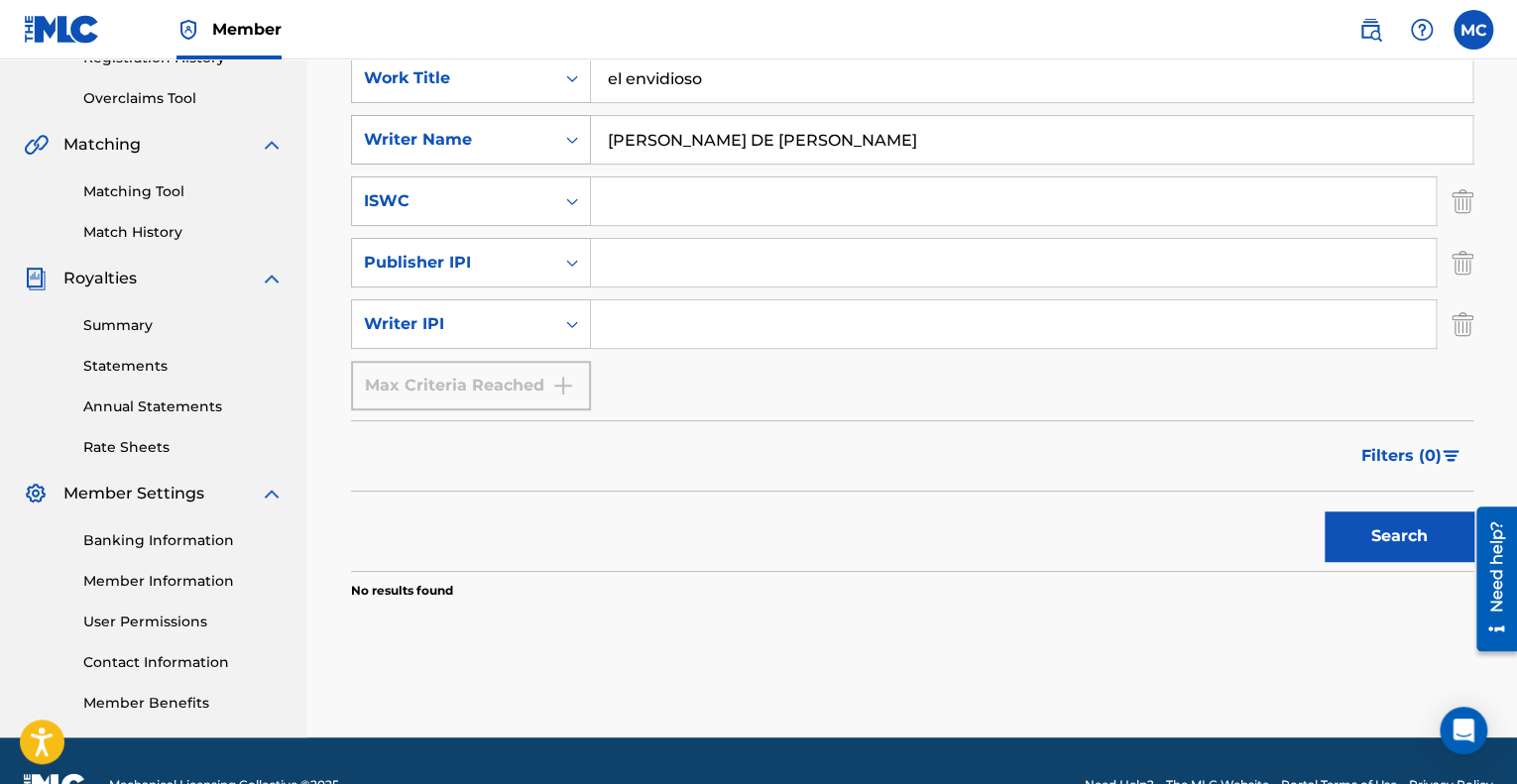 drag, startPoint x: 947, startPoint y: 138, endPoint x: 481, endPoint y: 139, distance: 466.00107 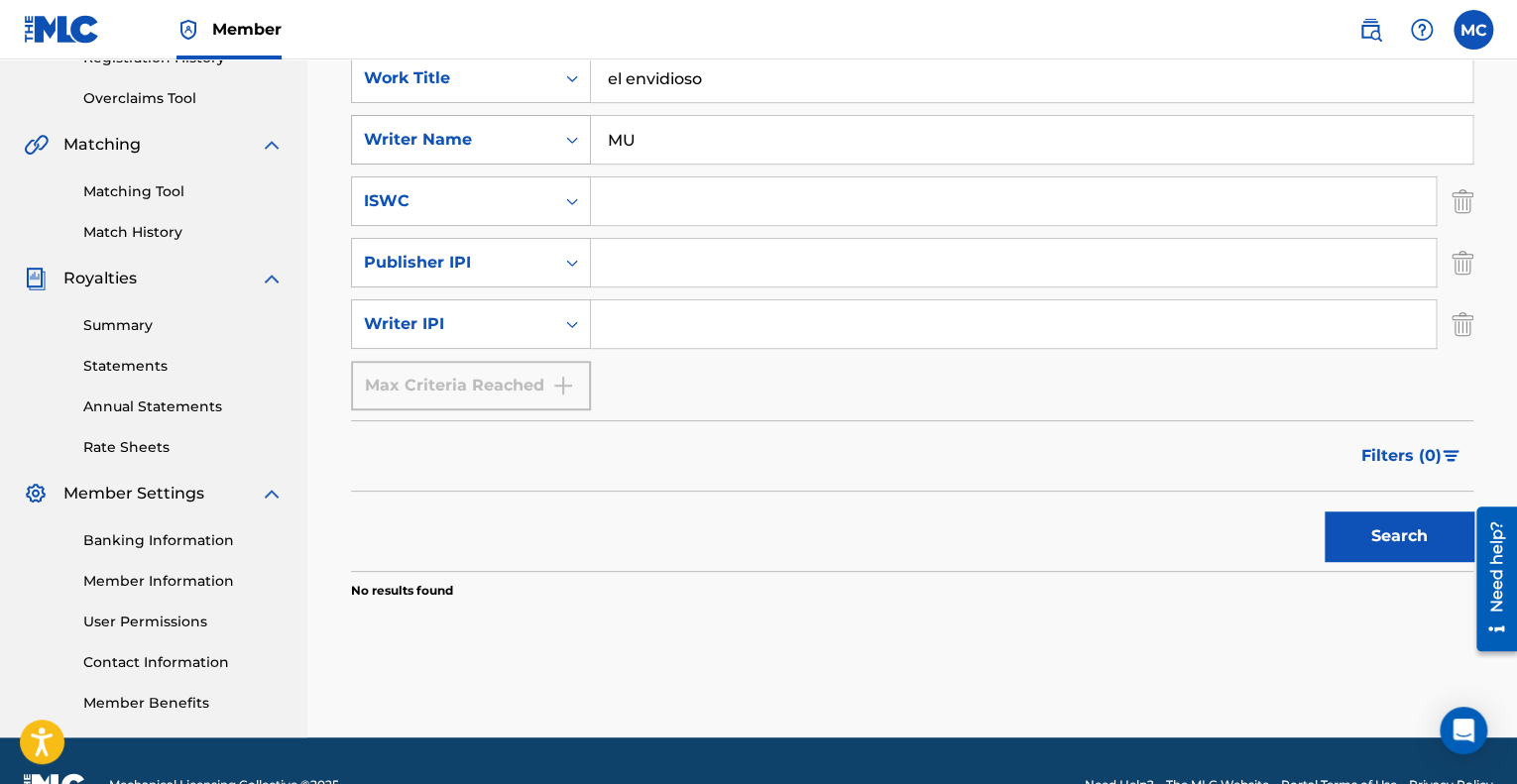 type on "M" 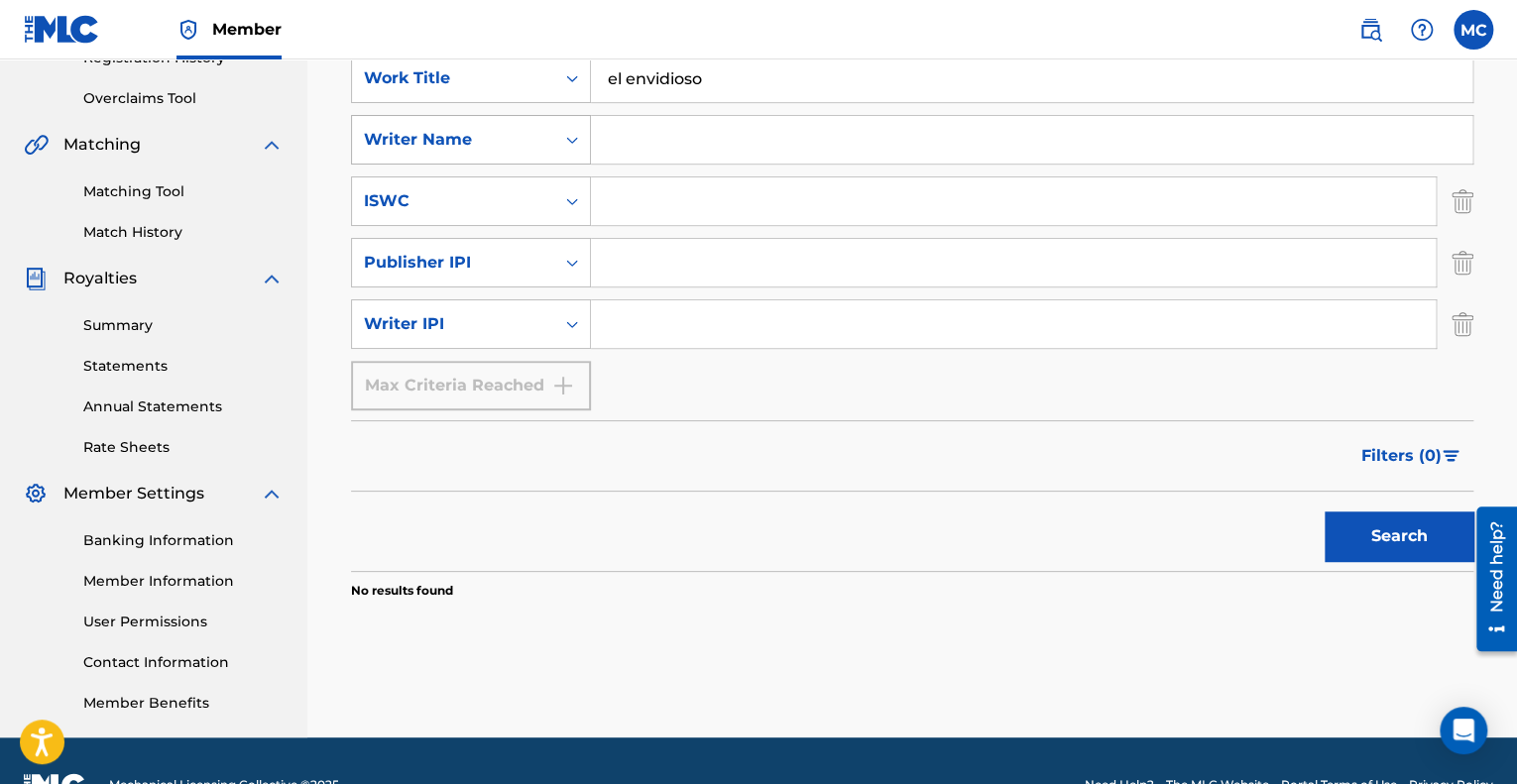 type on "A" 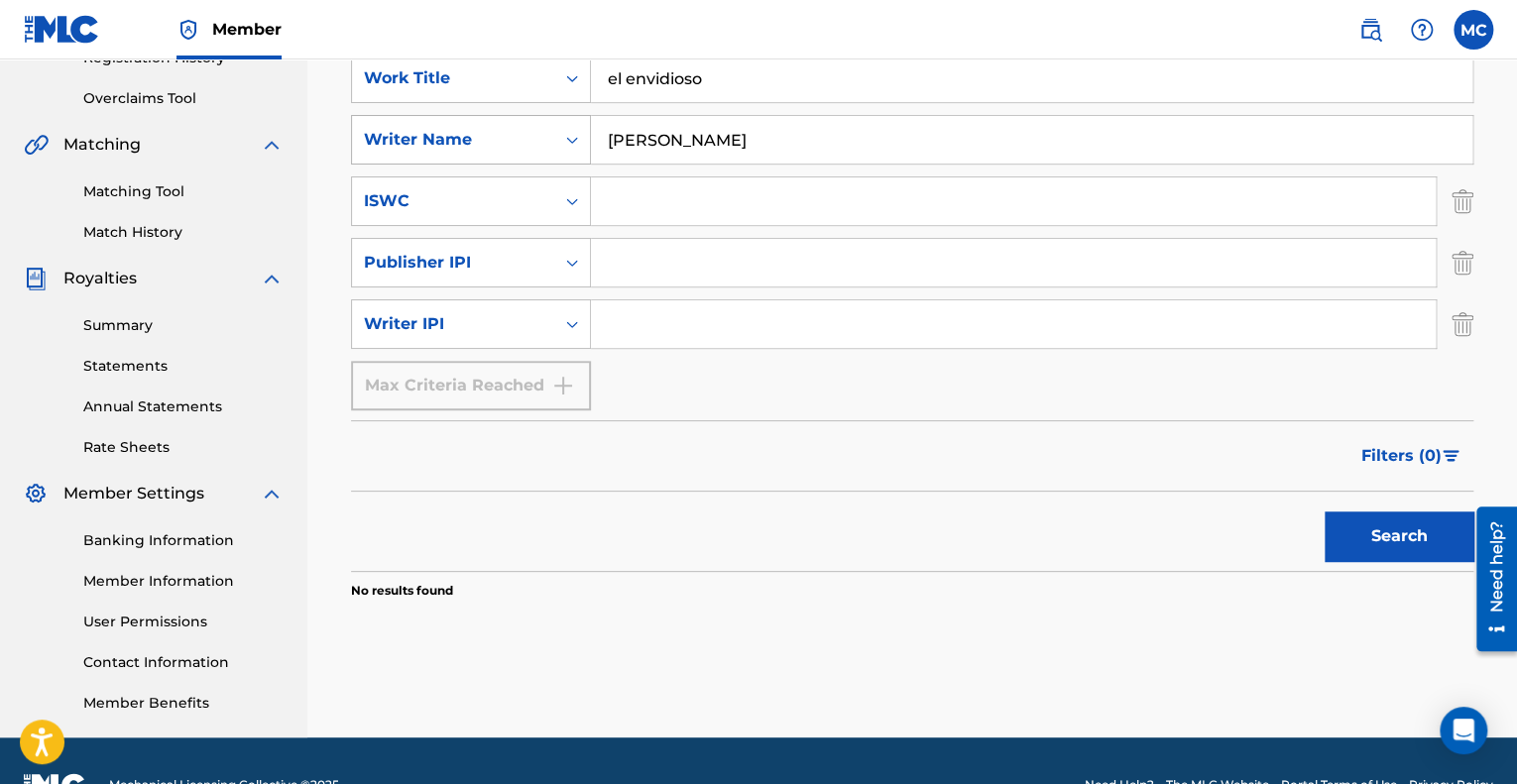 click on "Search" at bounding box center [1399, 536] 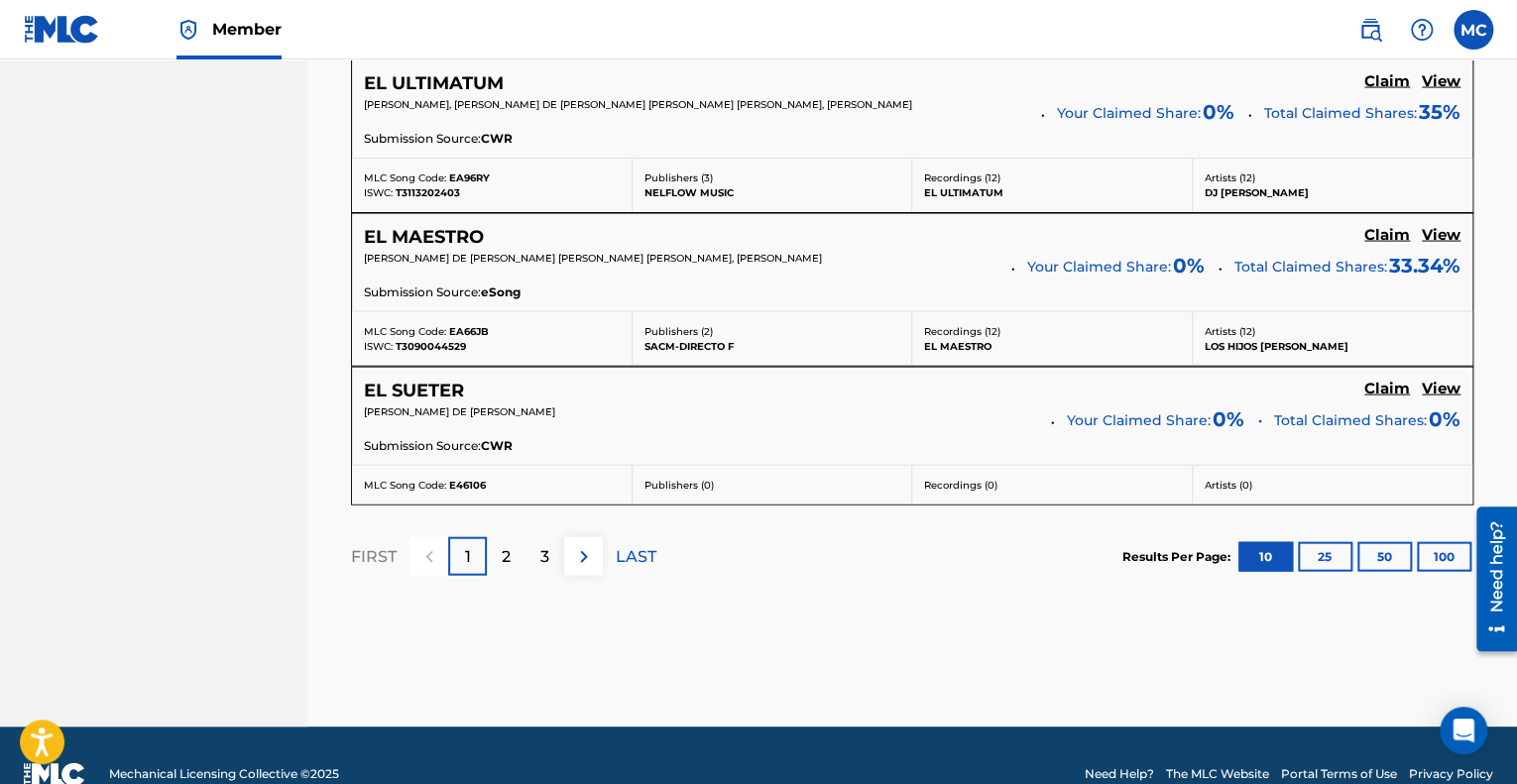 scroll, scrollTop: 1948, scrollLeft: 0, axis: vertical 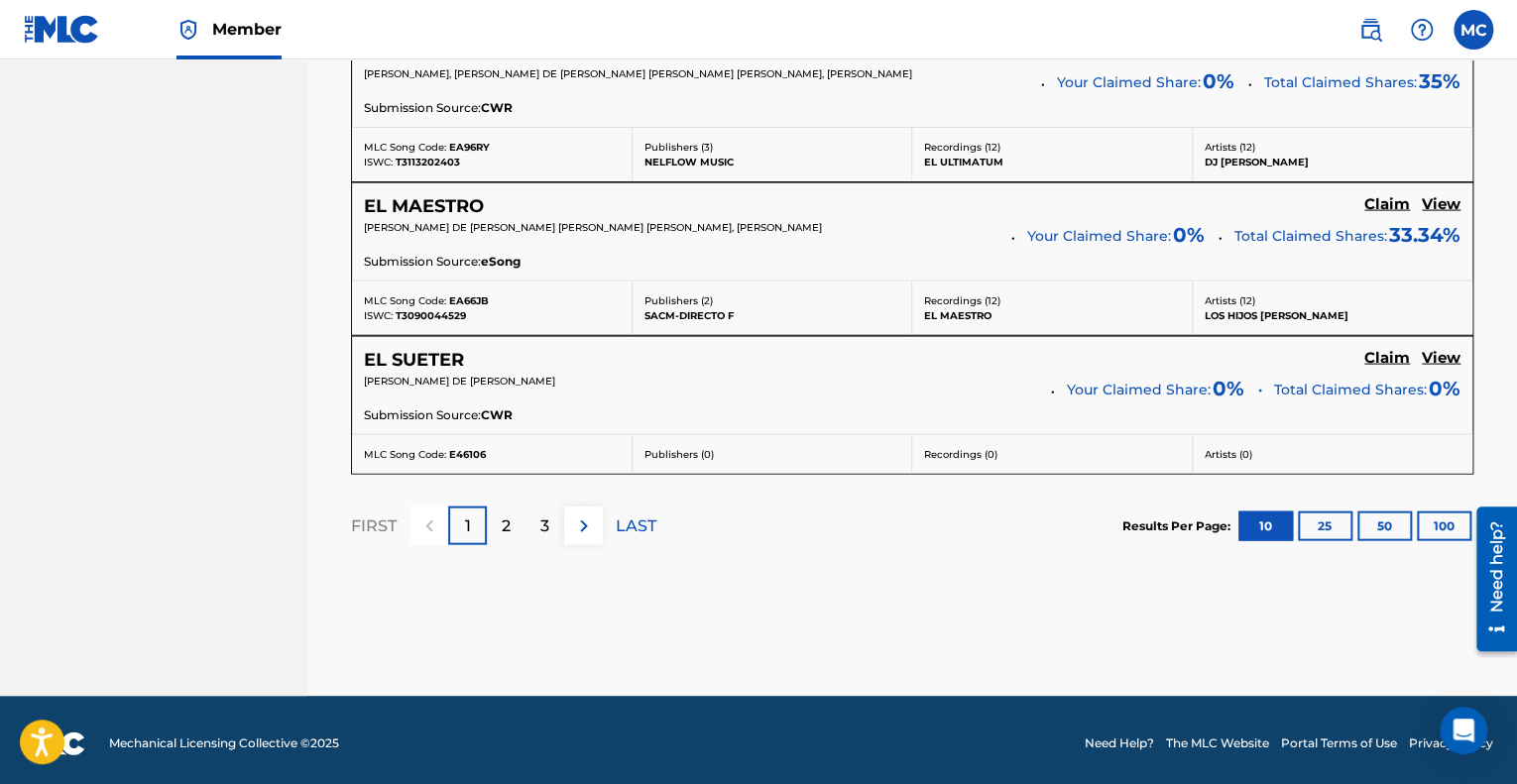 click on "2" at bounding box center (506, 525) 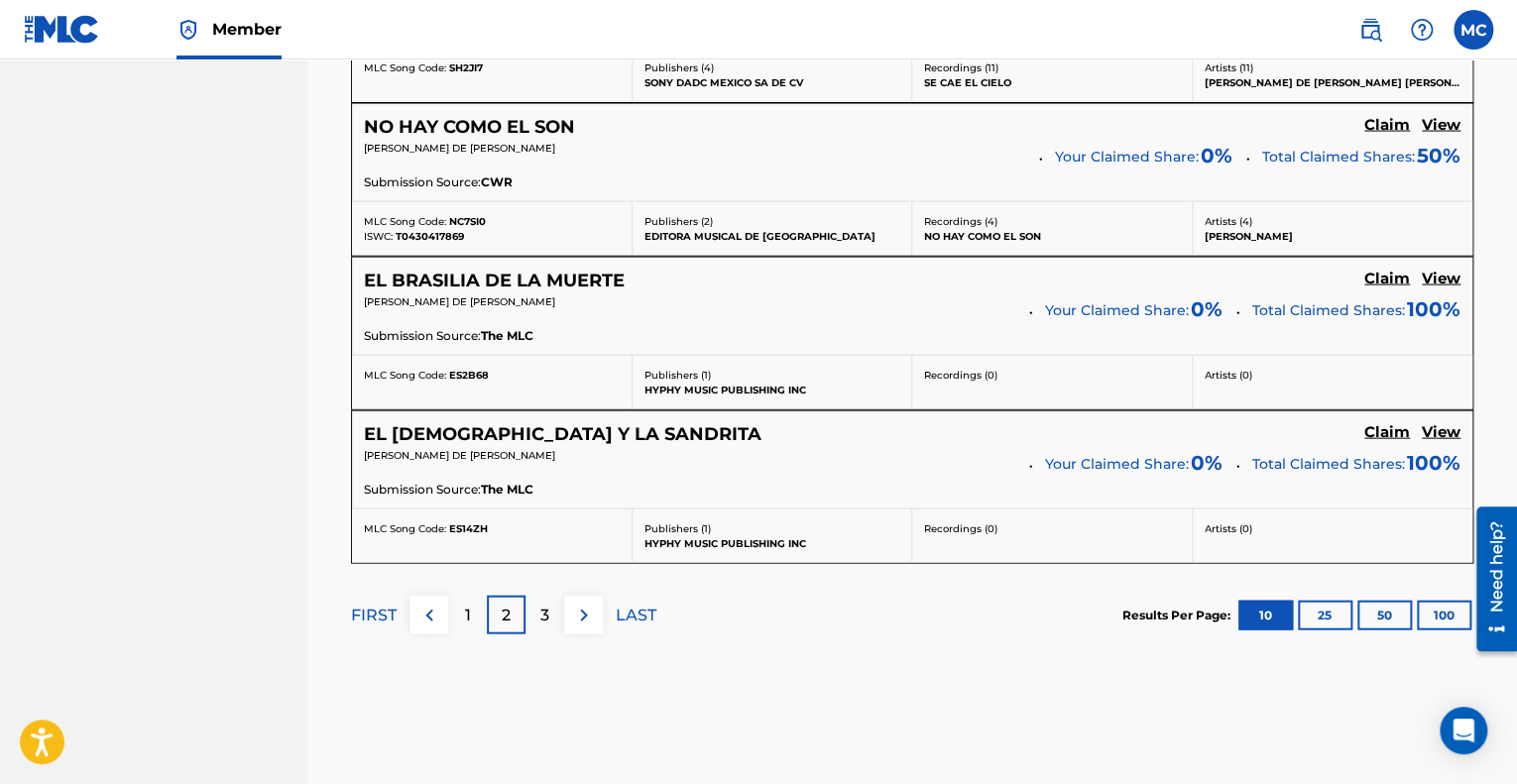 scroll, scrollTop: 2058, scrollLeft: 0, axis: vertical 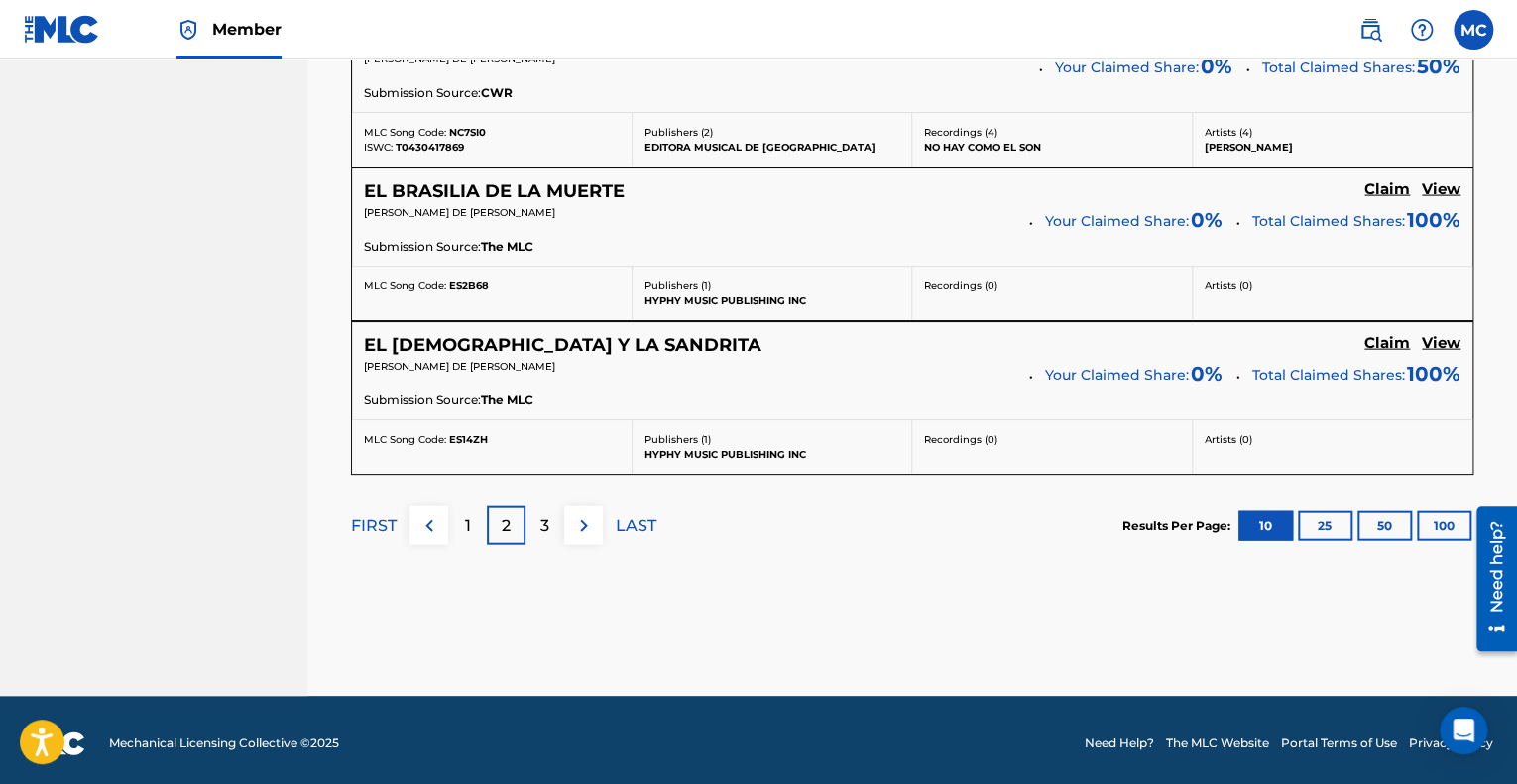 click at bounding box center (584, 526) 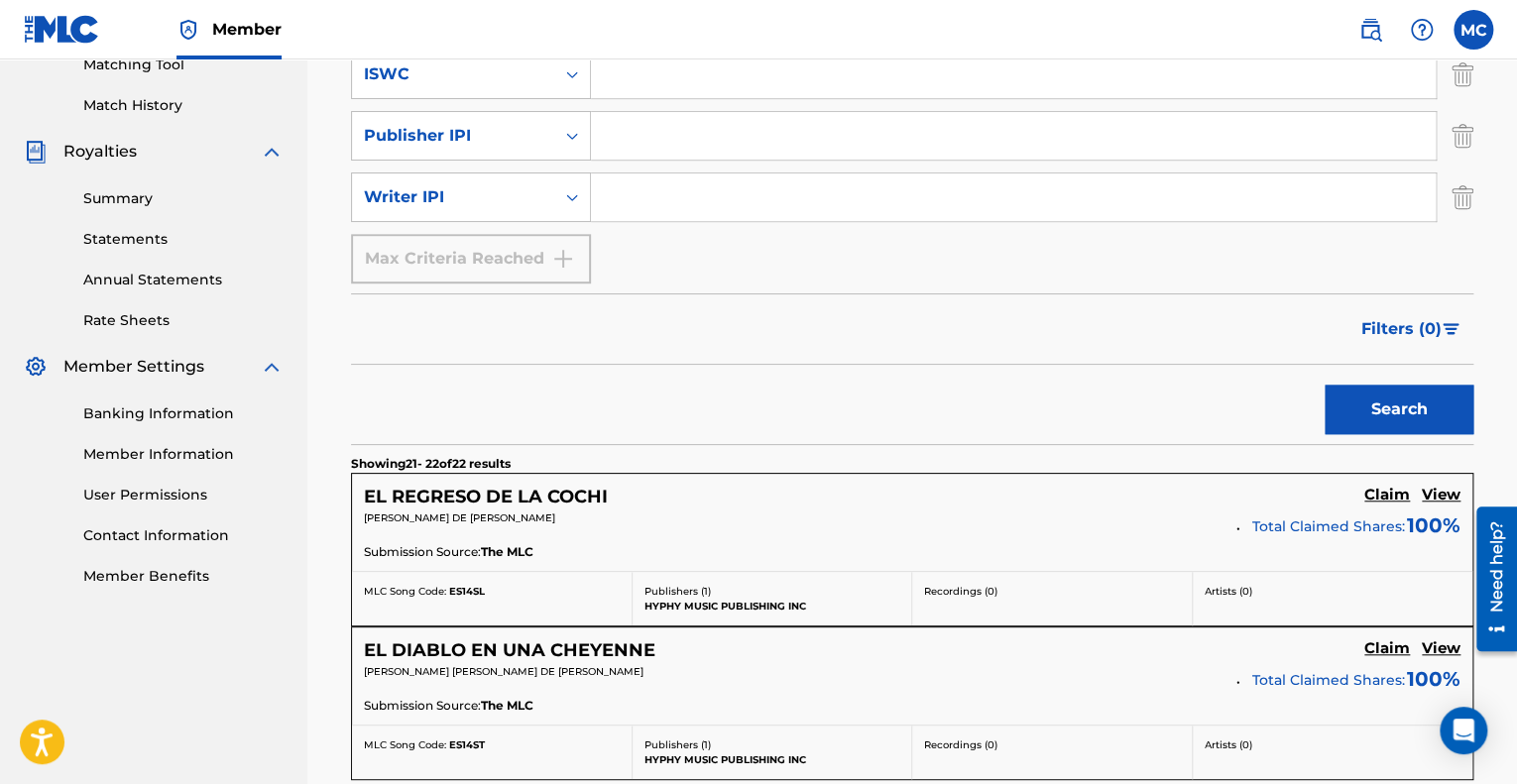 scroll, scrollTop: 833, scrollLeft: 0, axis: vertical 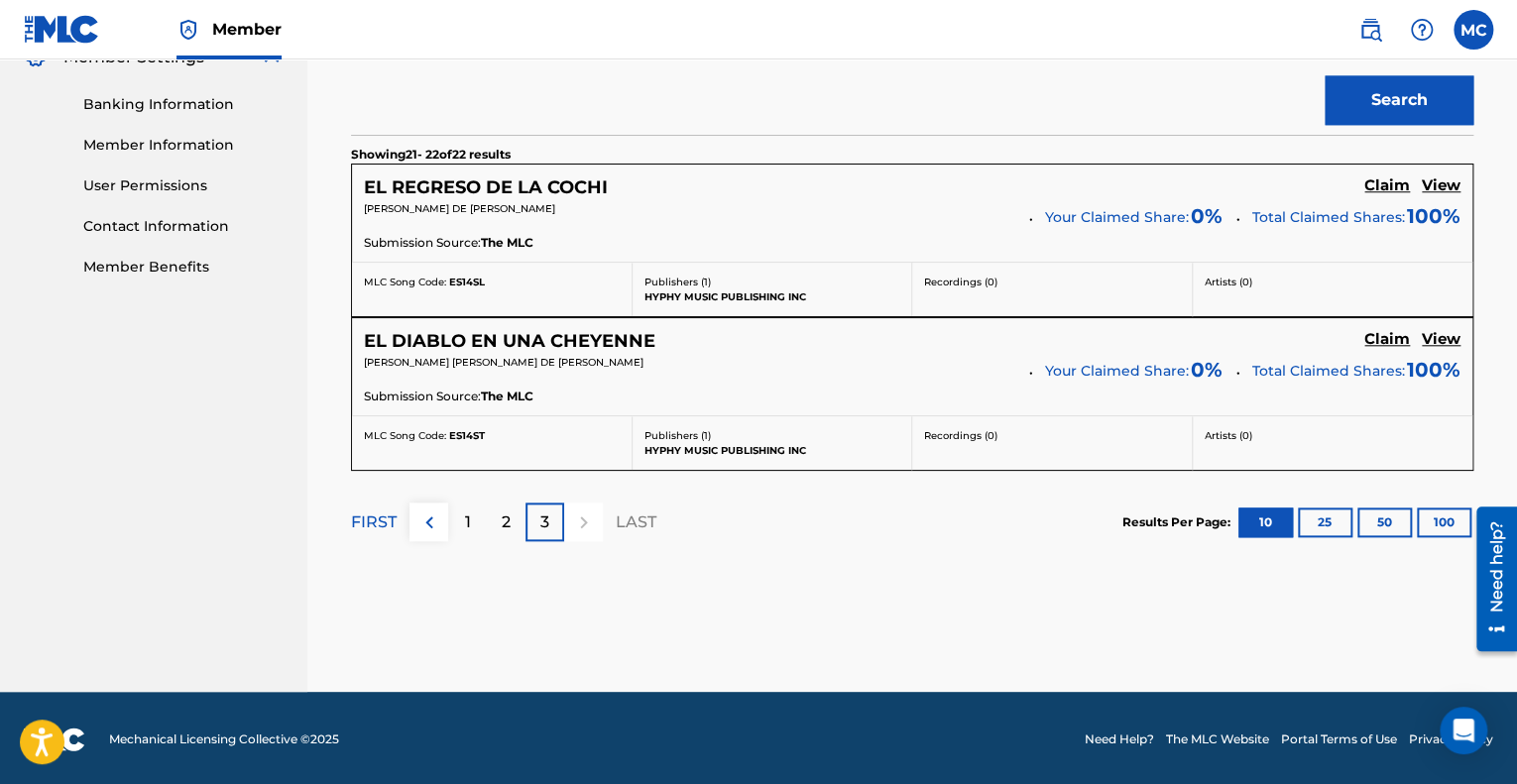 click on "2" at bounding box center (506, 521) 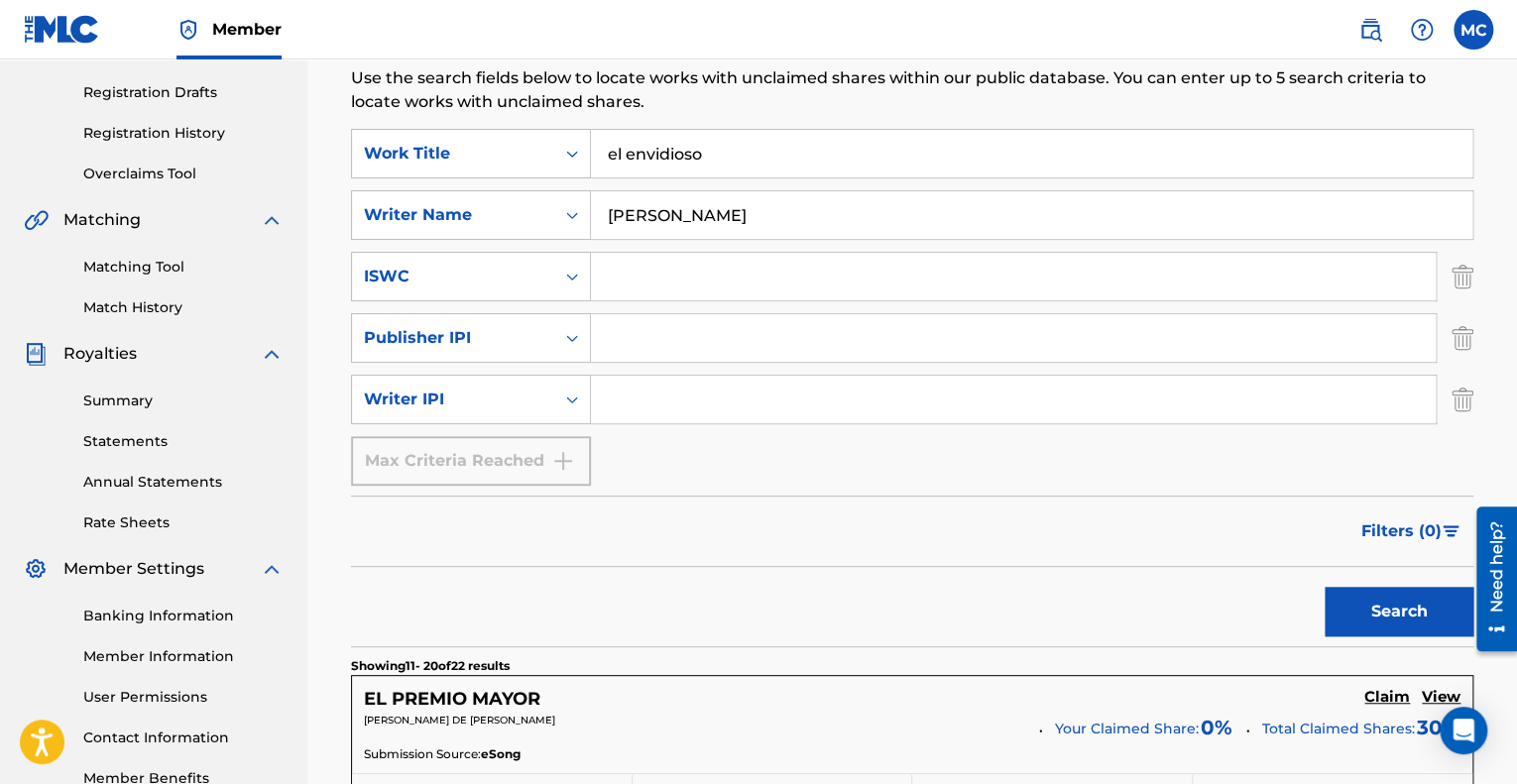 scroll, scrollTop: 174, scrollLeft: 0, axis: vertical 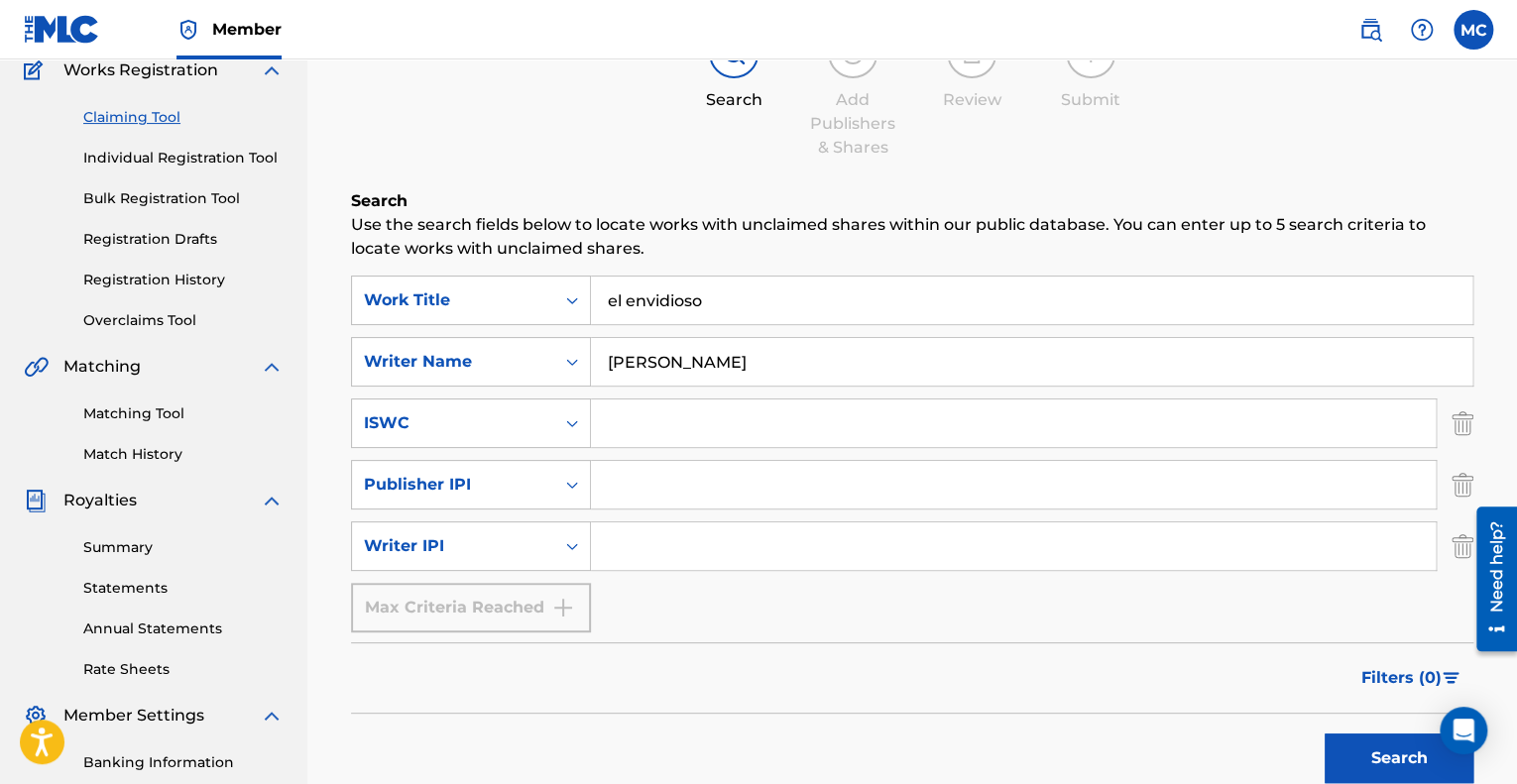 click on "MANUEL DE JESU" at bounding box center [1031, 362] 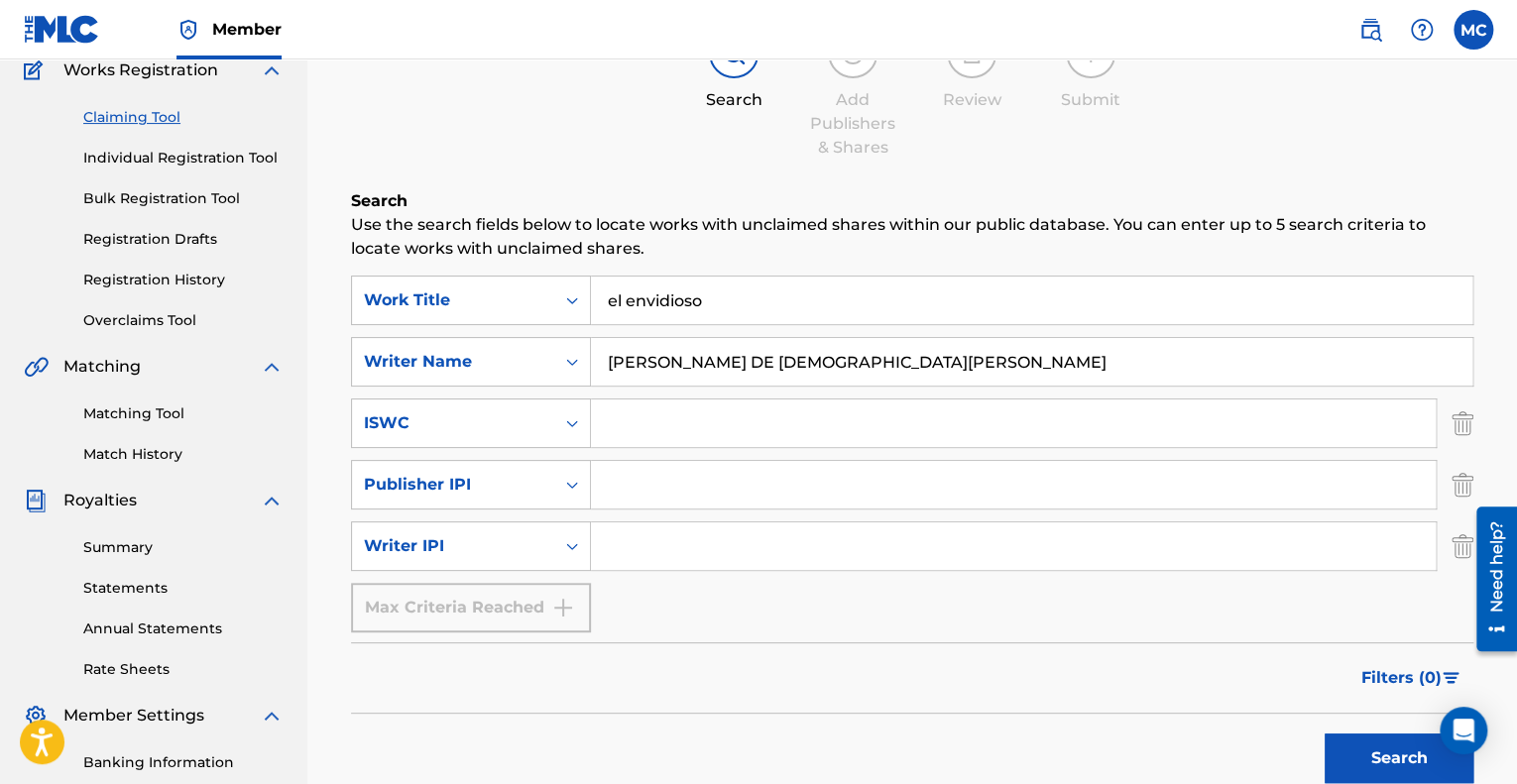 type on "MANUEL DE JESU OROSCO" 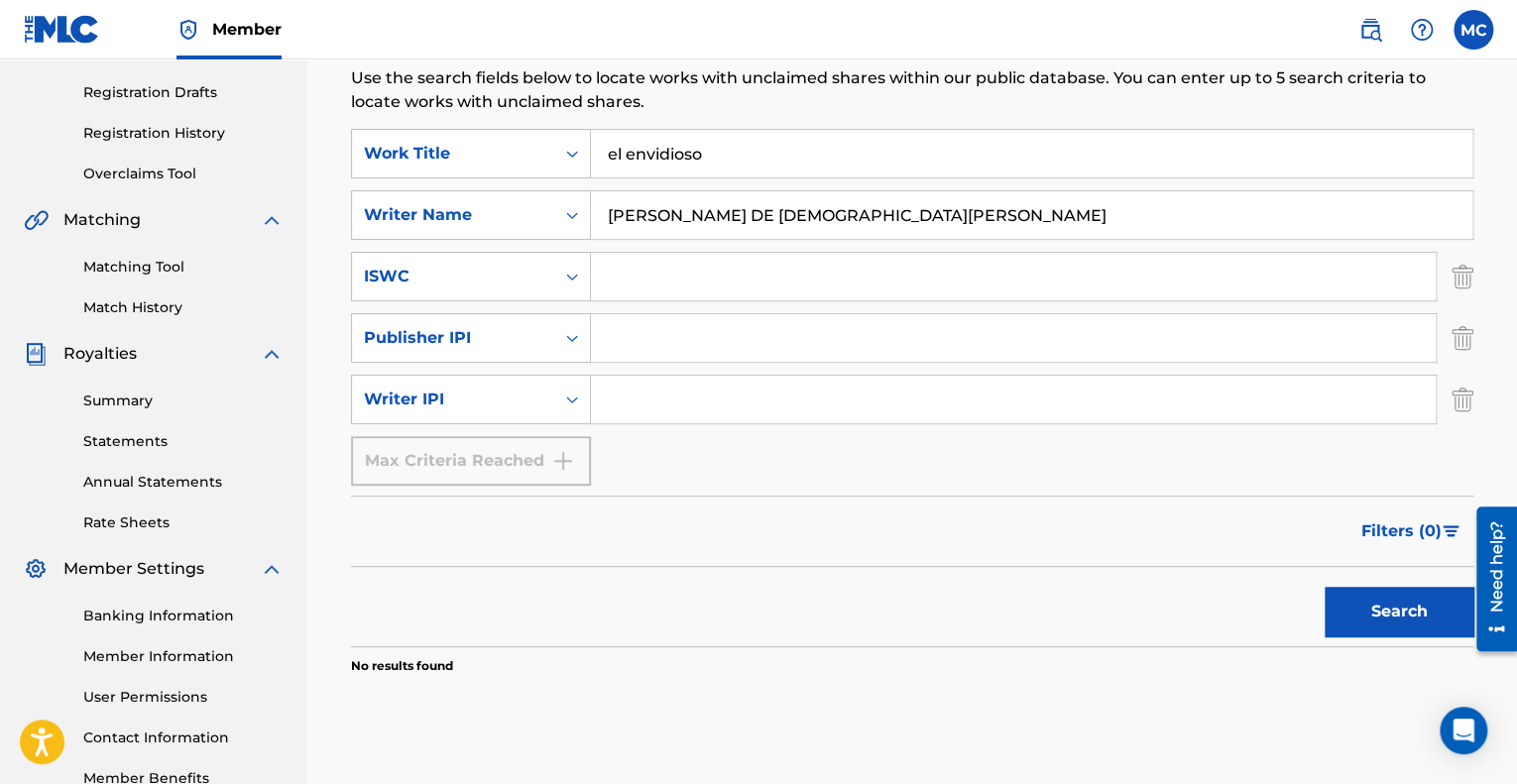 scroll, scrollTop: 147, scrollLeft: 0, axis: vertical 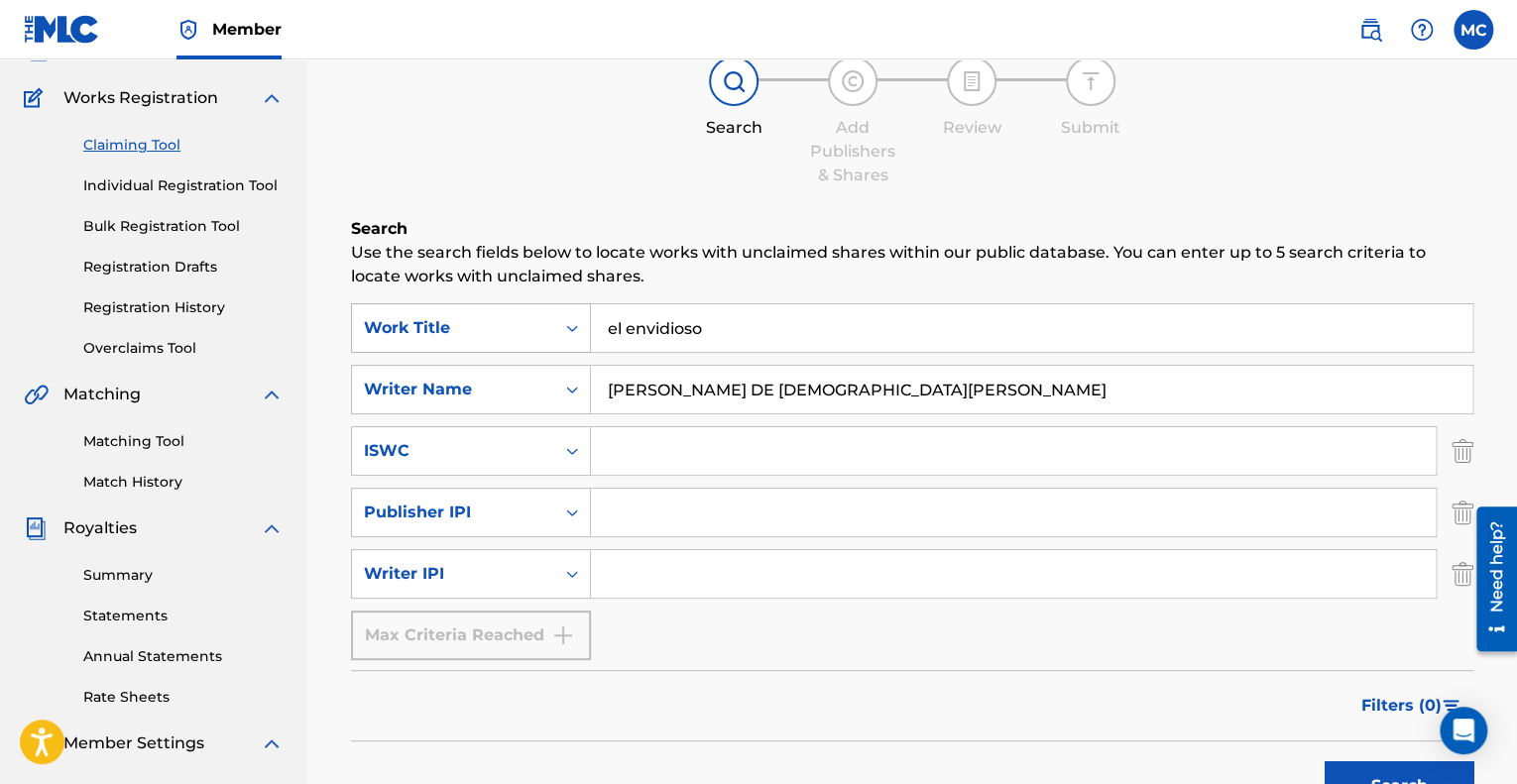 drag, startPoint x: 857, startPoint y: 388, endPoint x: 459, endPoint y: 347, distance: 400.10624 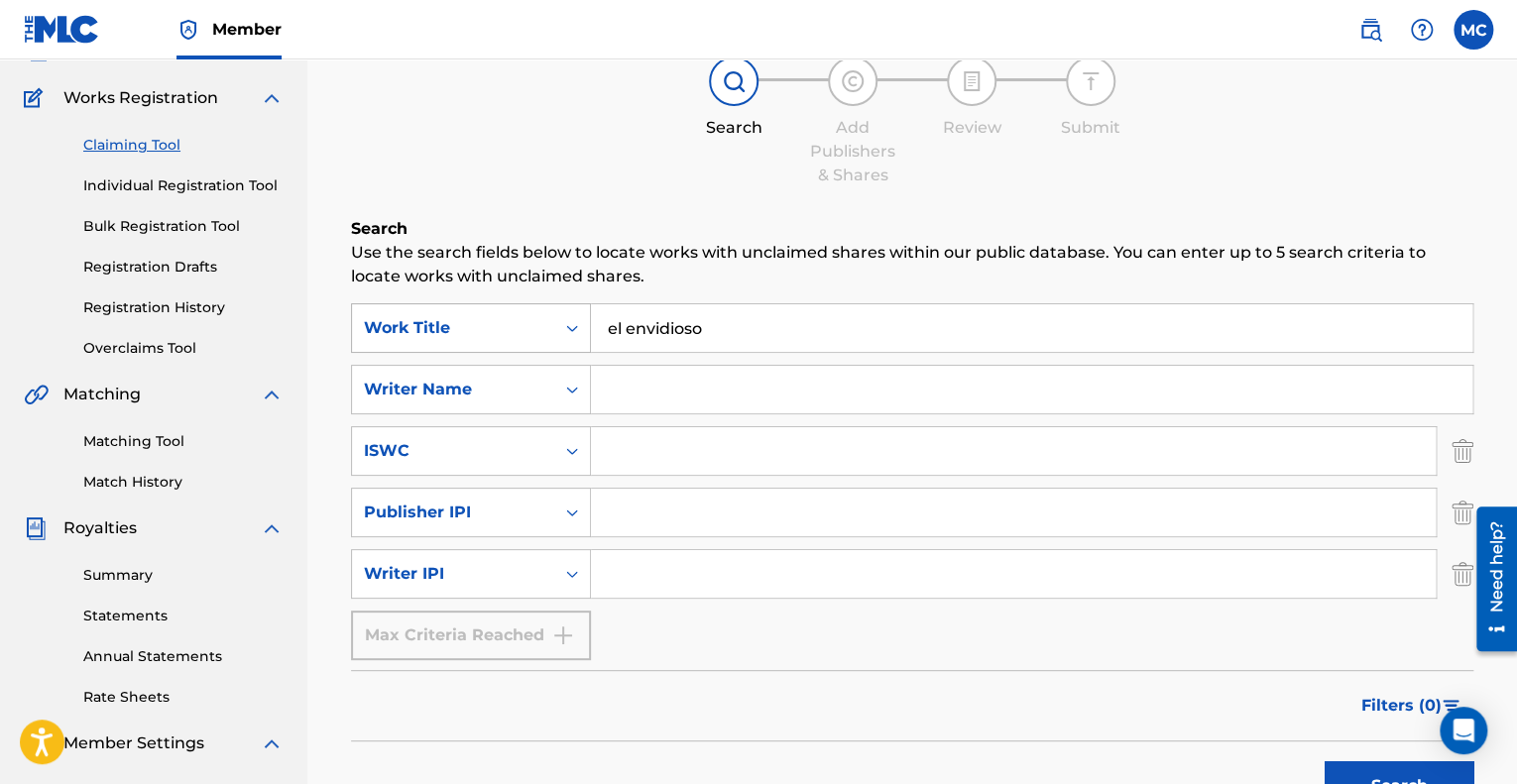 type 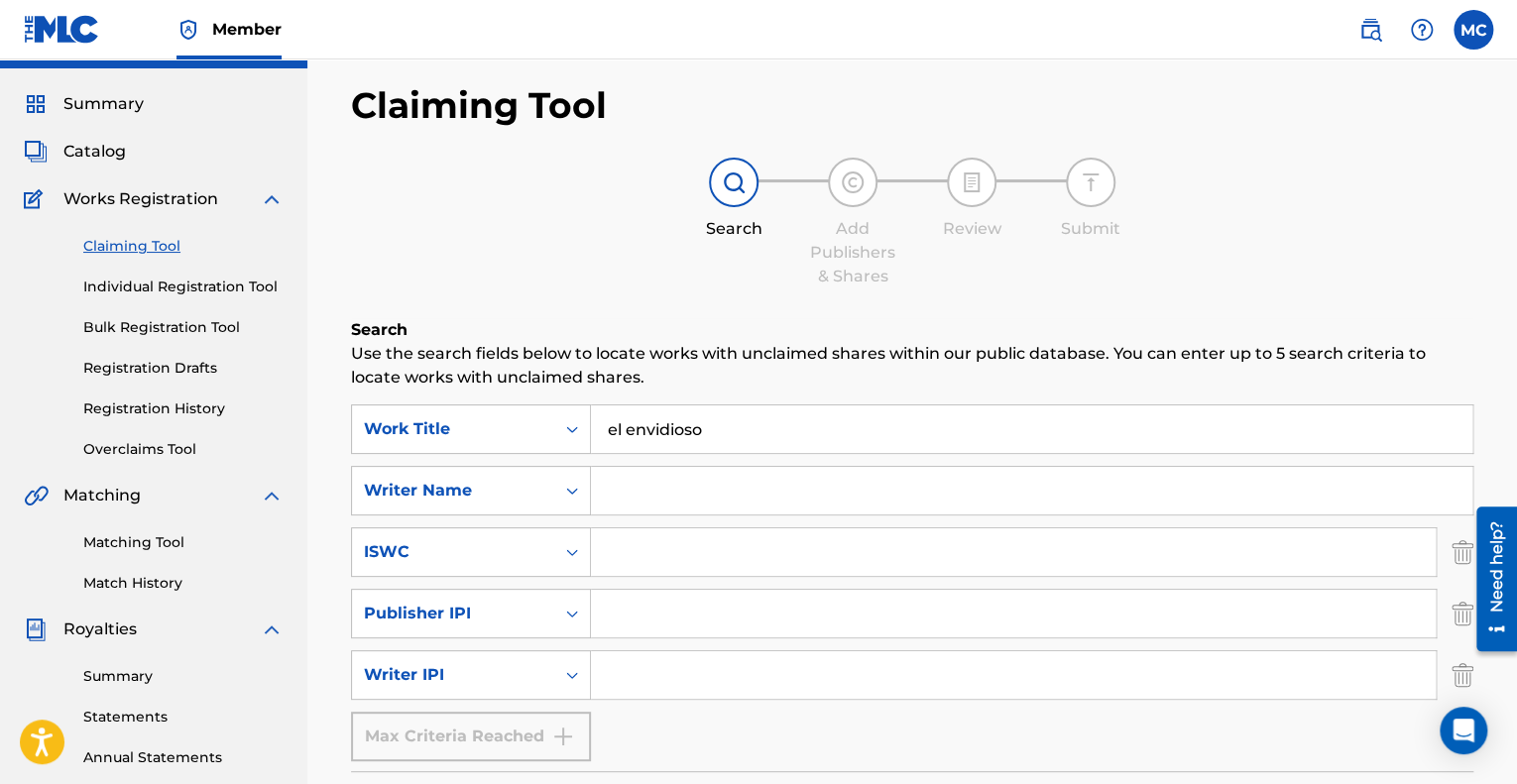 scroll, scrollTop: 0, scrollLeft: 0, axis: both 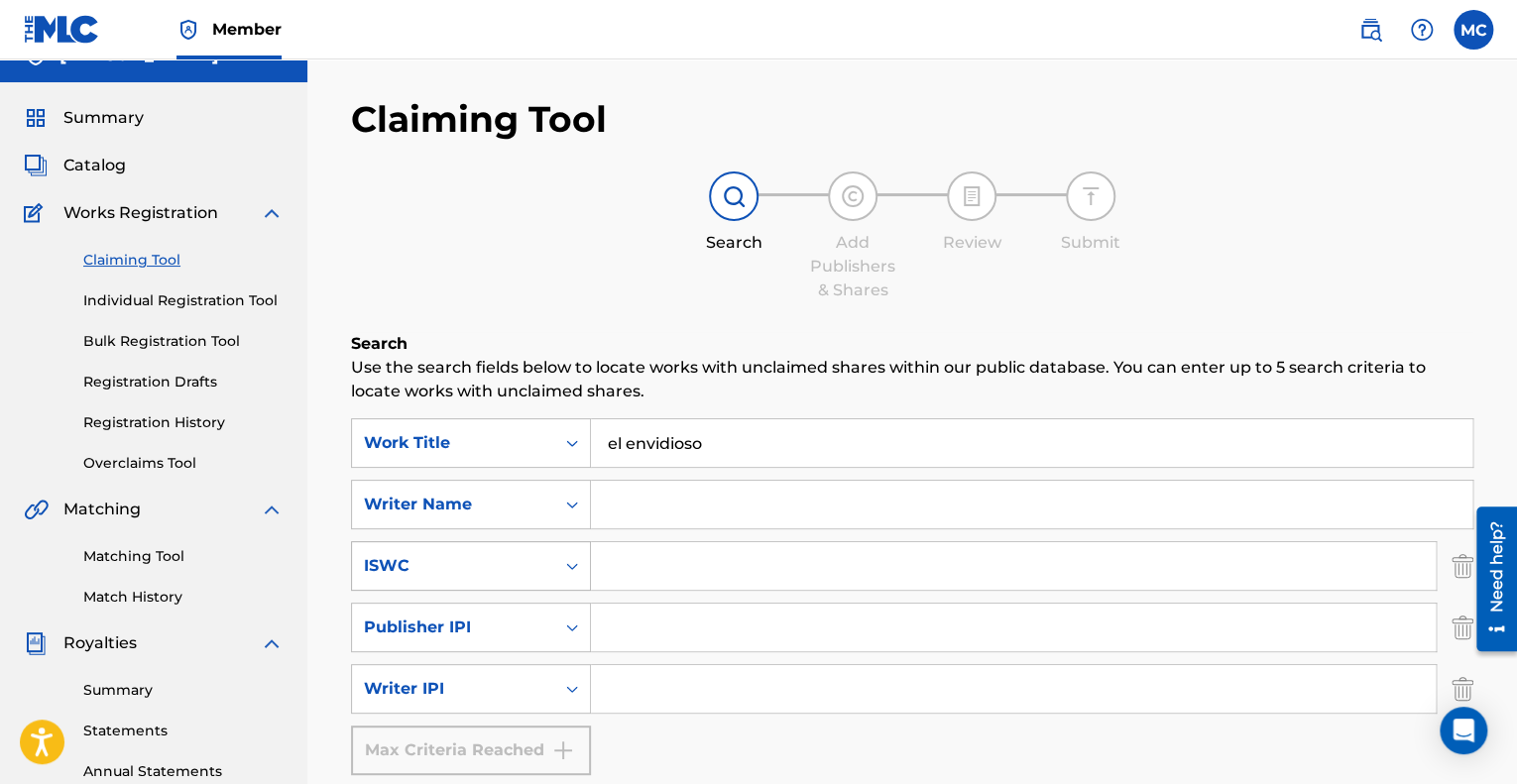 click on "ISWC" at bounding box center [471, 566] 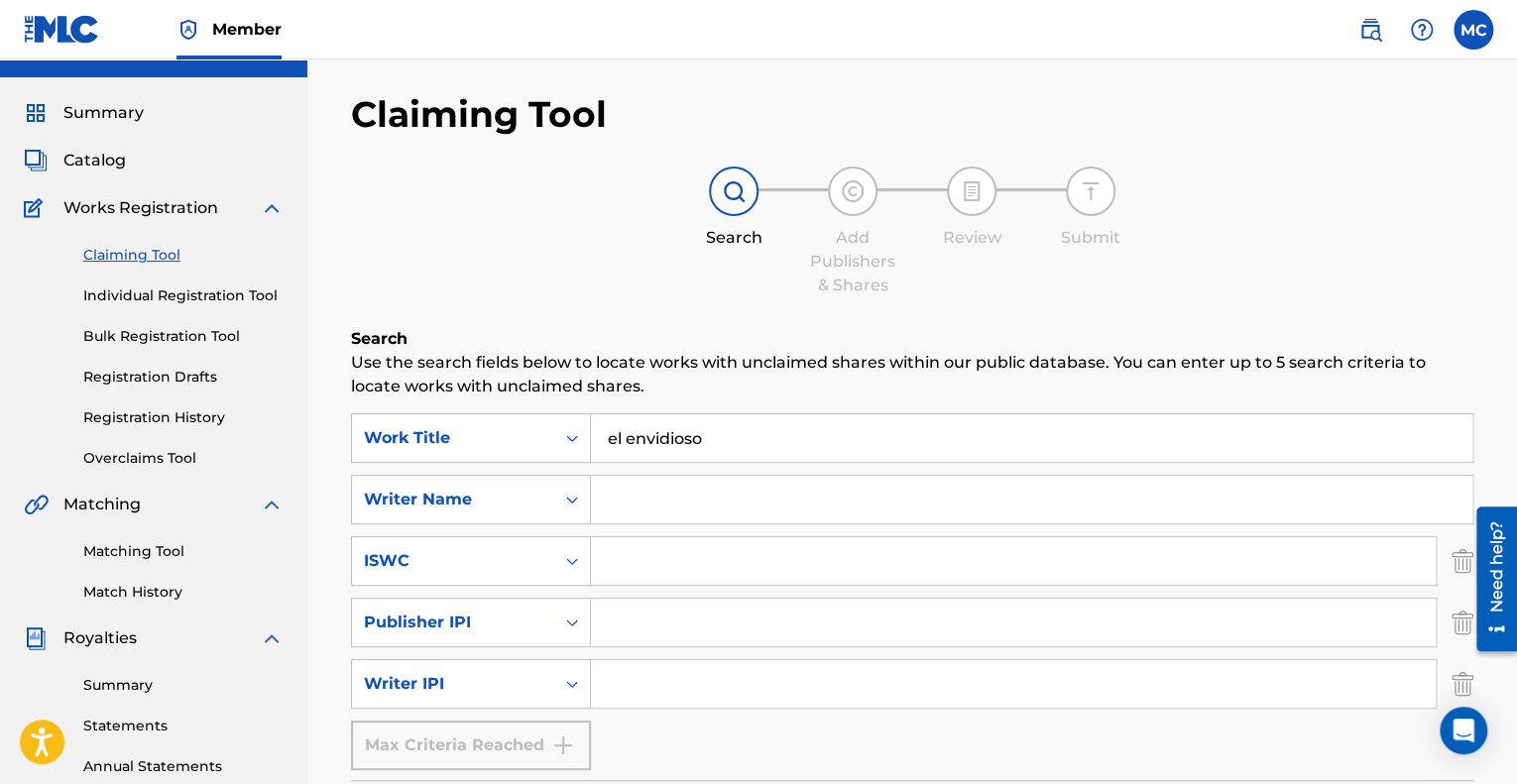 click at bounding box center [1013, 561] 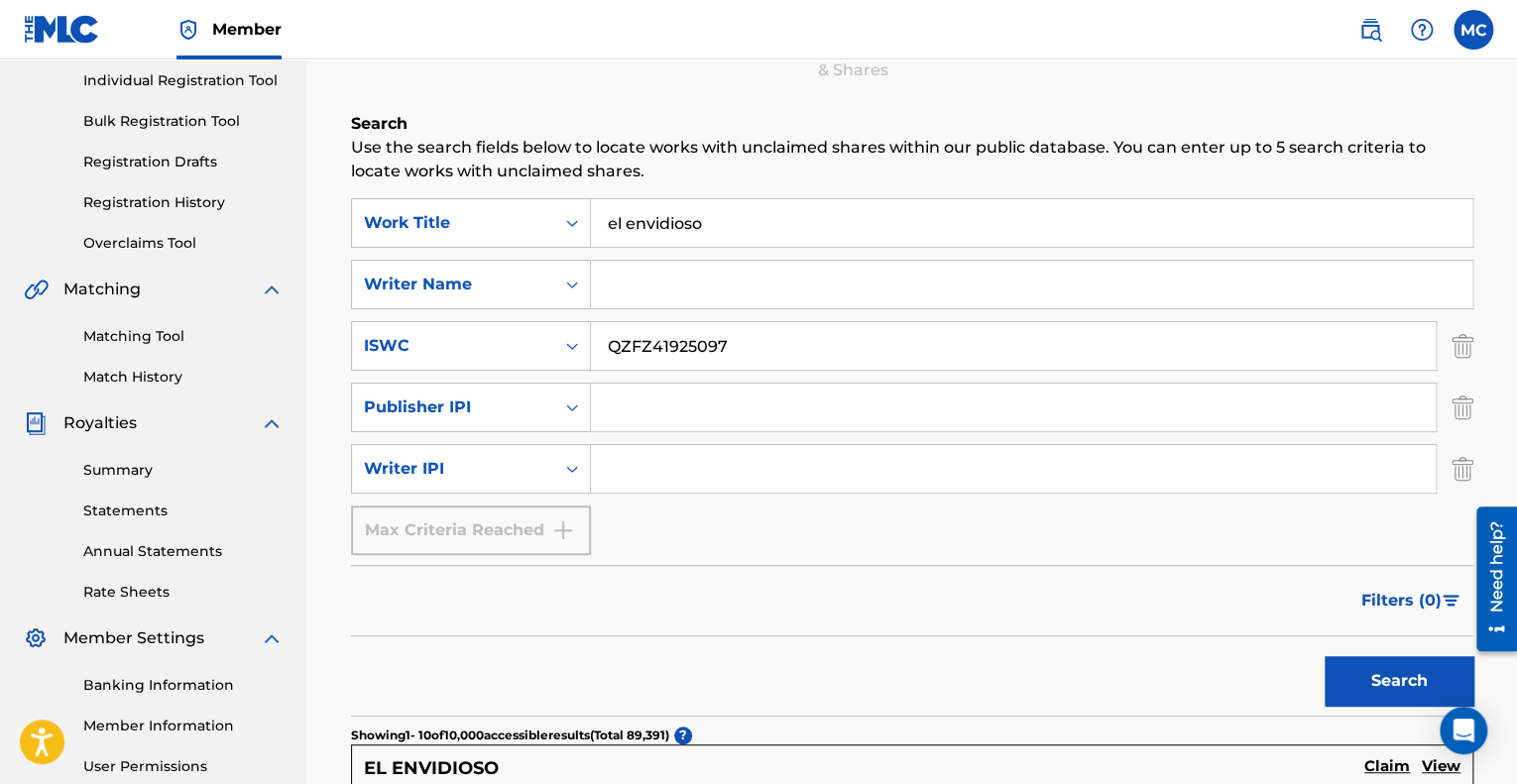 scroll, scrollTop: 334, scrollLeft: 0, axis: vertical 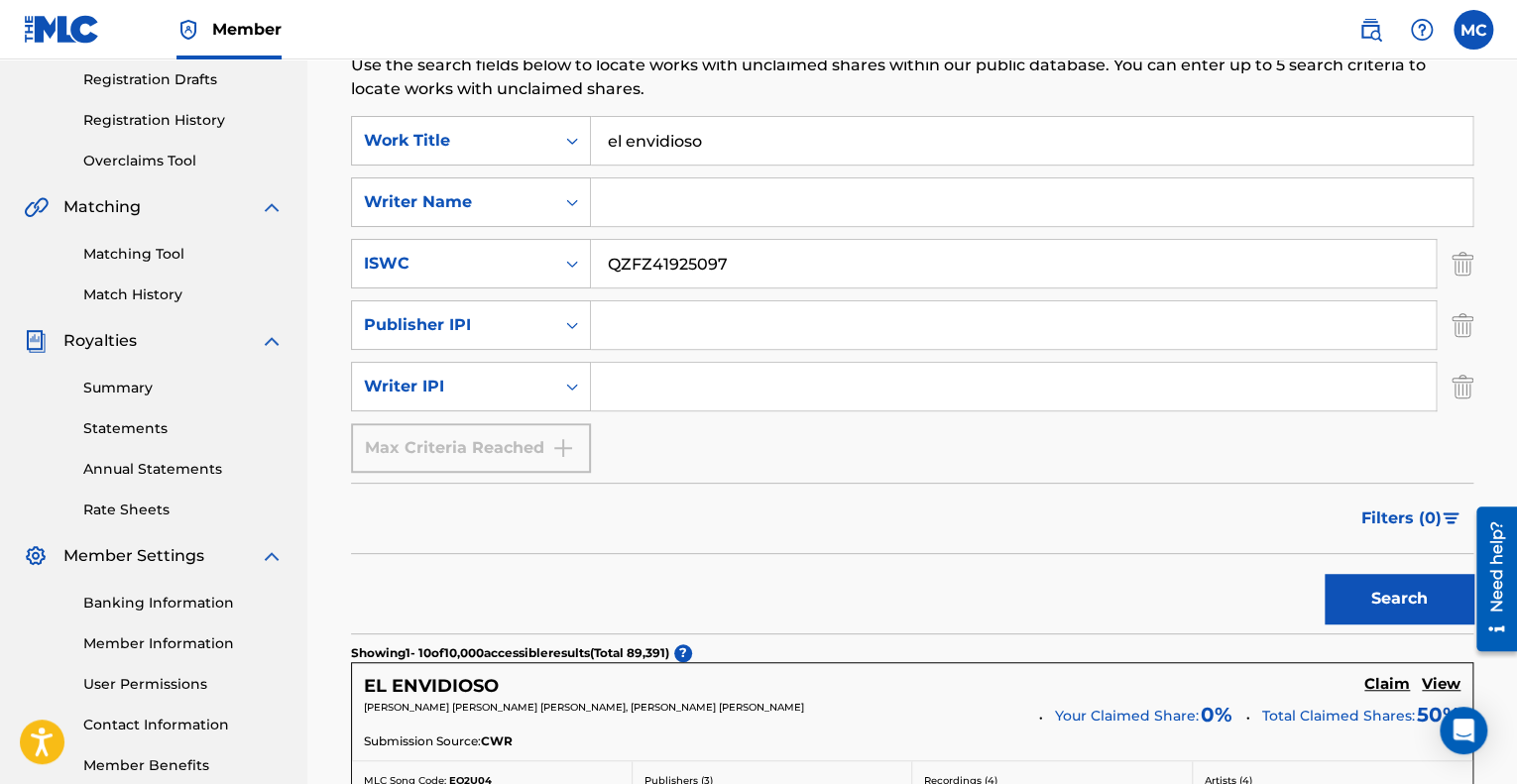 click on "Search" at bounding box center [1399, 599] 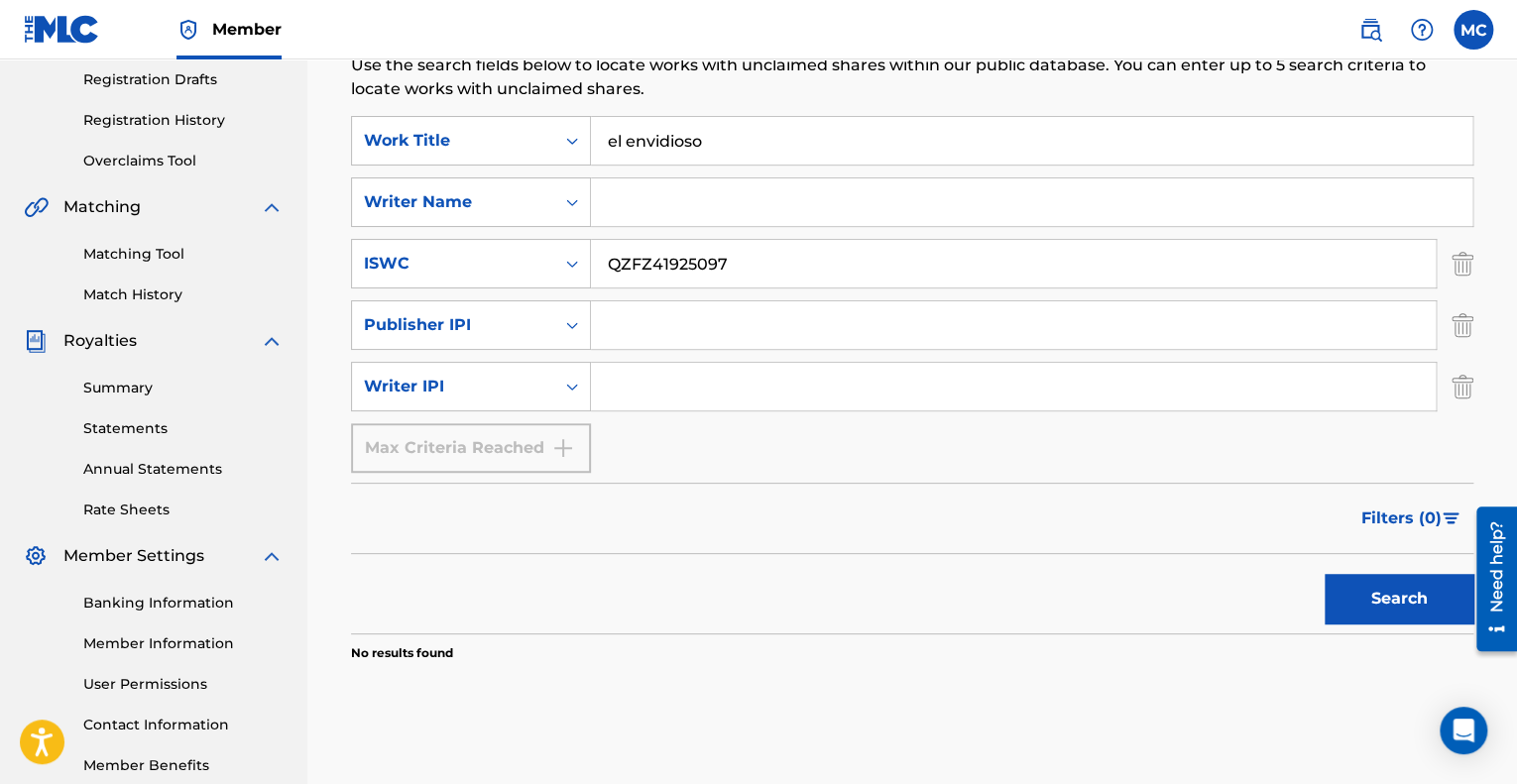 drag, startPoint x: 776, startPoint y: 269, endPoint x: 619, endPoint y: 267, distance: 157.01274 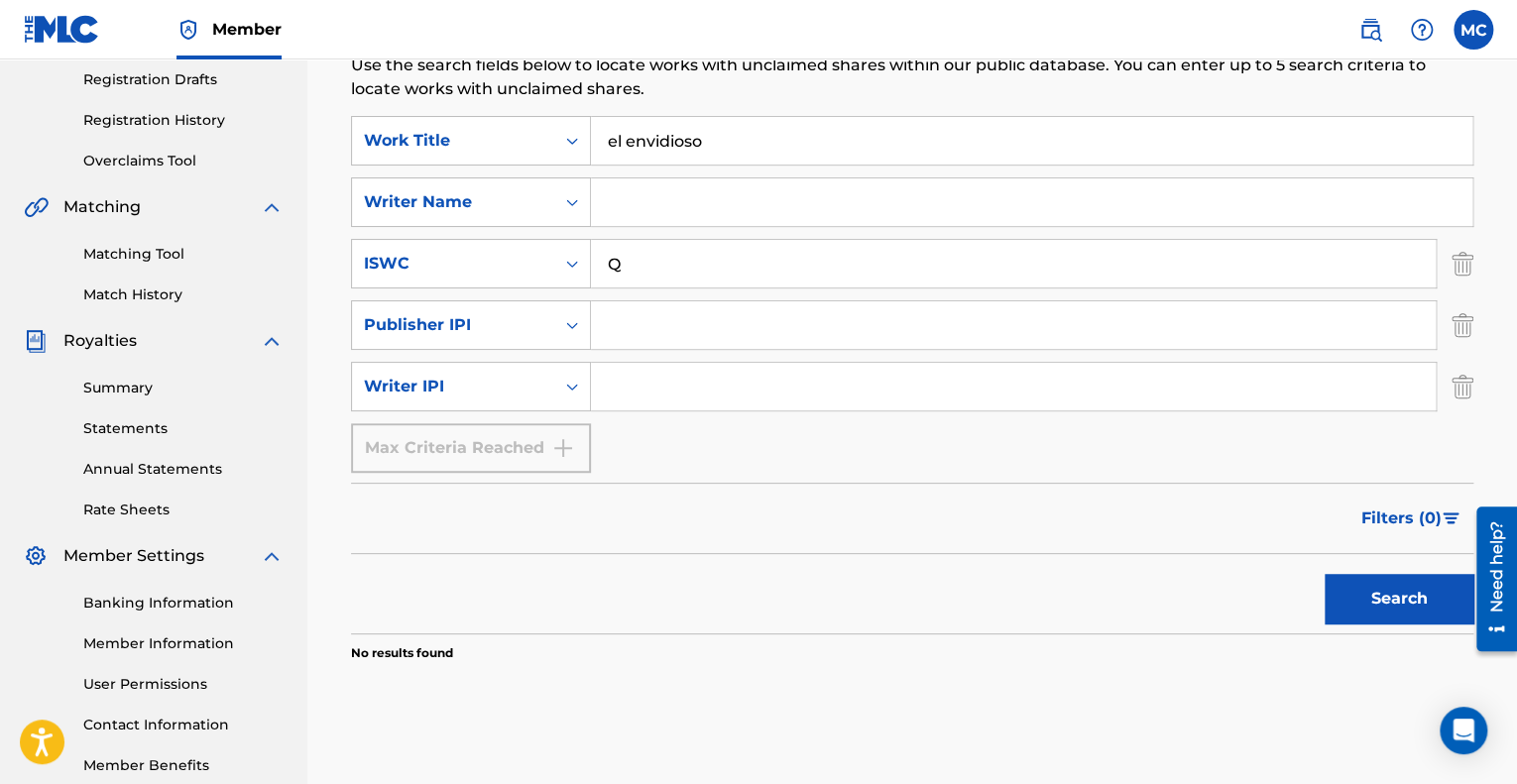type on "Q" 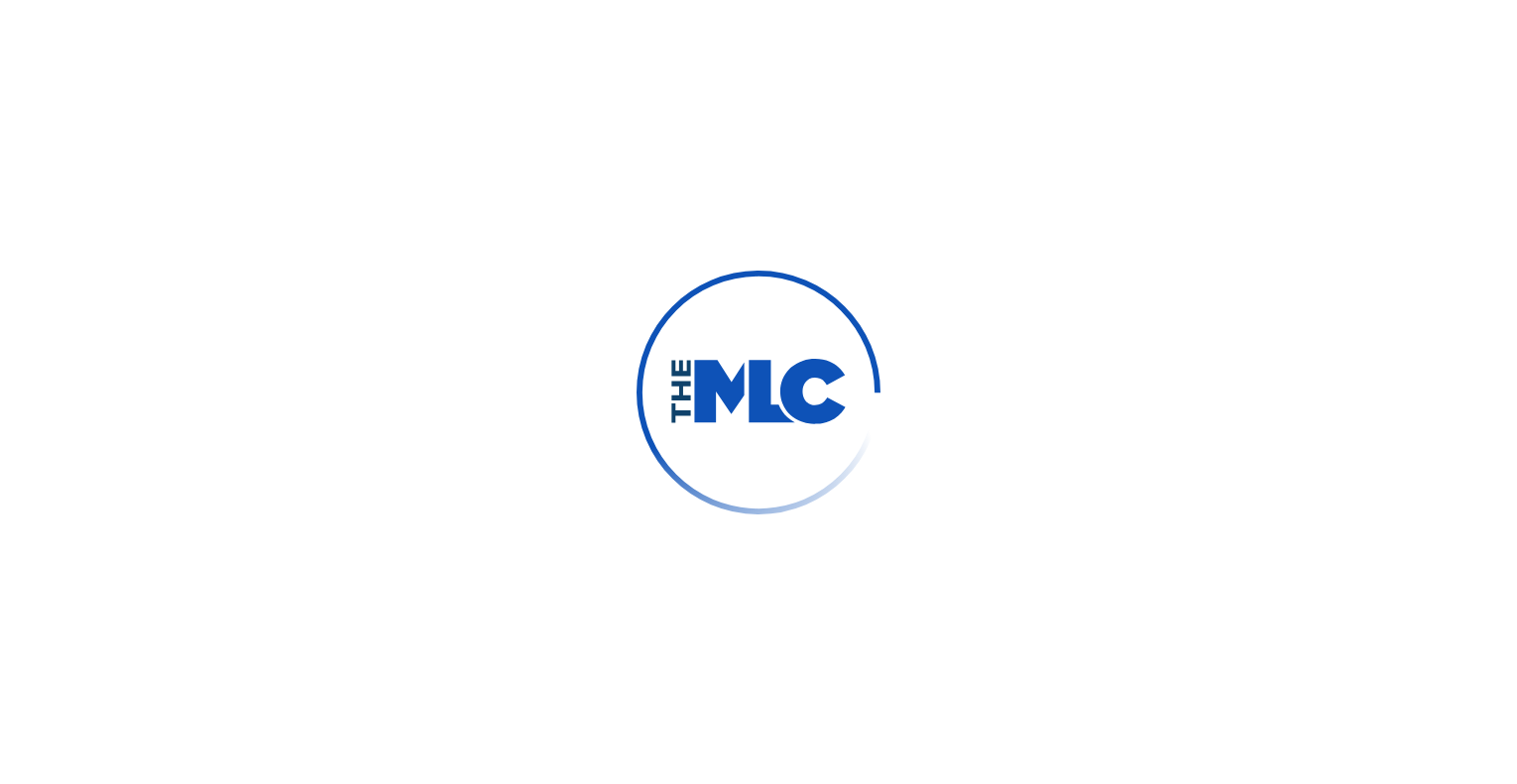 scroll, scrollTop: 0, scrollLeft: 0, axis: both 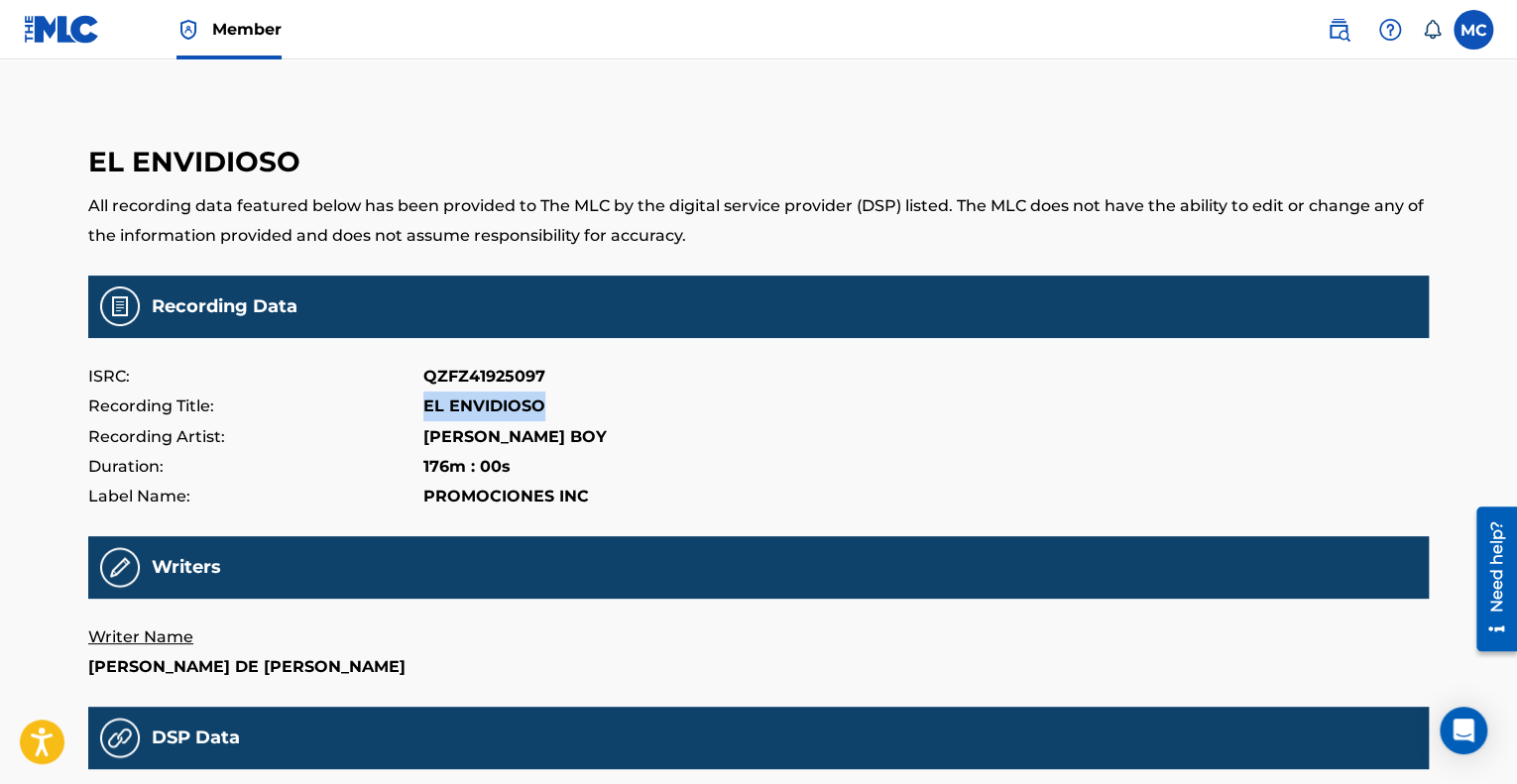 drag, startPoint x: 564, startPoint y: 407, endPoint x: 423, endPoint y: 400, distance: 141.17365 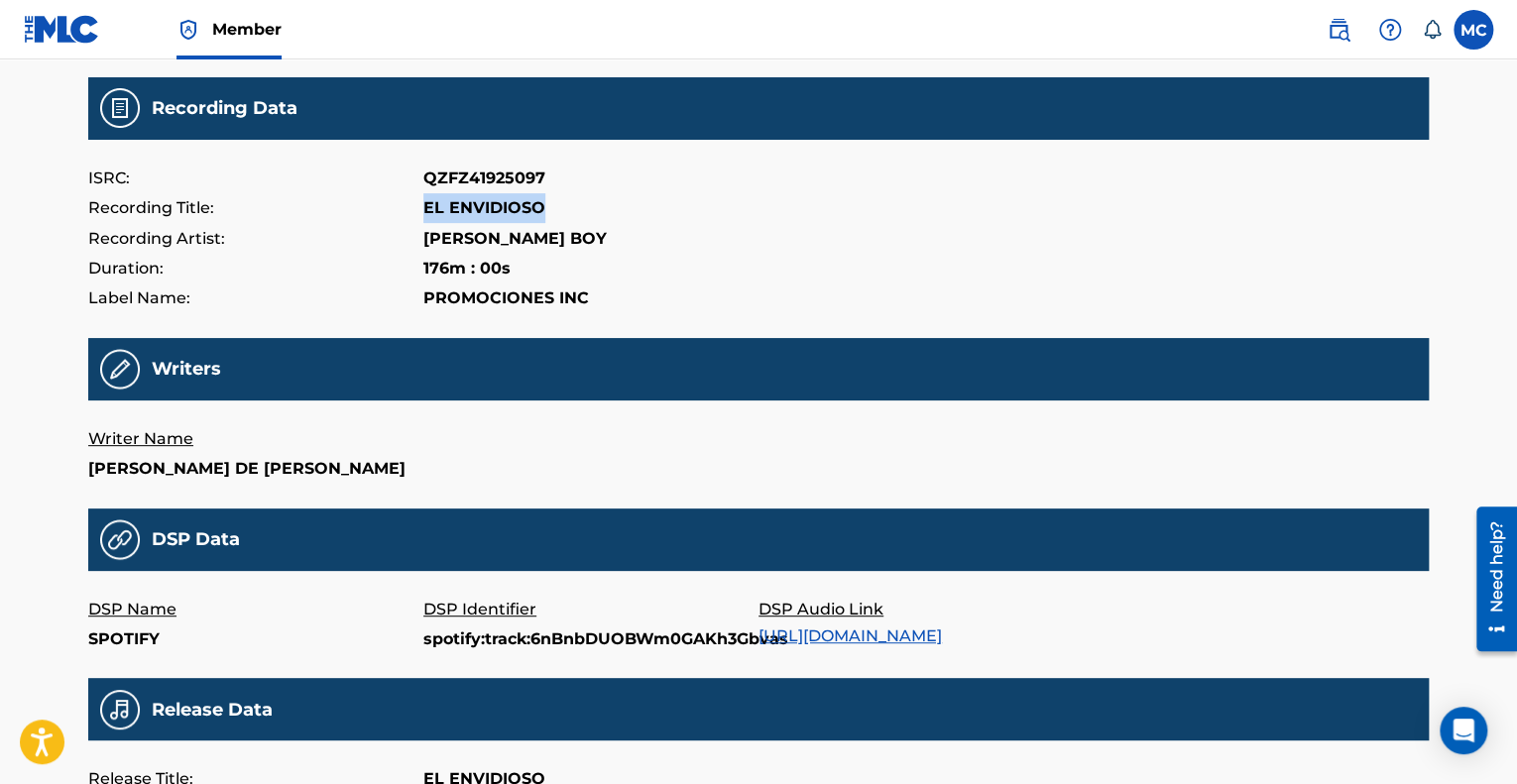 scroll, scrollTop: 99, scrollLeft: 0, axis: vertical 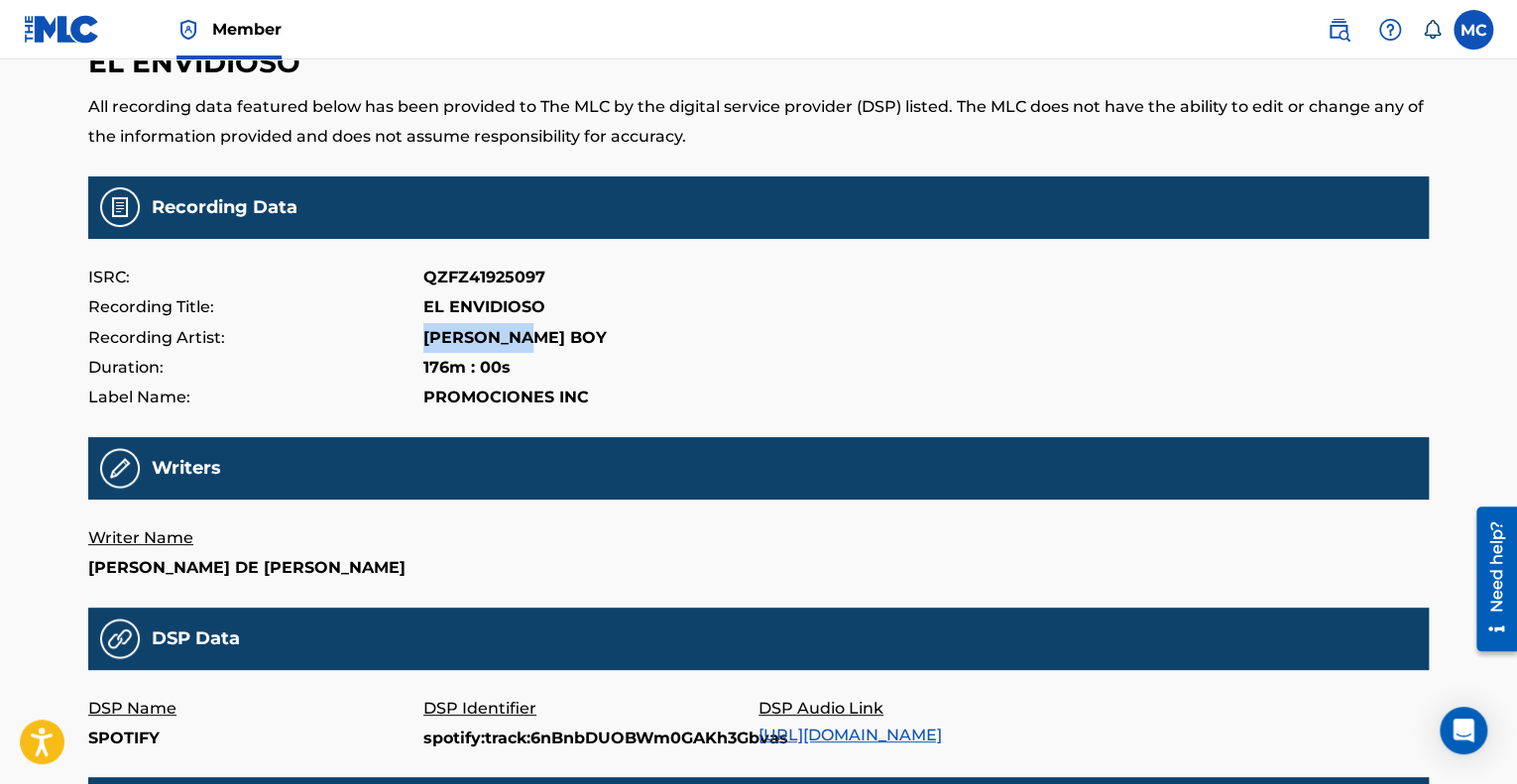 drag, startPoint x: 542, startPoint y: 335, endPoint x: 424, endPoint y: 340, distance: 118.105885 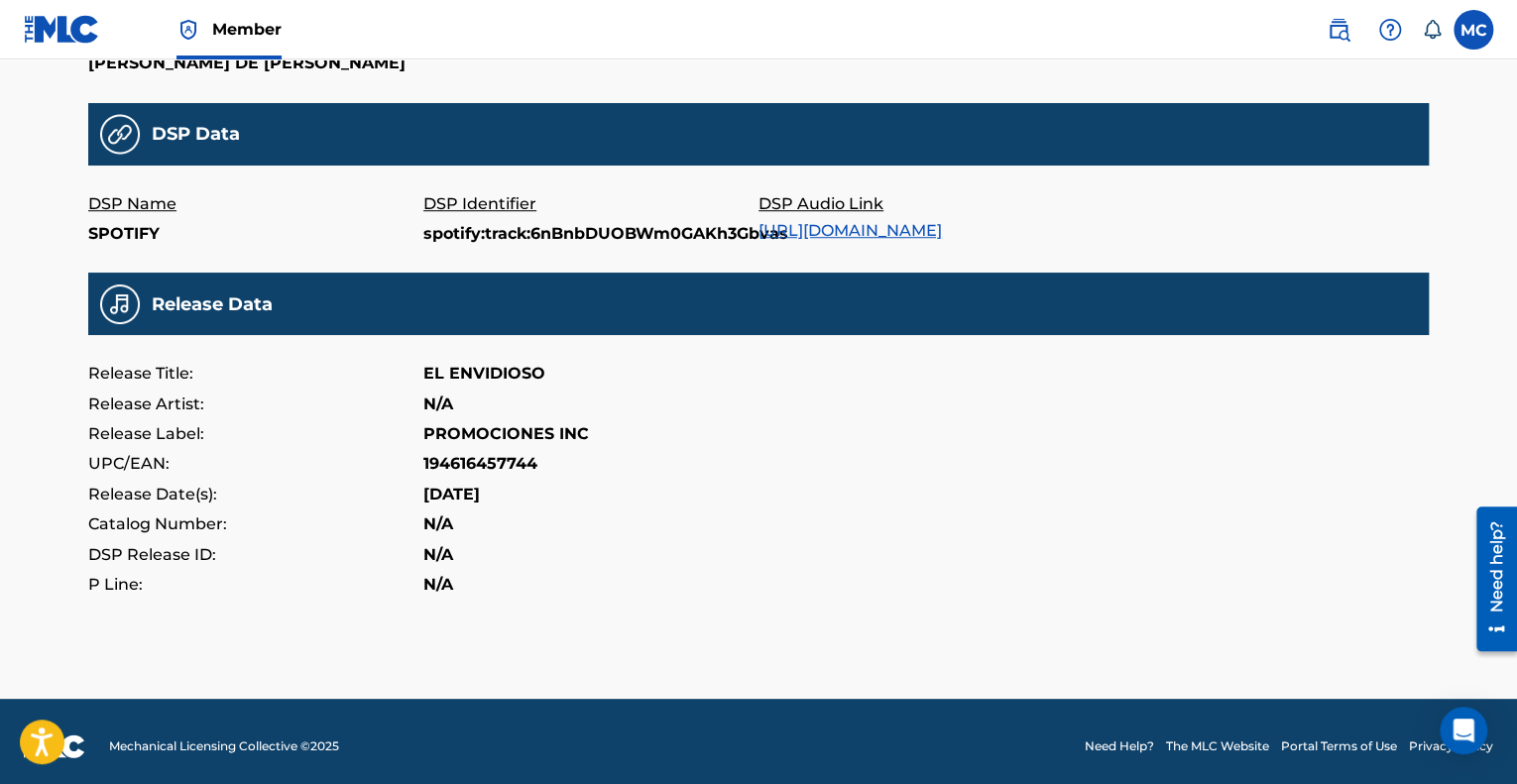 scroll, scrollTop: 614, scrollLeft: 0, axis: vertical 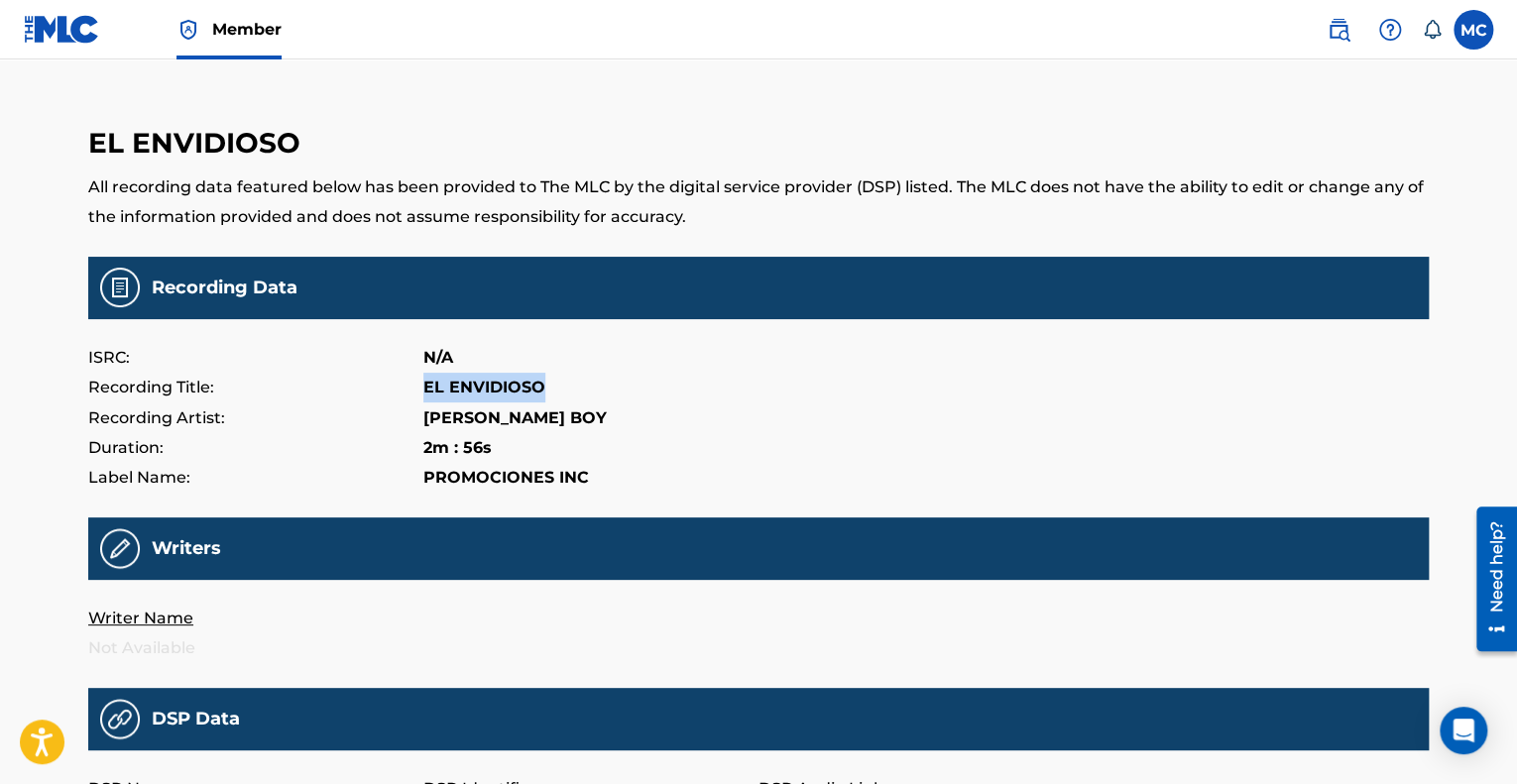 drag, startPoint x: 543, startPoint y: 382, endPoint x: 421, endPoint y: 384, distance: 122.01639 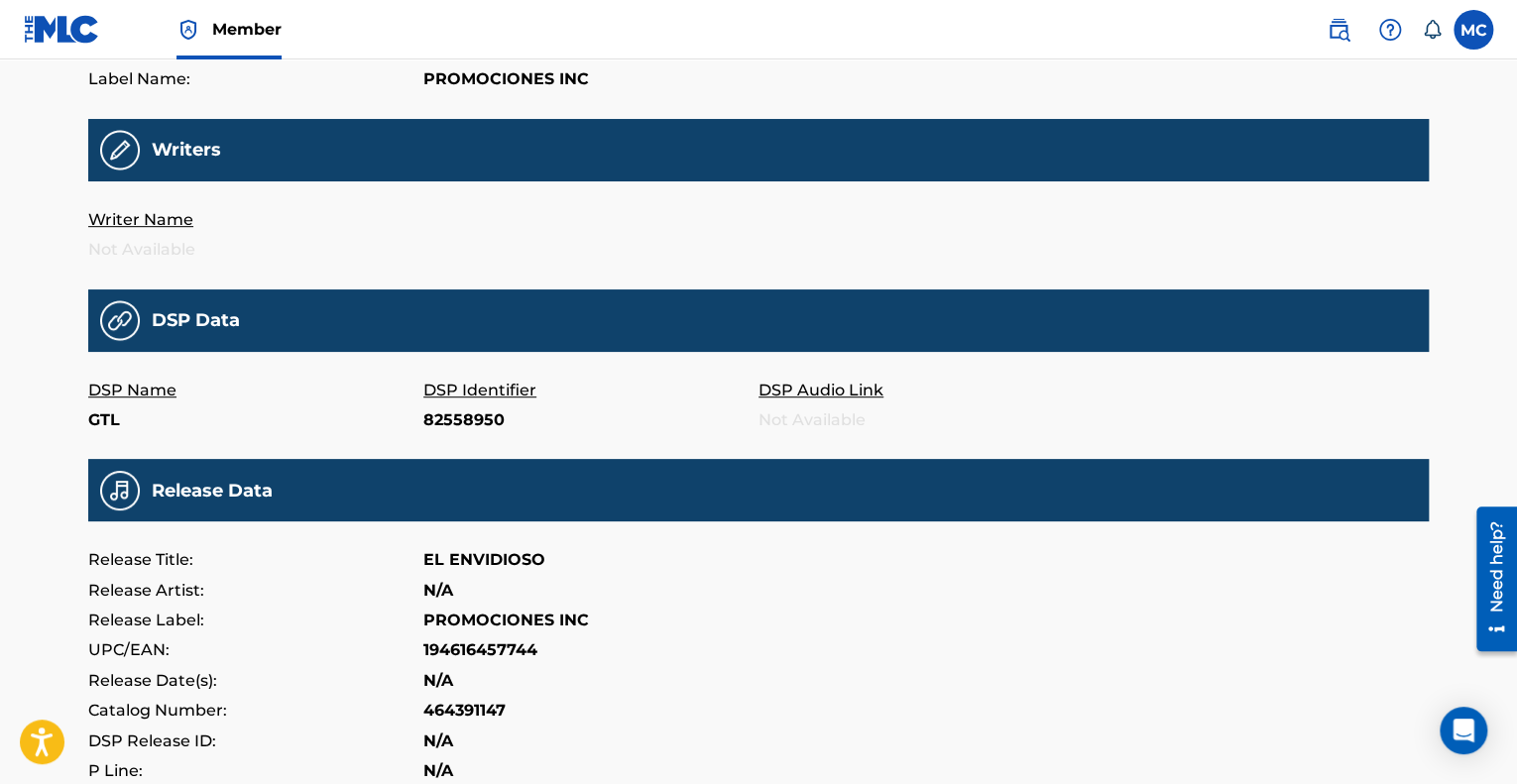 scroll, scrollTop: 415, scrollLeft: 0, axis: vertical 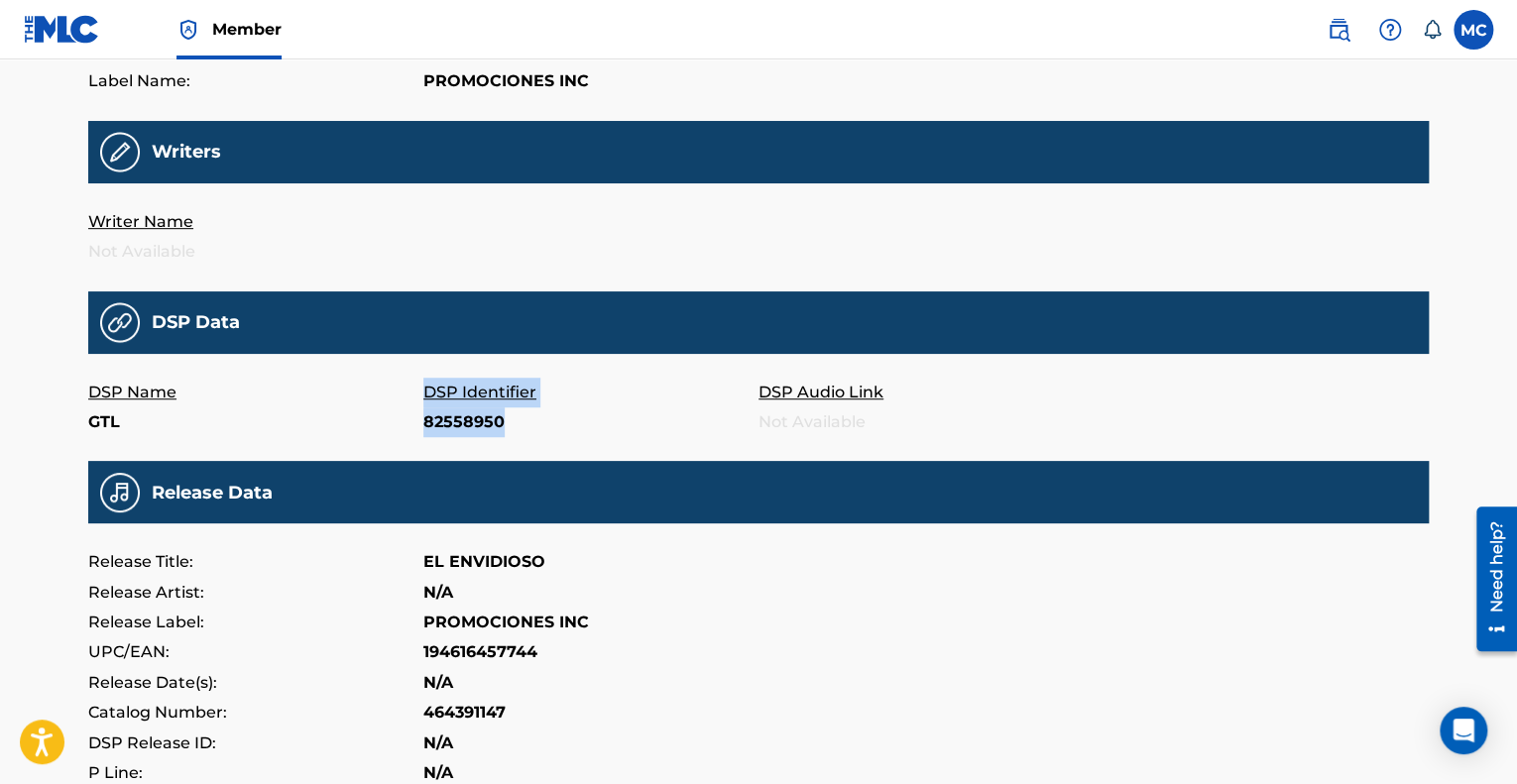 drag, startPoint x: 492, startPoint y: 423, endPoint x: 156, endPoint y: 437, distance: 336.29154 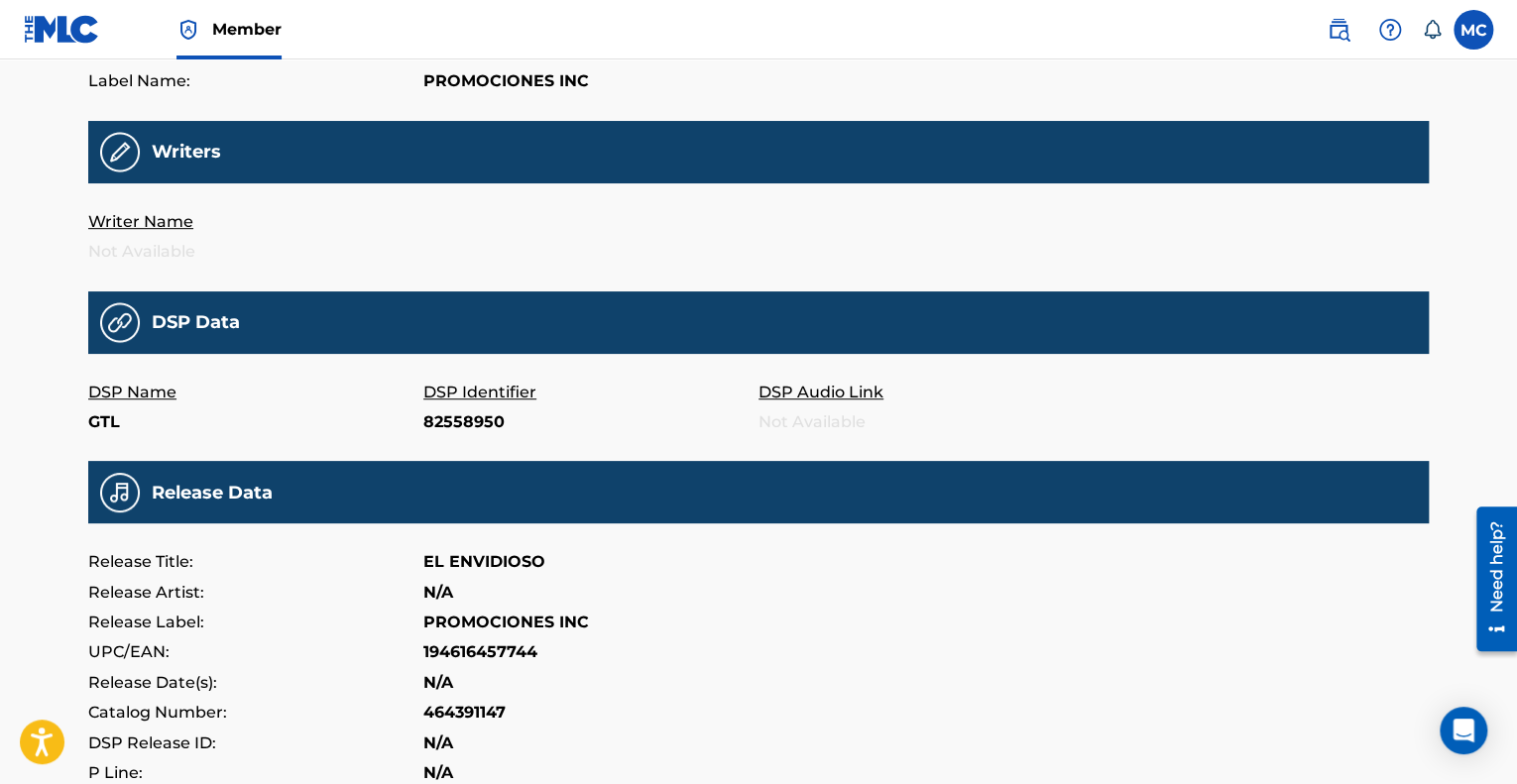 click on "DSP Name" at bounding box center [256, 392] 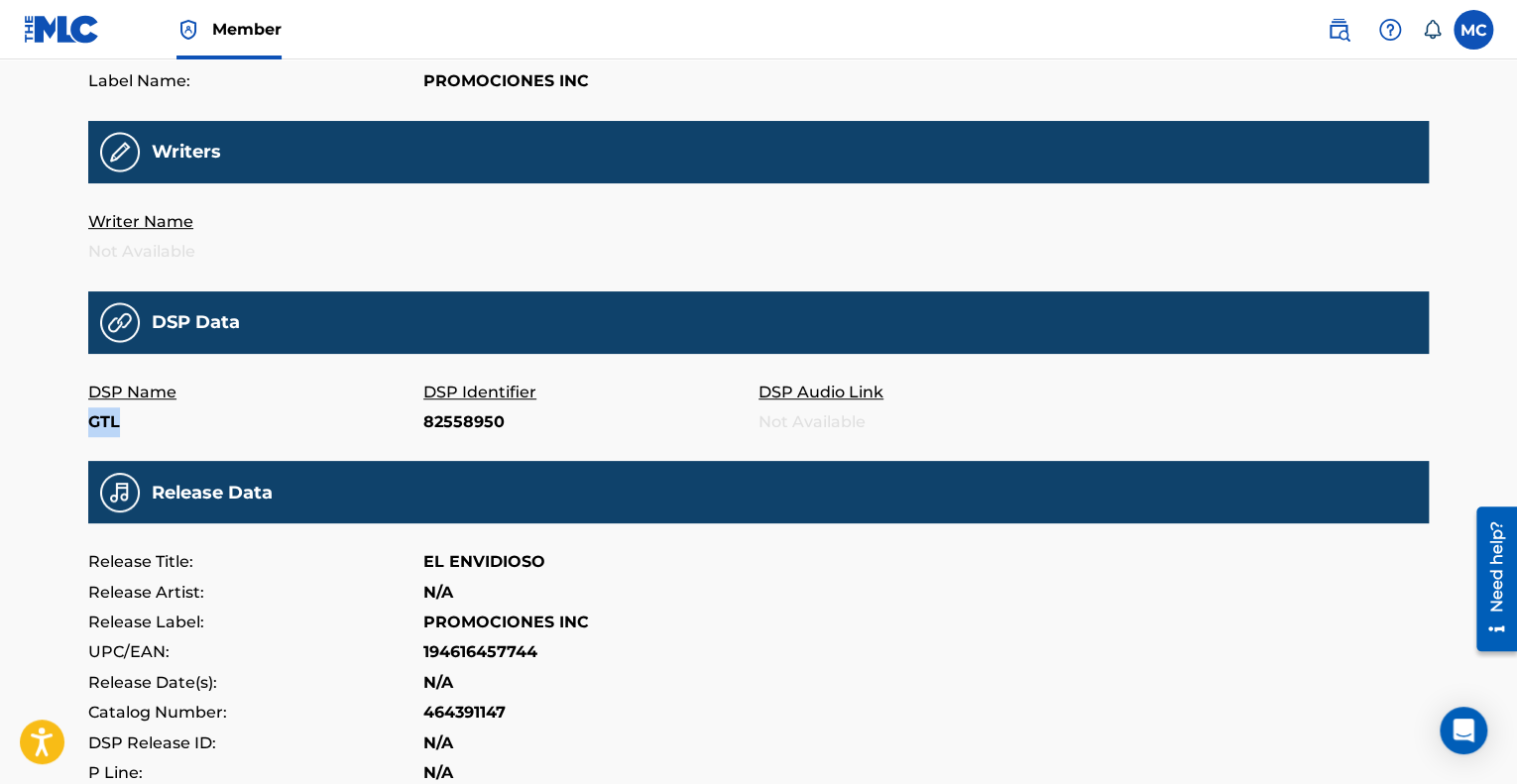 drag, startPoint x: 86, startPoint y: 427, endPoint x: 125, endPoint y: 423, distance: 39.20459 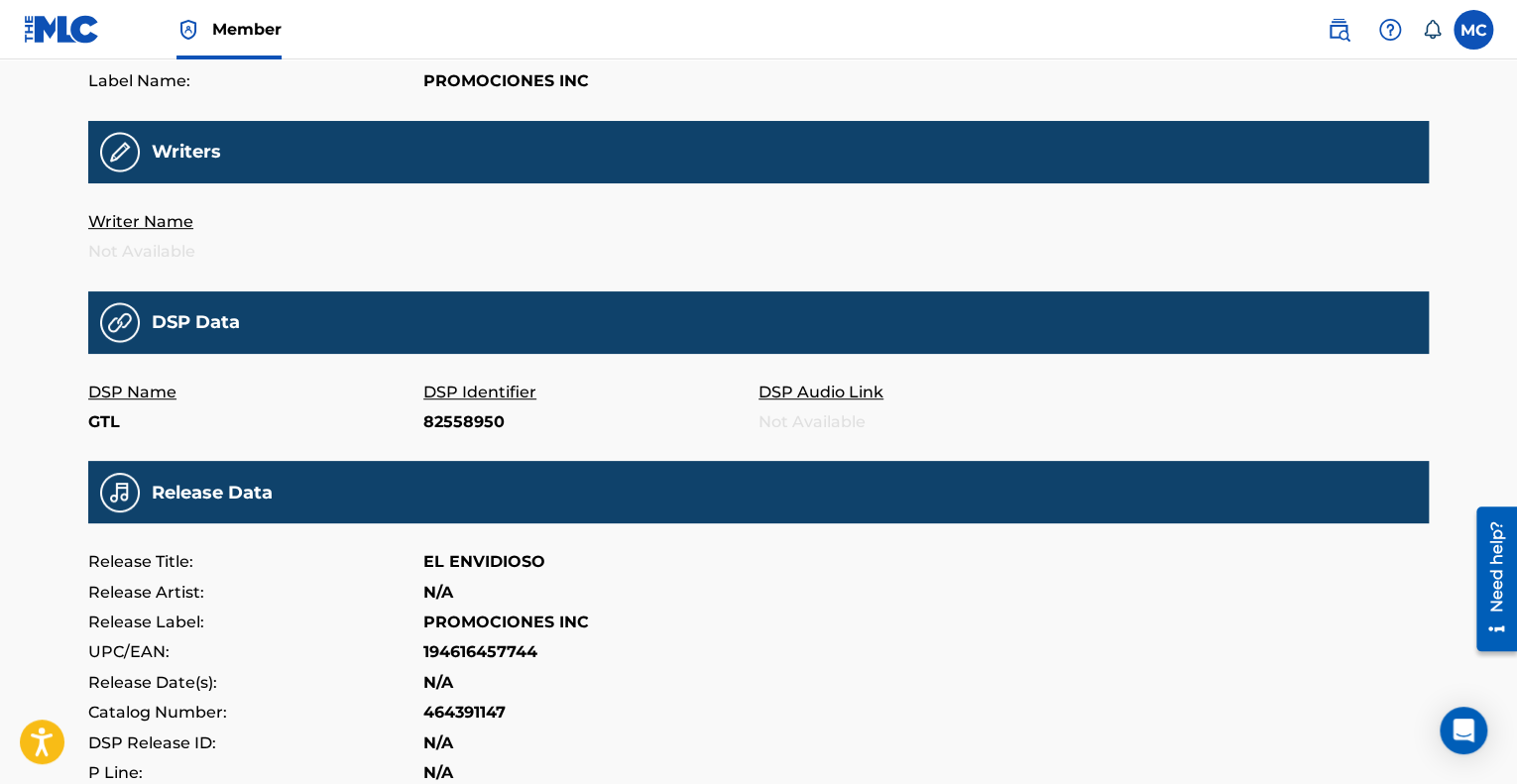click on "Not Available" at bounding box center [256, 252] 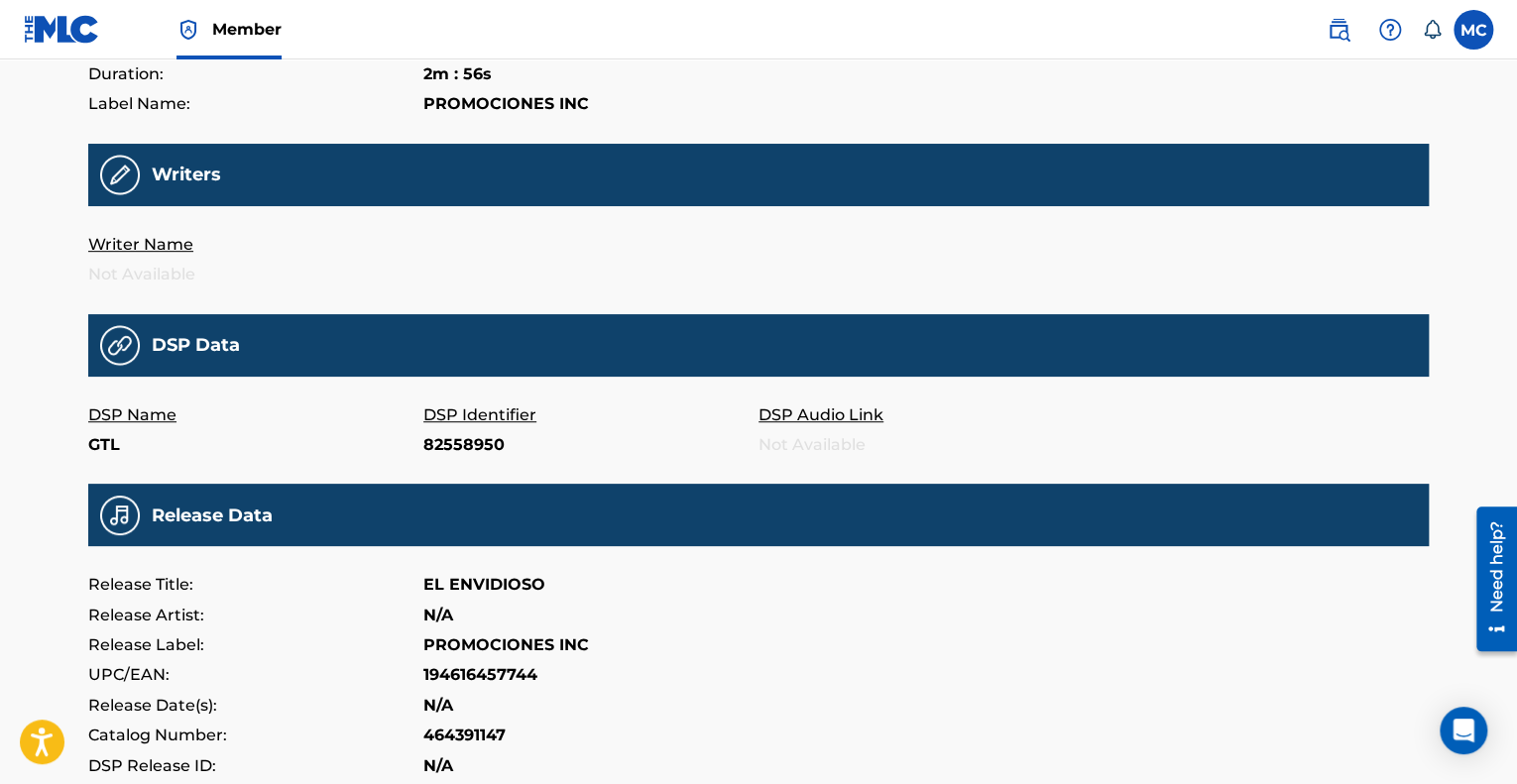 scroll, scrollTop: 514, scrollLeft: 0, axis: vertical 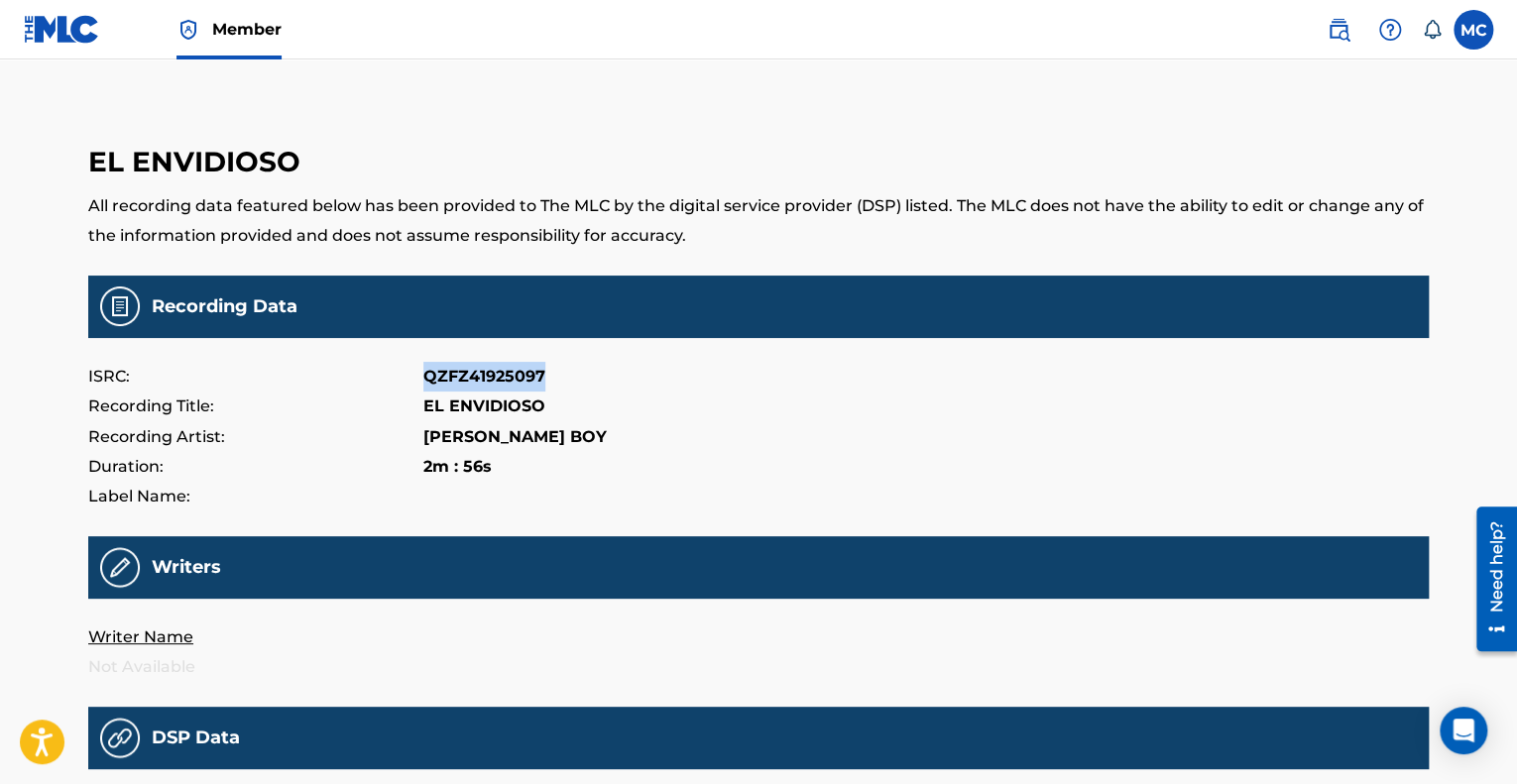 drag, startPoint x: 421, startPoint y: 370, endPoint x: 551, endPoint y: 378, distance: 130.24592 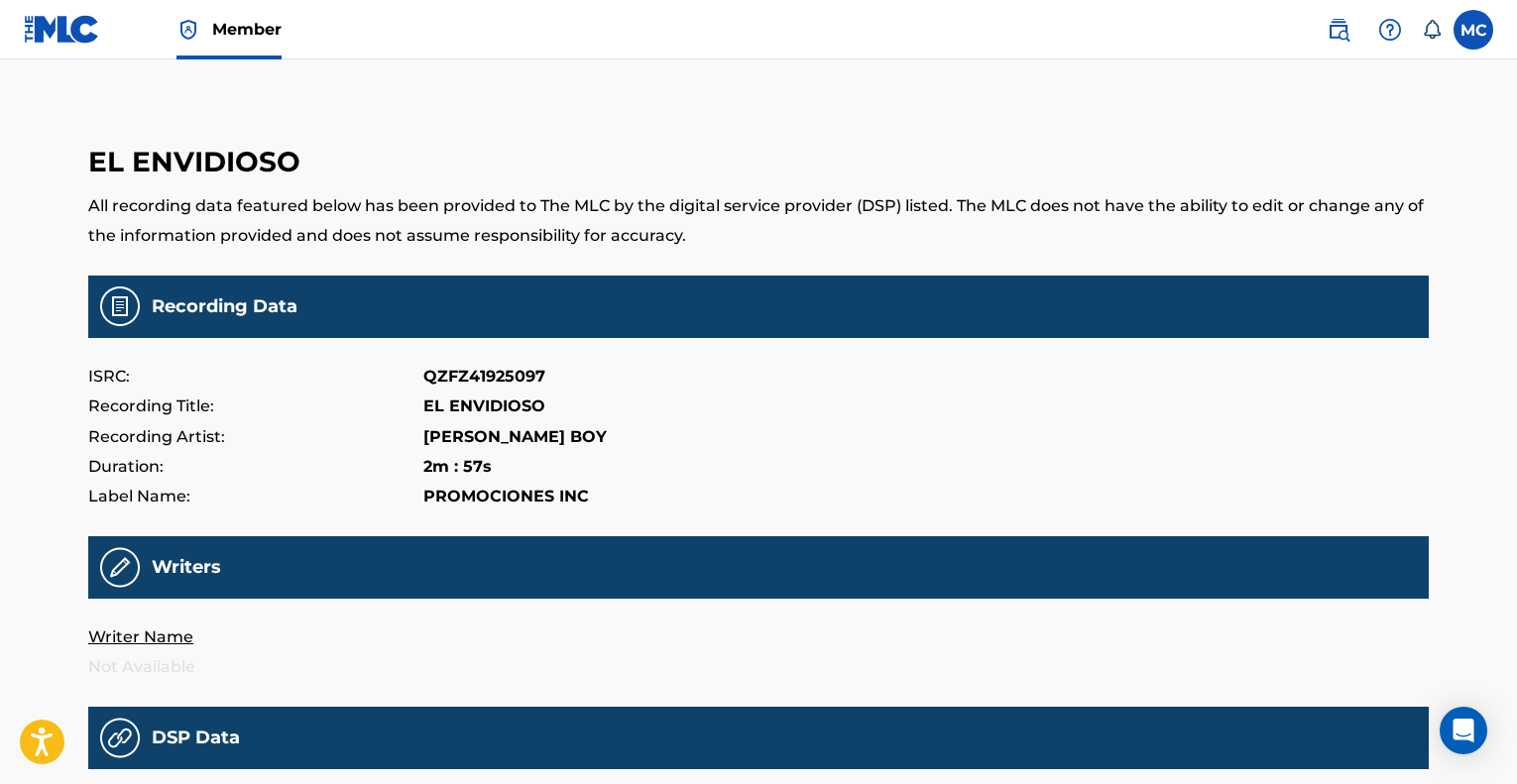 scroll, scrollTop: 0, scrollLeft: 0, axis: both 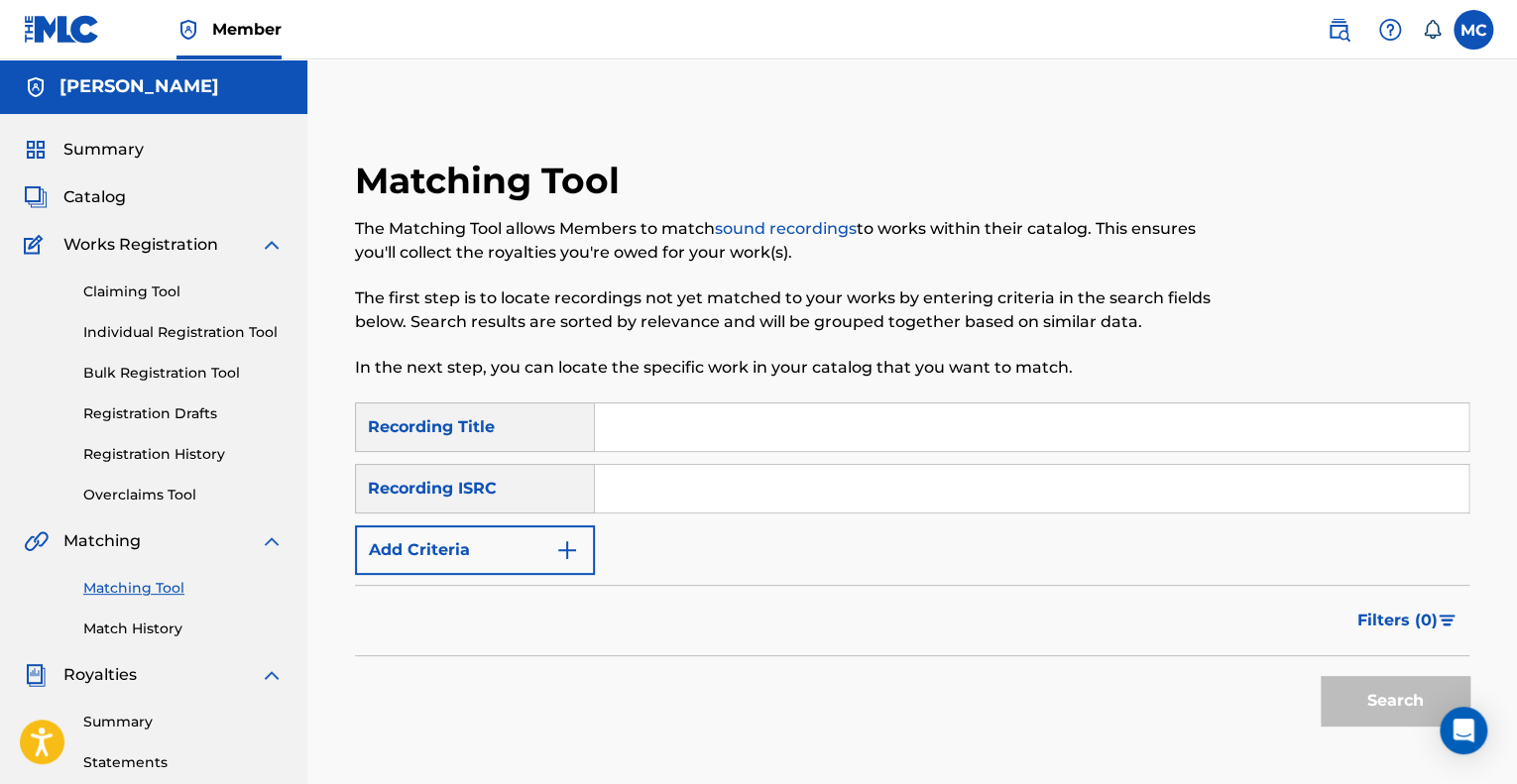 click at bounding box center (1031, 427) 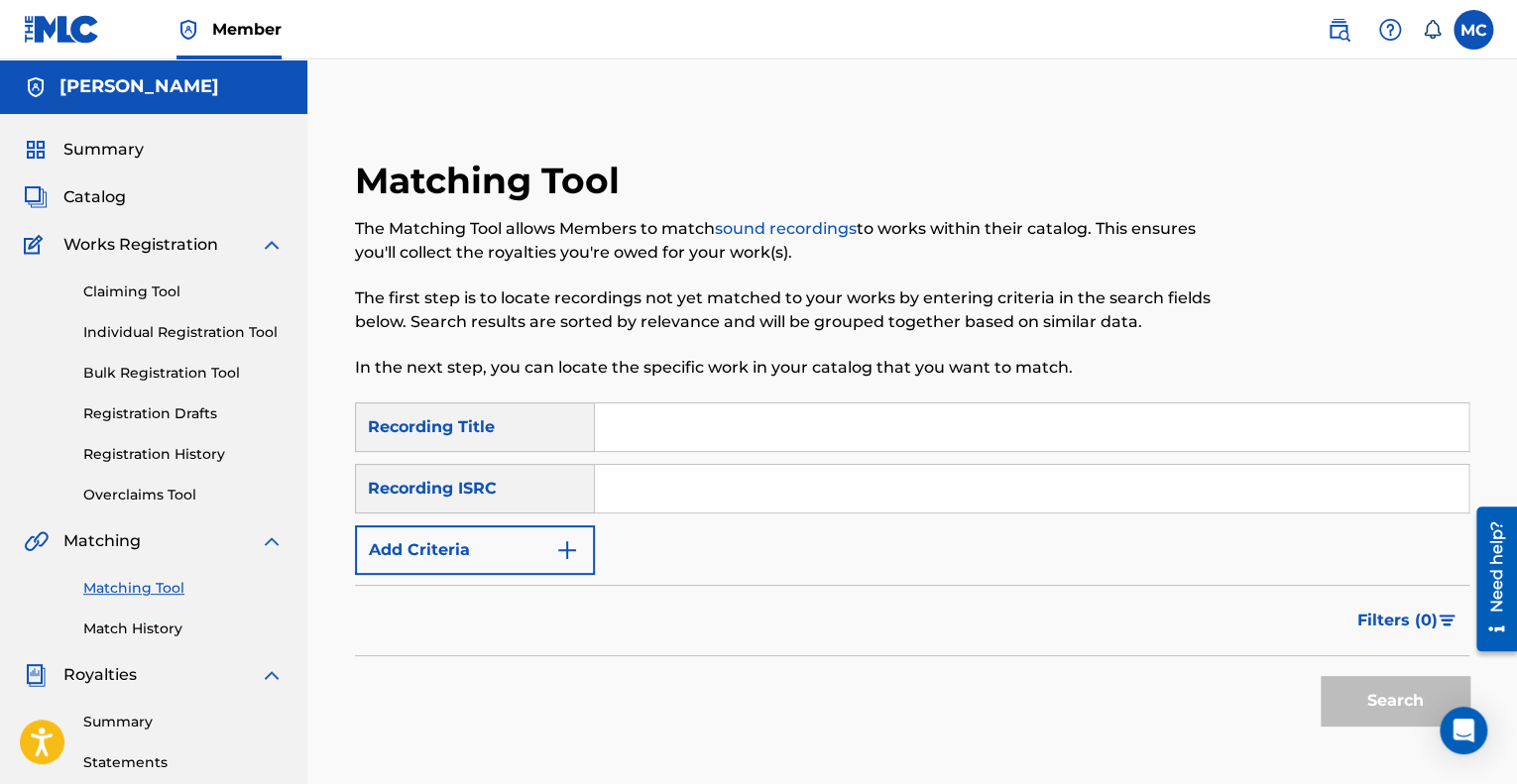 type on "EL ENVIDIOSO" 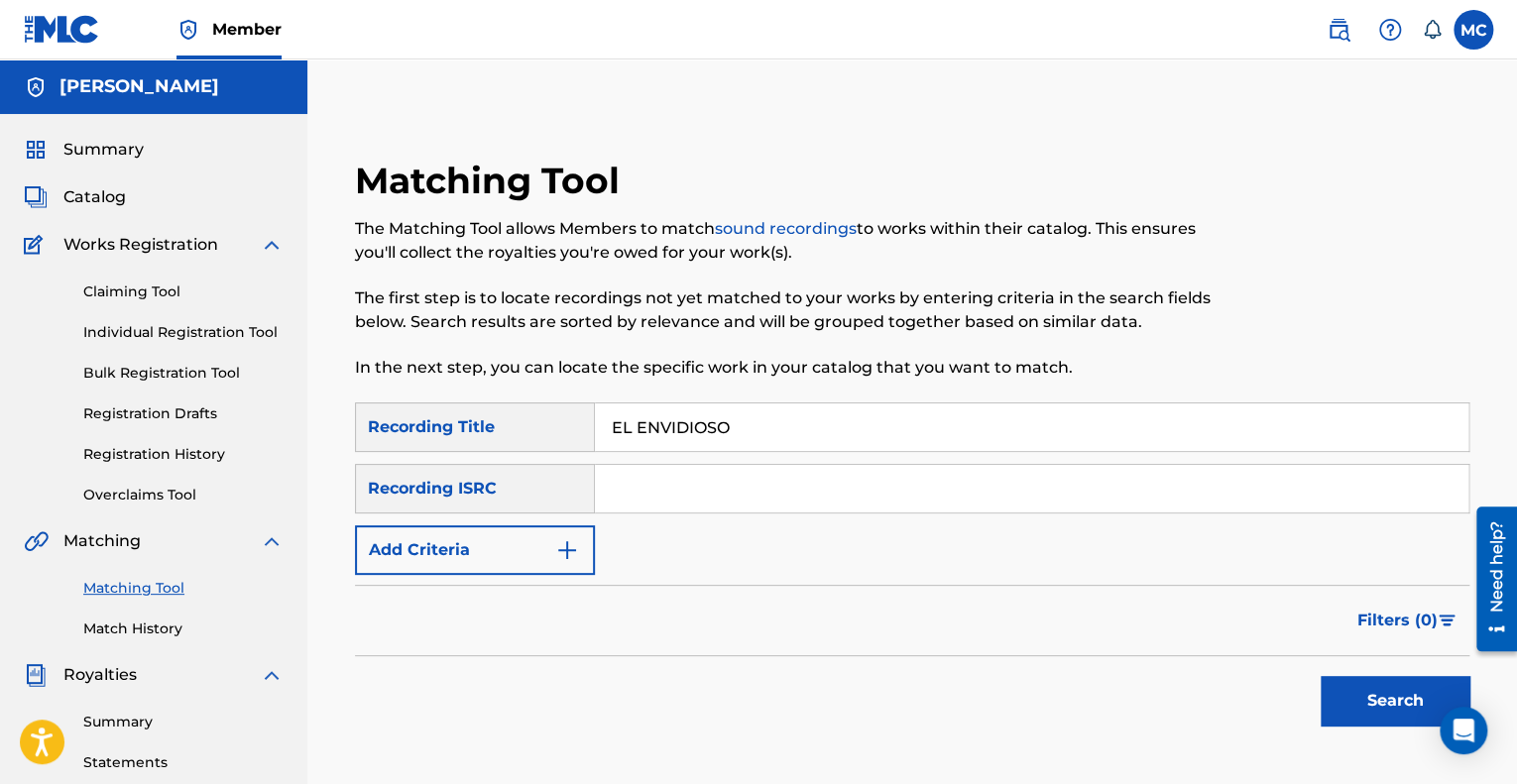 click on "Add Criteria" at bounding box center [475, 550] 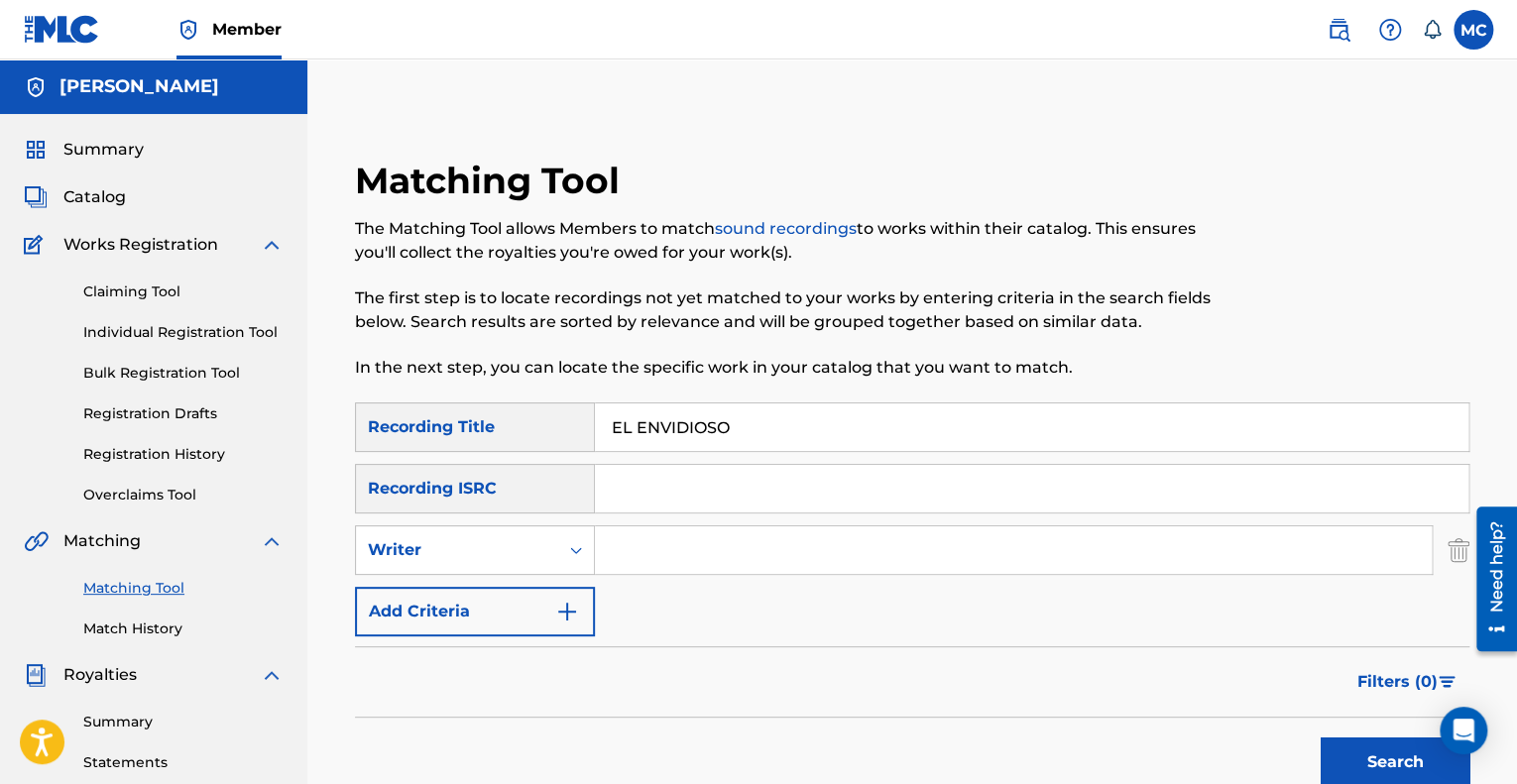 click at bounding box center (1013, 550) 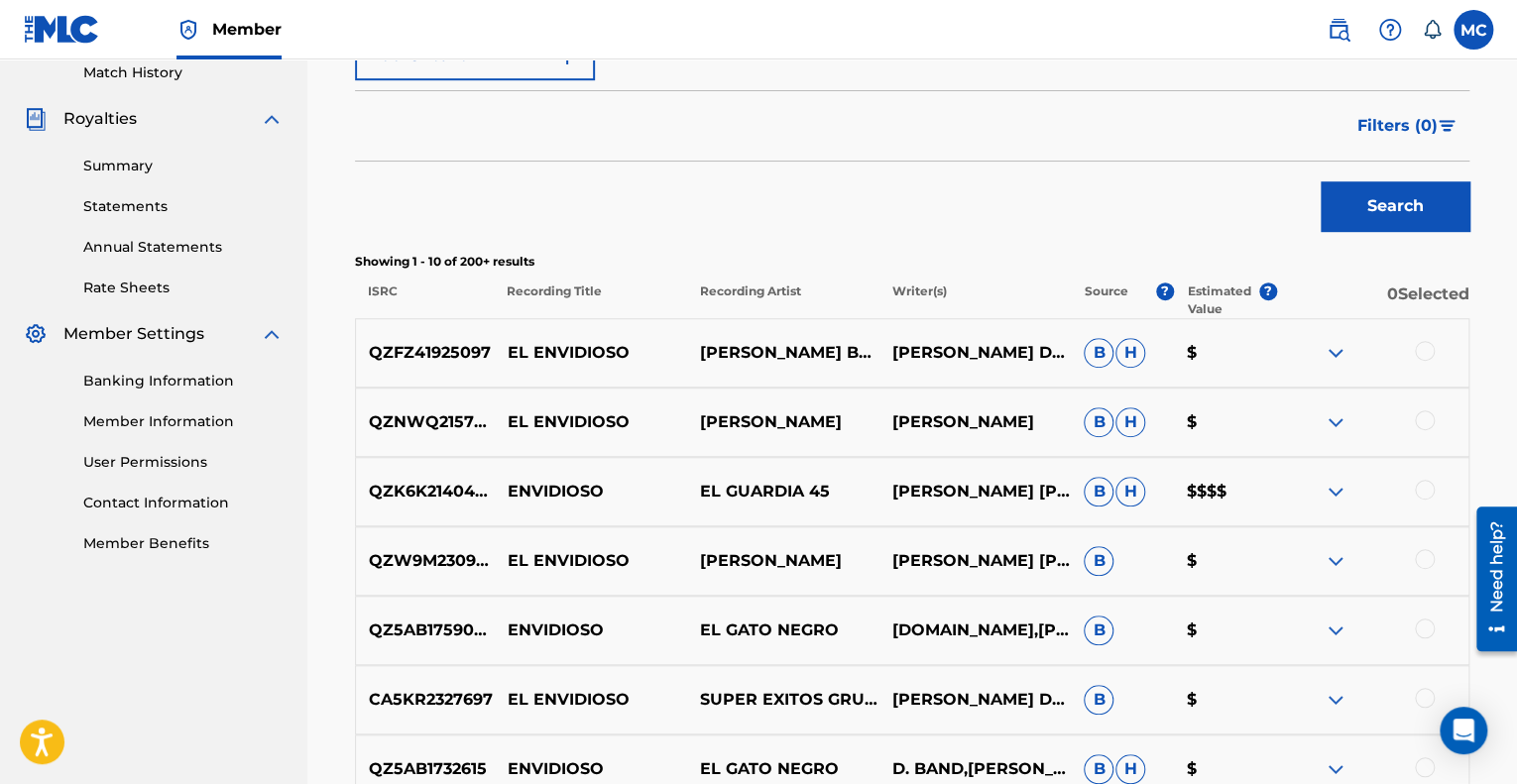 scroll, scrollTop: 595, scrollLeft: 0, axis: vertical 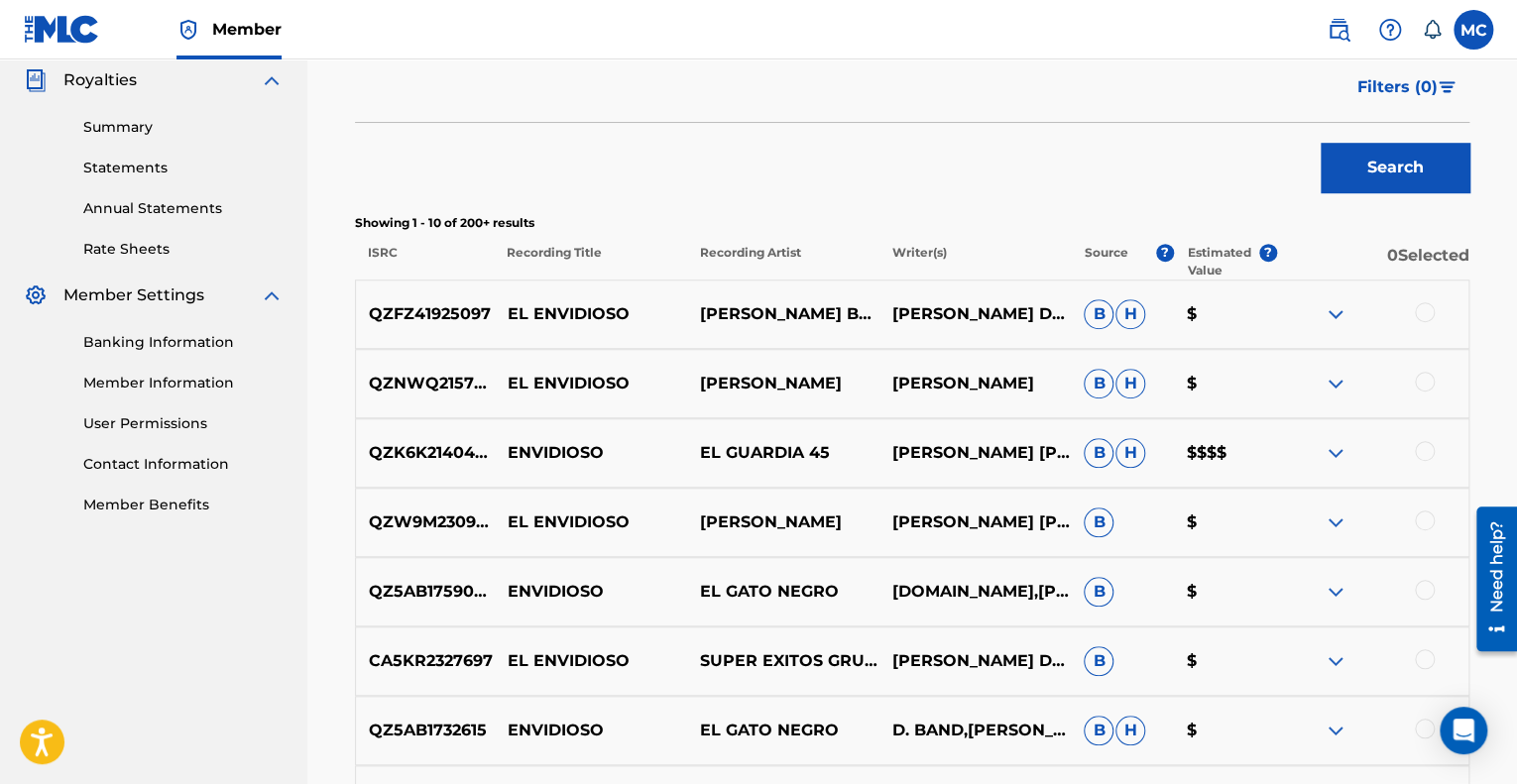 click at bounding box center (1336, 314) 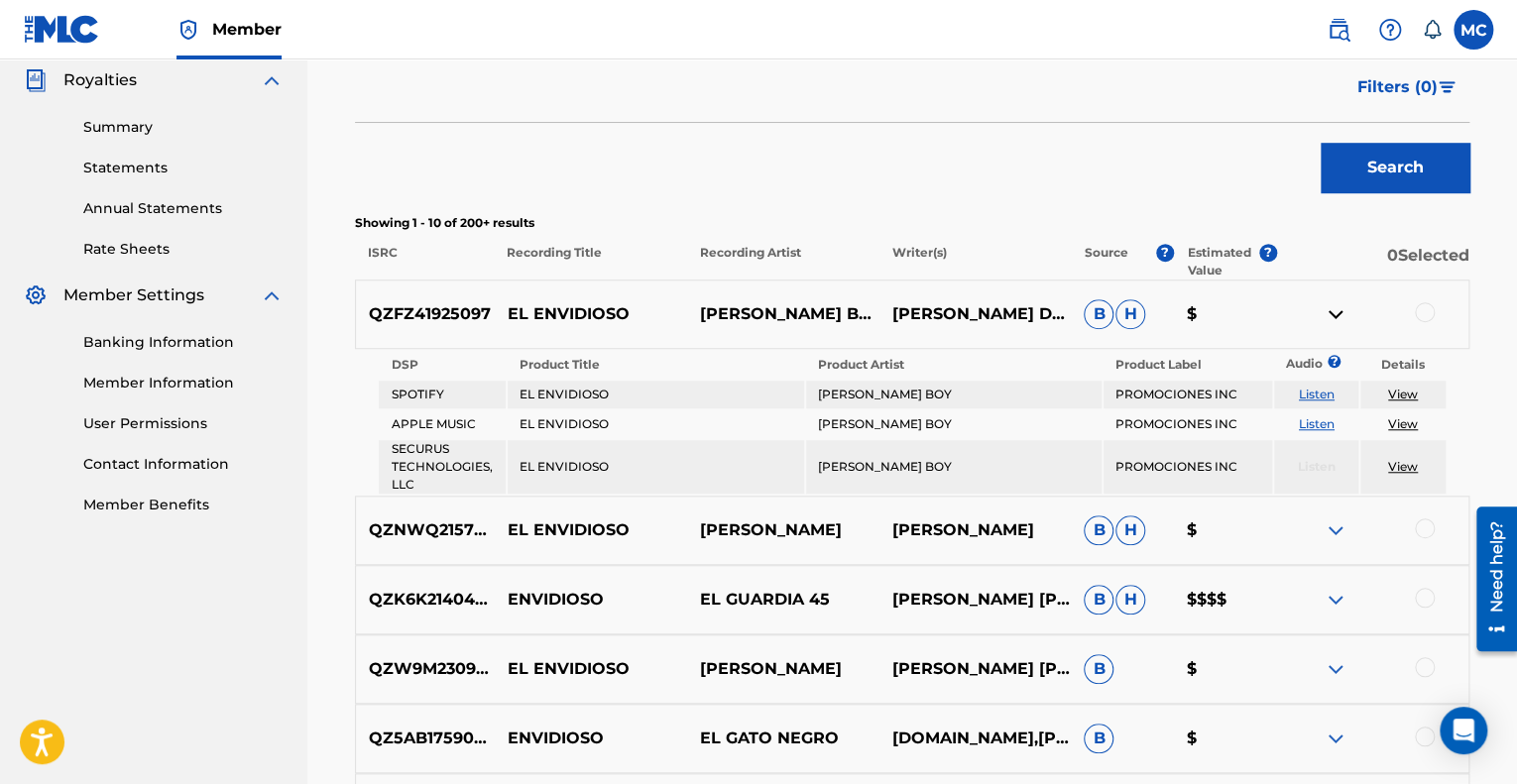 click at bounding box center (1336, 530) 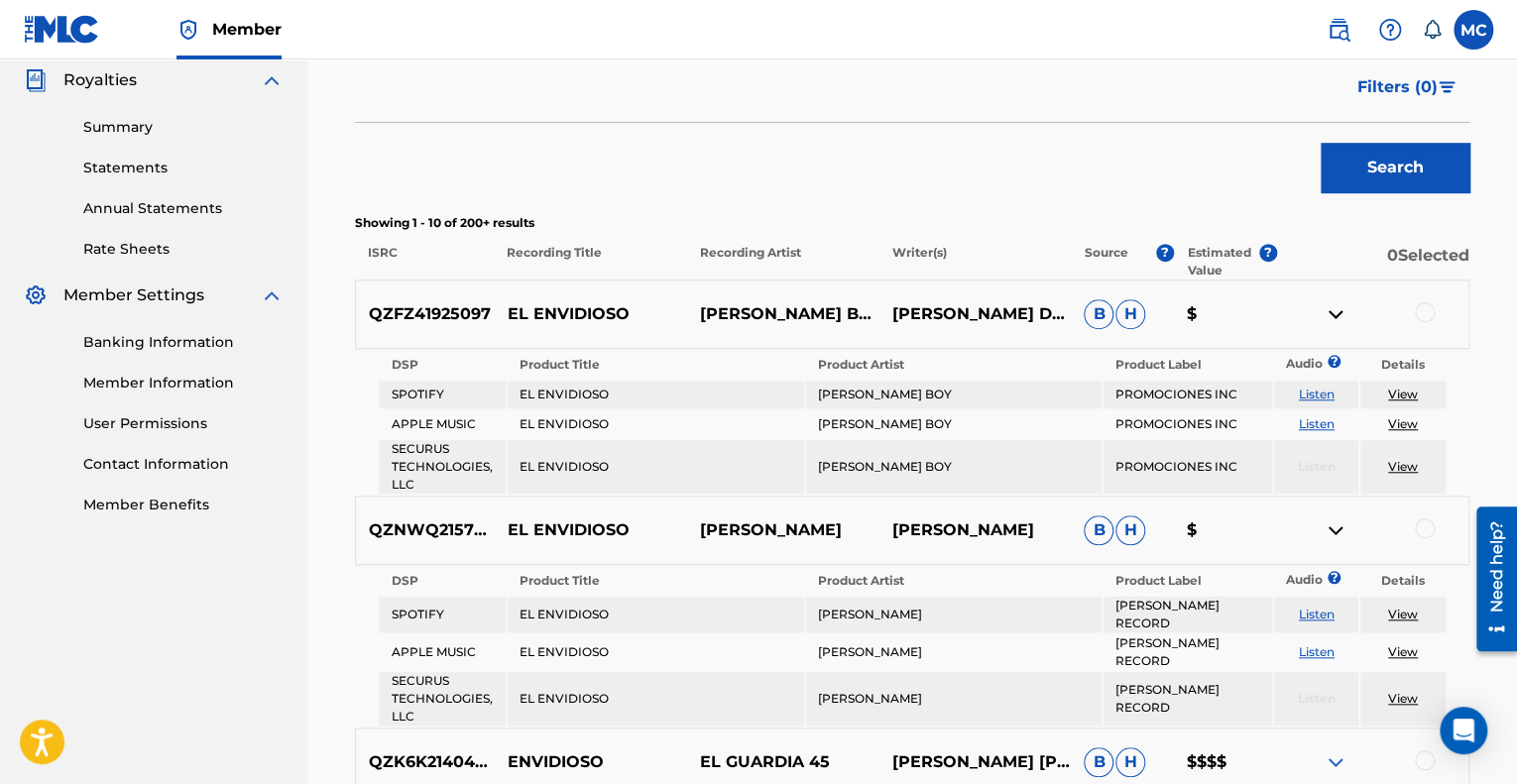 click at bounding box center [1336, 530] 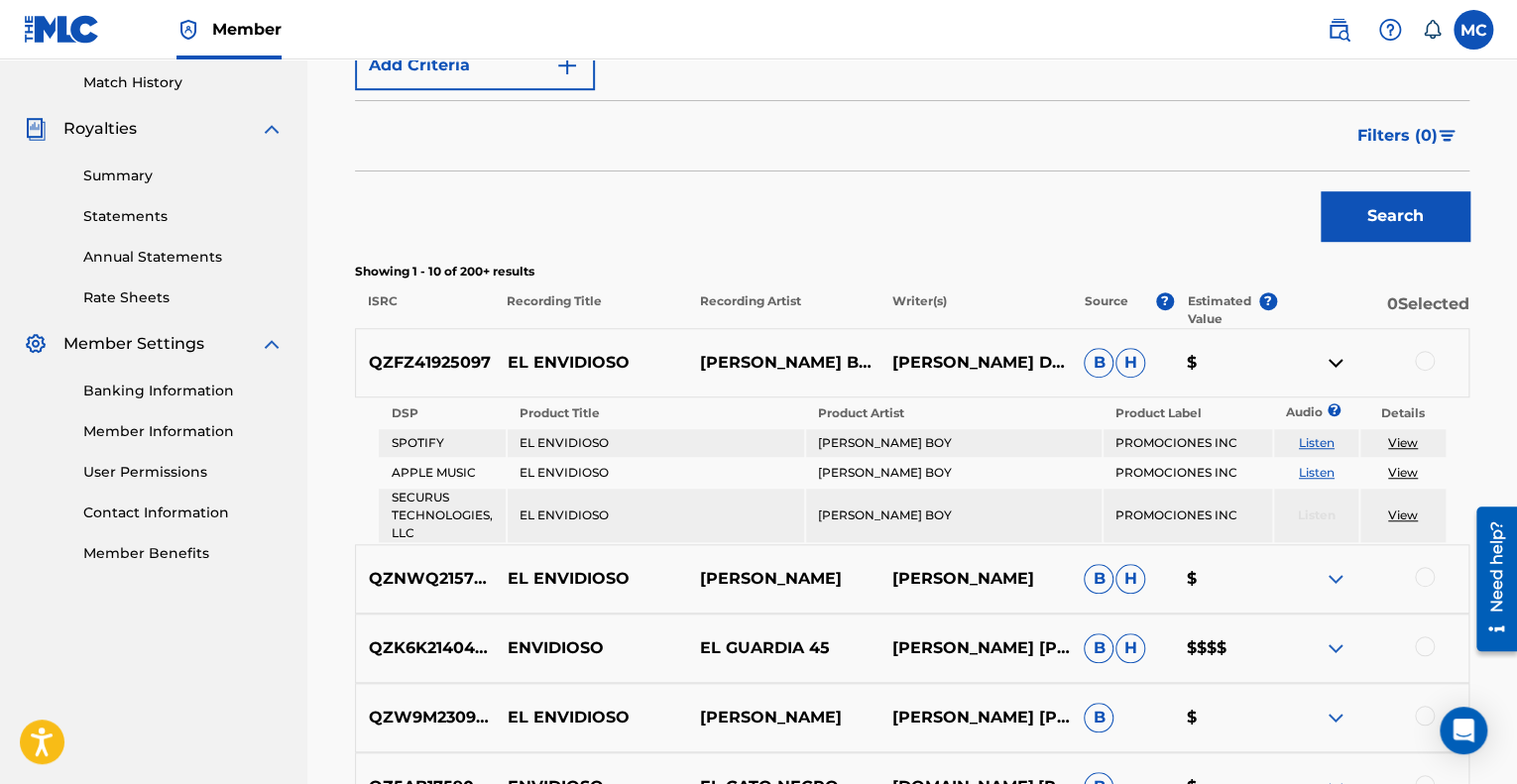scroll, scrollTop: 577, scrollLeft: 0, axis: vertical 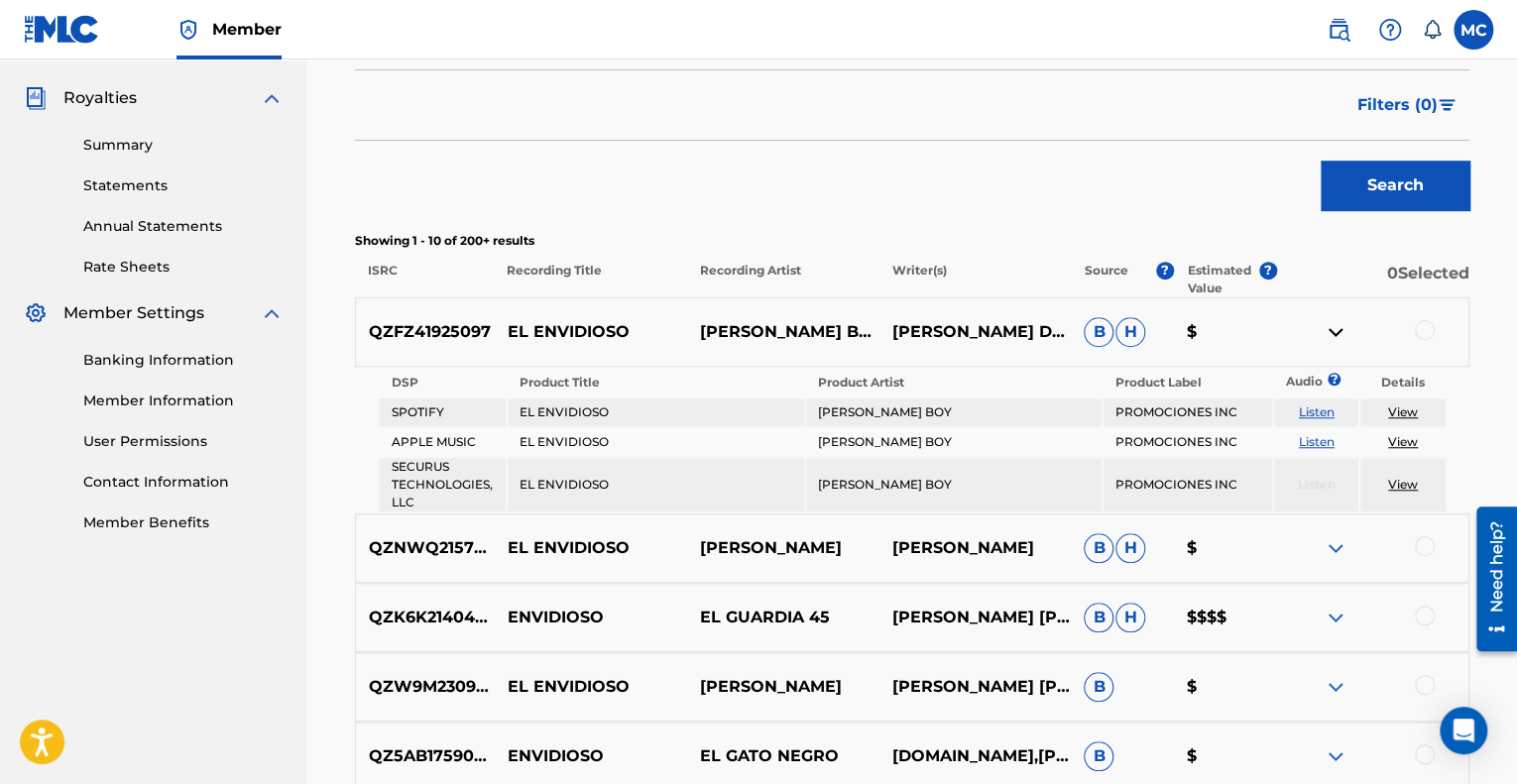 click on "H" at bounding box center (1130, 332) 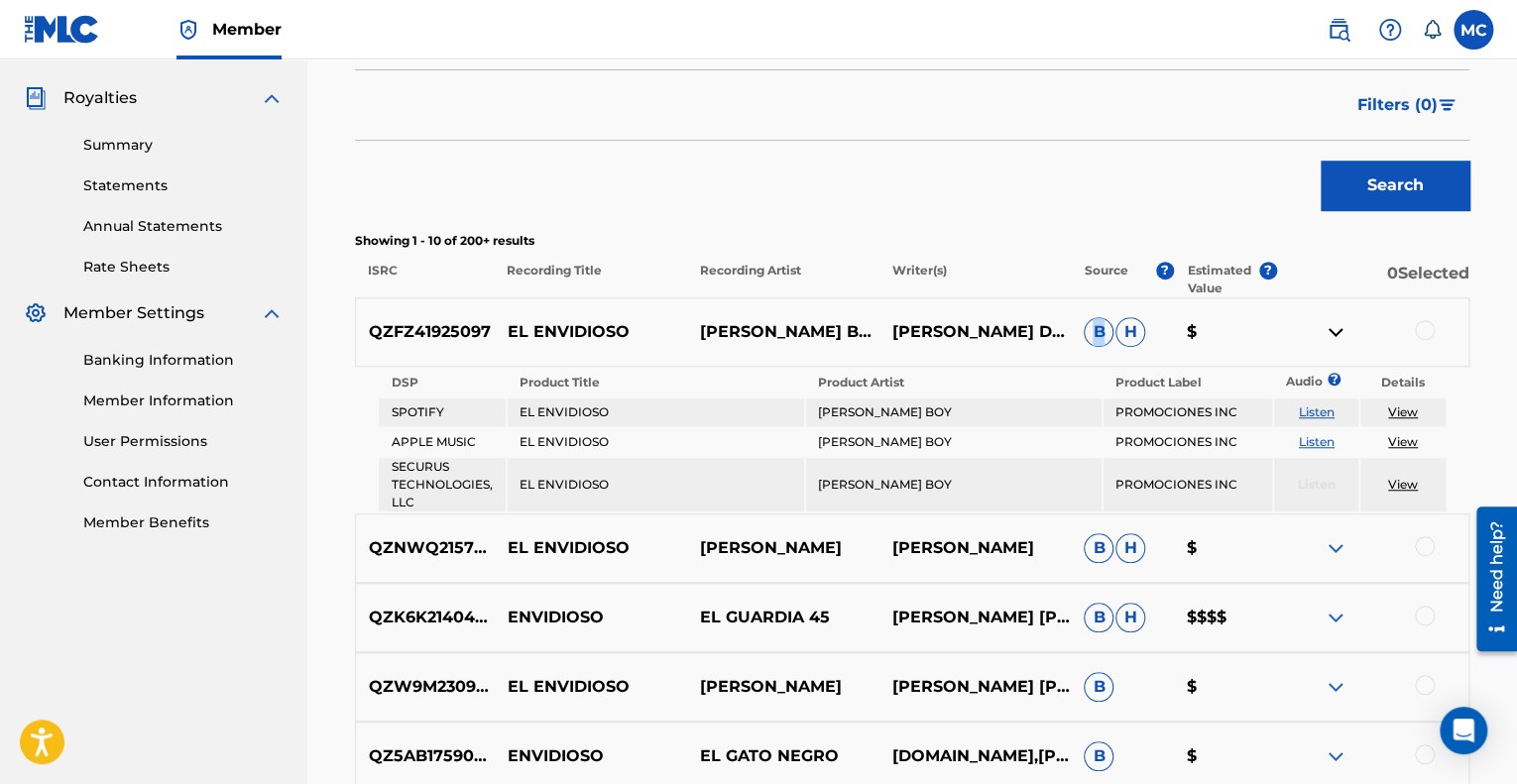 click on "B" at bounding box center [1099, 332] 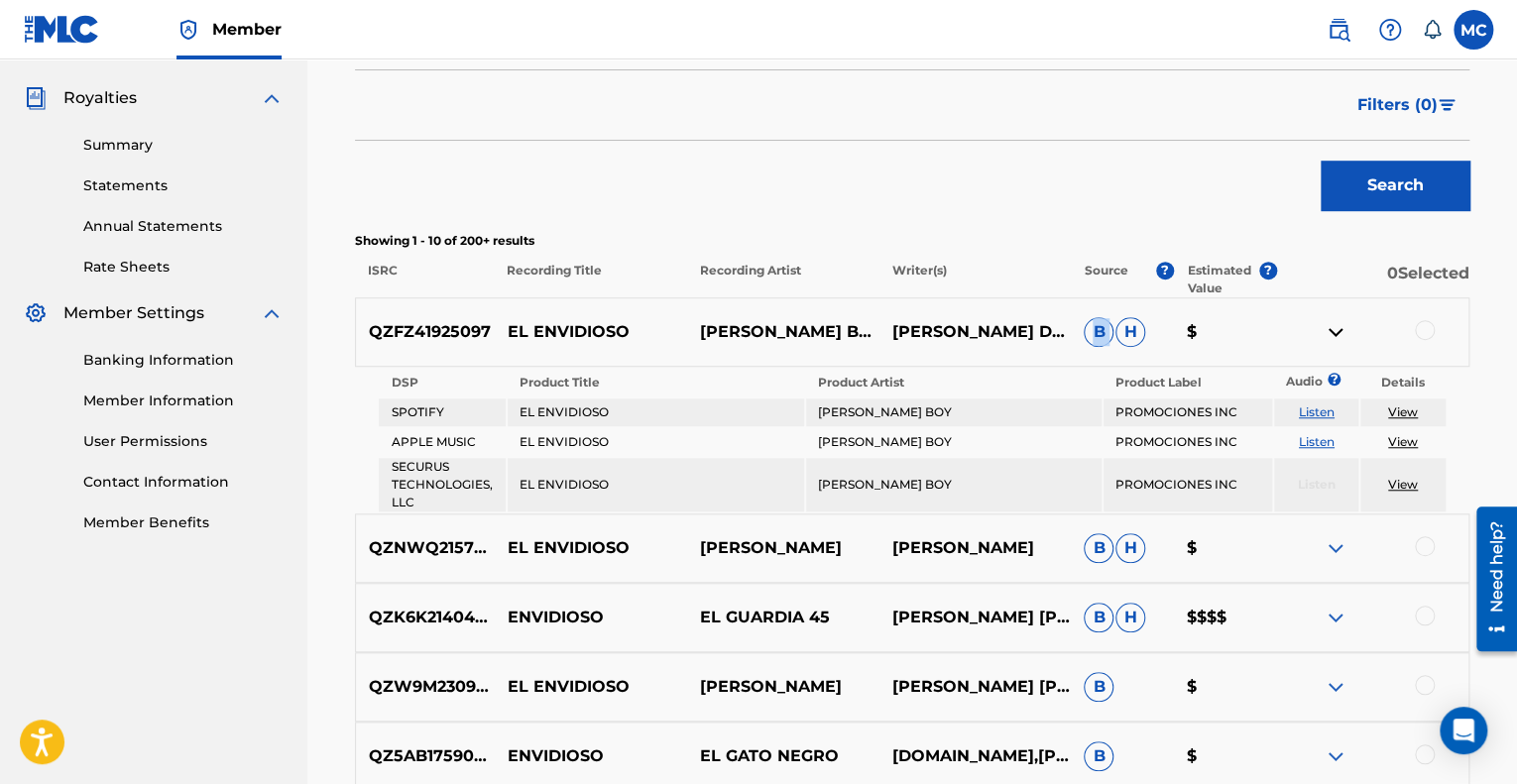 click on "B" at bounding box center [1099, 332] 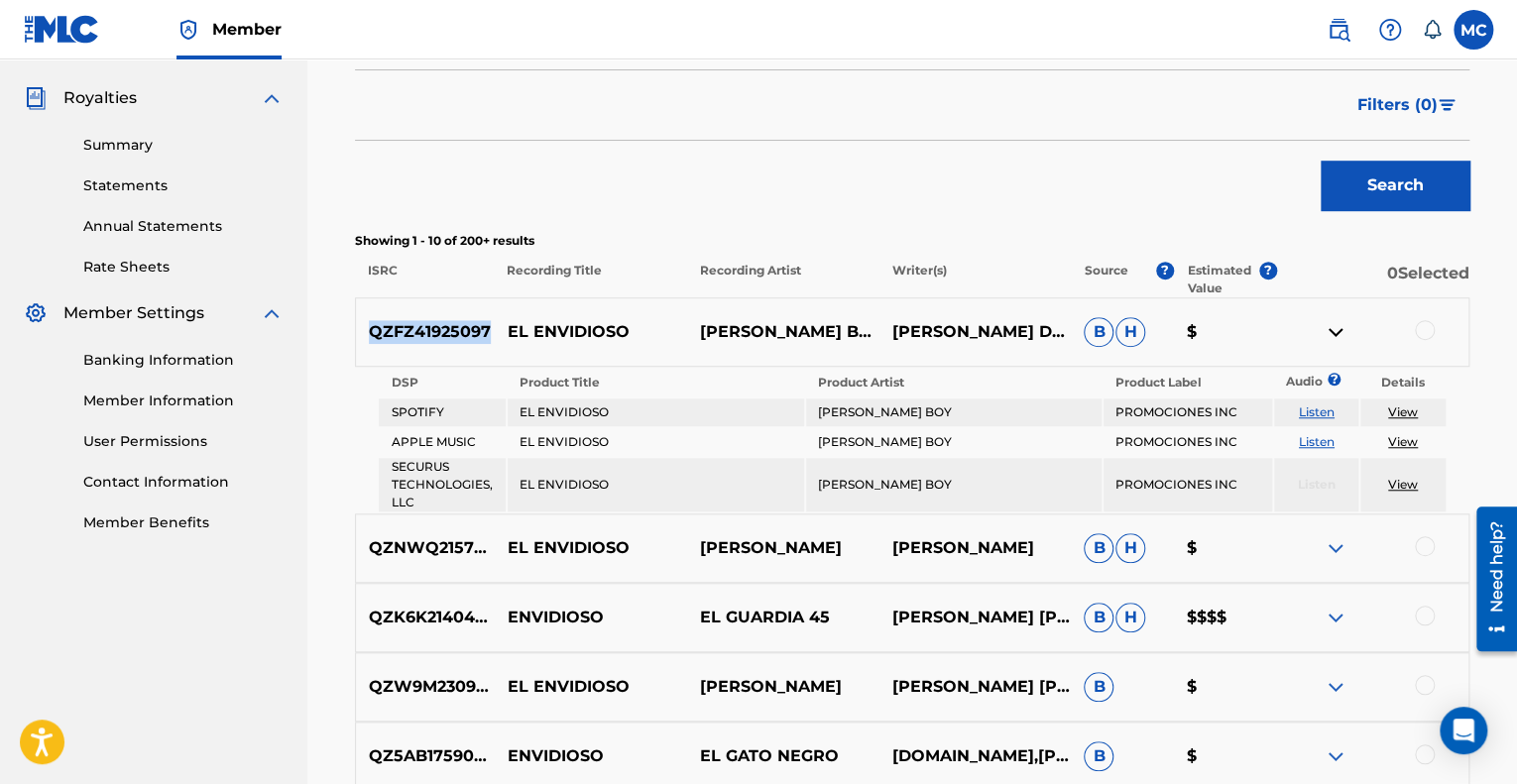 drag, startPoint x: 492, startPoint y: 339, endPoint x: 361, endPoint y: 333, distance: 131.13733 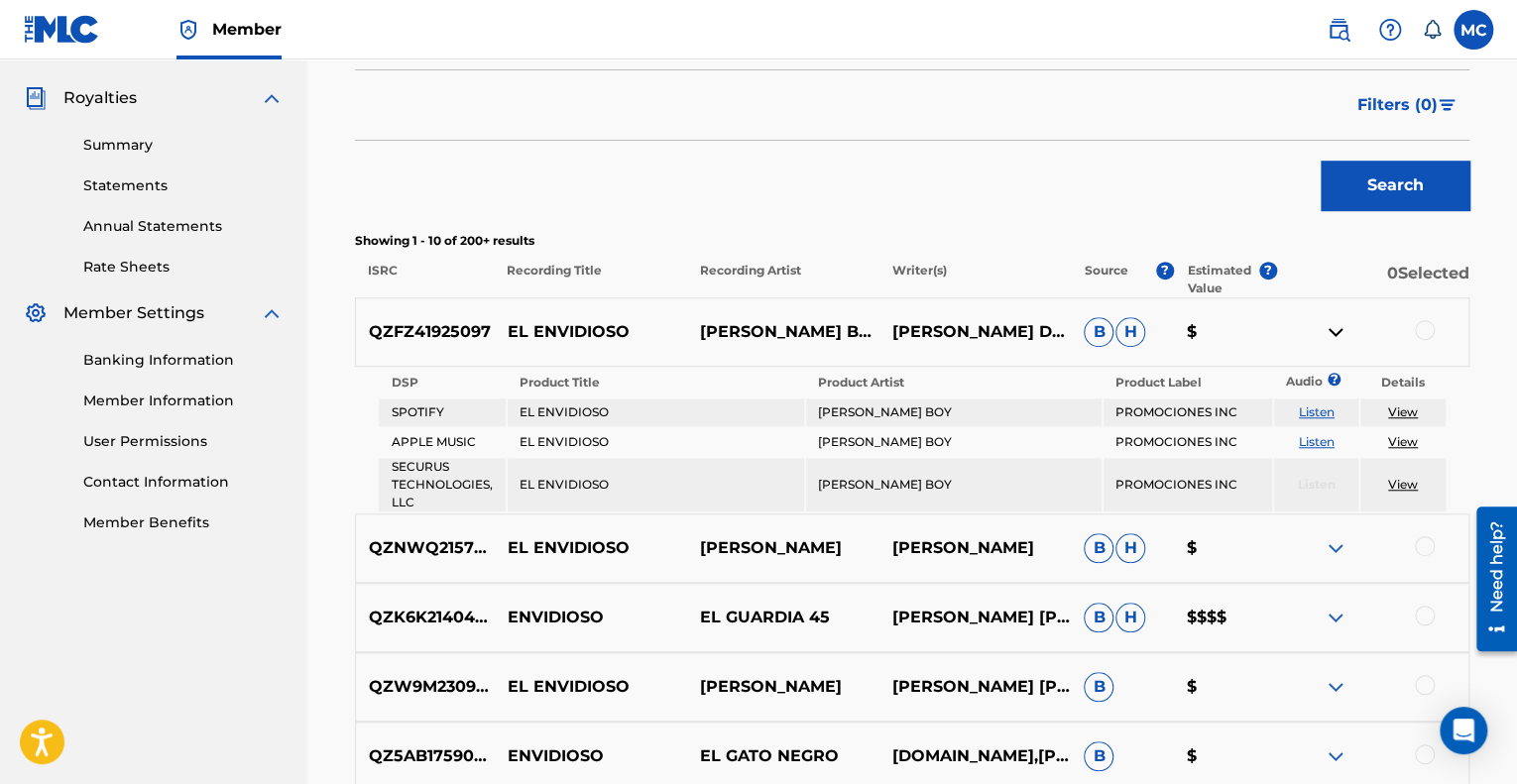 click on "$" at bounding box center [1225, 332] 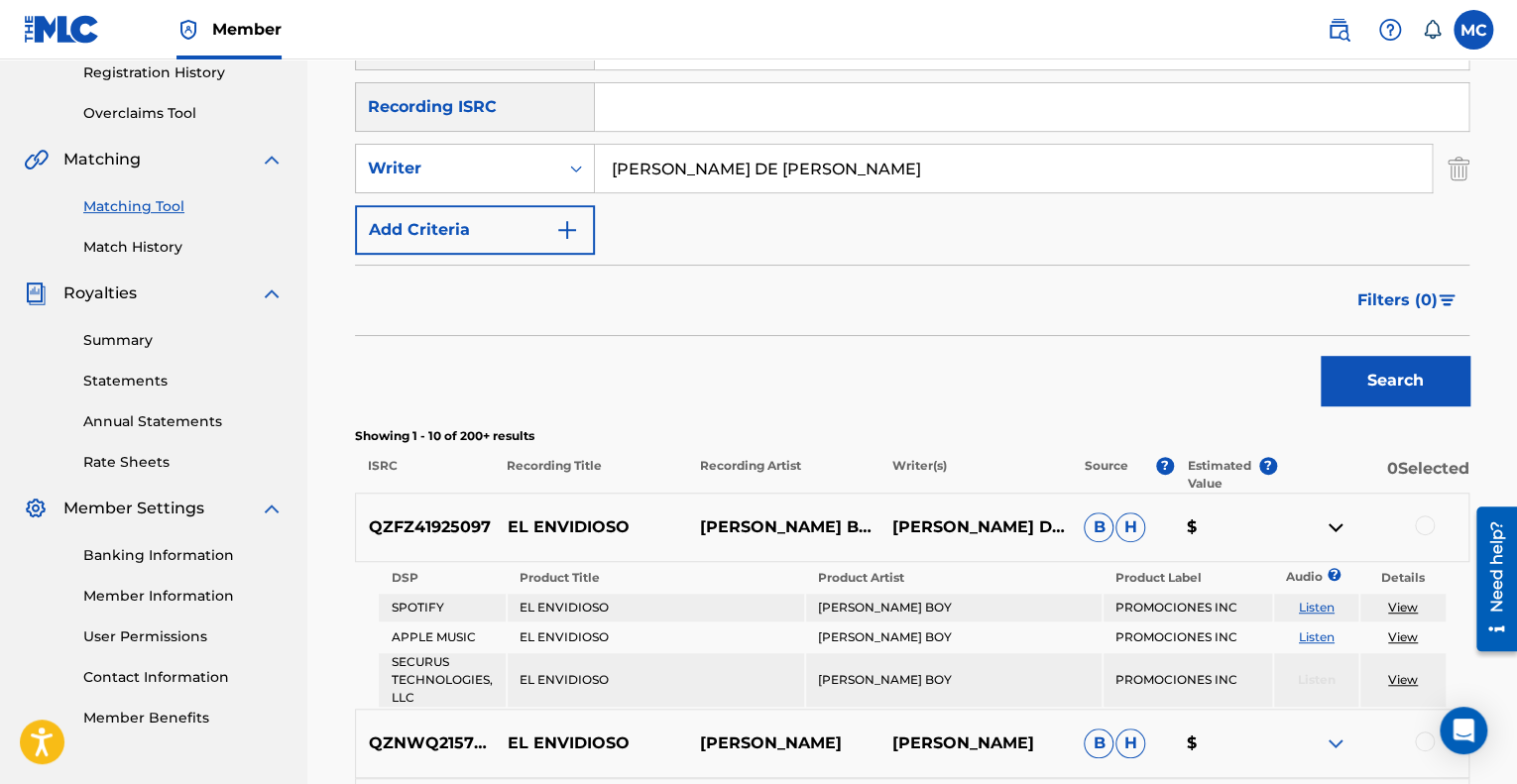 scroll, scrollTop: 379, scrollLeft: 0, axis: vertical 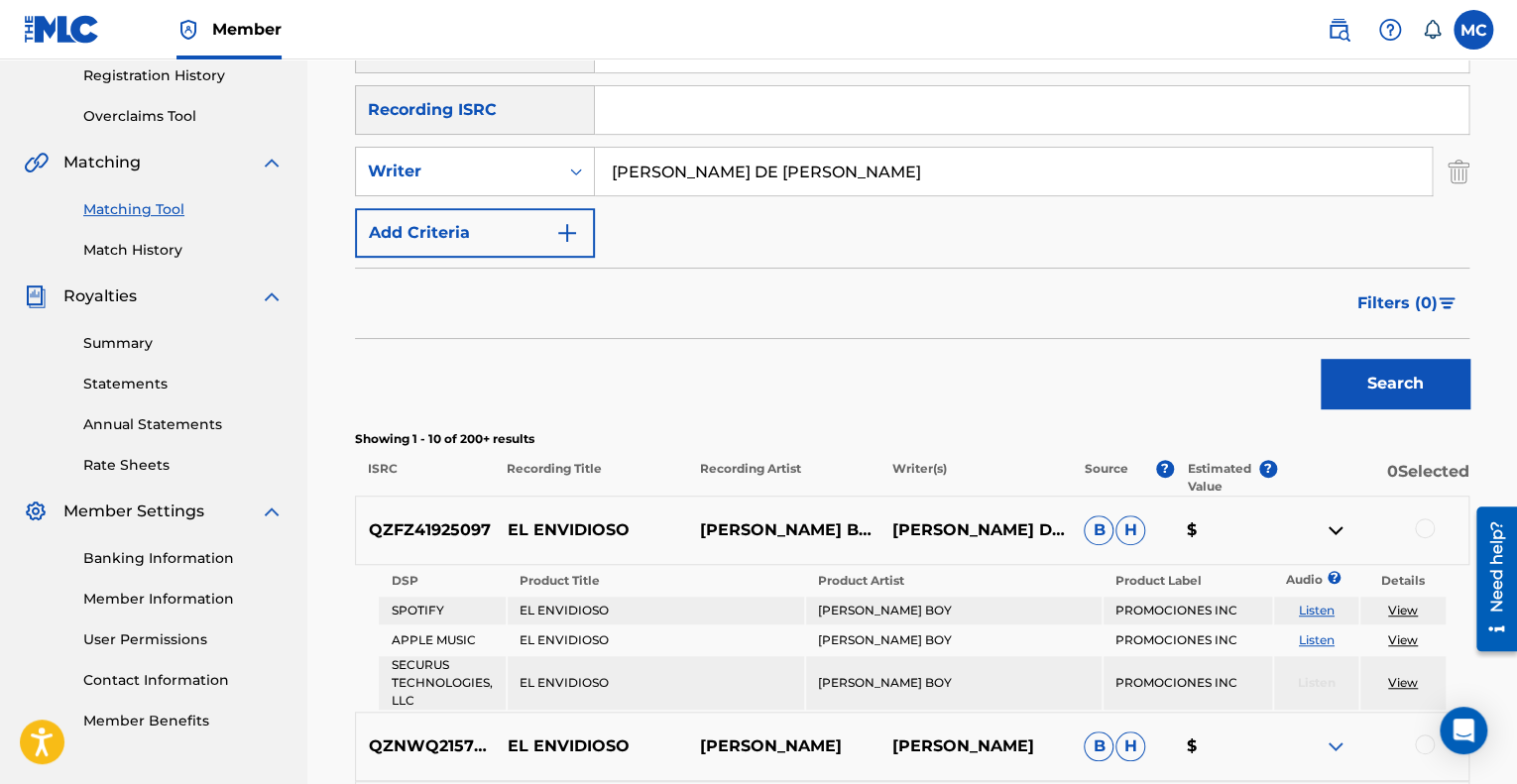 drag, startPoint x: 940, startPoint y: 146, endPoint x: 562, endPoint y: 145, distance: 378.0013 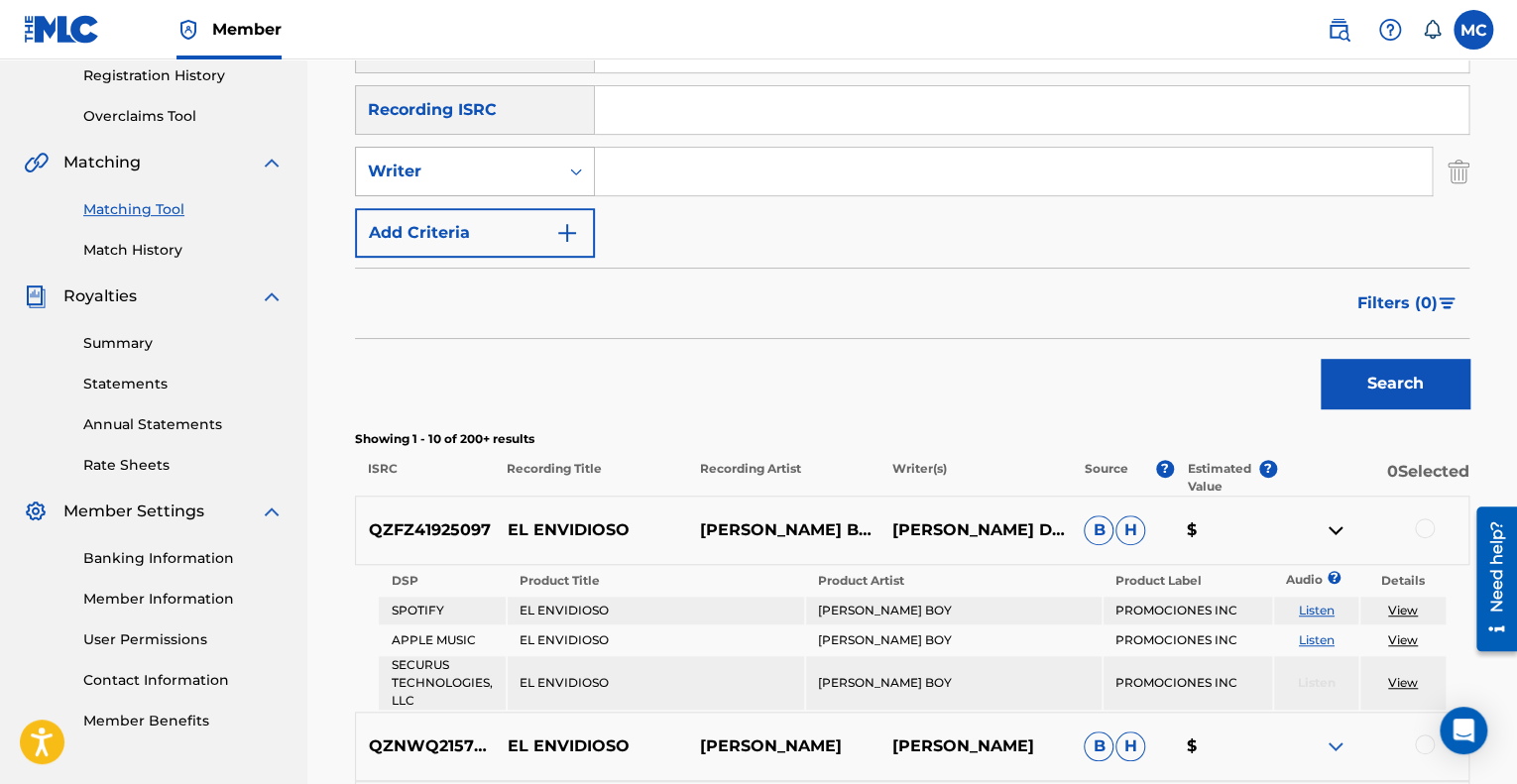 type 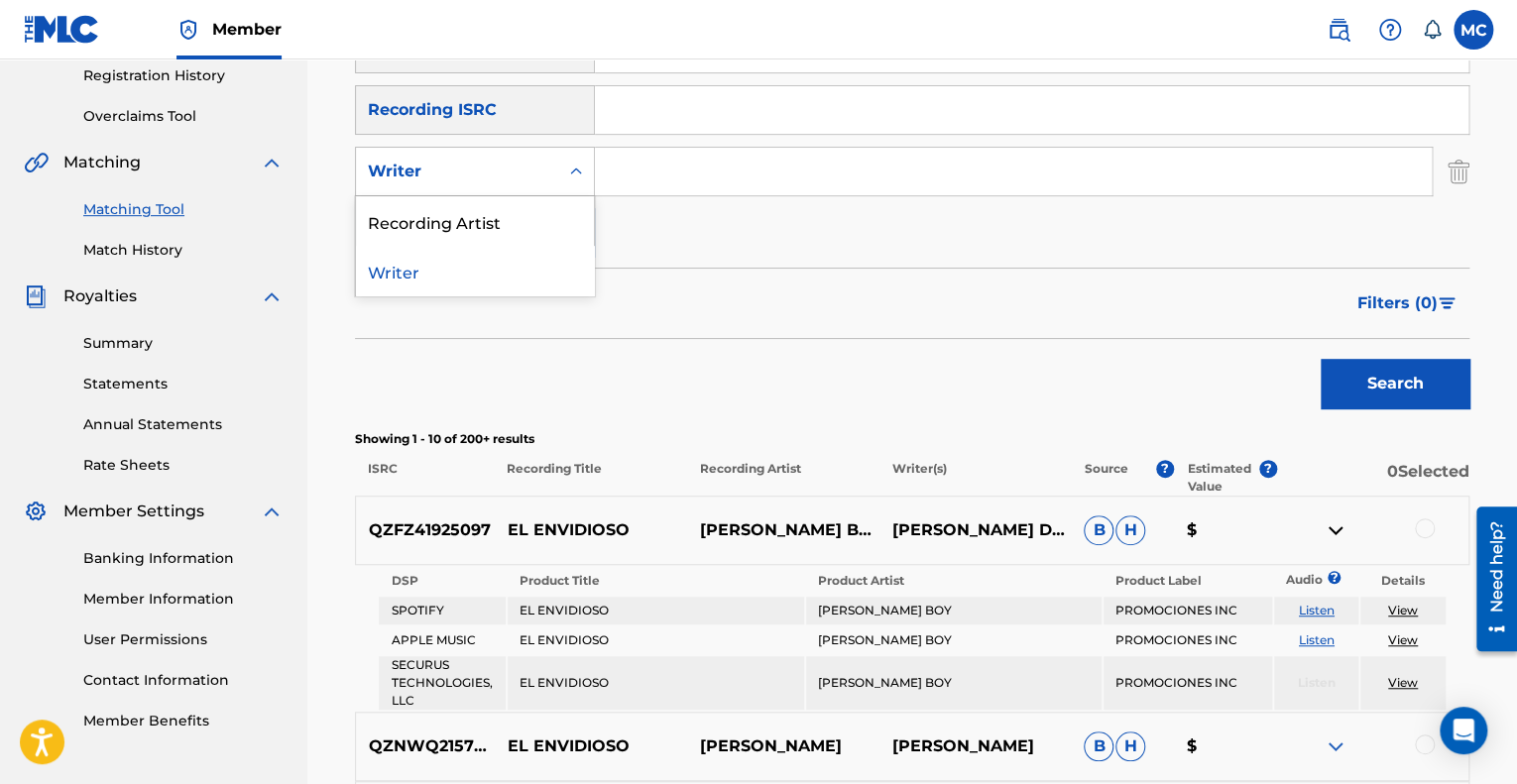 click on "Writer" at bounding box center [457, 171] 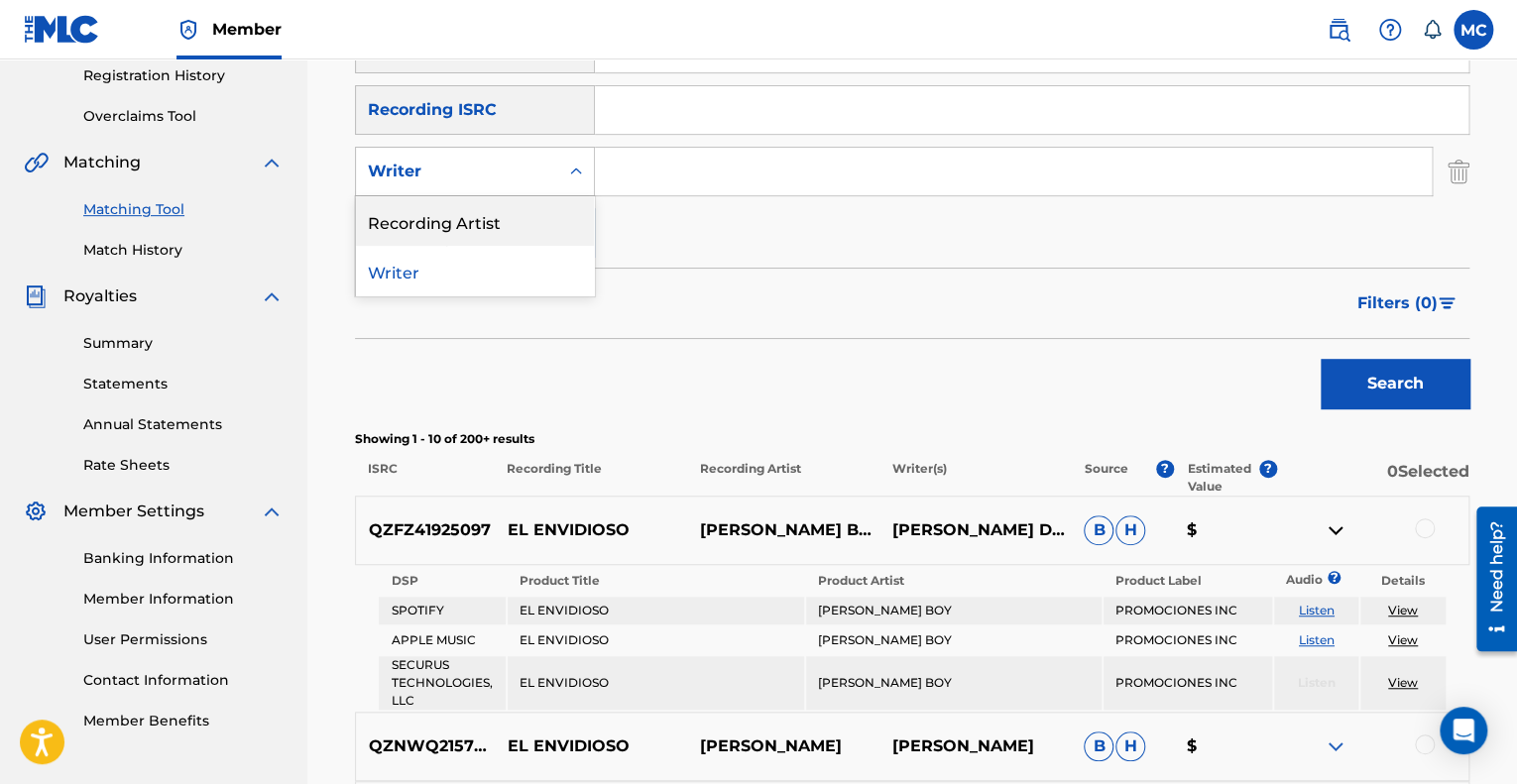 click on "Recording Artist" at bounding box center [475, 221] 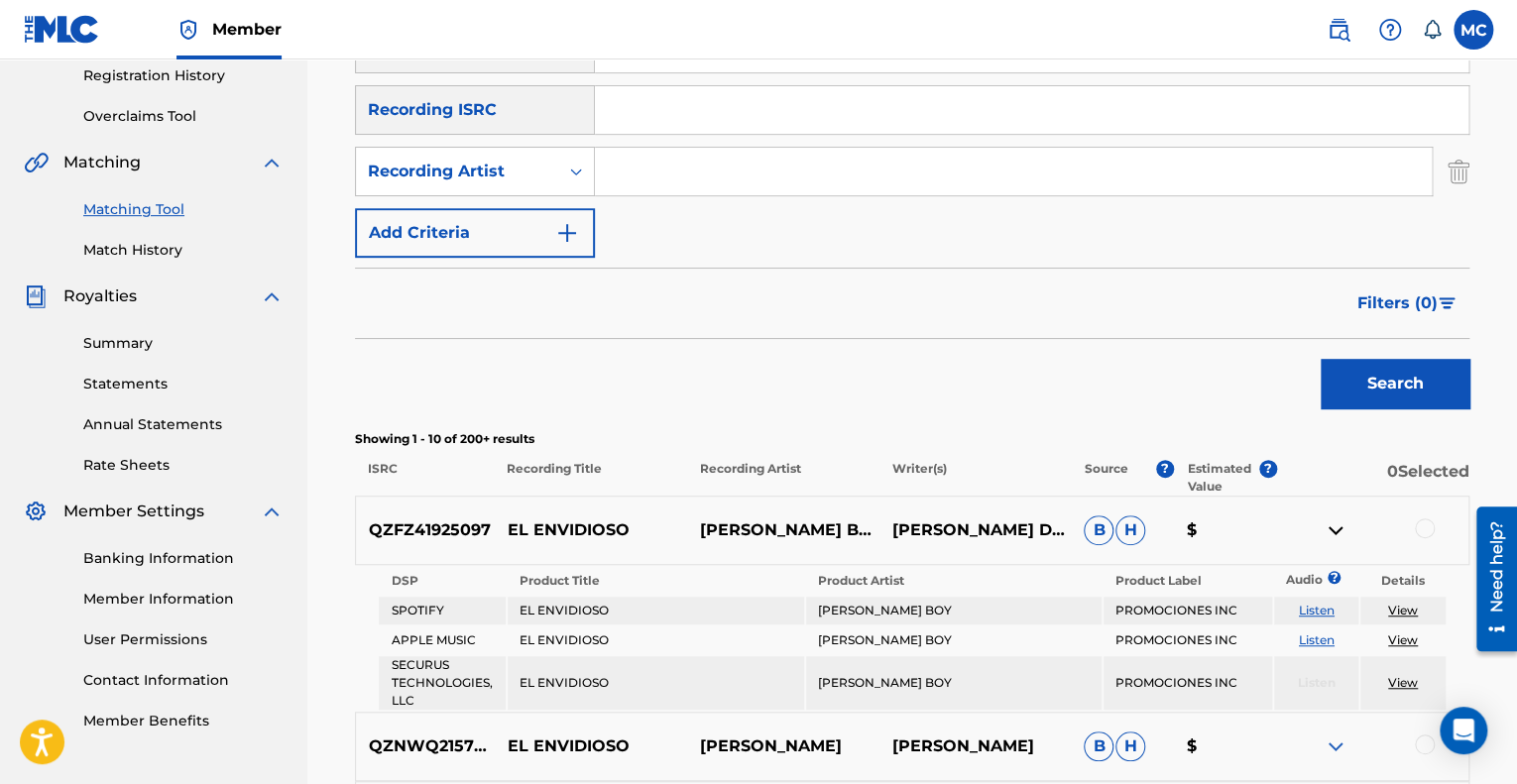 click at bounding box center (1013, 171) 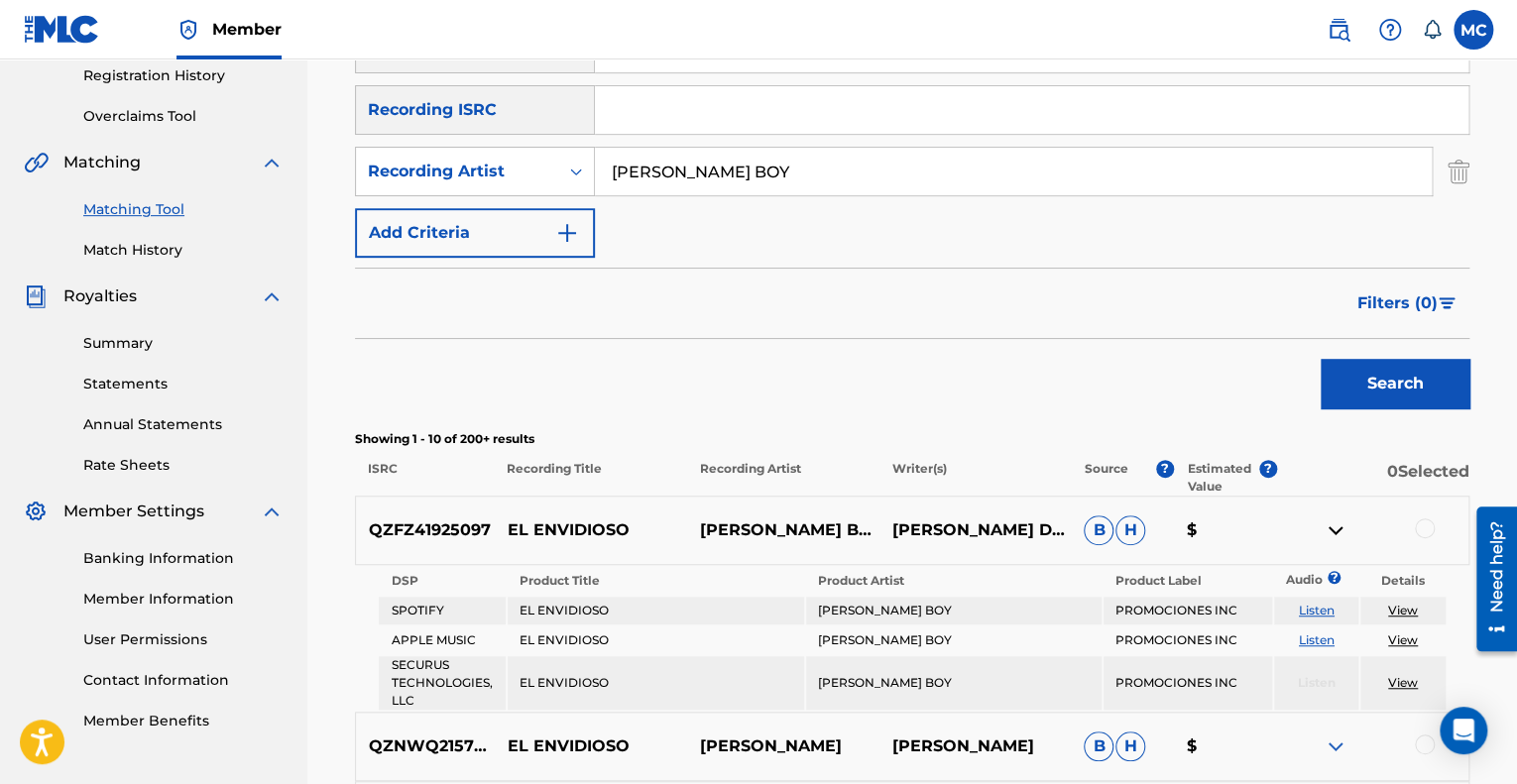 type on "[PERSON_NAME] BOY" 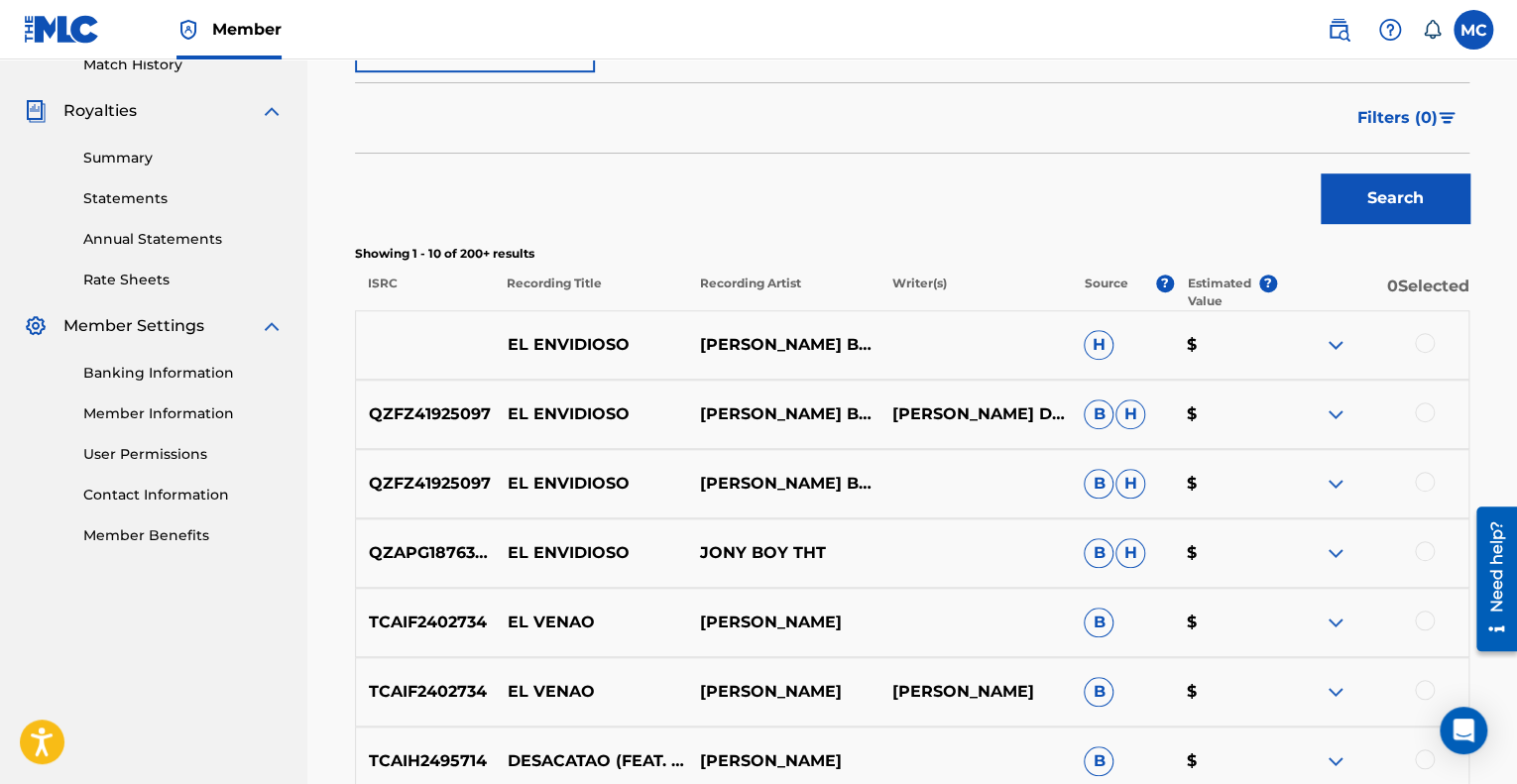 scroll, scrollTop: 577, scrollLeft: 0, axis: vertical 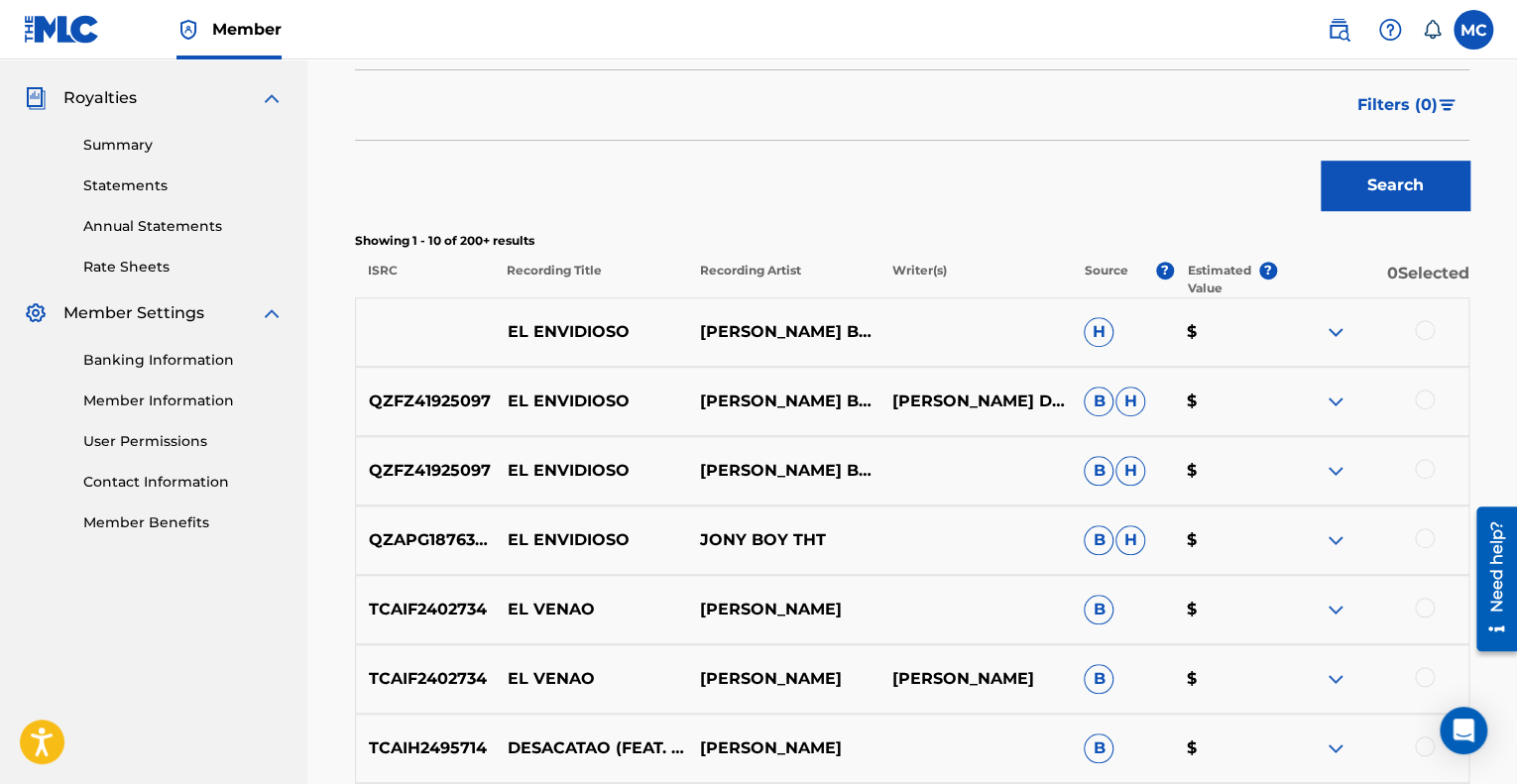 click at bounding box center (1372, 332) 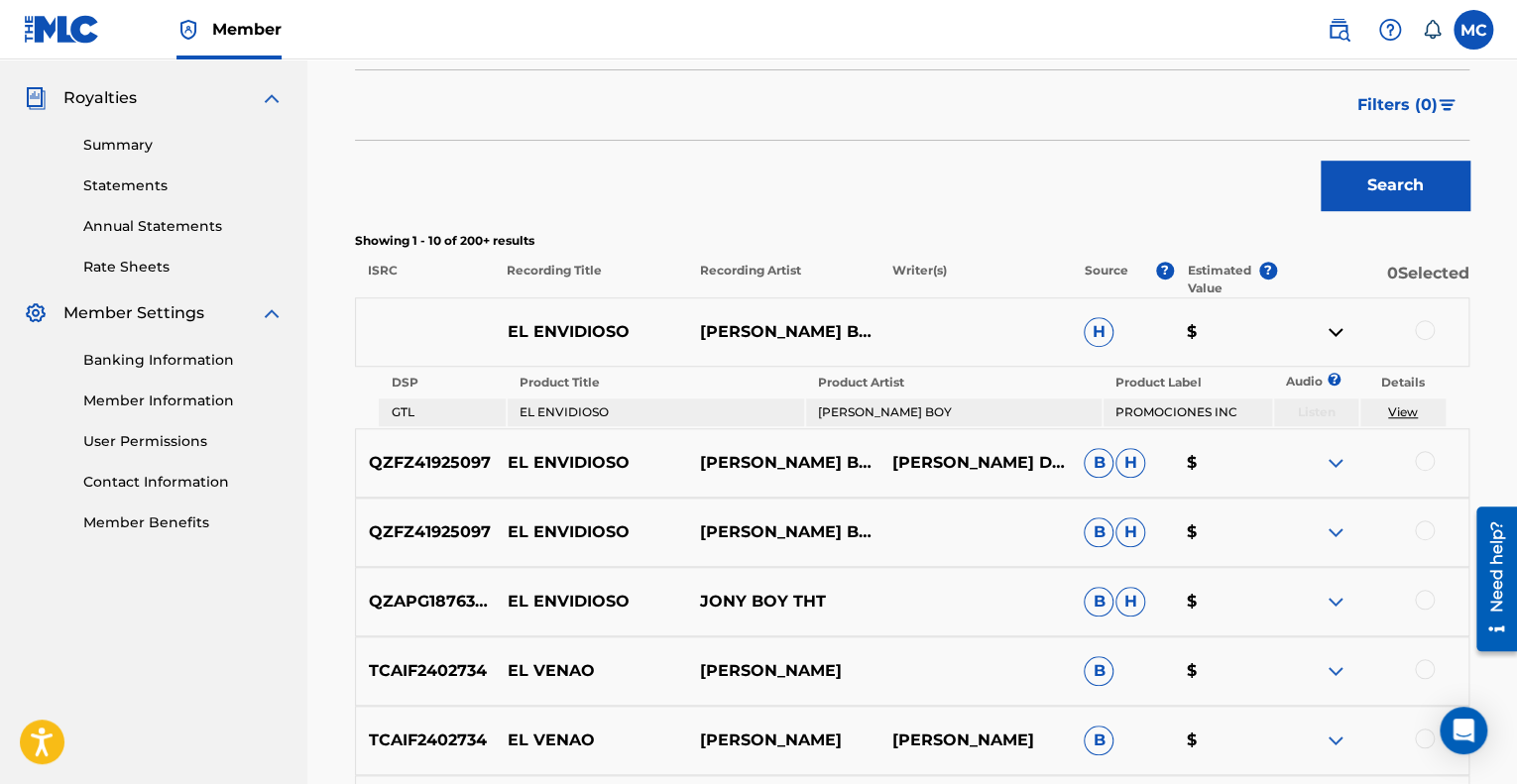 click at bounding box center [1336, 463] 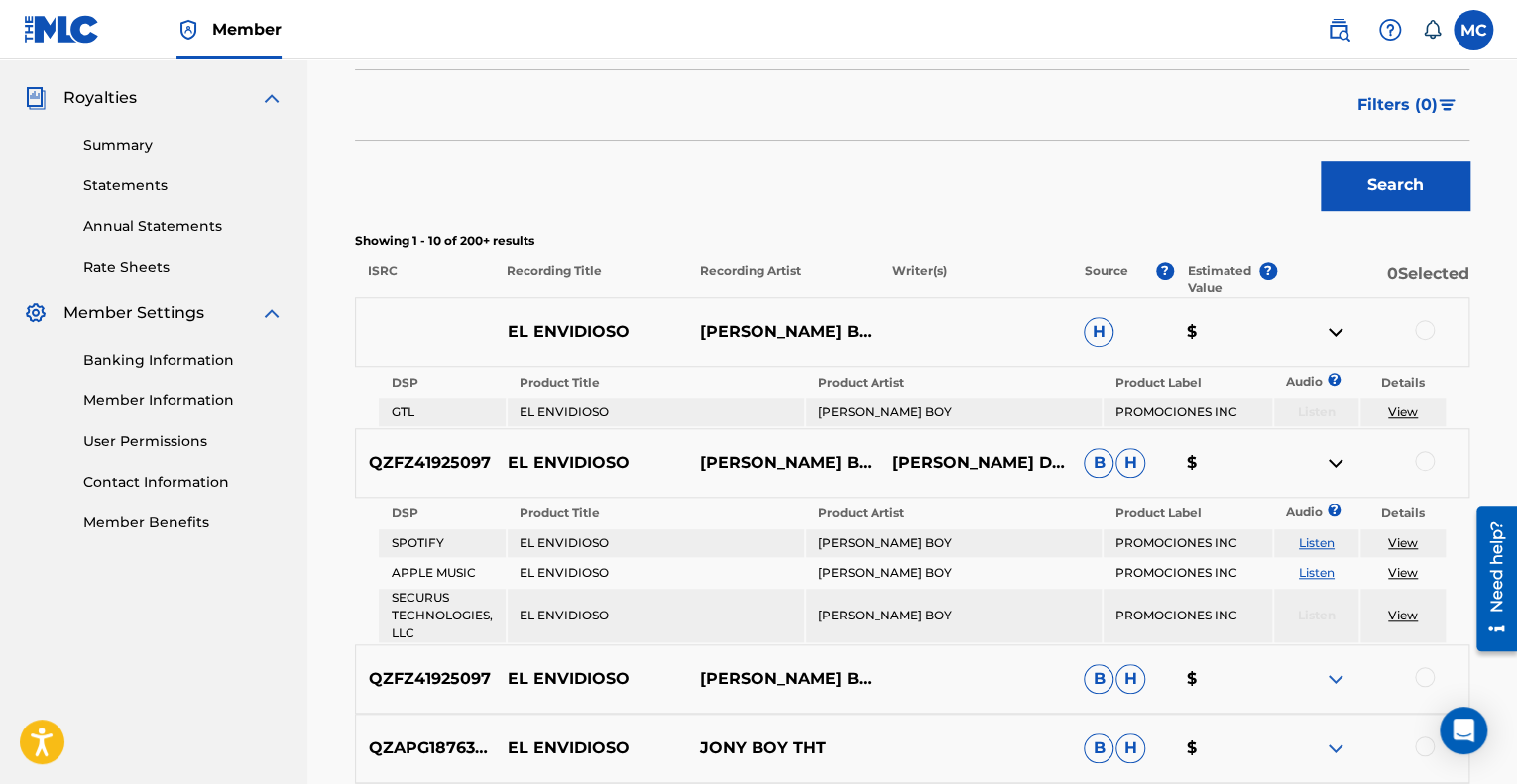 scroll, scrollTop: 676, scrollLeft: 0, axis: vertical 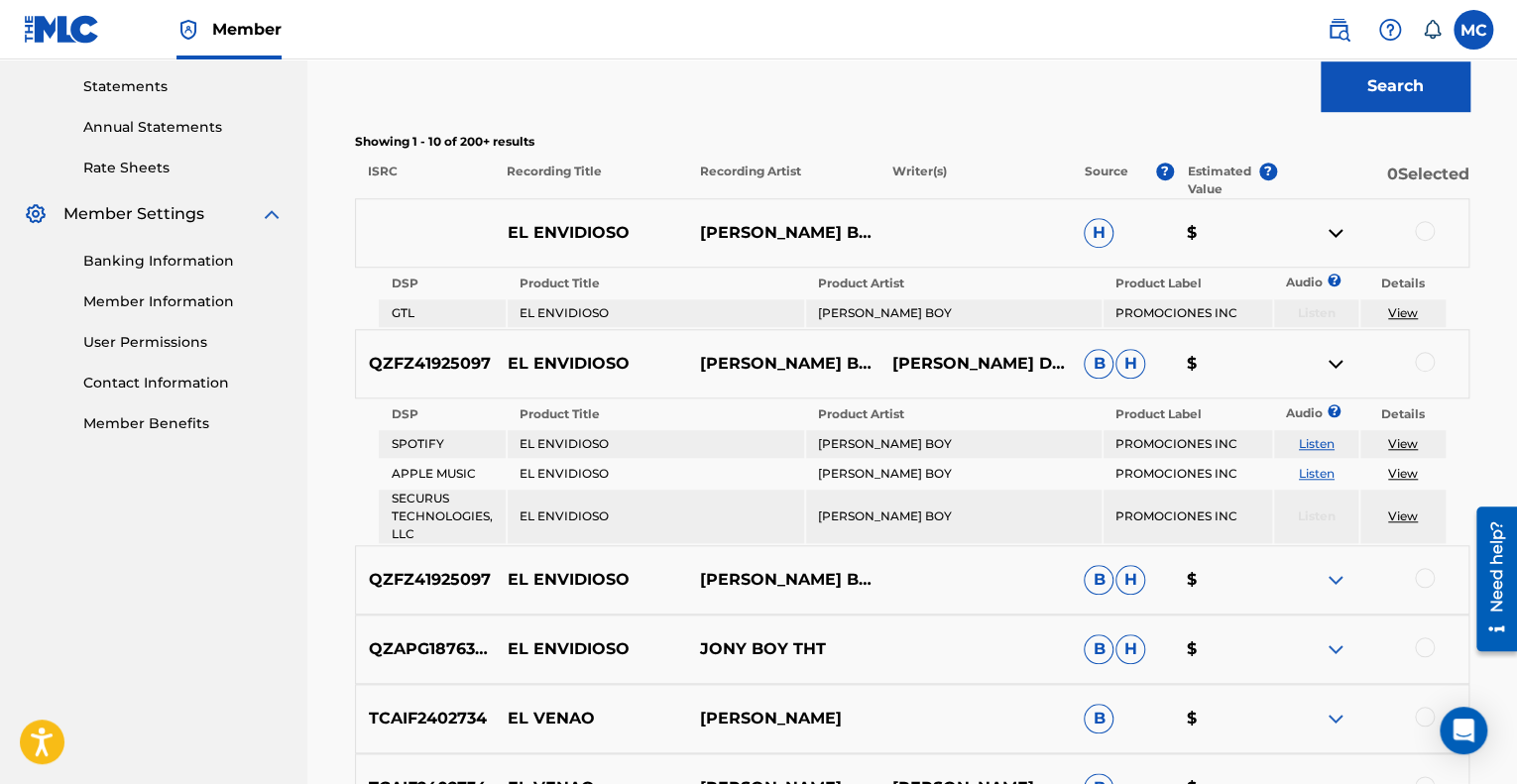 click at bounding box center [1336, 580] 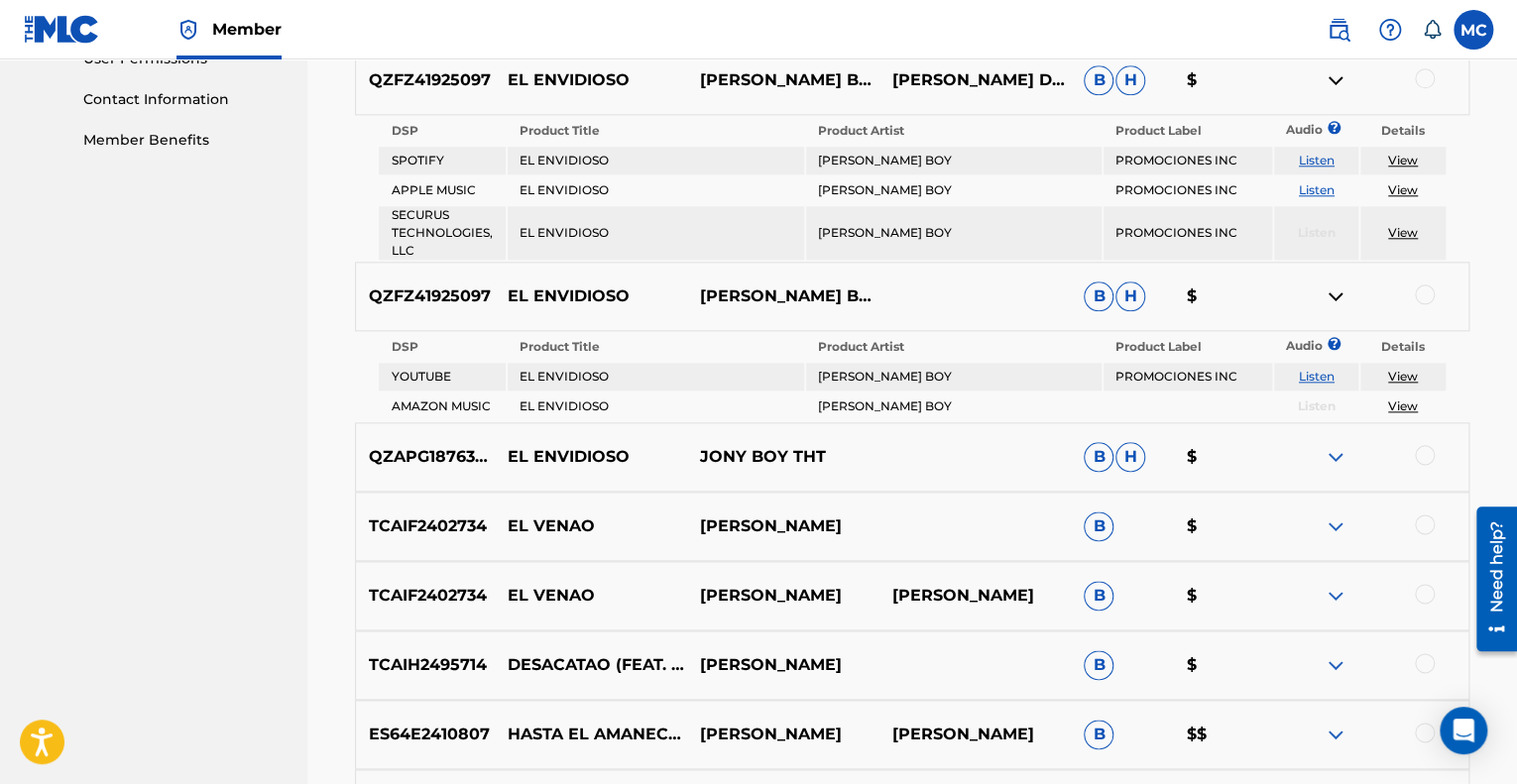 scroll, scrollTop: 973, scrollLeft: 0, axis: vertical 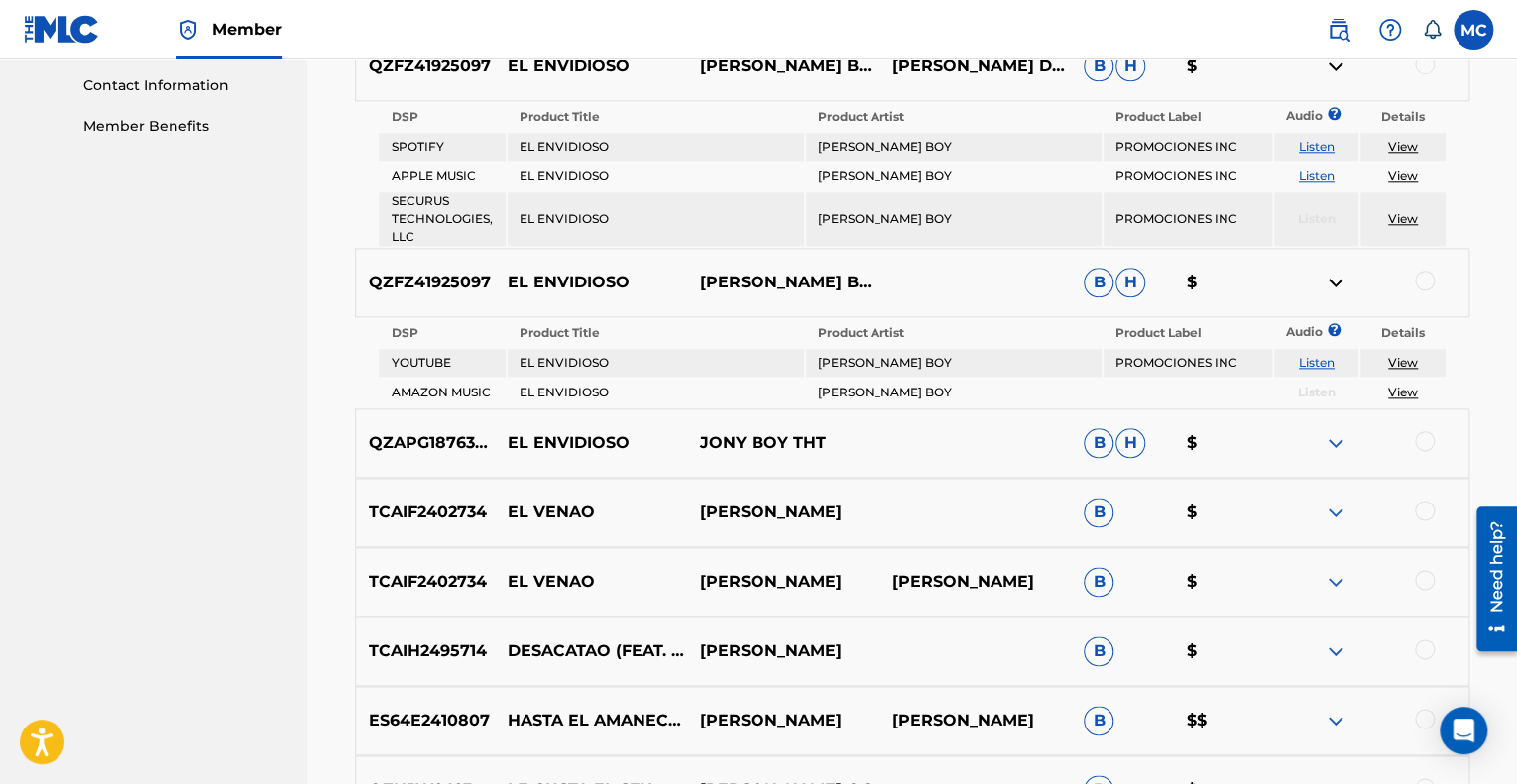 click at bounding box center [1336, 443] 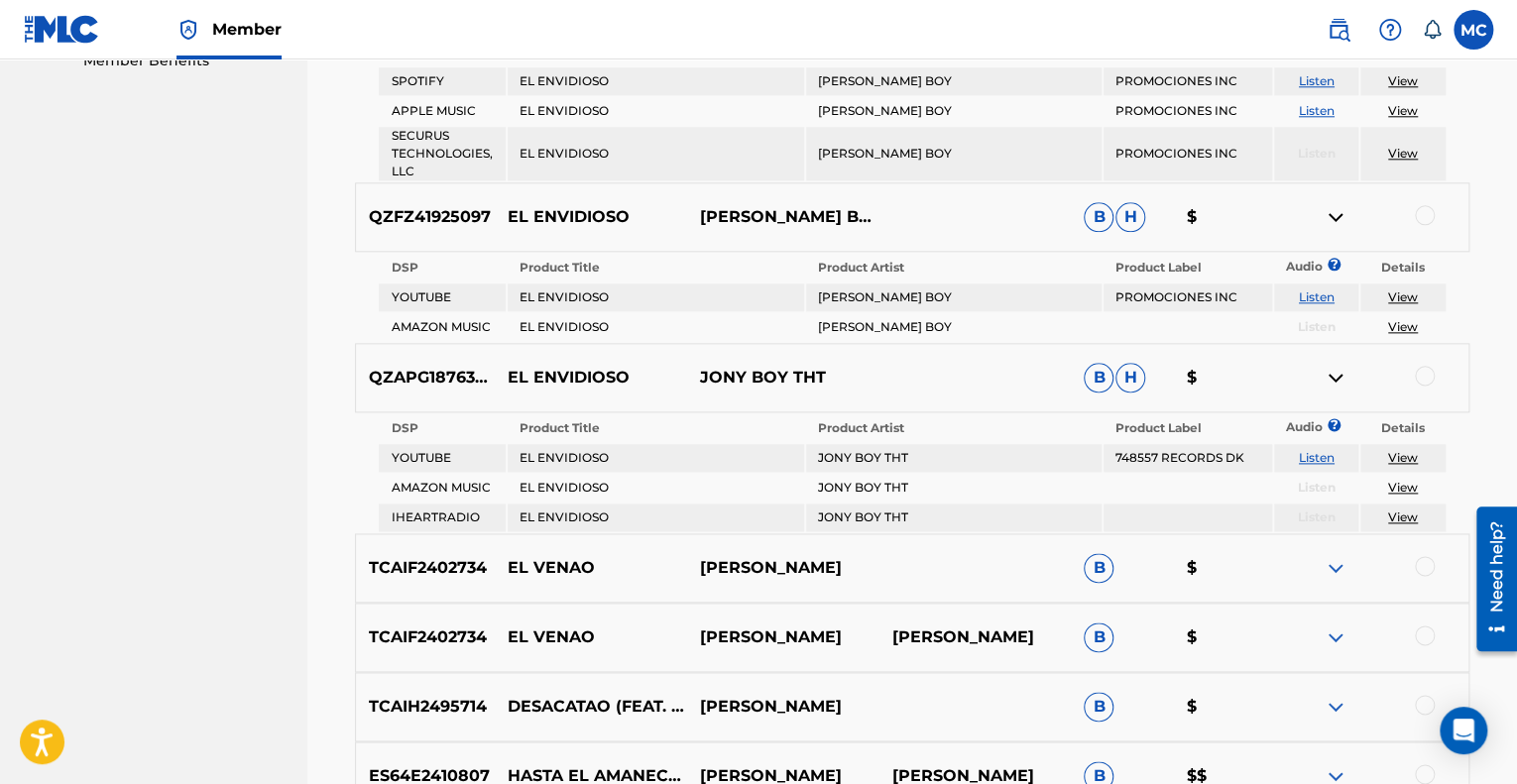 scroll, scrollTop: 1072, scrollLeft: 0, axis: vertical 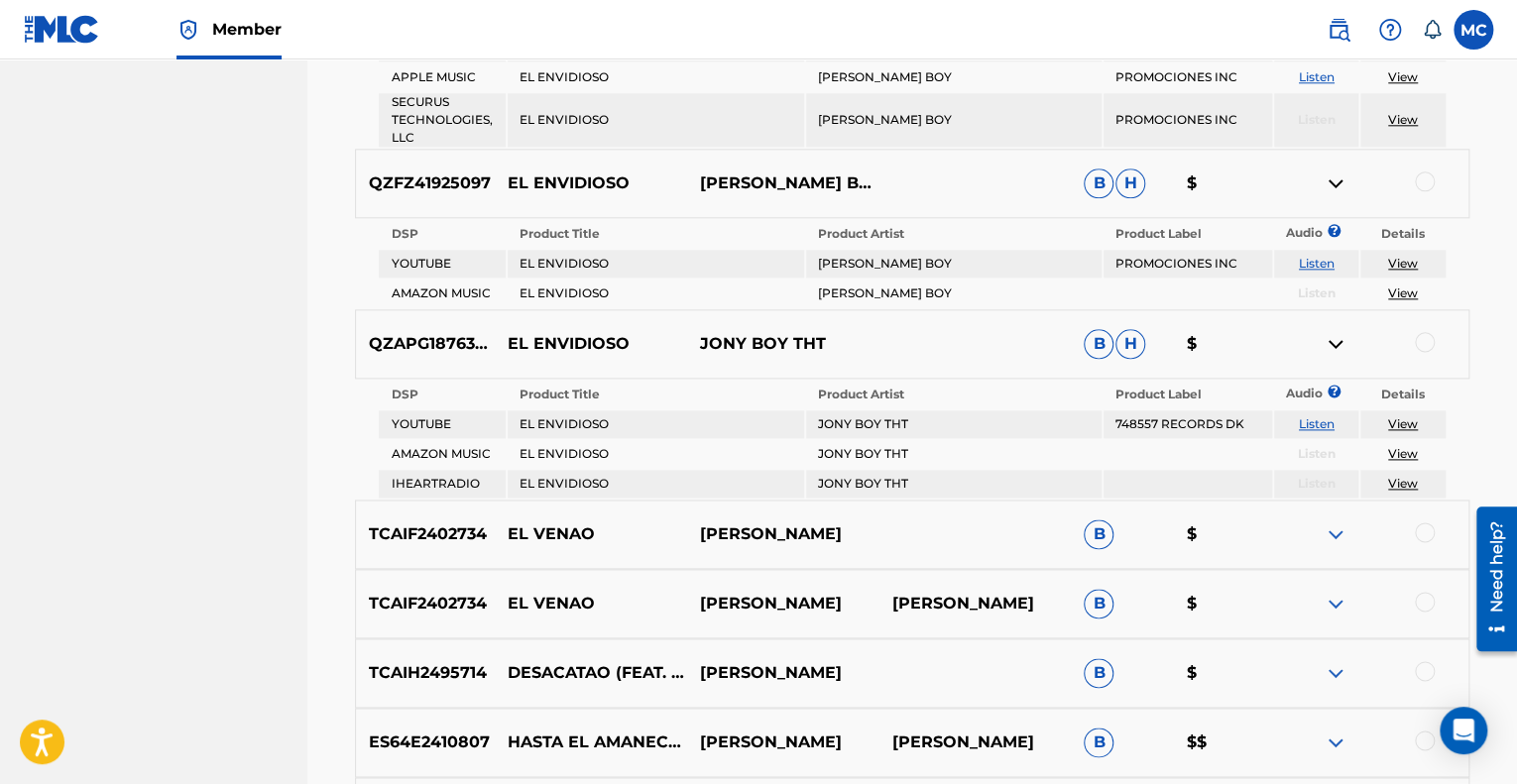 click on "Listen" at bounding box center [1317, 423] 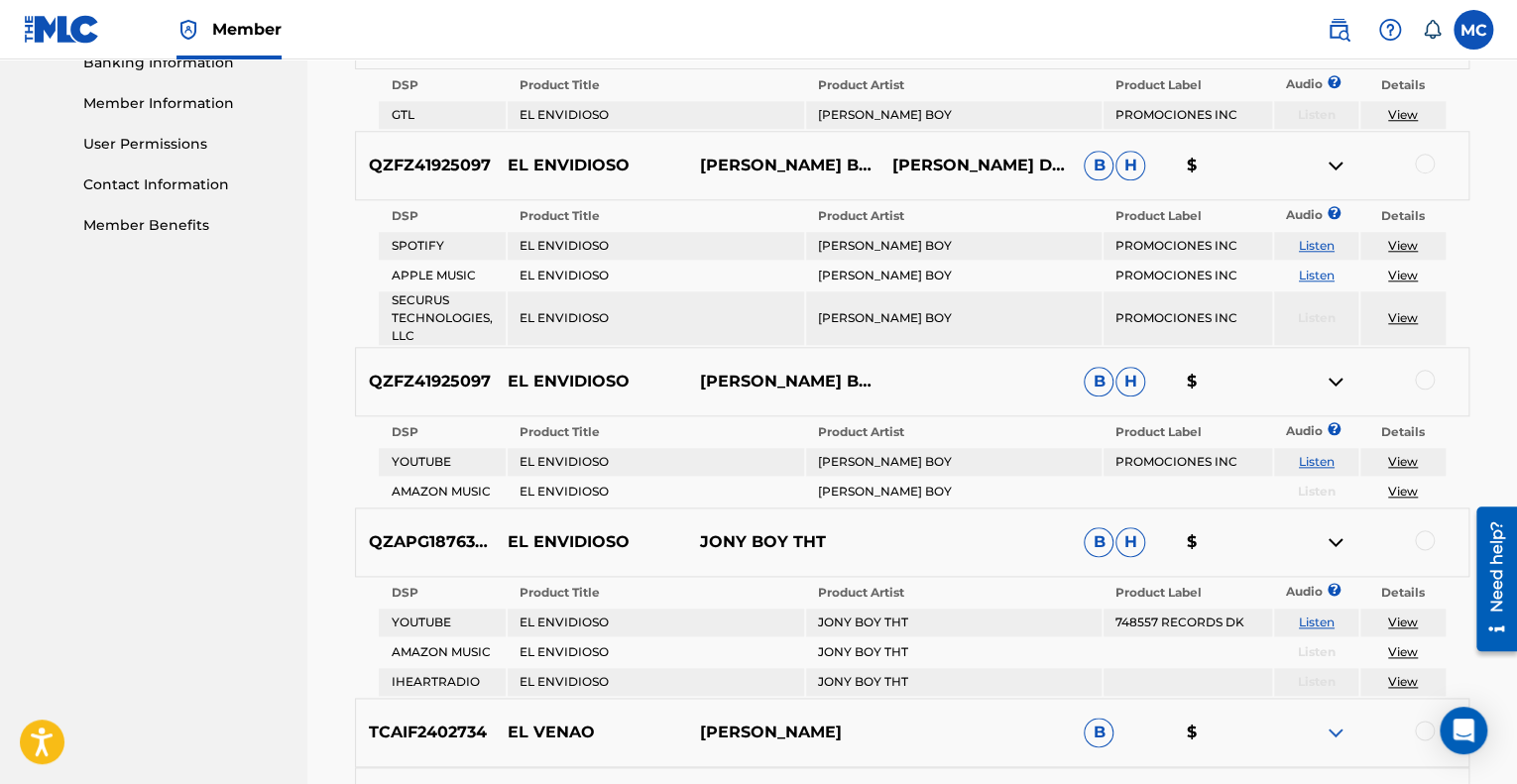 scroll, scrollTop: 478, scrollLeft: 0, axis: vertical 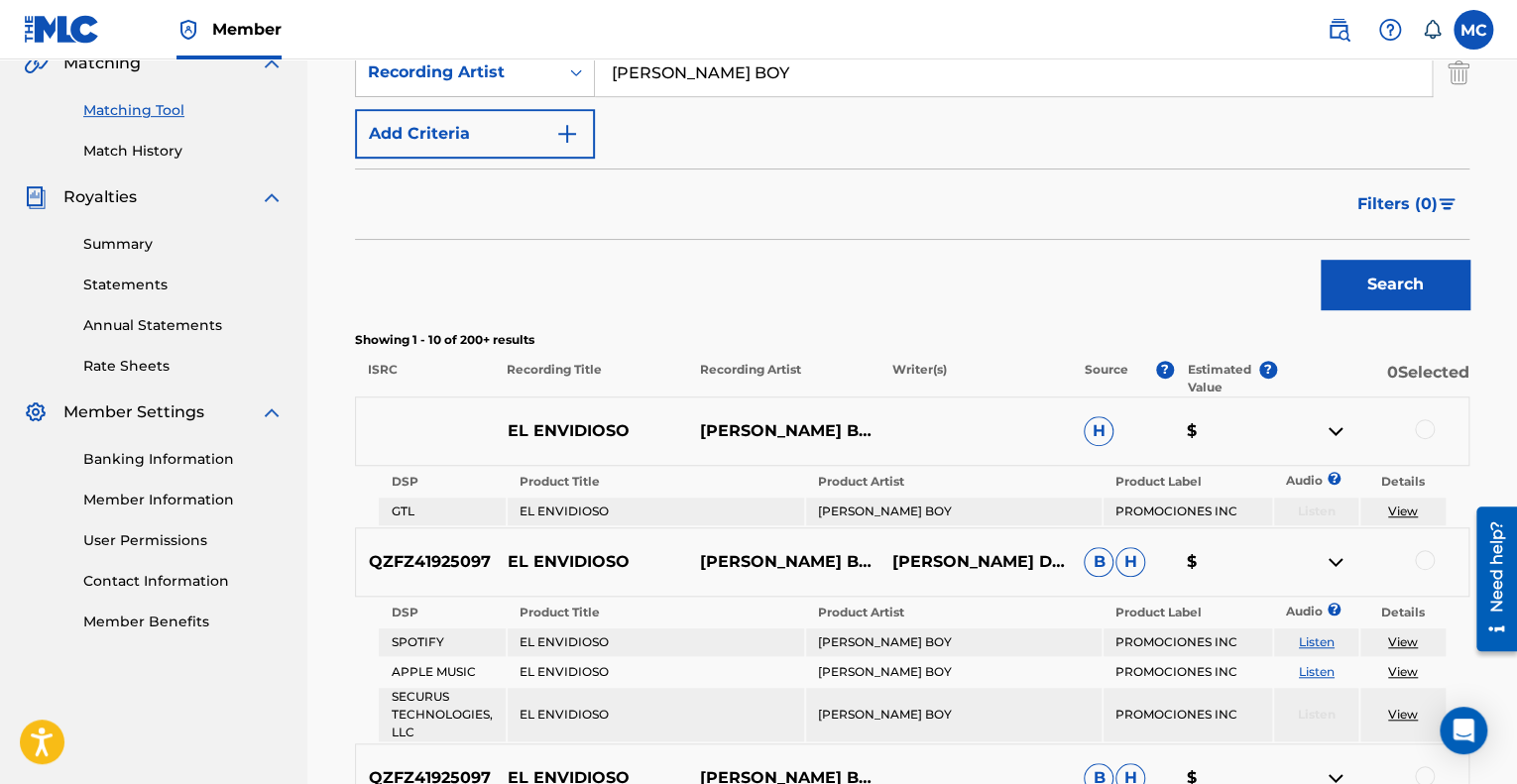 click on "View" at bounding box center (1403, 510) 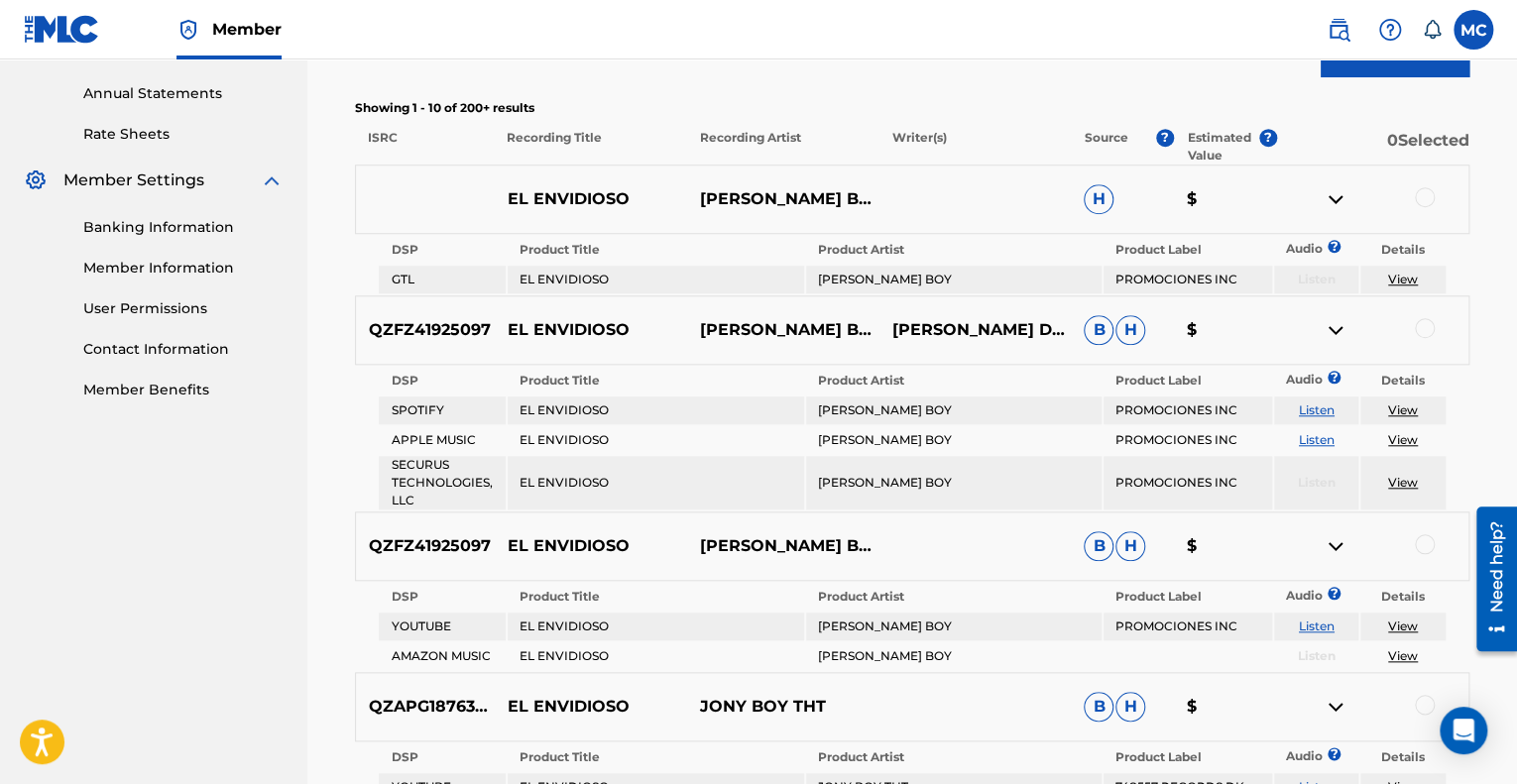 scroll, scrollTop: 676, scrollLeft: 0, axis: vertical 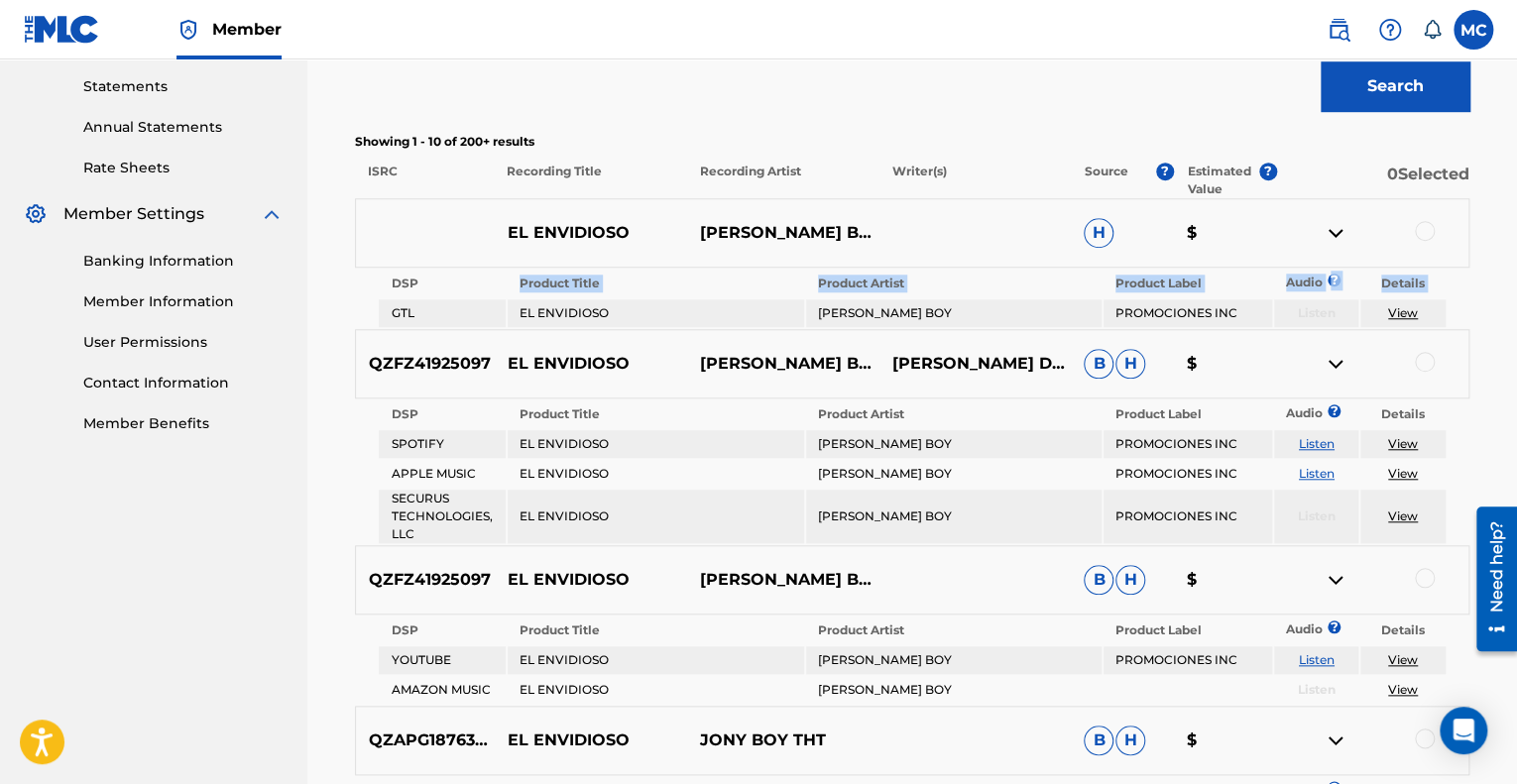 drag, startPoint x: 389, startPoint y: 315, endPoint x: 418, endPoint y: 277, distance: 47.80167 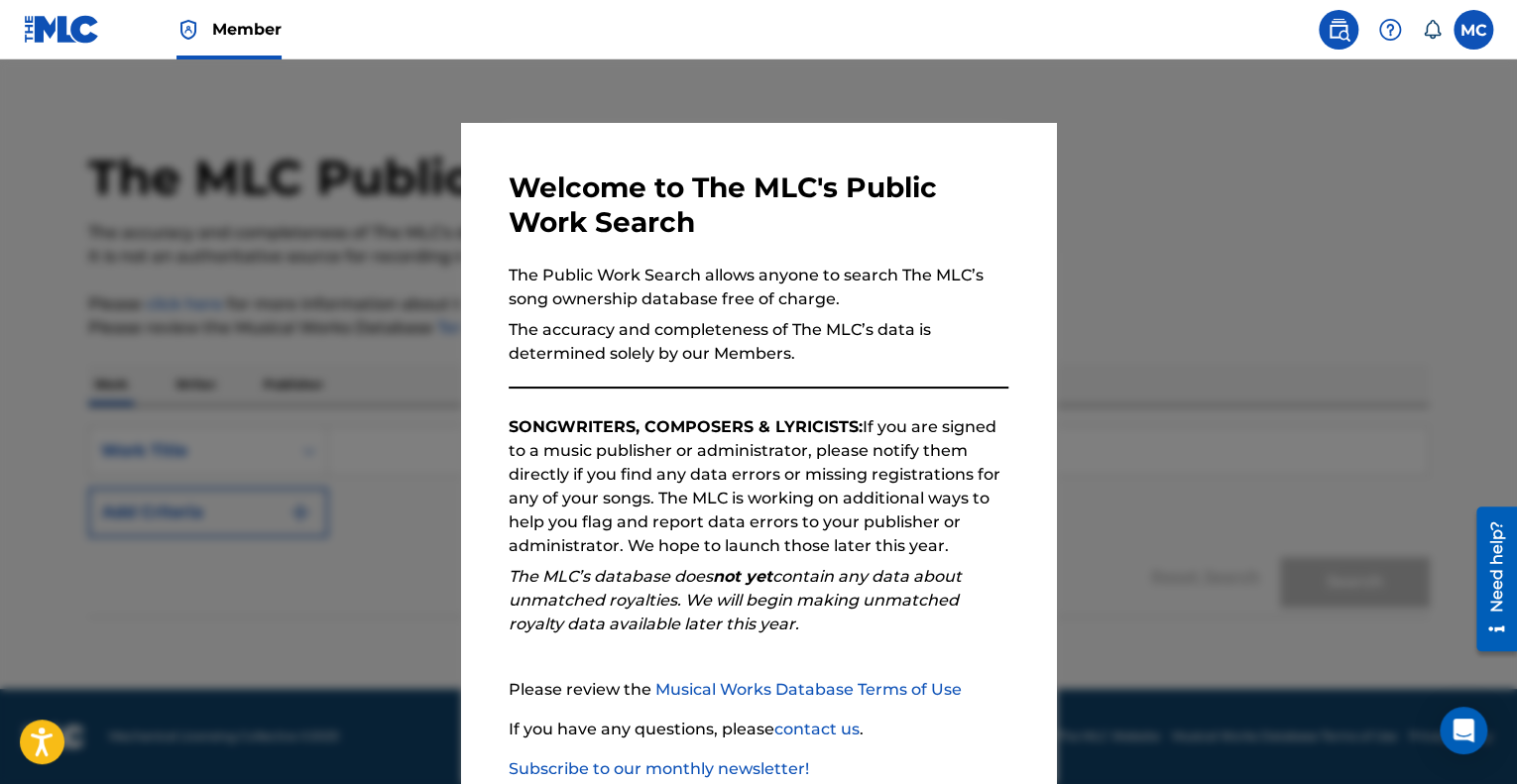 scroll, scrollTop: 0, scrollLeft: 0, axis: both 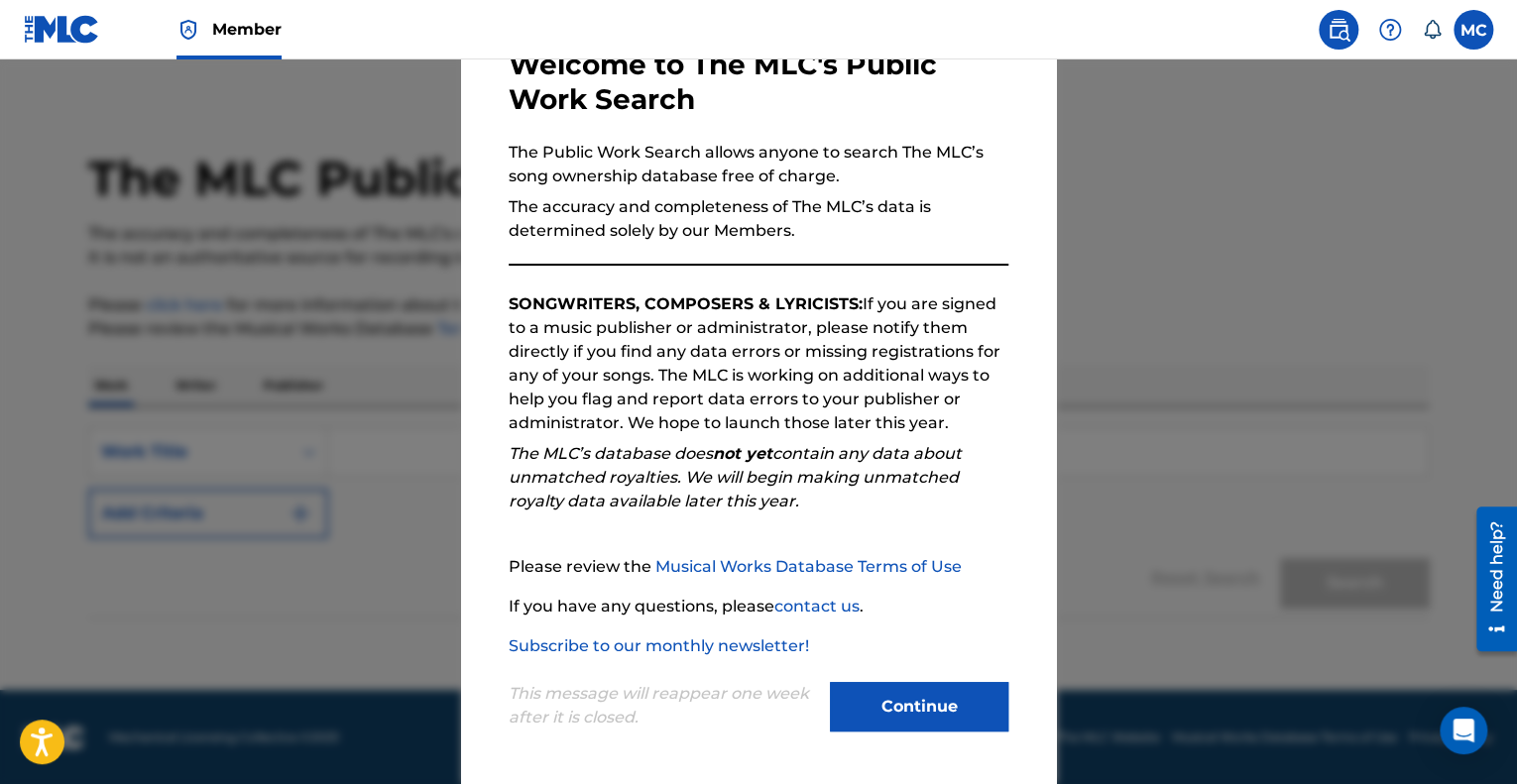 click on "Continue" at bounding box center (919, 707) 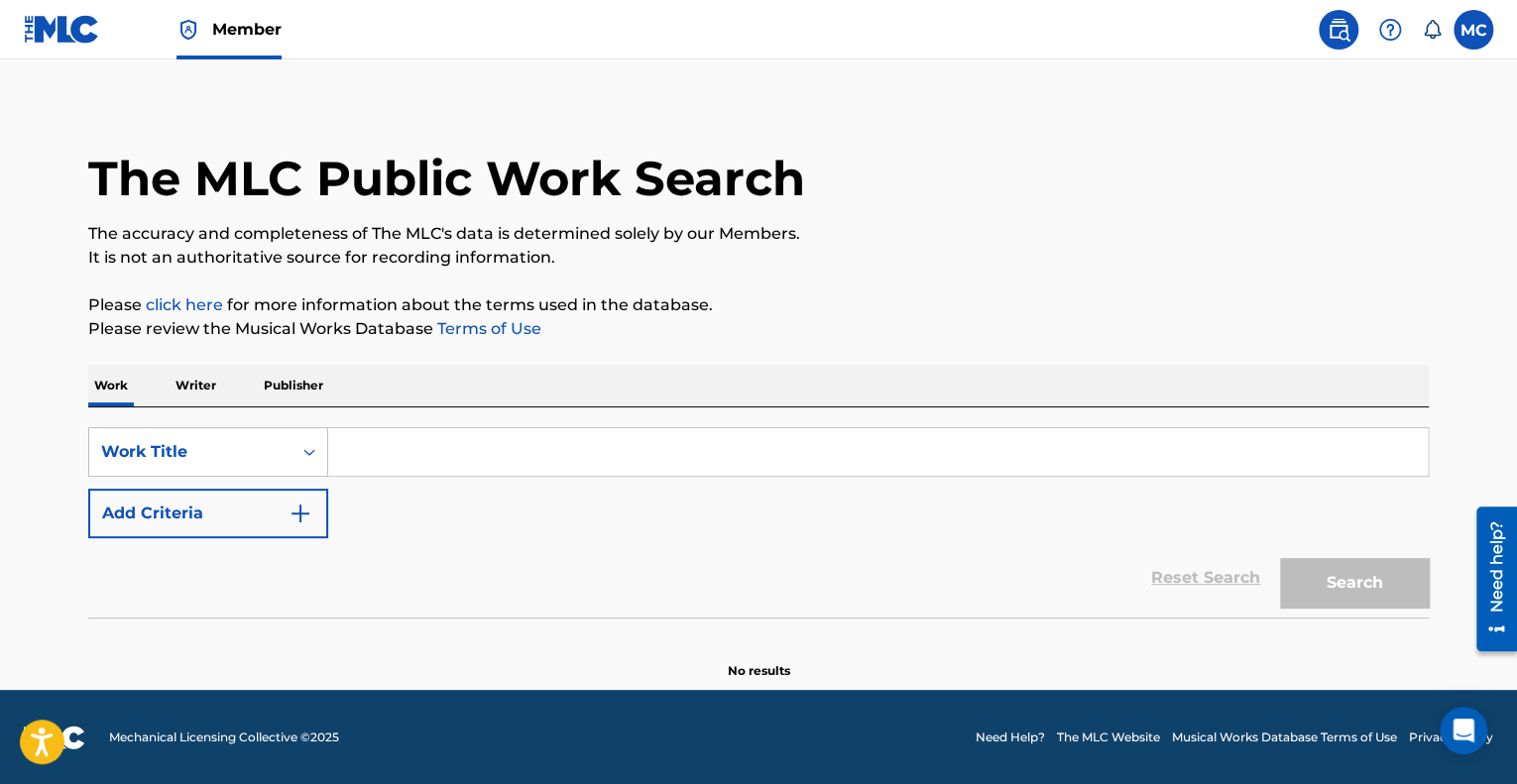 click at bounding box center [877, 452] 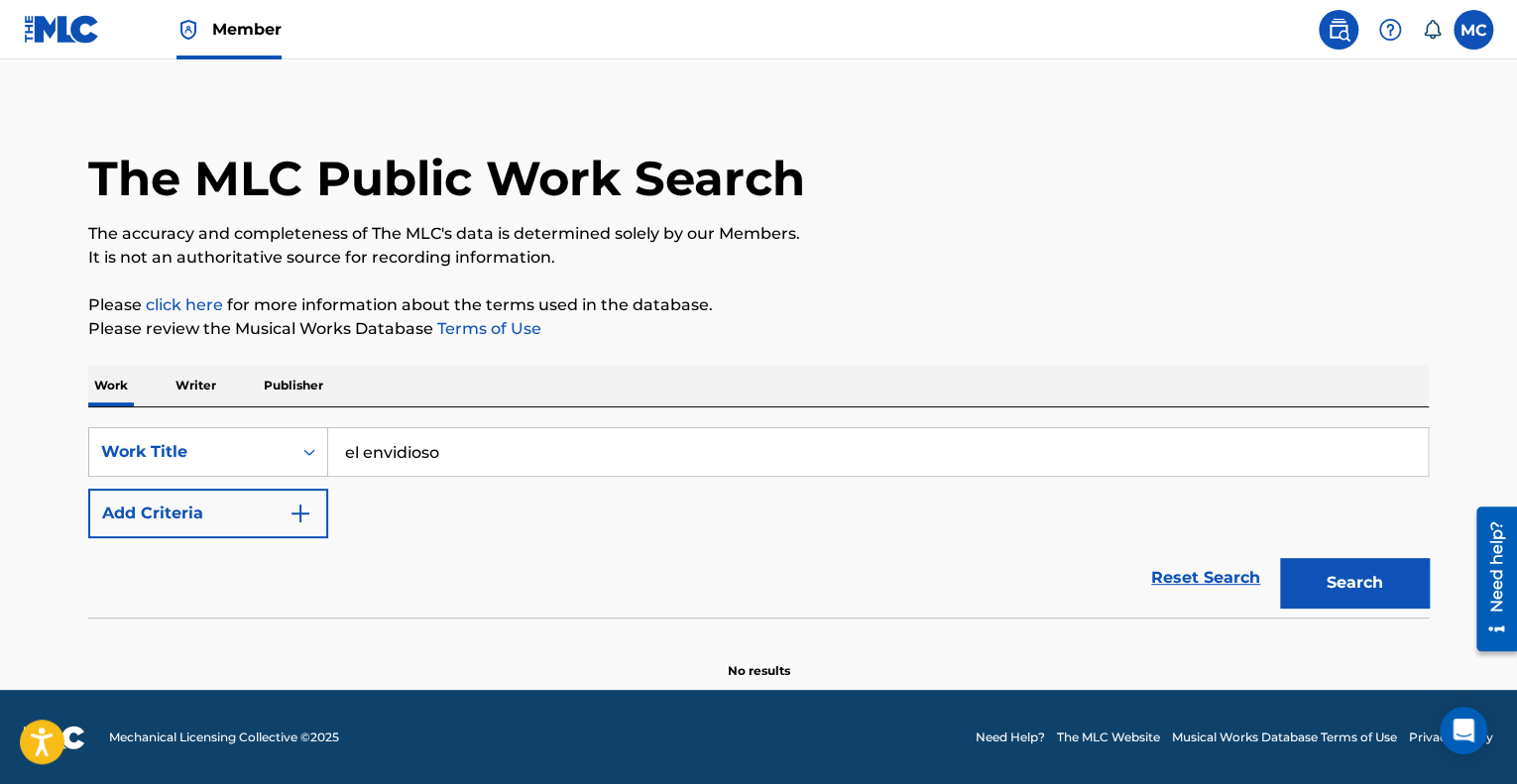 type on "el envidioso" 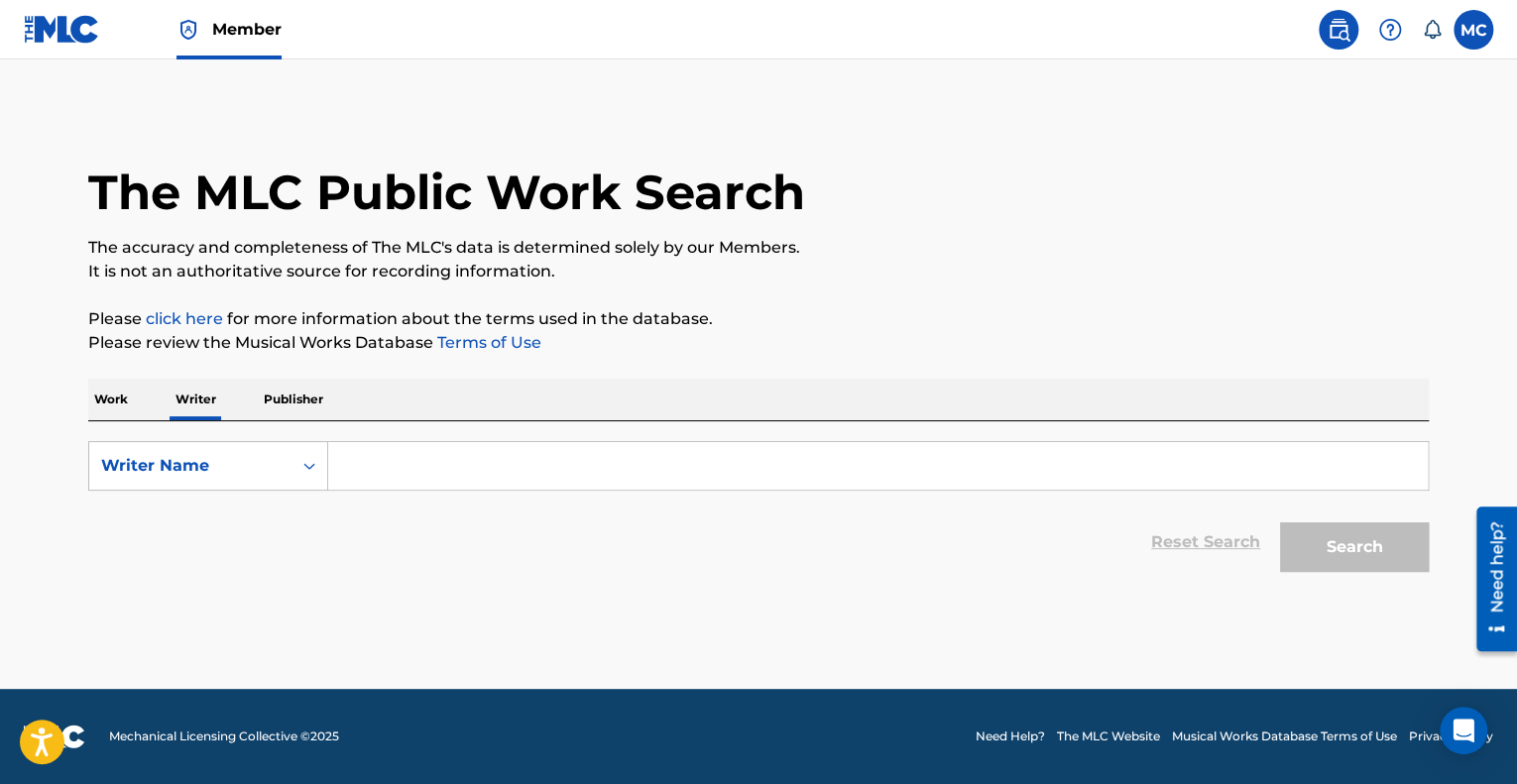 scroll, scrollTop: 0, scrollLeft: 0, axis: both 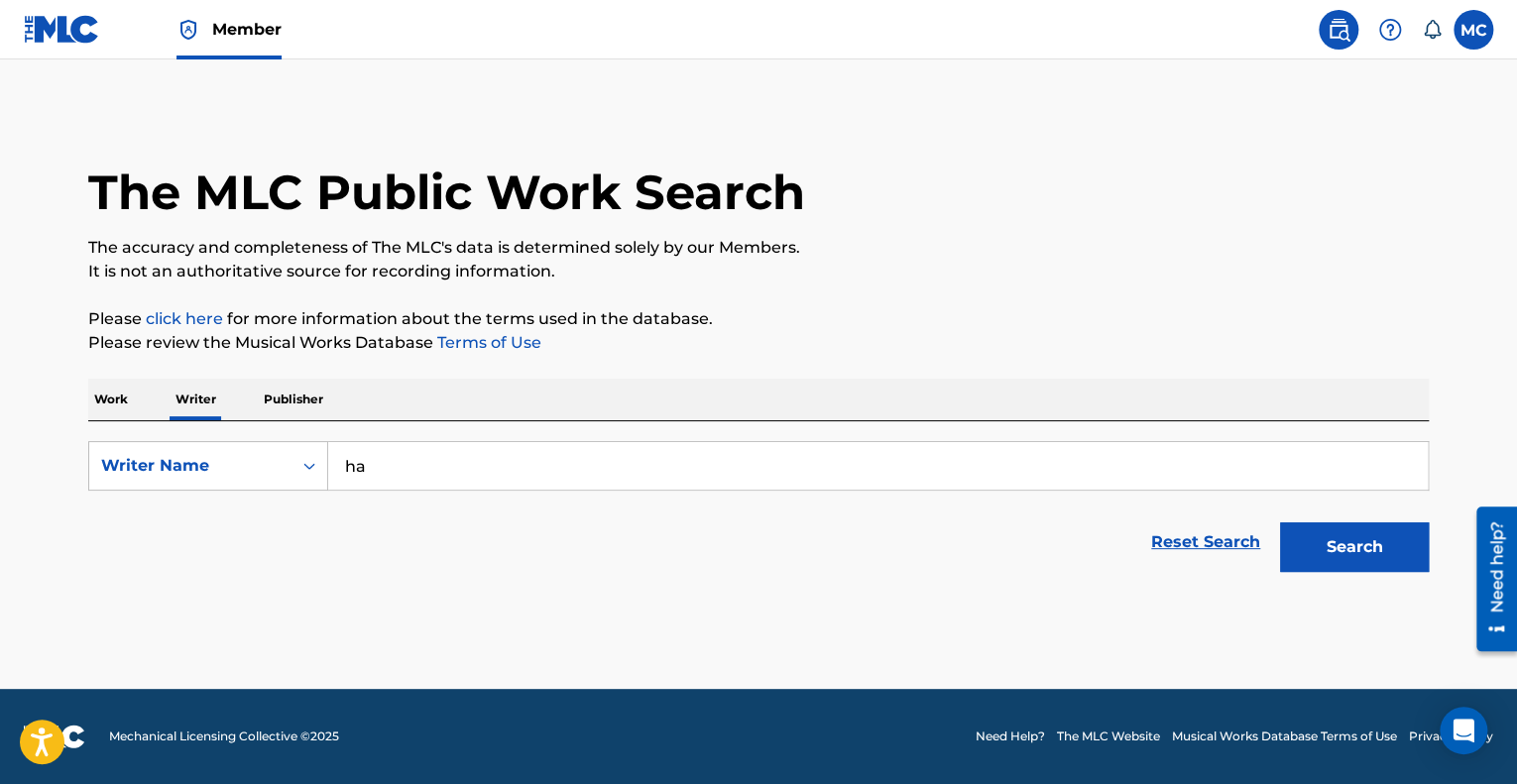 type on "h" 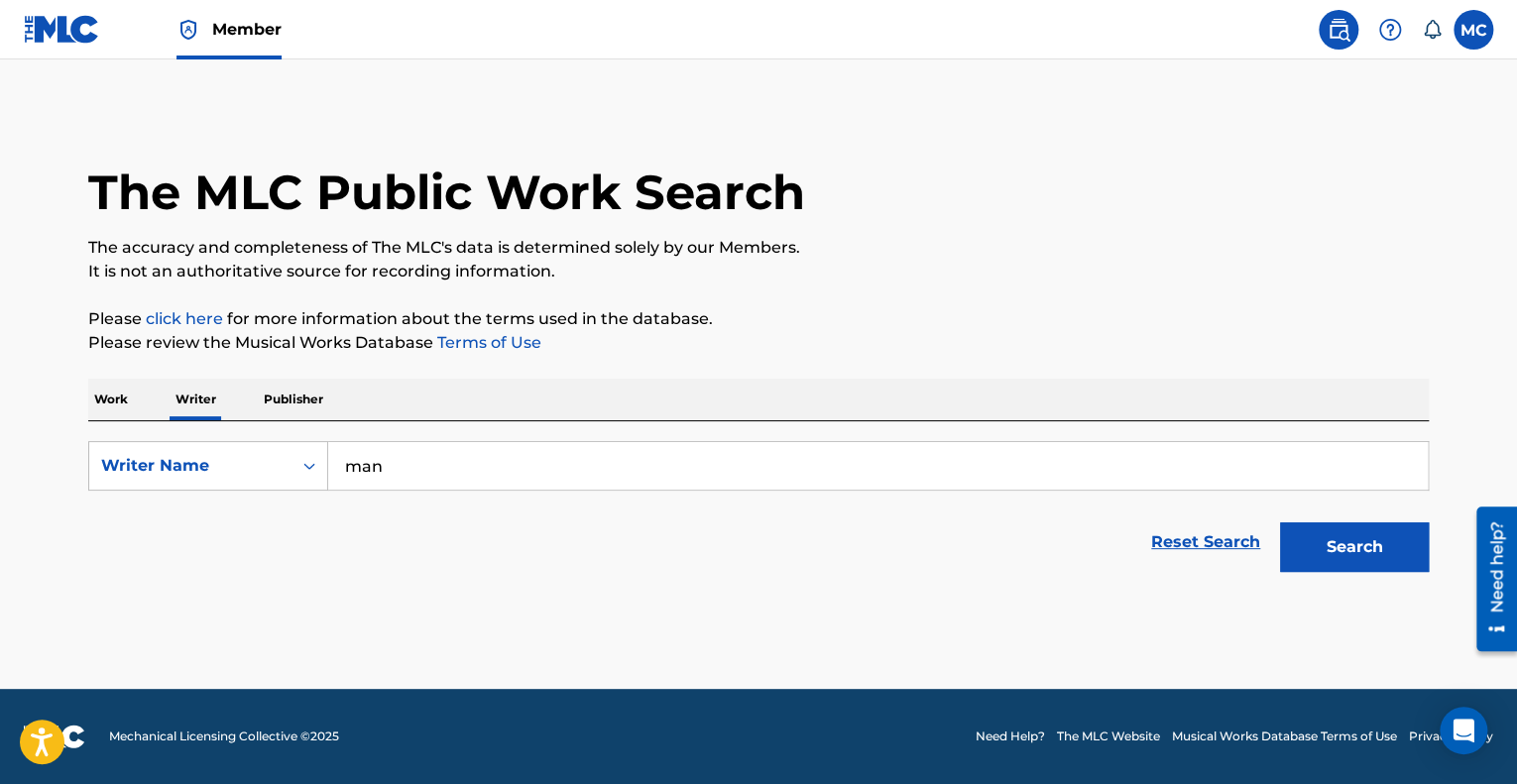 type on "[PERSON_NAME] DE [PERSON_NAME]" 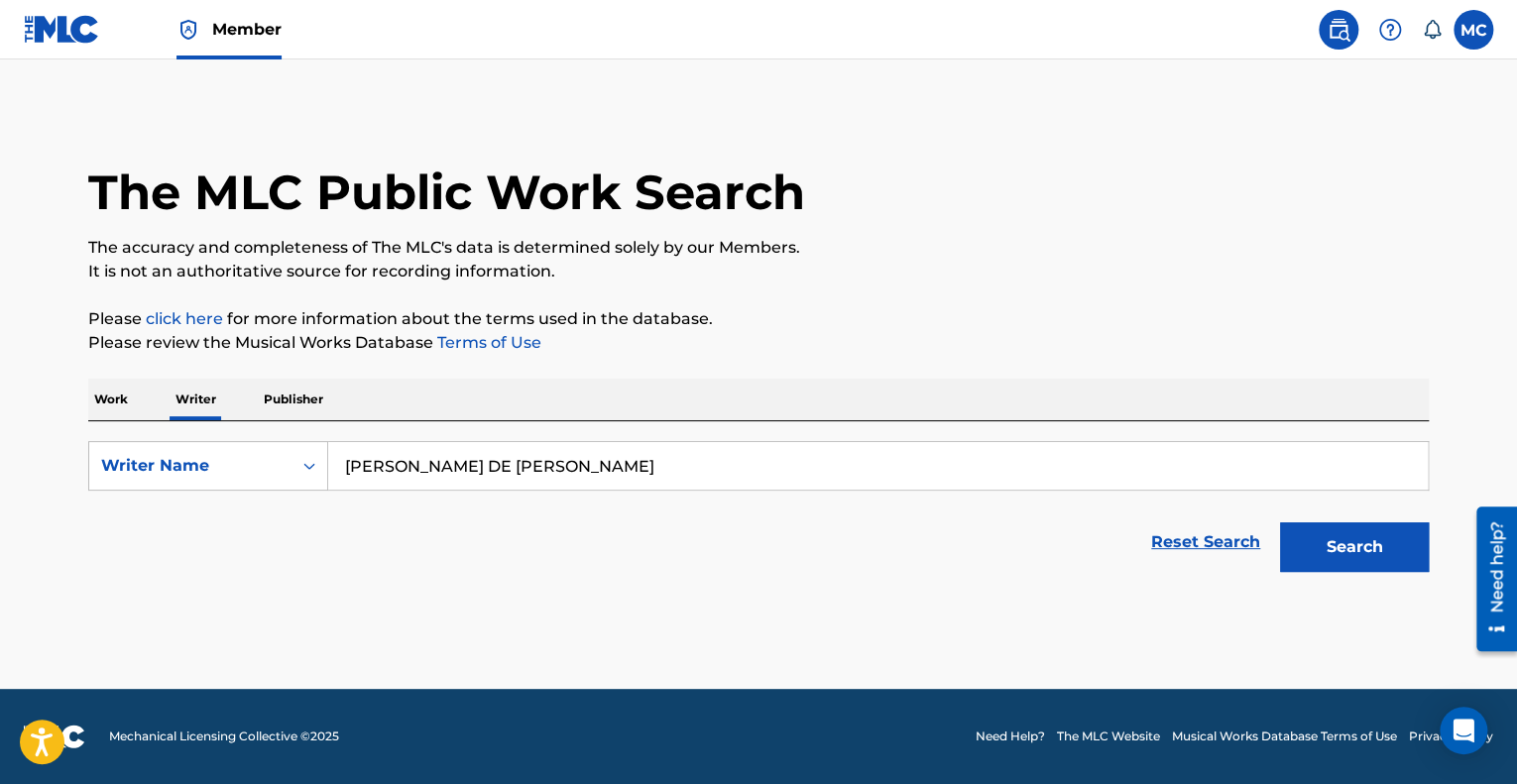 click on "Search" at bounding box center (1354, 547) 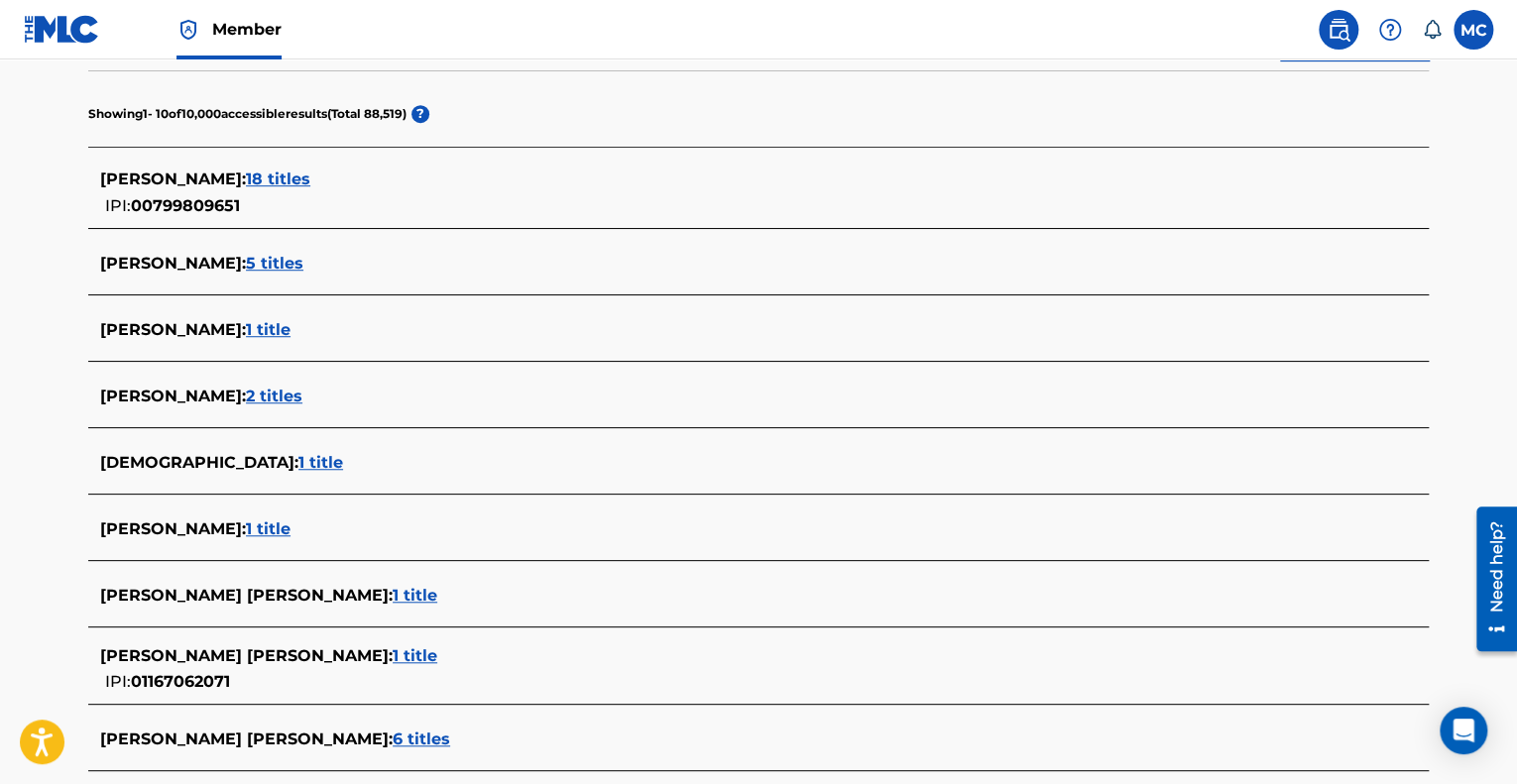 scroll, scrollTop: 496, scrollLeft: 0, axis: vertical 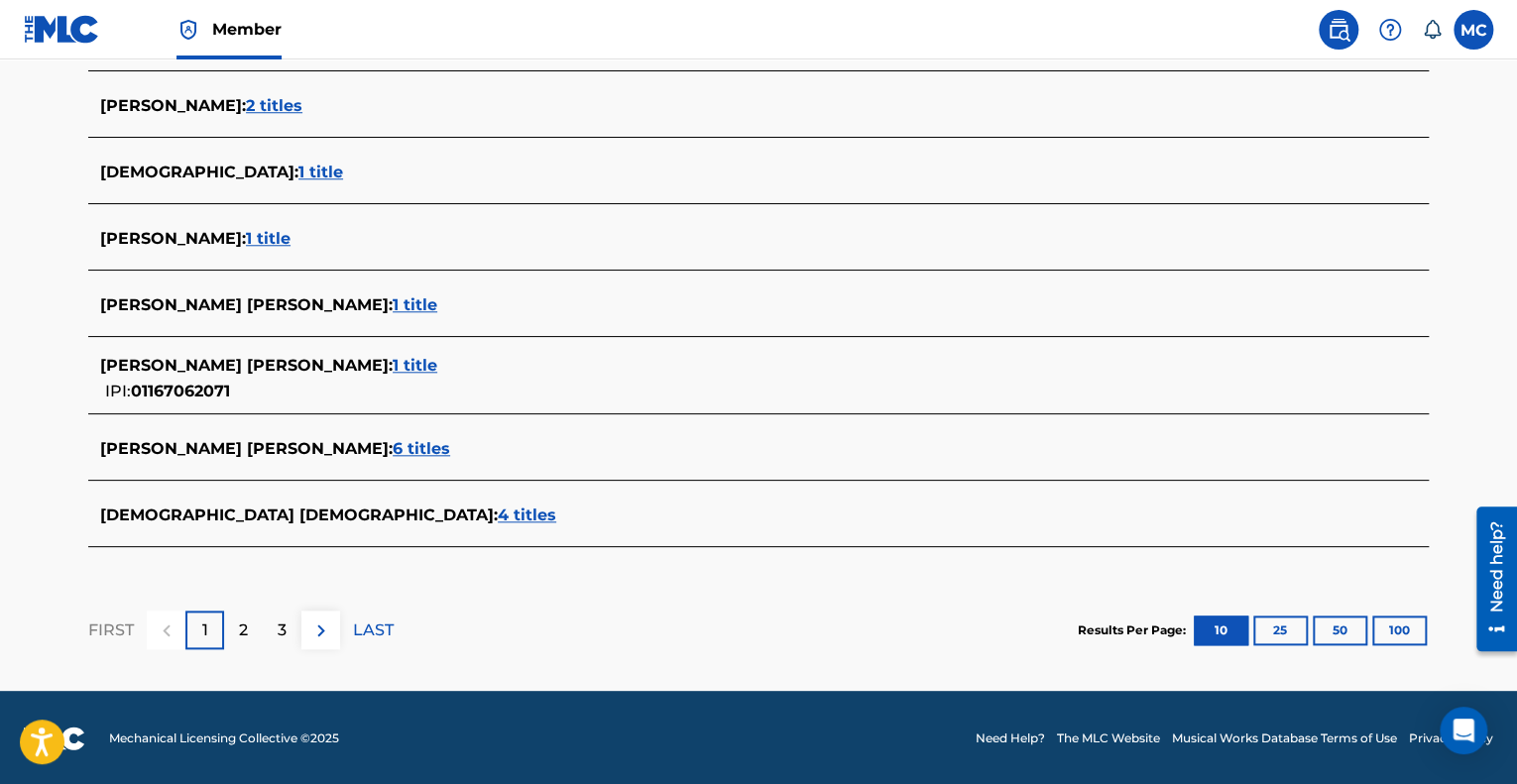 click on "2" at bounding box center [243, 629] 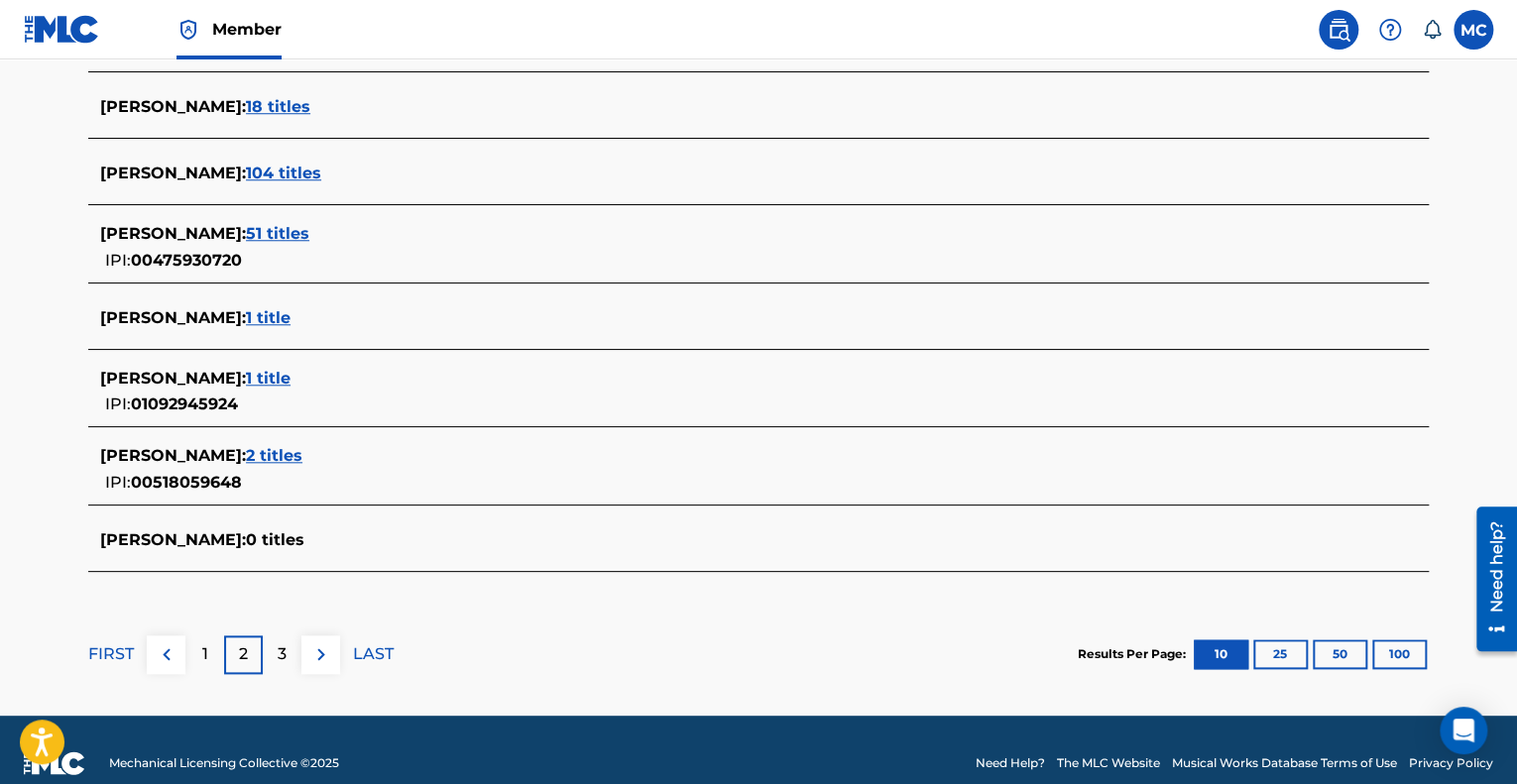 scroll, scrollTop: 813, scrollLeft: 0, axis: vertical 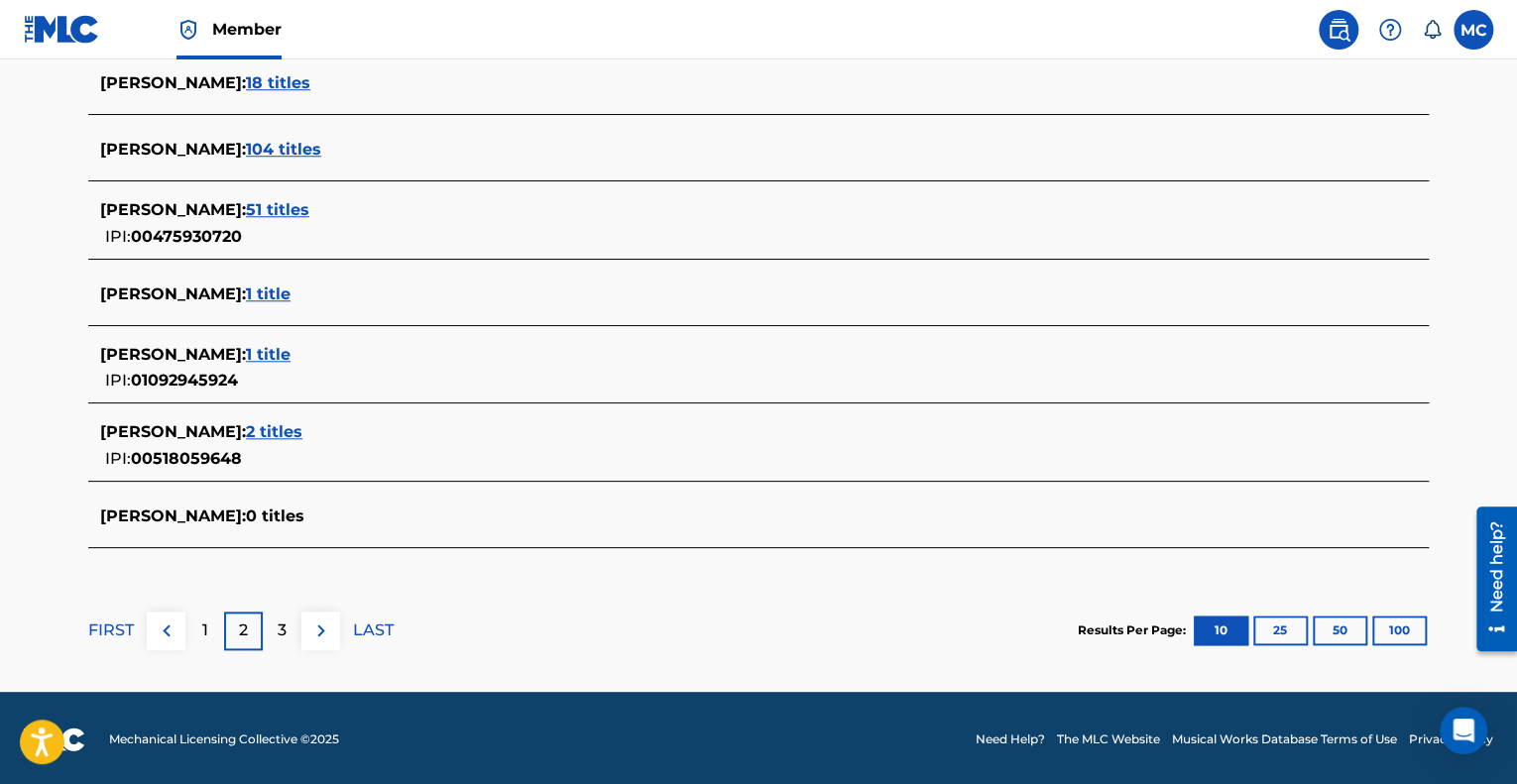 click on "3" at bounding box center [282, 630] 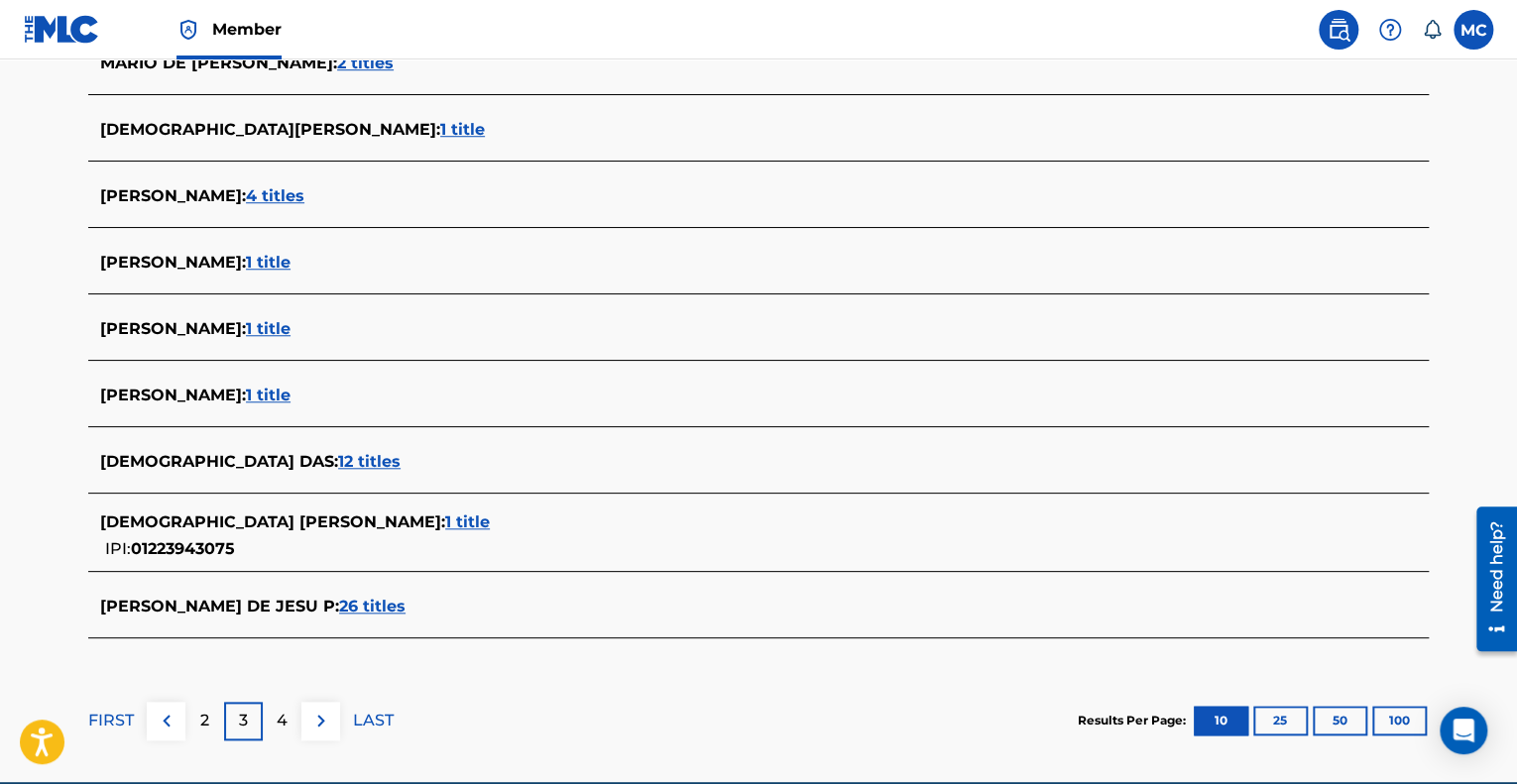 scroll, scrollTop: 791, scrollLeft: 0, axis: vertical 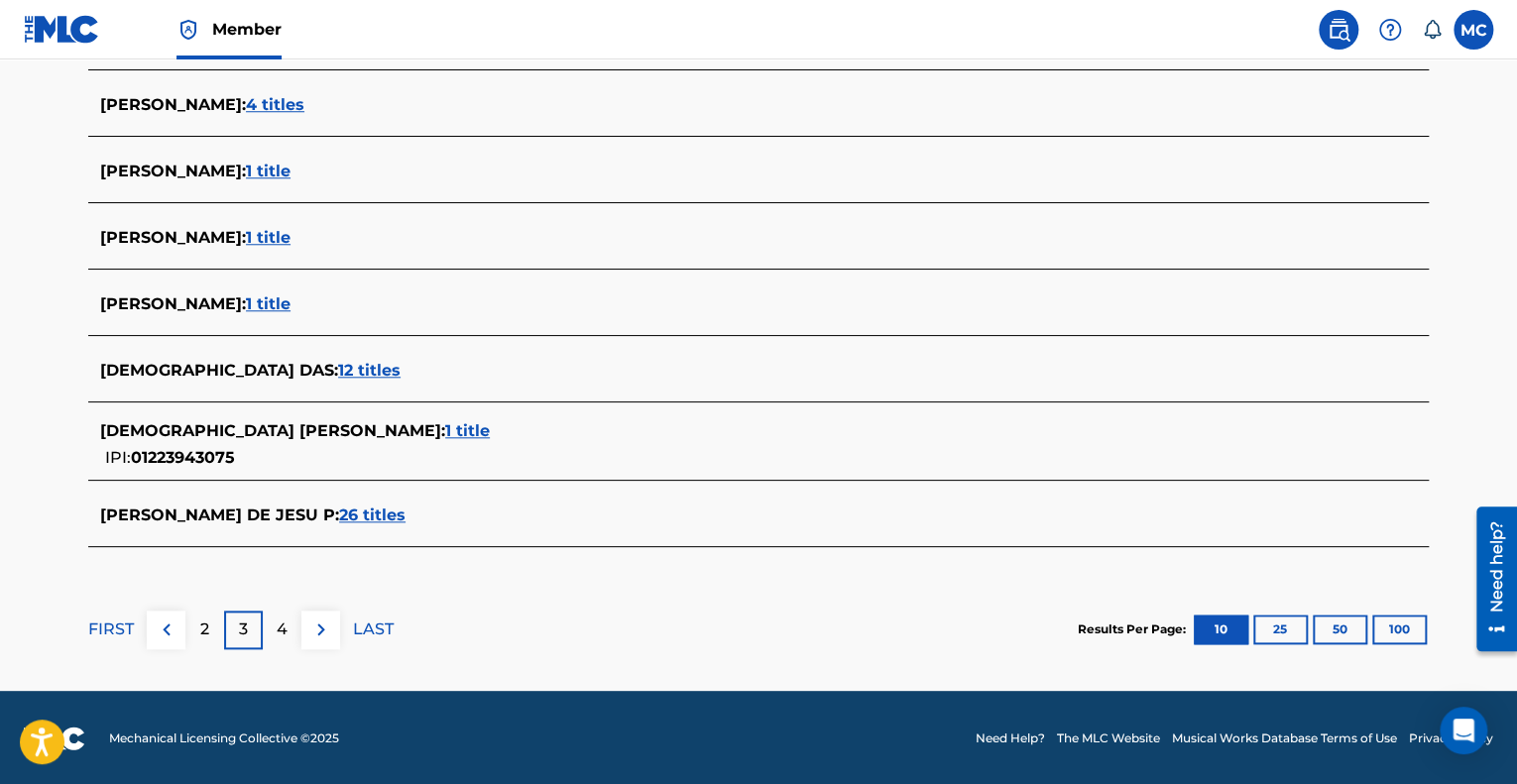 click on "4" at bounding box center [282, 629] 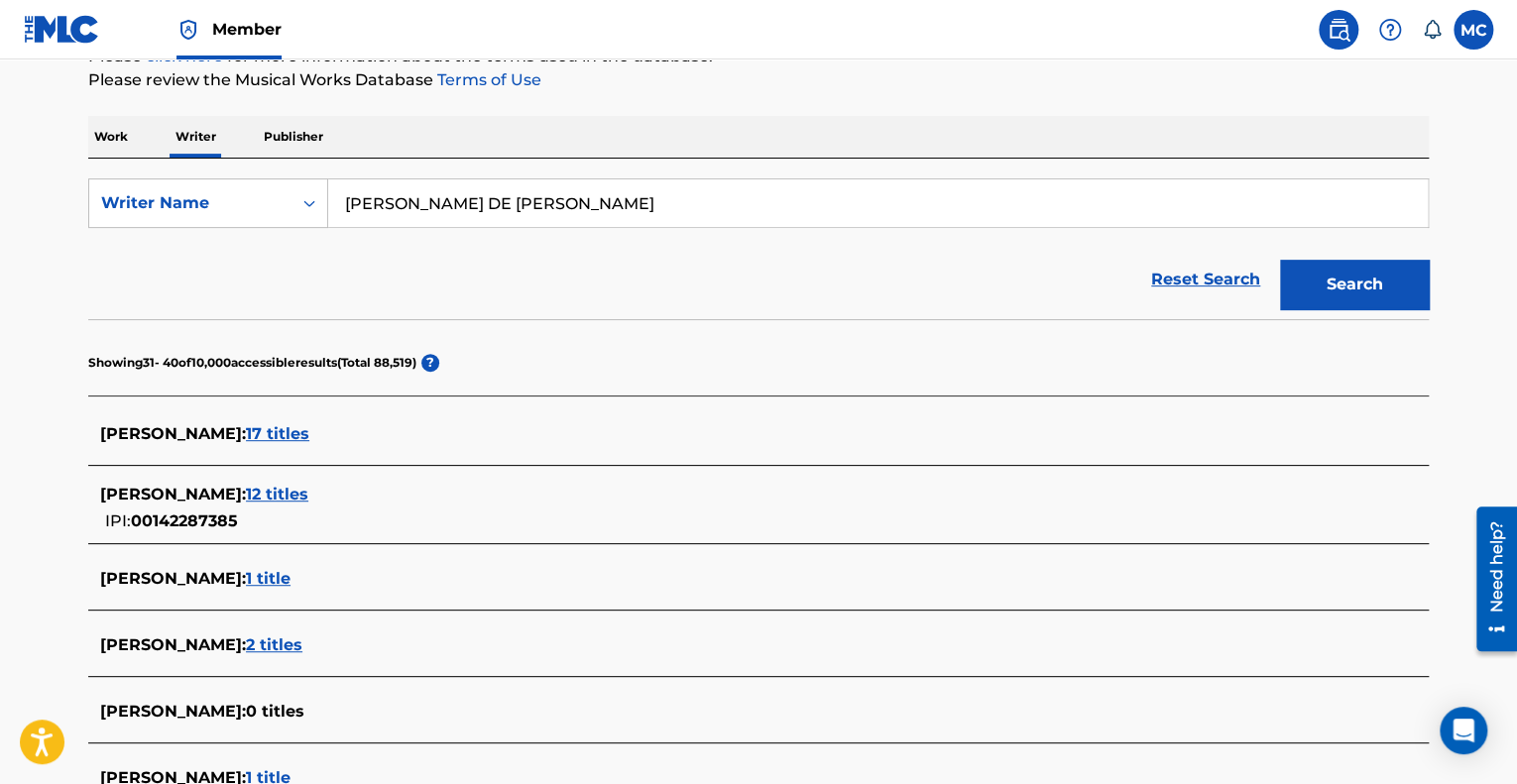 scroll, scrollTop: 196, scrollLeft: 0, axis: vertical 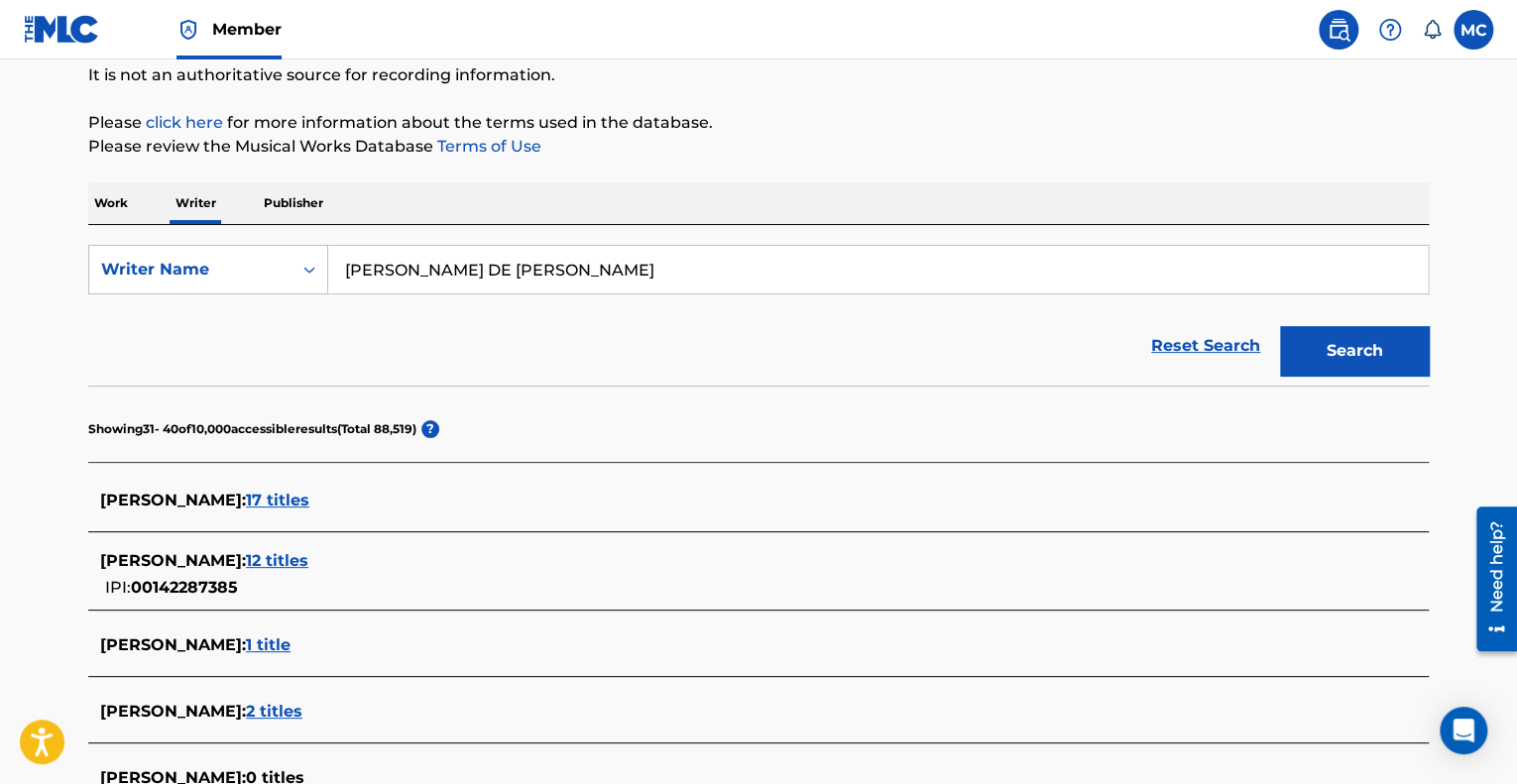 click on "Publisher" at bounding box center [293, 203] 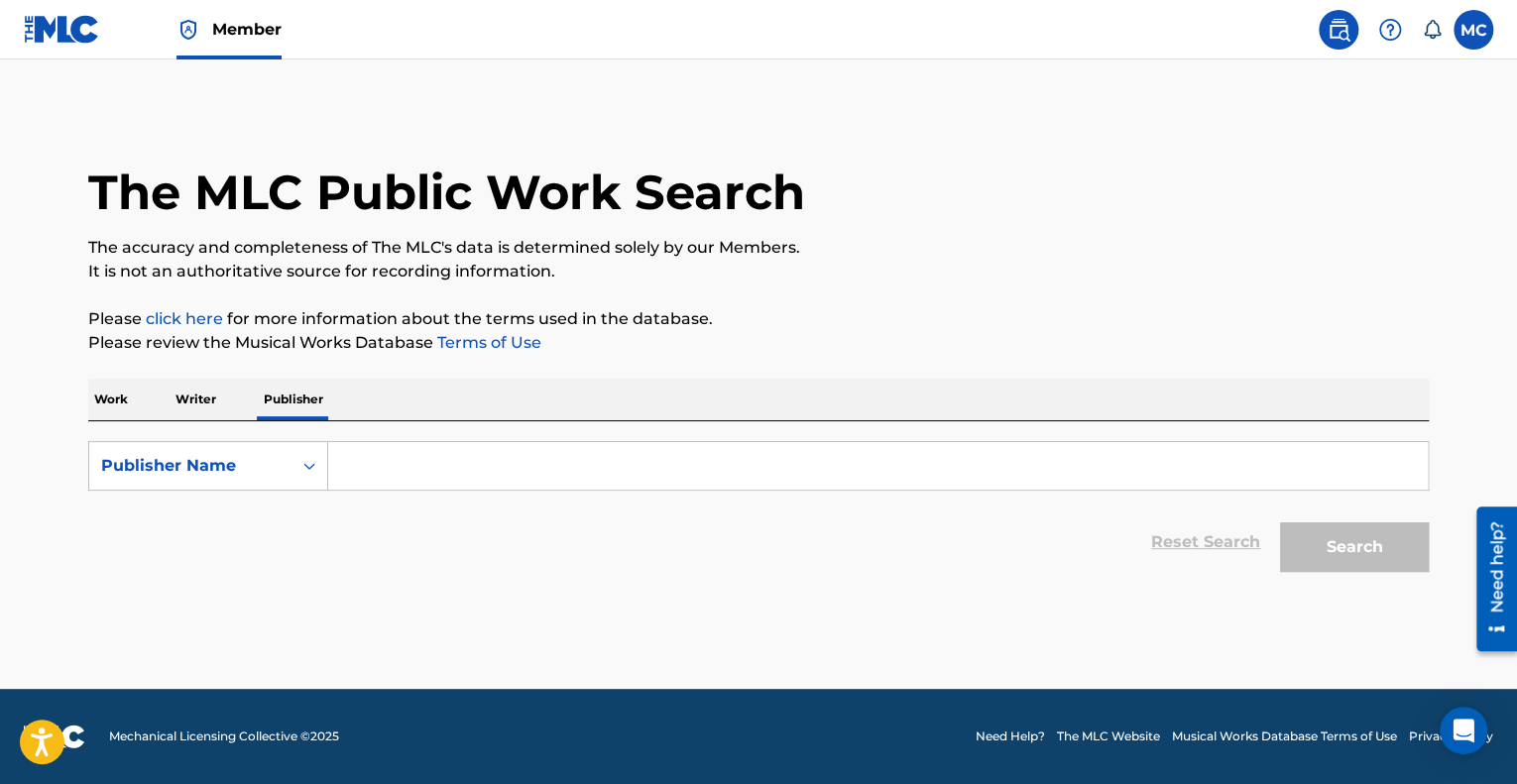 scroll, scrollTop: 0, scrollLeft: 0, axis: both 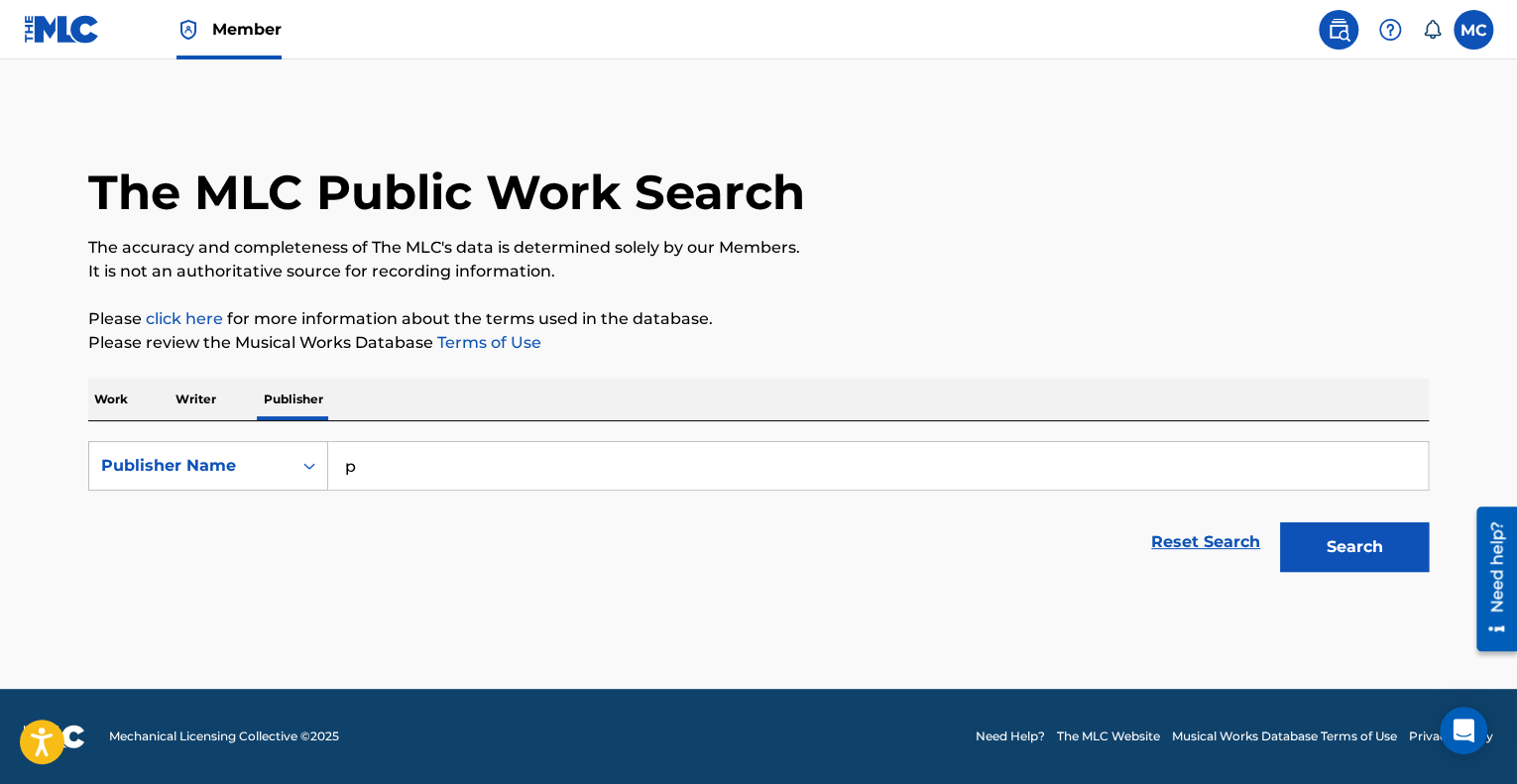 type on "PROMOCIONES INC" 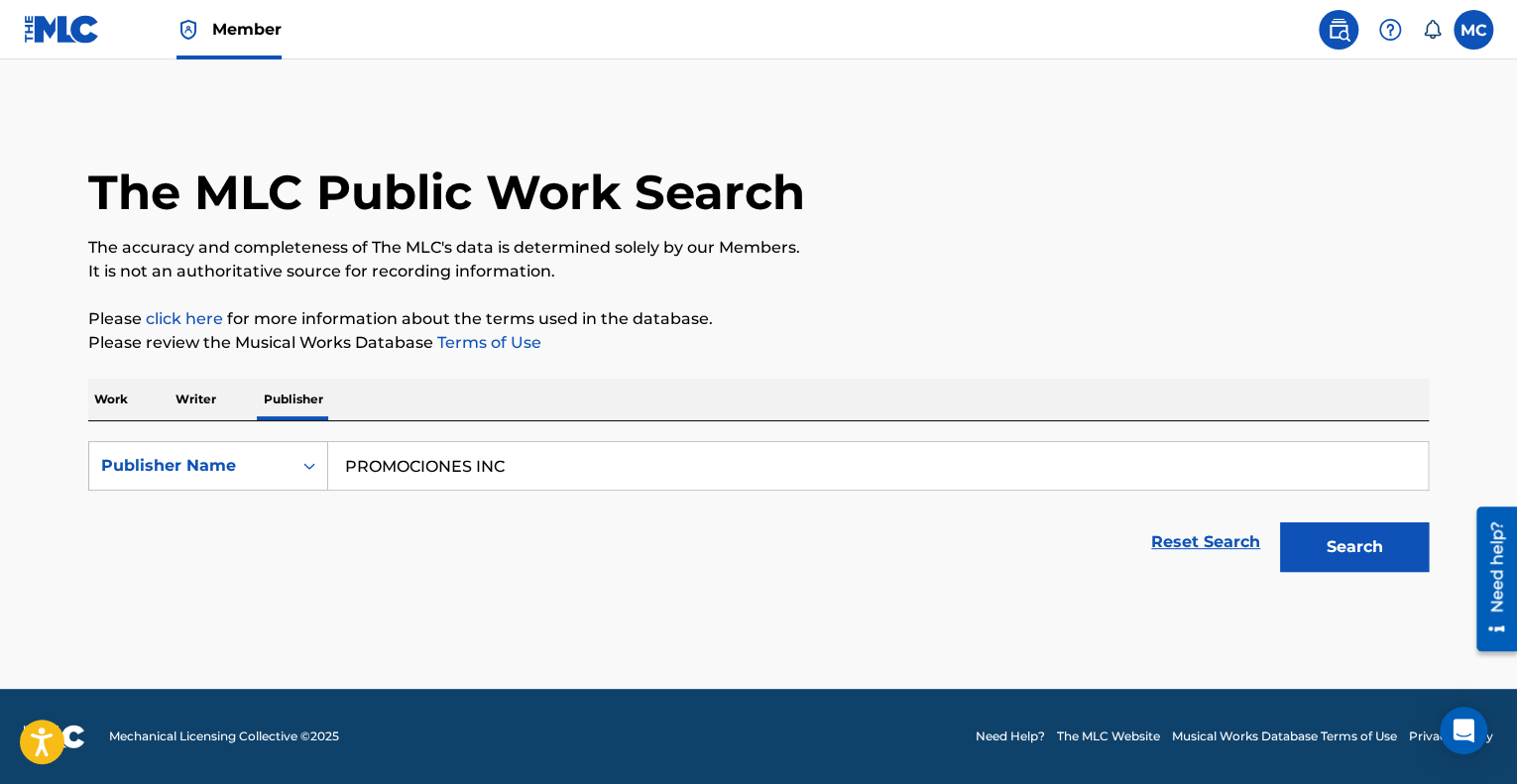click on "Search" at bounding box center [1354, 547] 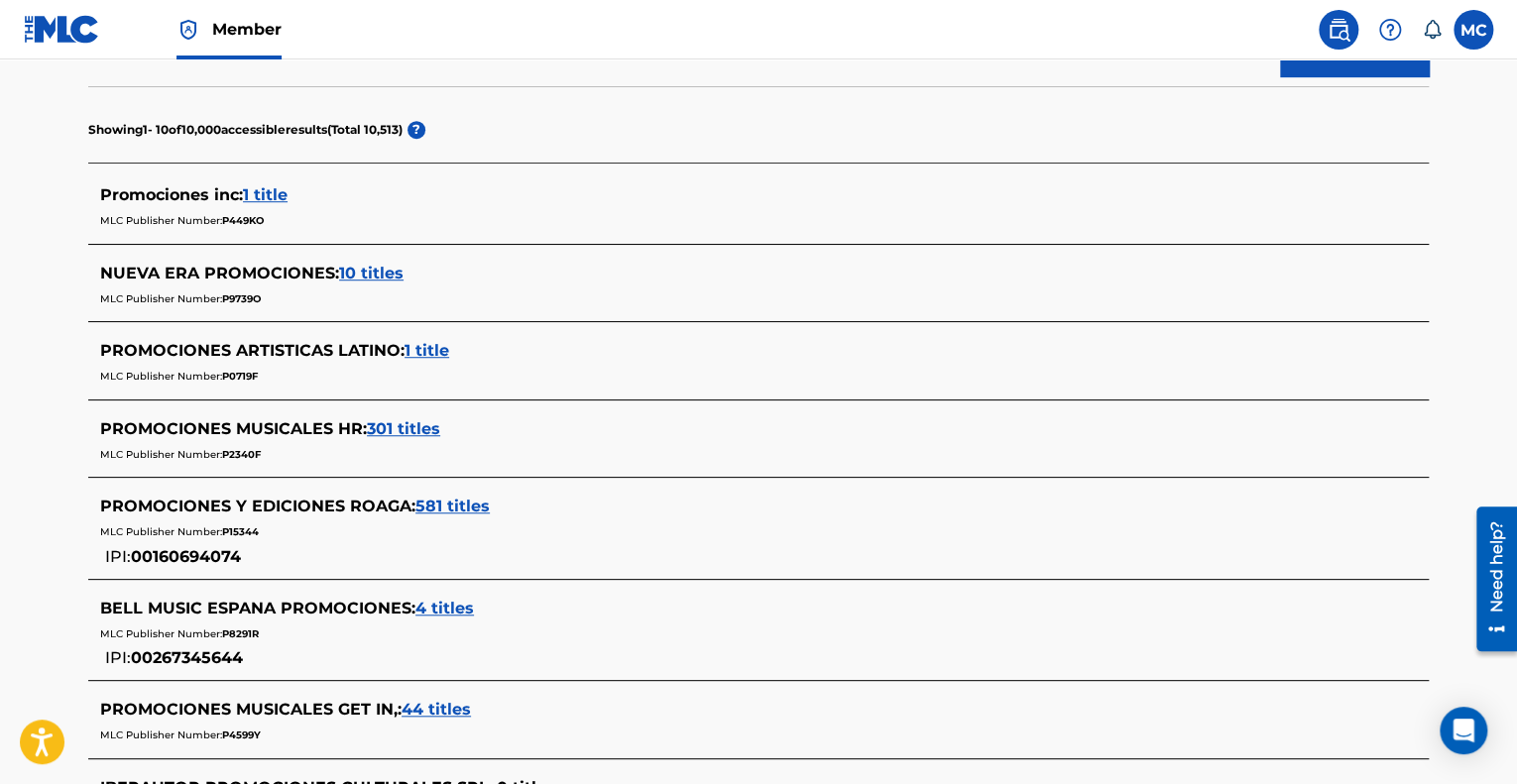scroll, scrollTop: 396, scrollLeft: 0, axis: vertical 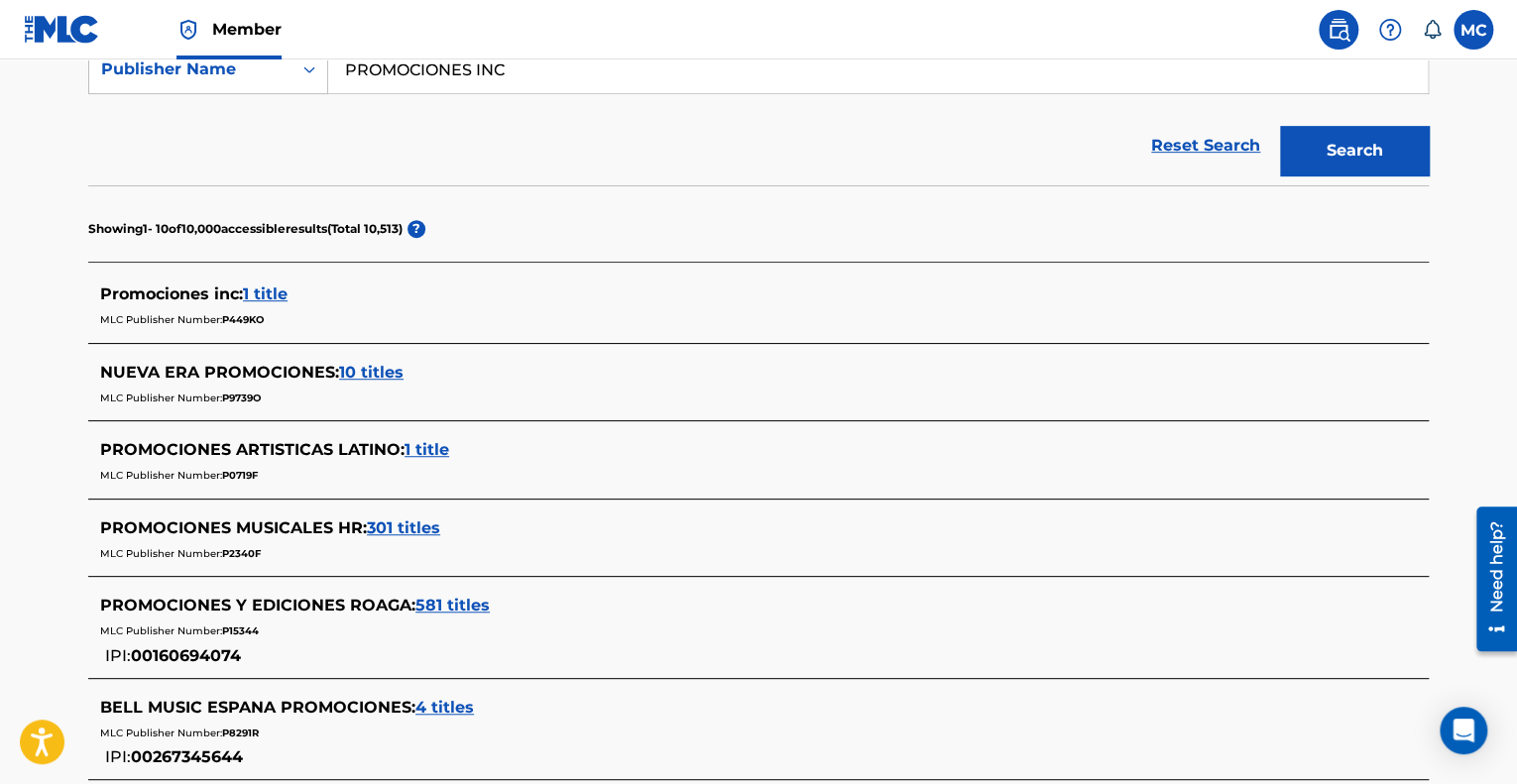 click on "Promociones inc :" at bounding box center (172, 293) 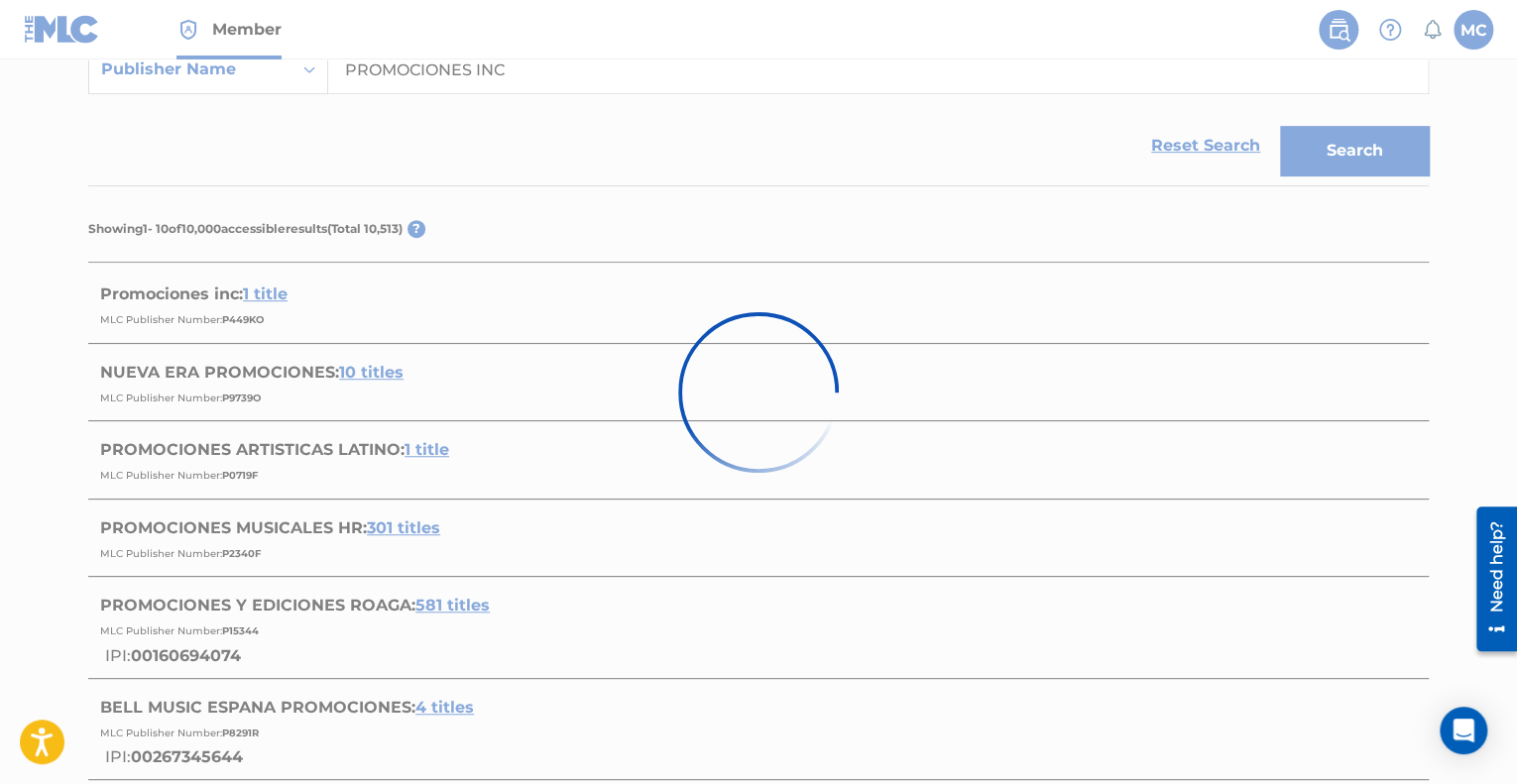 scroll, scrollTop: 312, scrollLeft: 0, axis: vertical 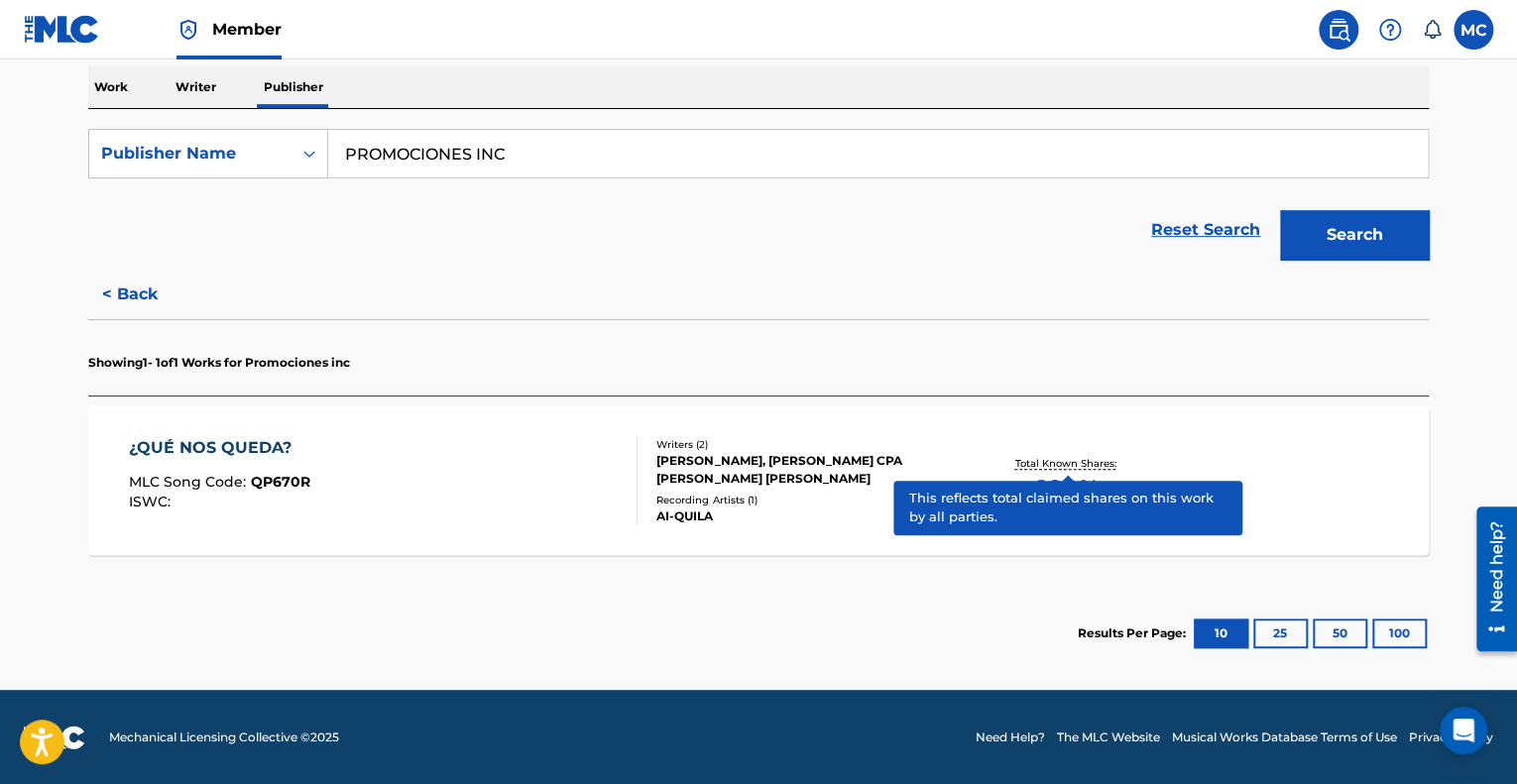 click on "Total Known Shares:" at bounding box center [1067, 463] 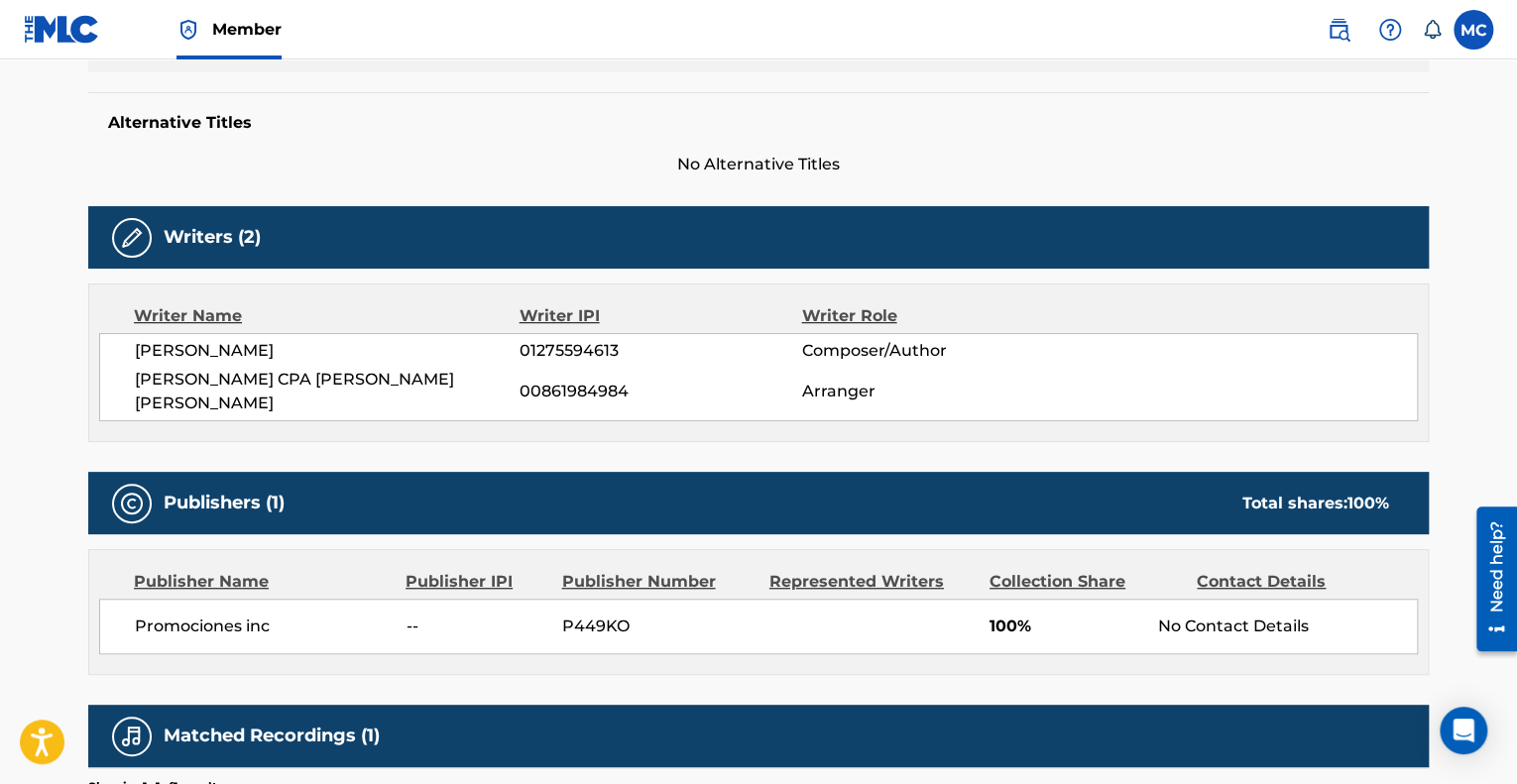 scroll, scrollTop: 504, scrollLeft: 0, axis: vertical 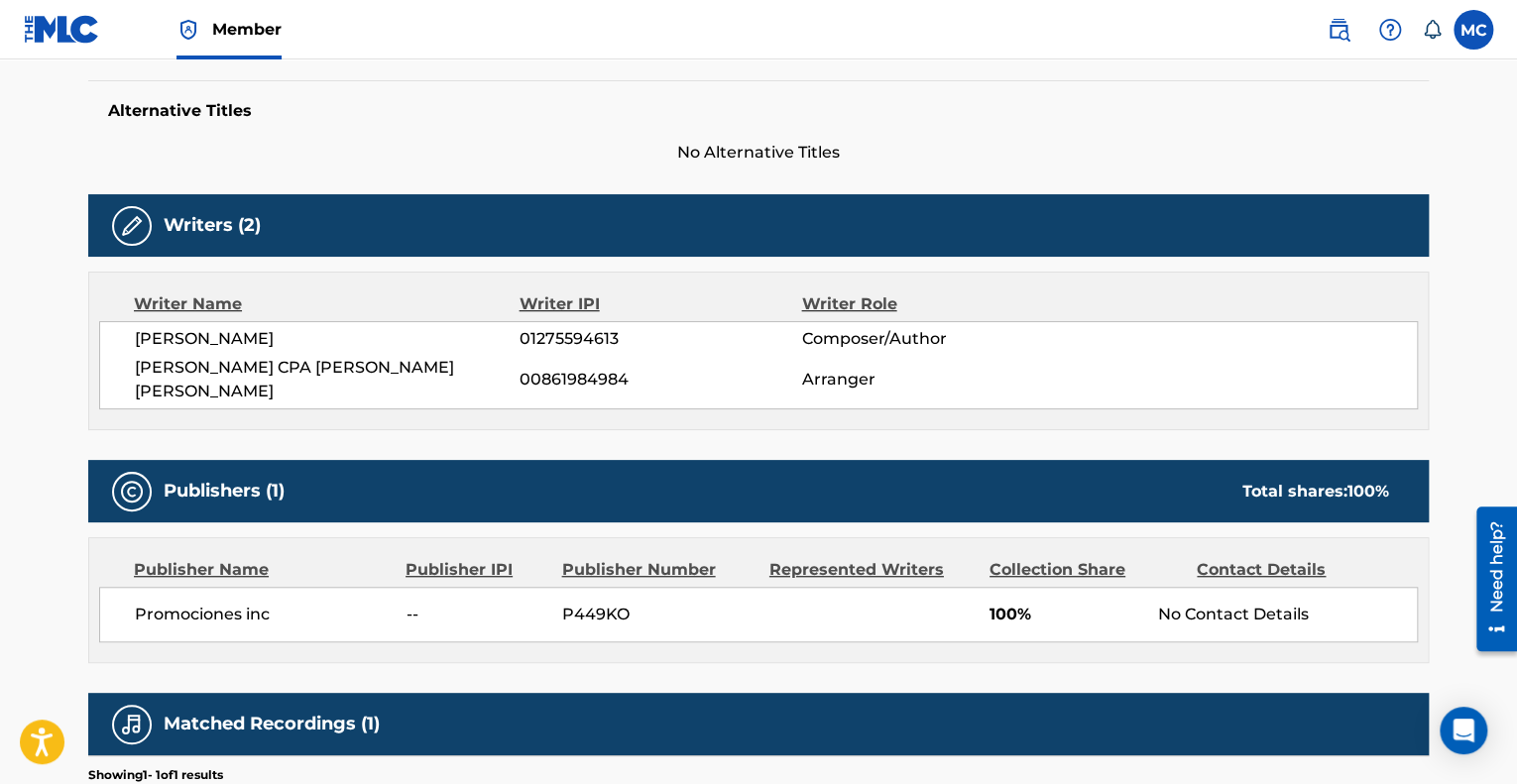 click on "P449KO" at bounding box center (658, 615) 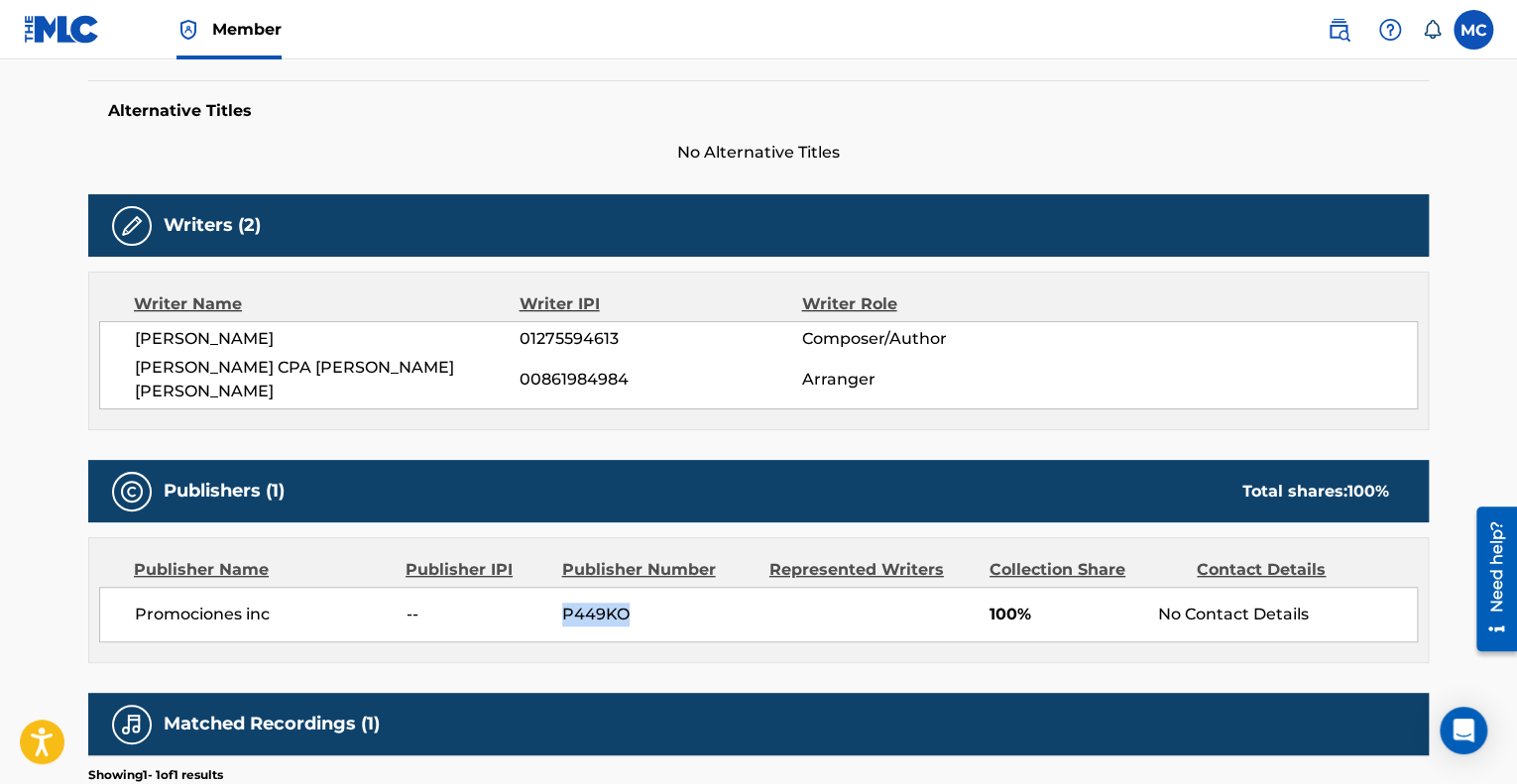 drag, startPoint x: 627, startPoint y: 591, endPoint x: 525, endPoint y: 570, distance: 104.13933 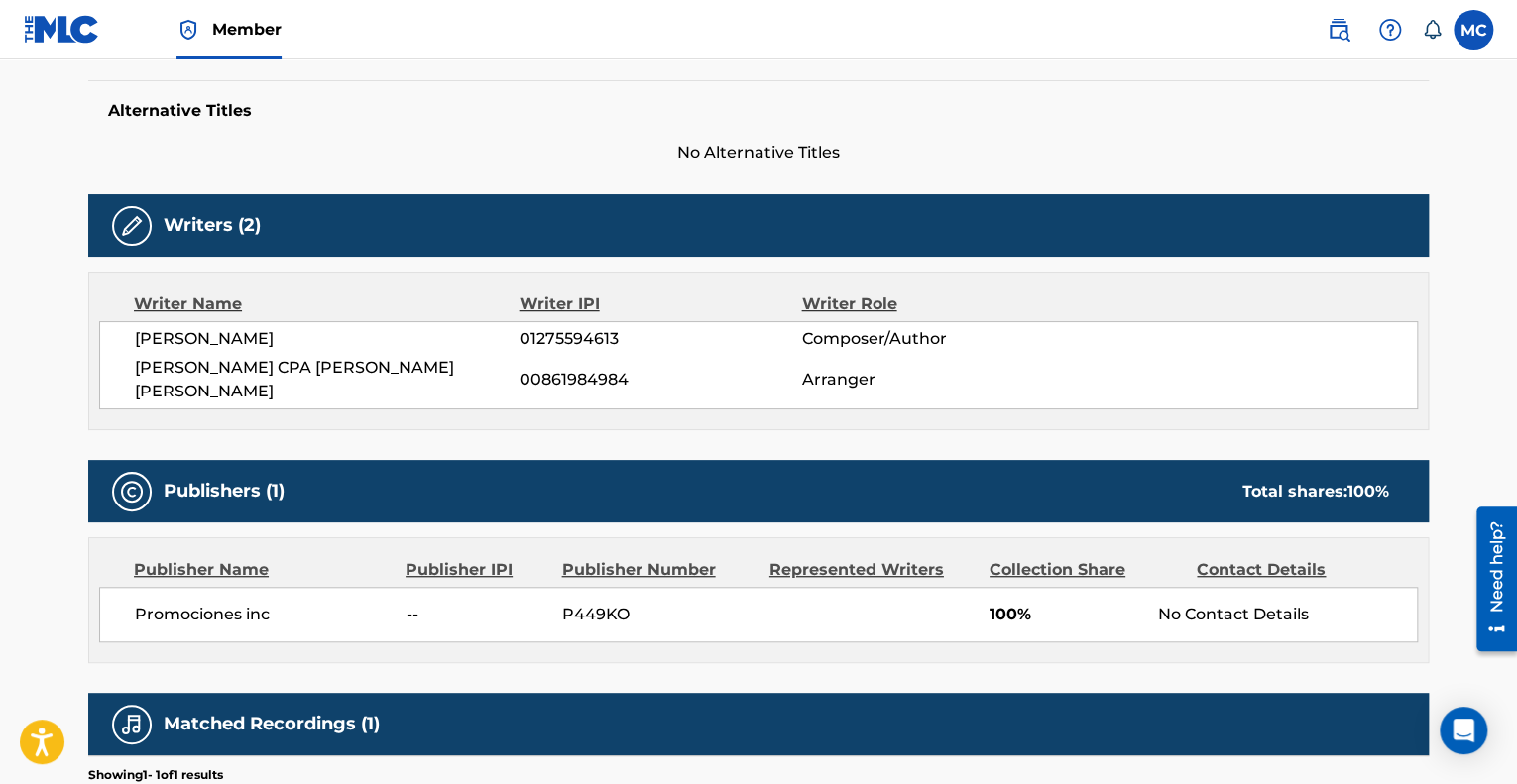 click on "Publisher Name" at bounding box center (262, 570) 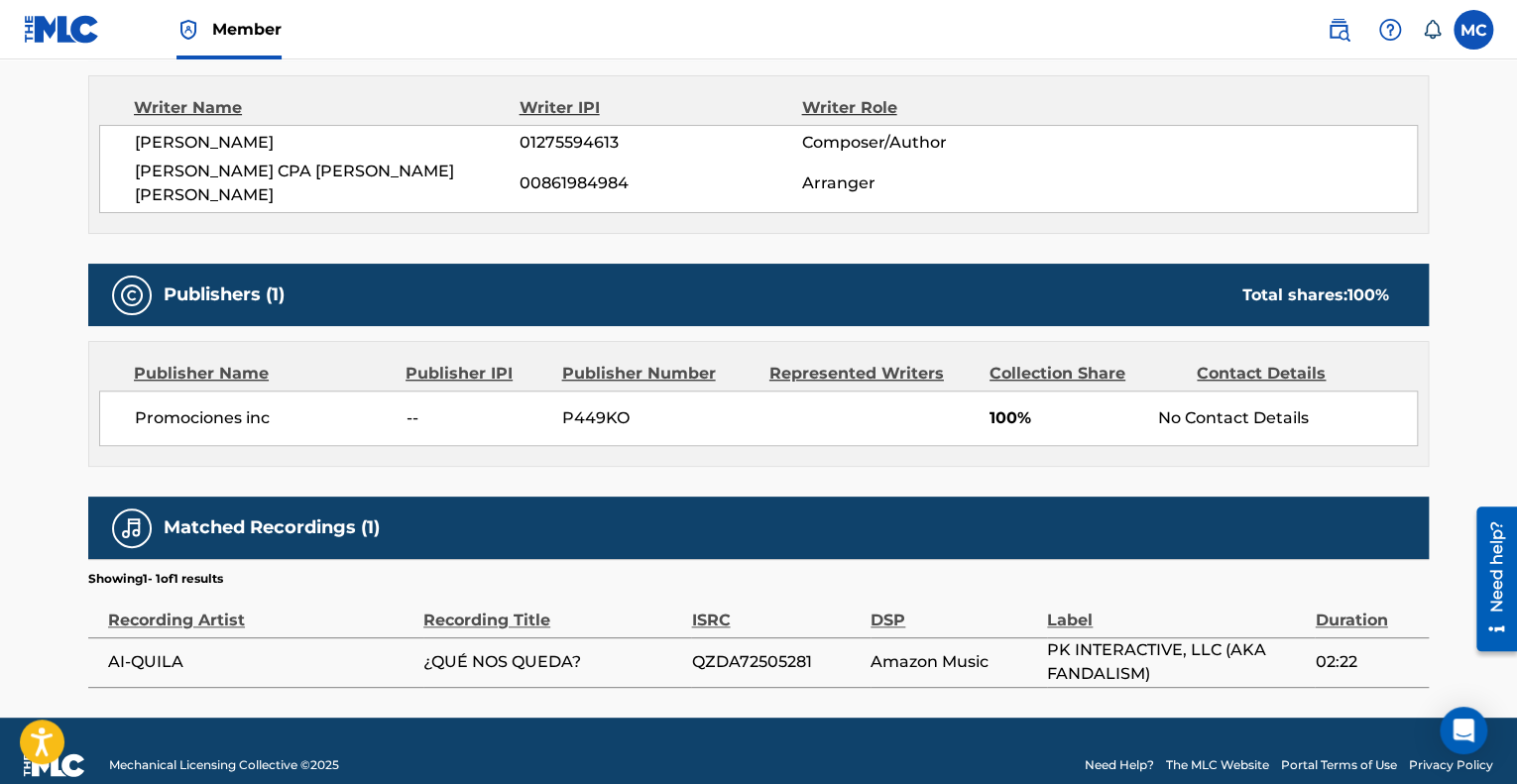 scroll, scrollTop: 702, scrollLeft: 0, axis: vertical 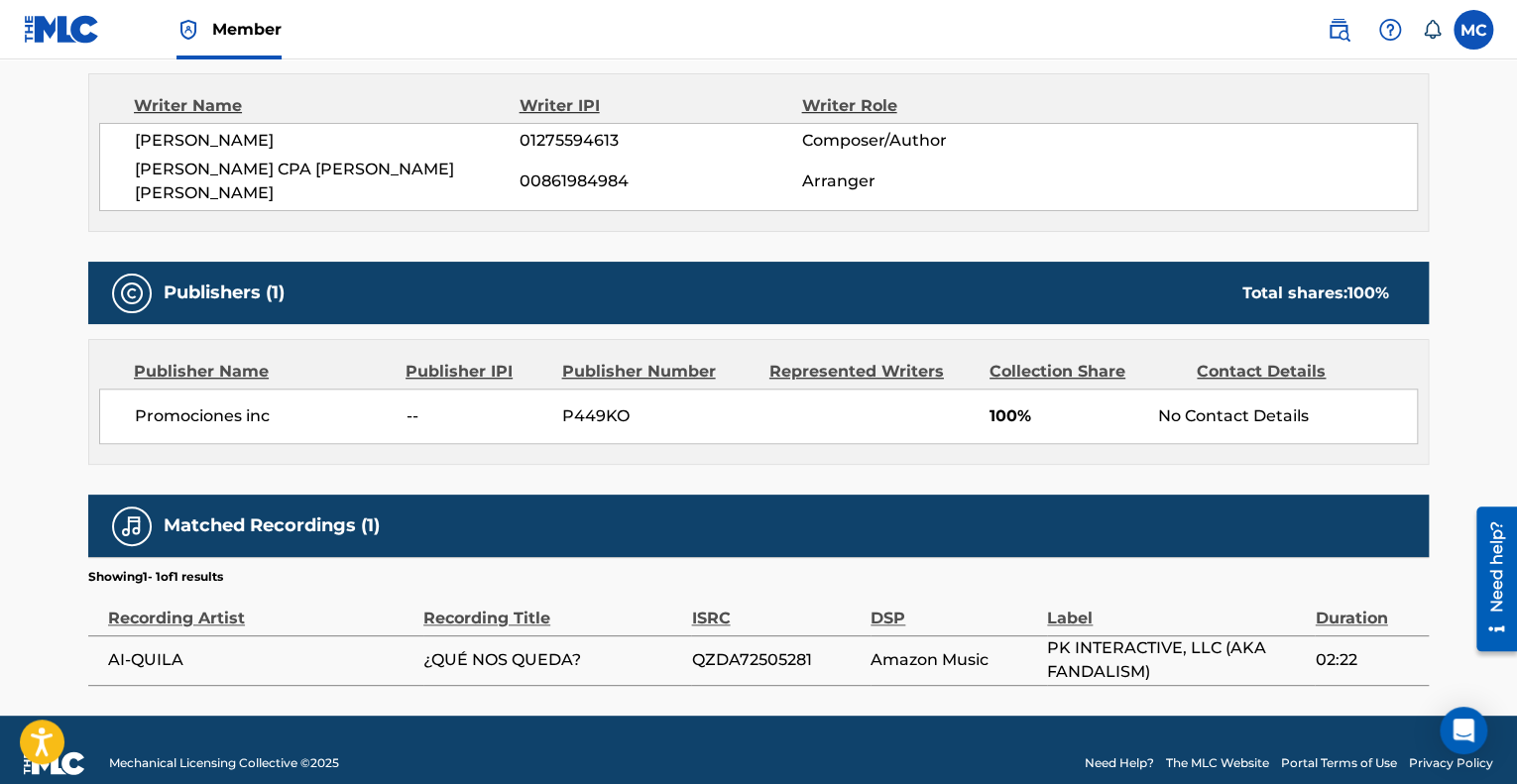 click on "AI-QUILA" at bounding box center (261, 660) 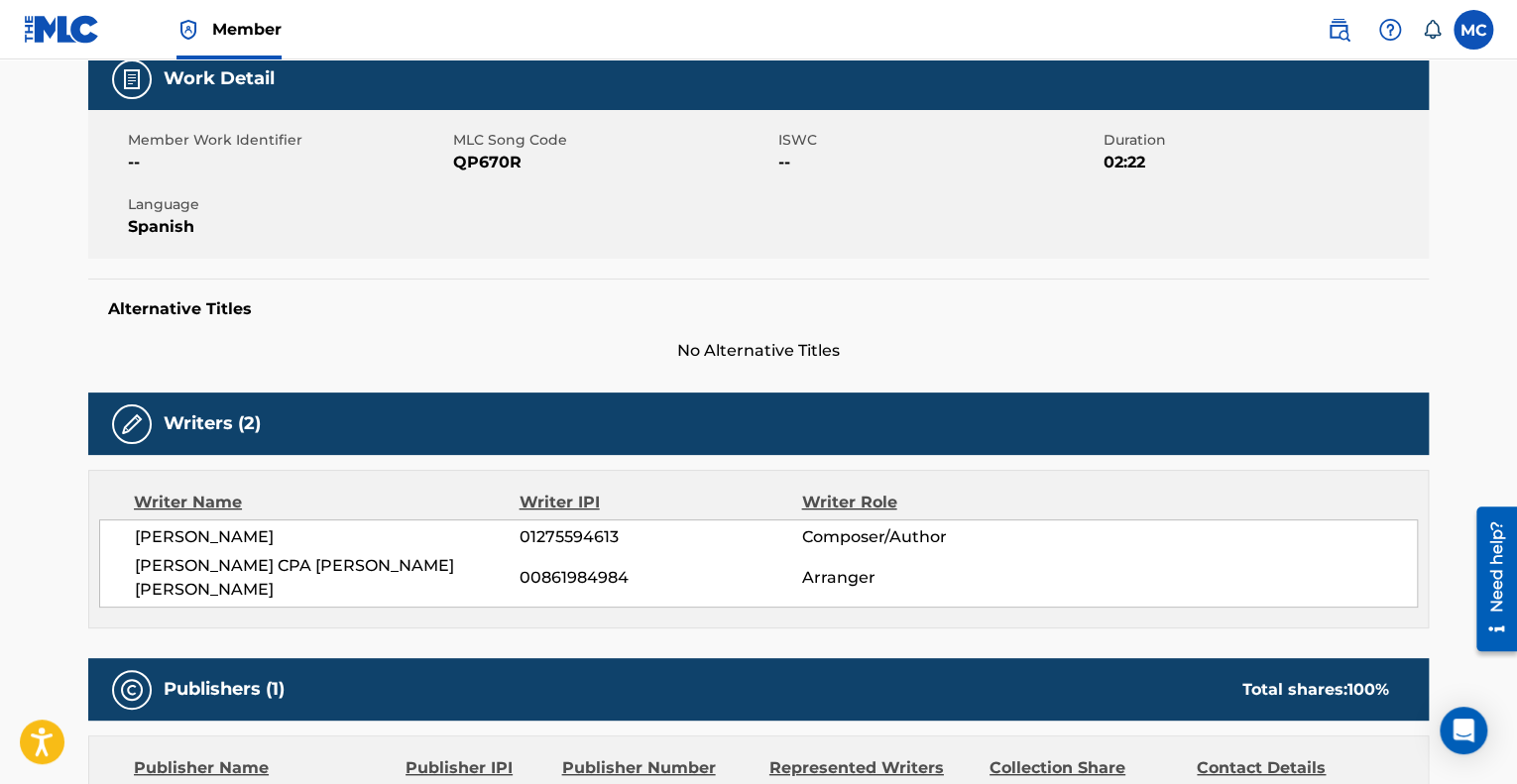 scroll, scrollTop: 0, scrollLeft: 0, axis: both 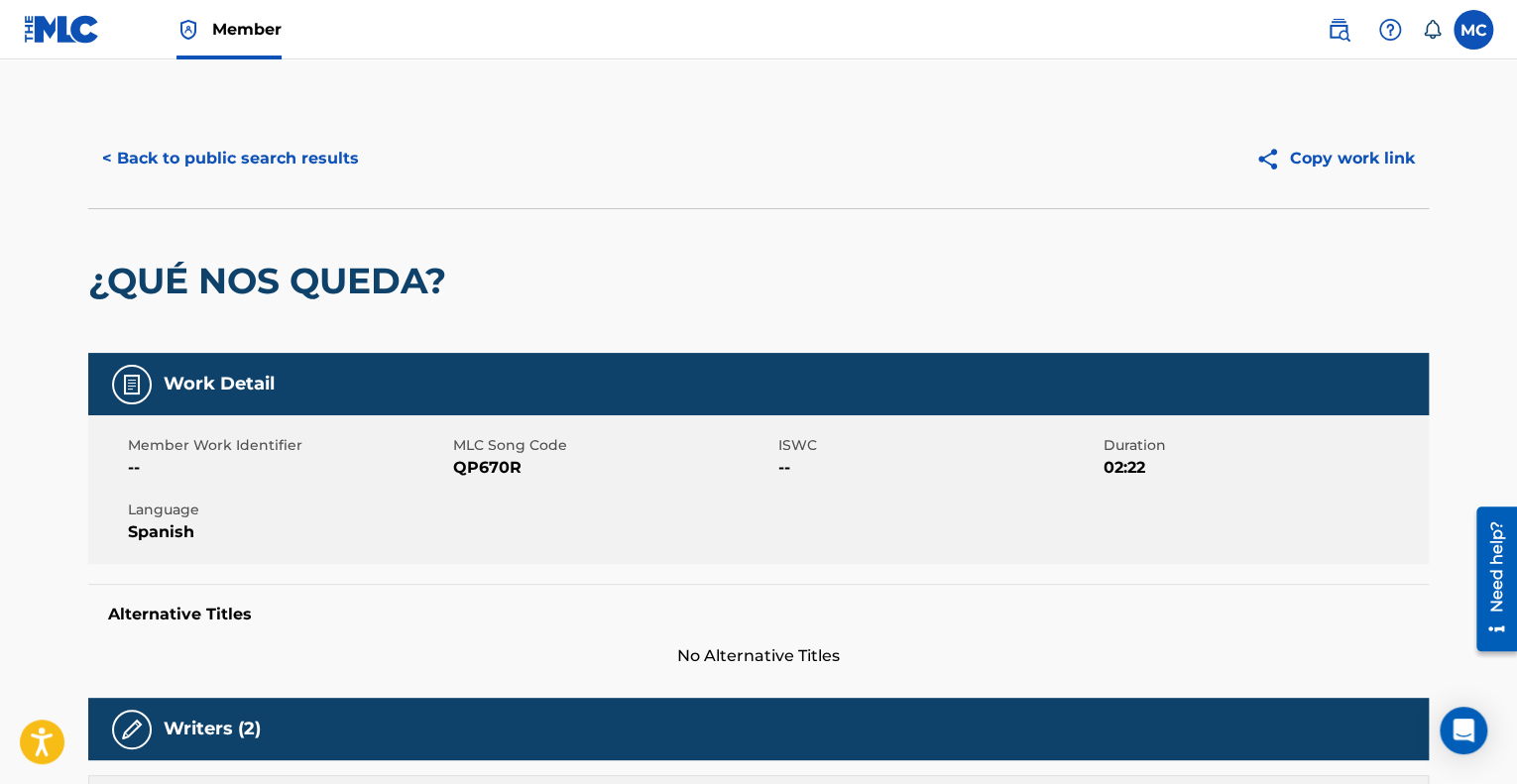 click at bounding box center [1473, 30] 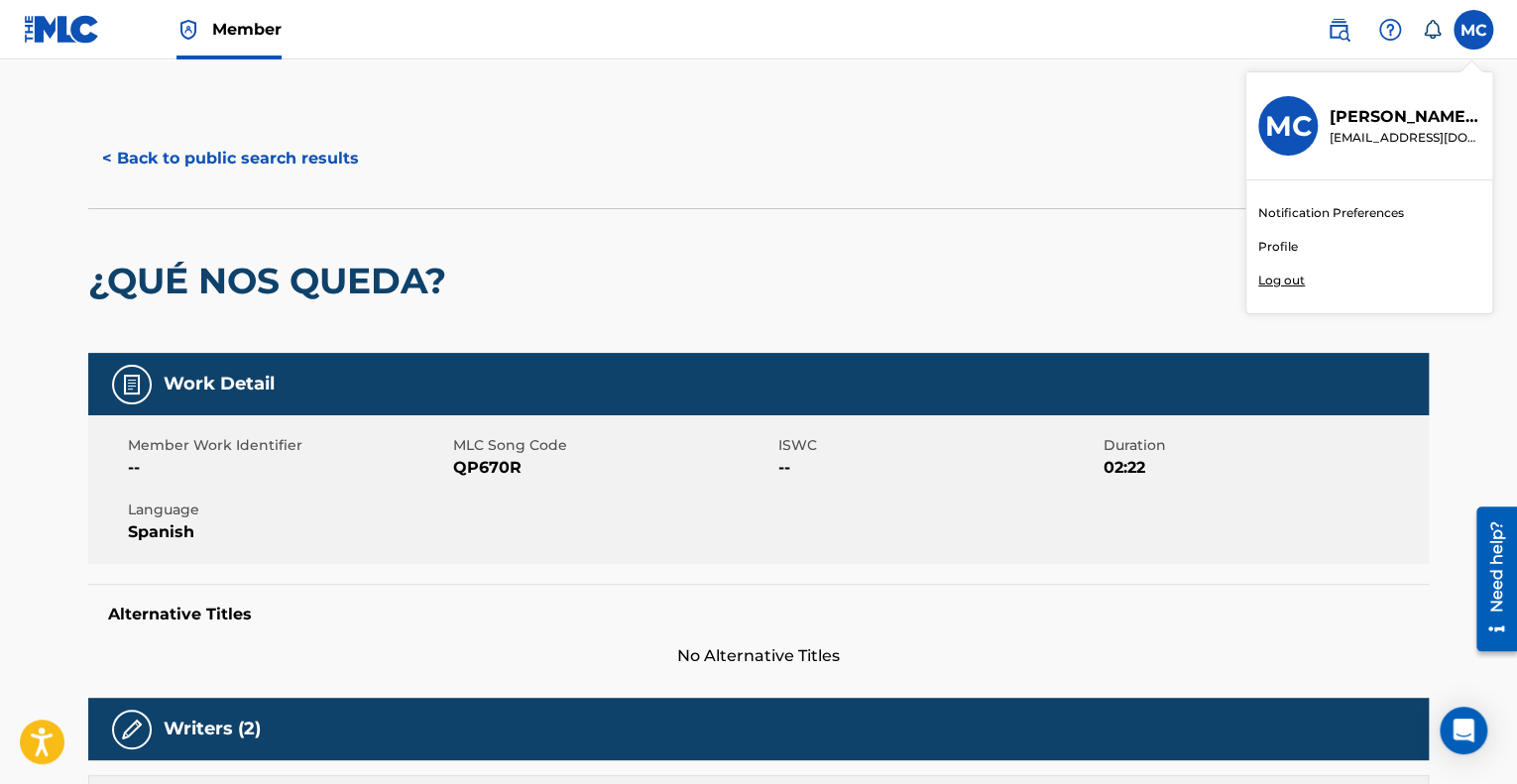 click on "Profile" at bounding box center [1278, 247] 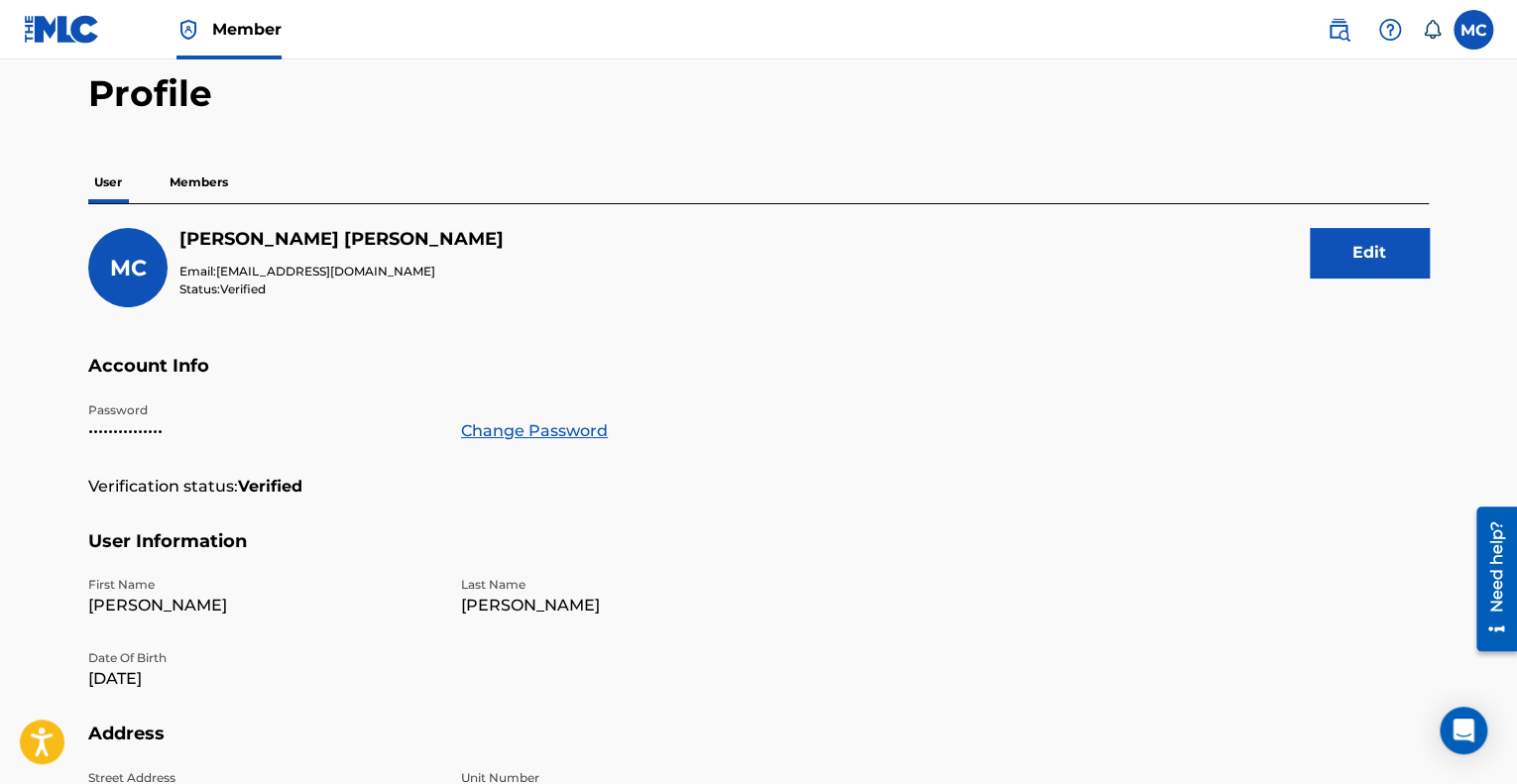 scroll, scrollTop: 0, scrollLeft: 0, axis: both 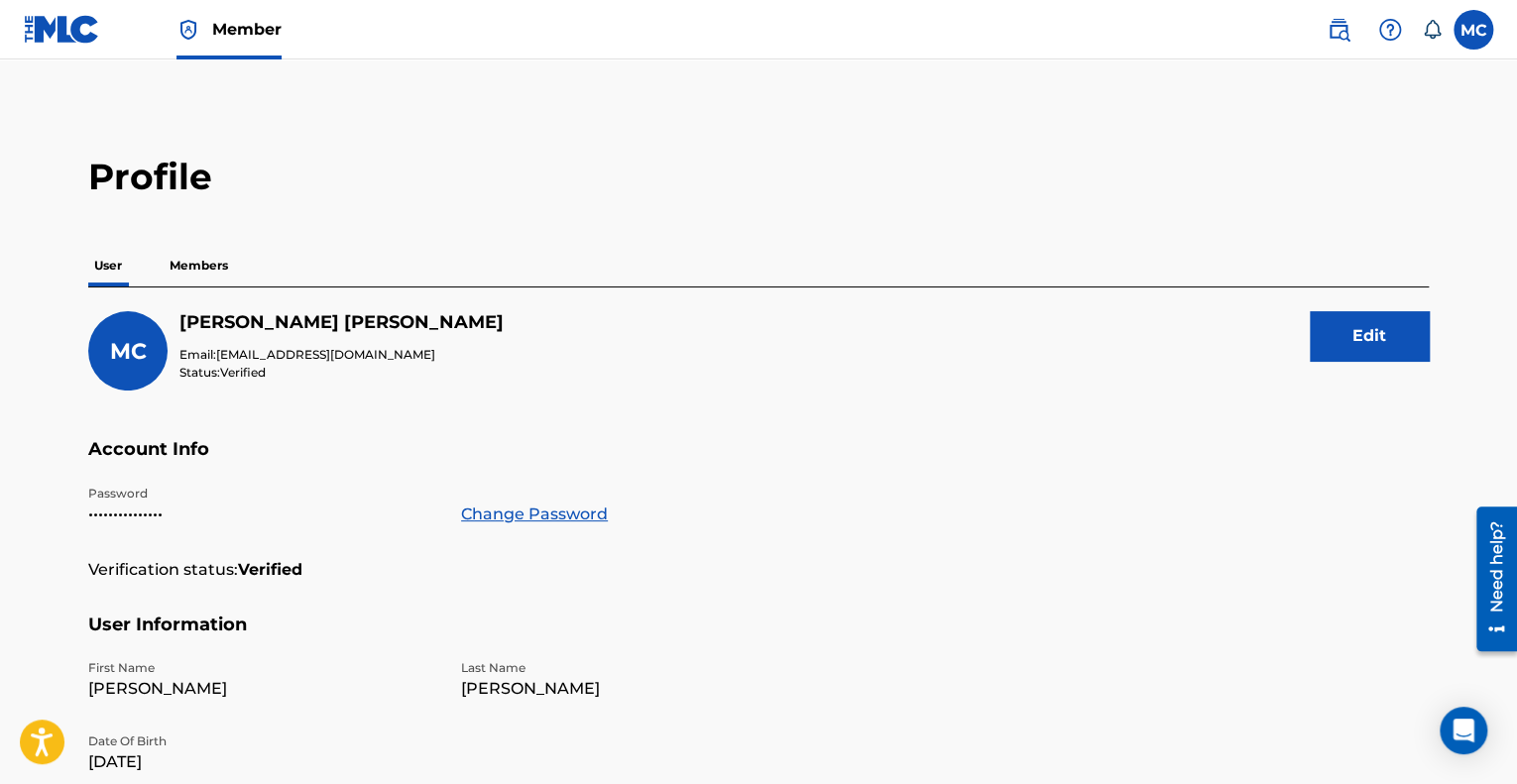 click on "Members" at bounding box center (198, 266) 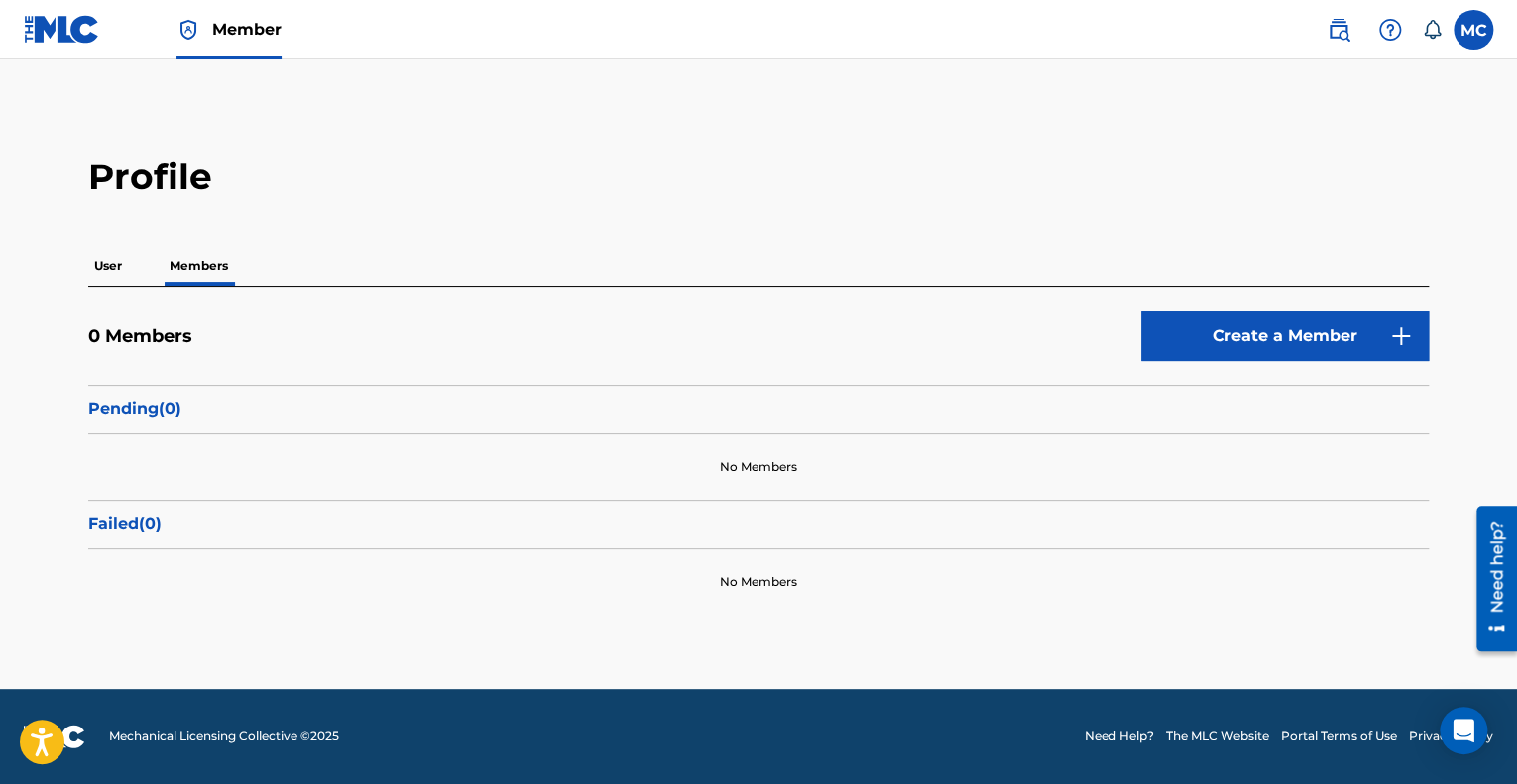click on "Create a Member" at bounding box center (1285, 336) 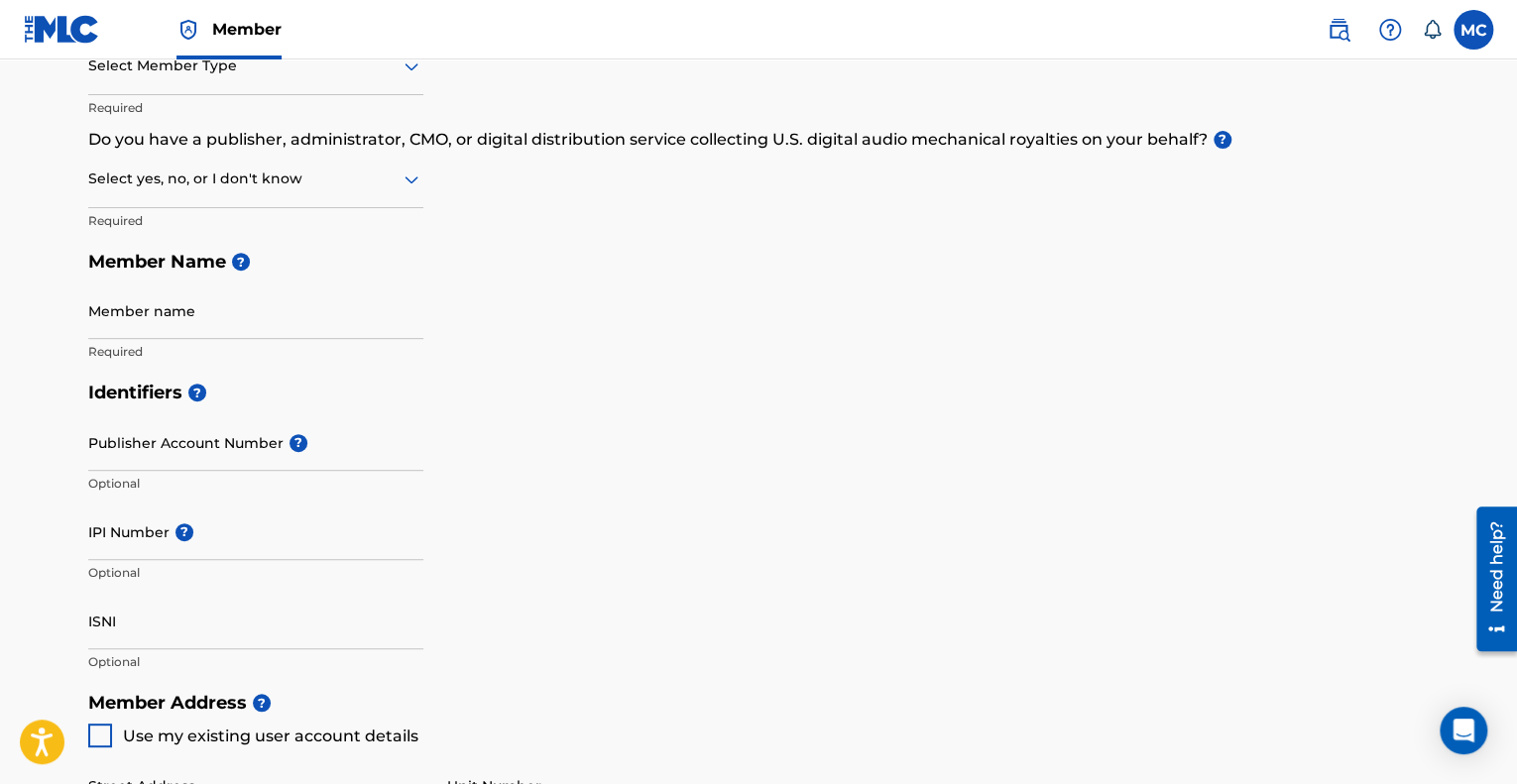 scroll, scrollTop: 297, scrollLeft: 0, axis: vertical 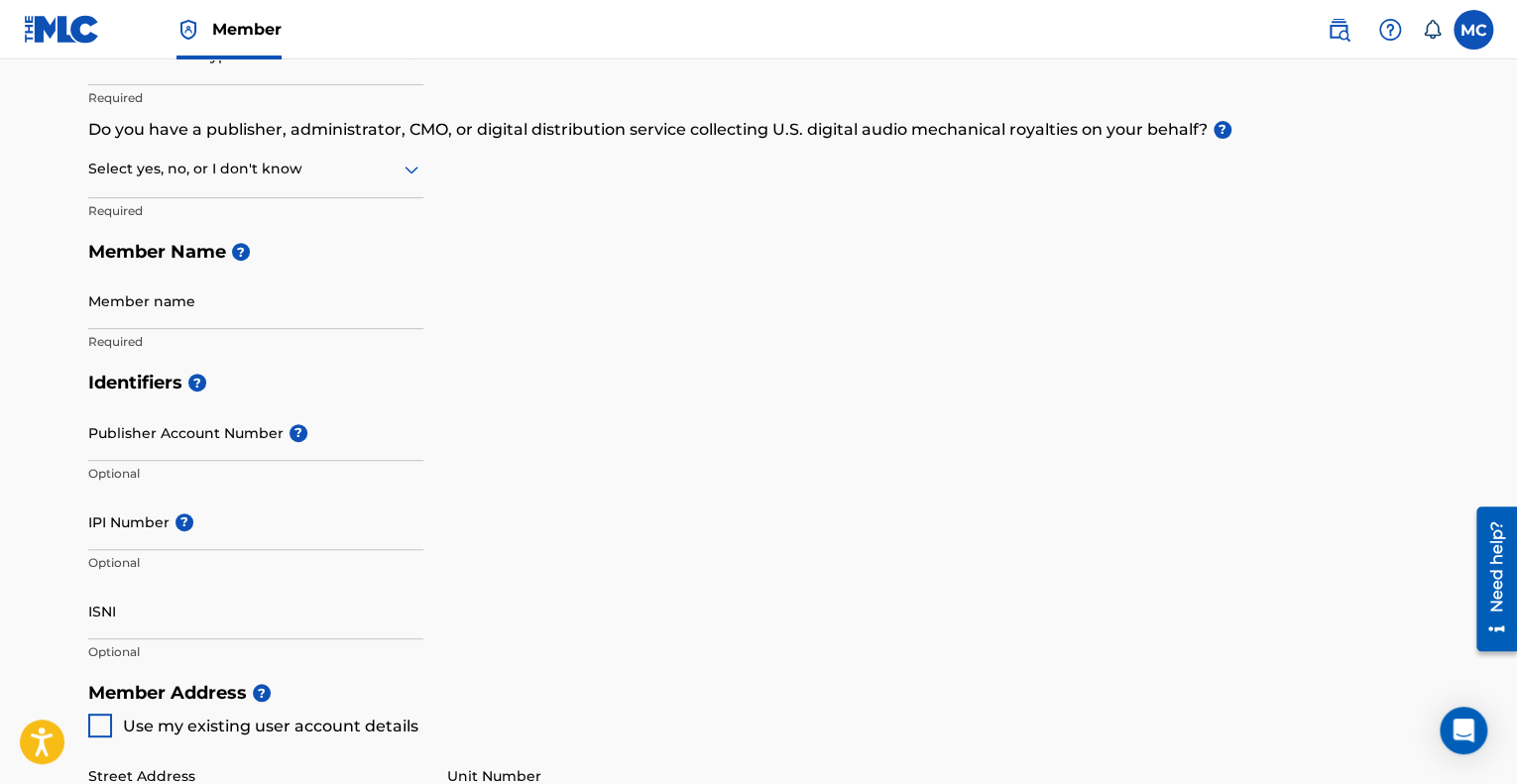 click on "Publisher Account Number ?" at bounding box center (256, 432) 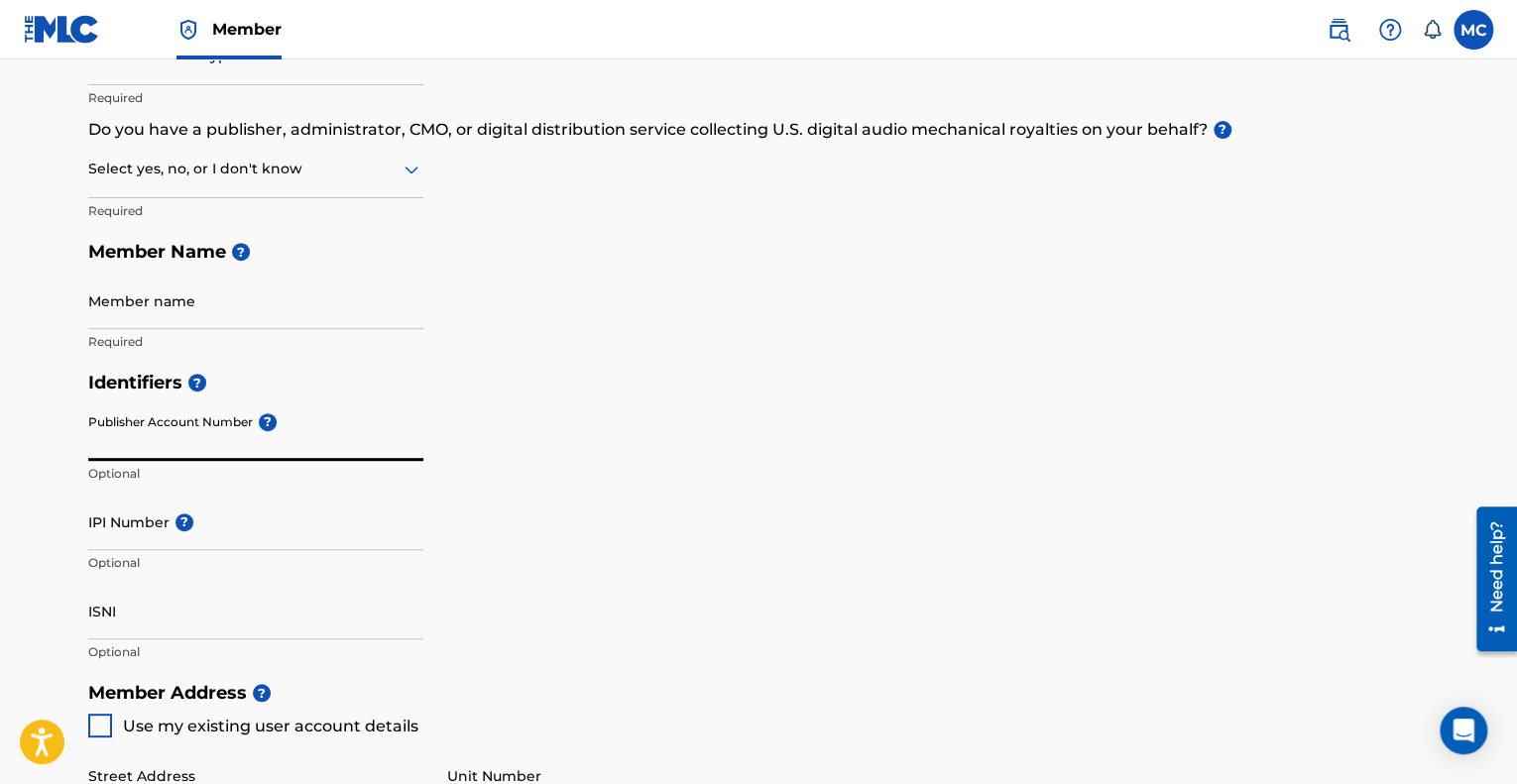 paste on "P449KO" 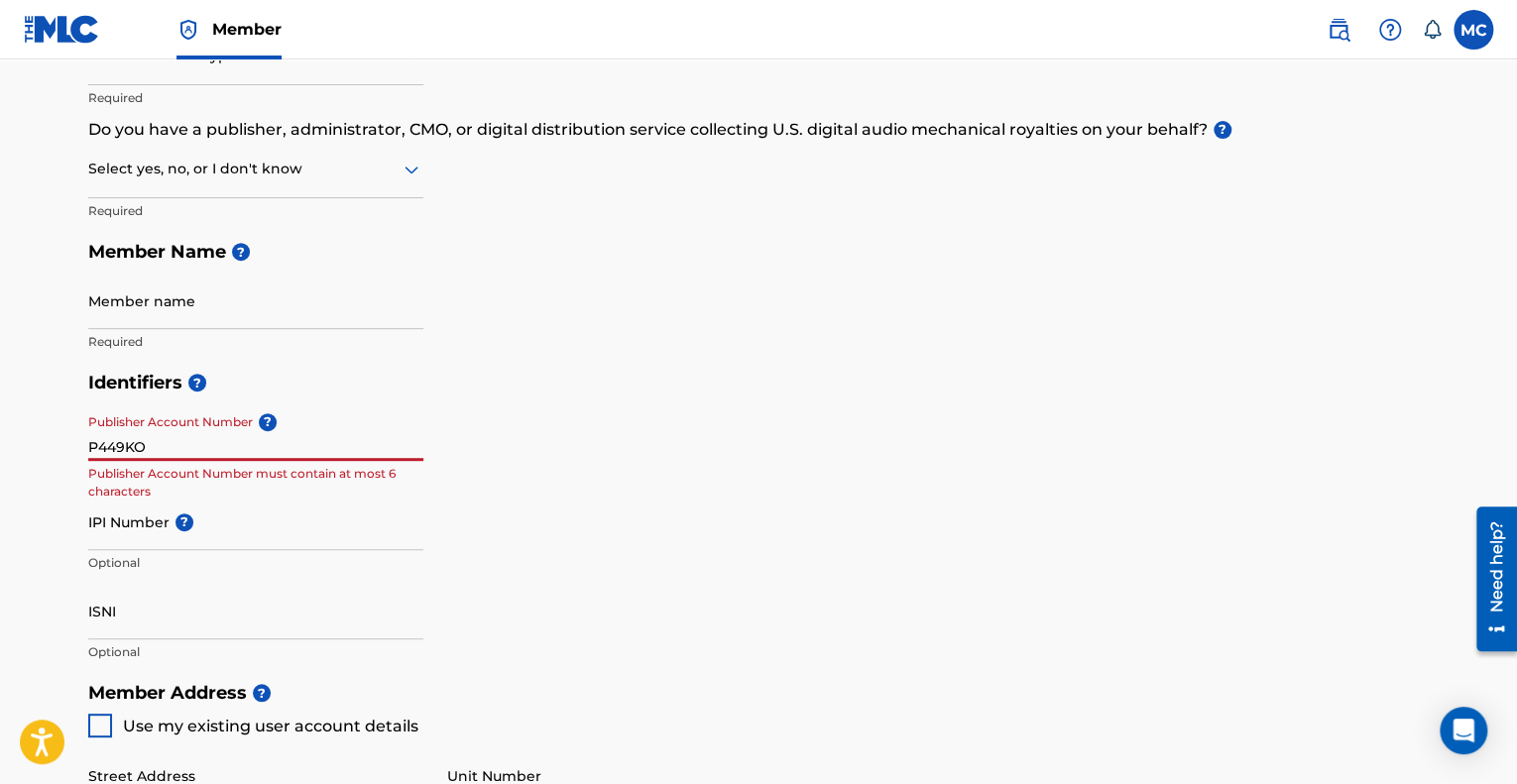 click on "P449KO" at bounding box center [256, 432] 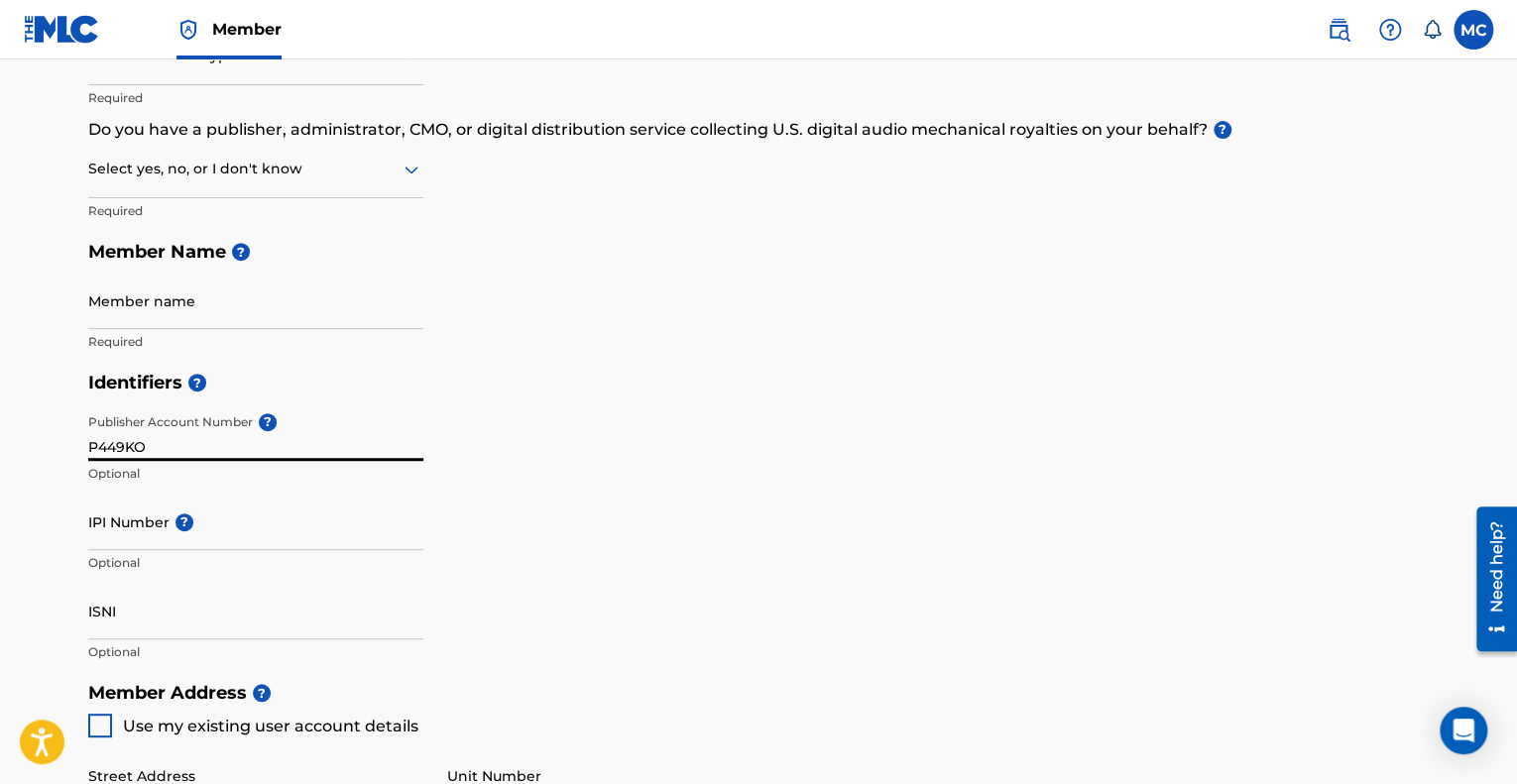 type on "P449KO" 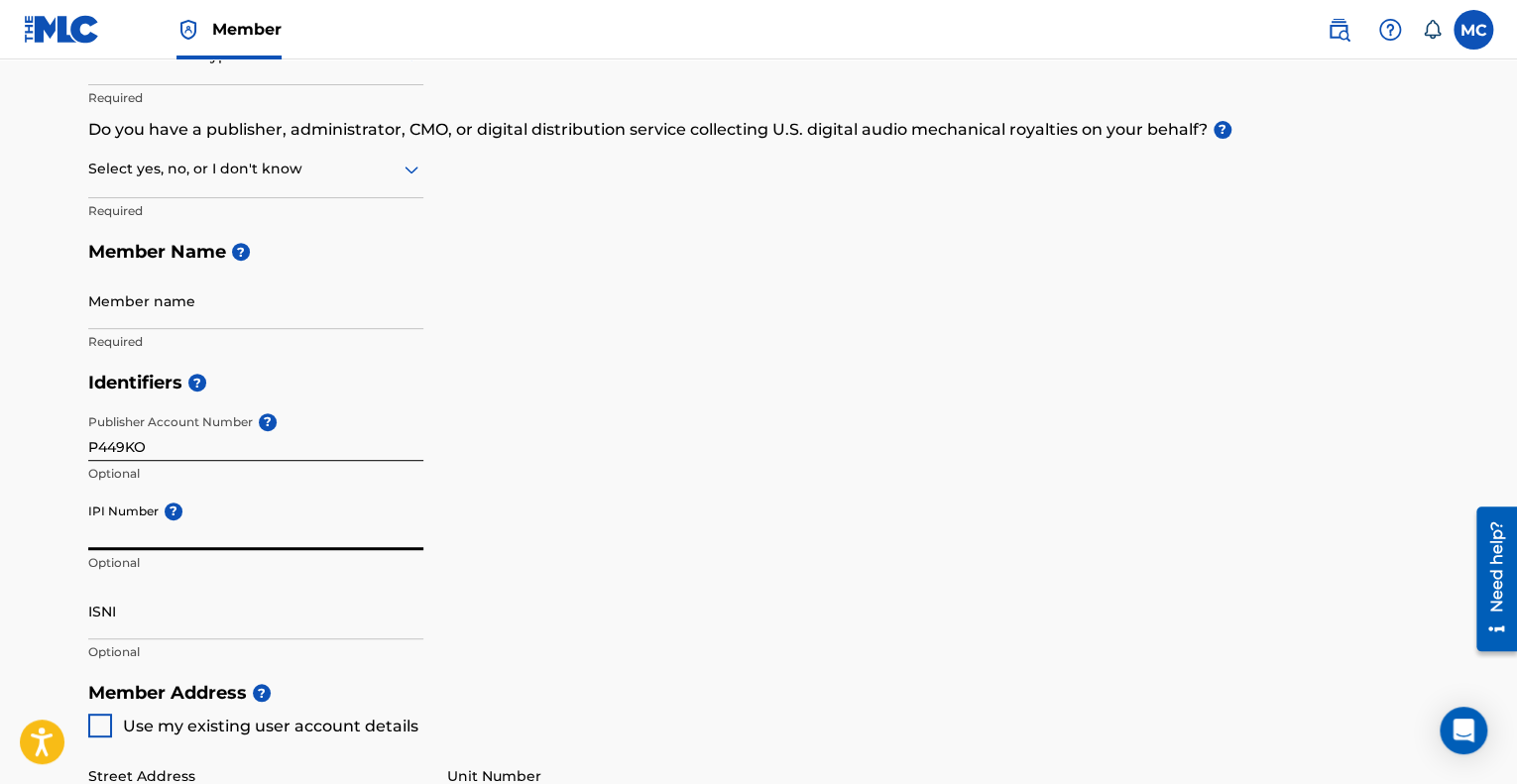 click on "IPI Number ?" at bounding box center [256, 521] 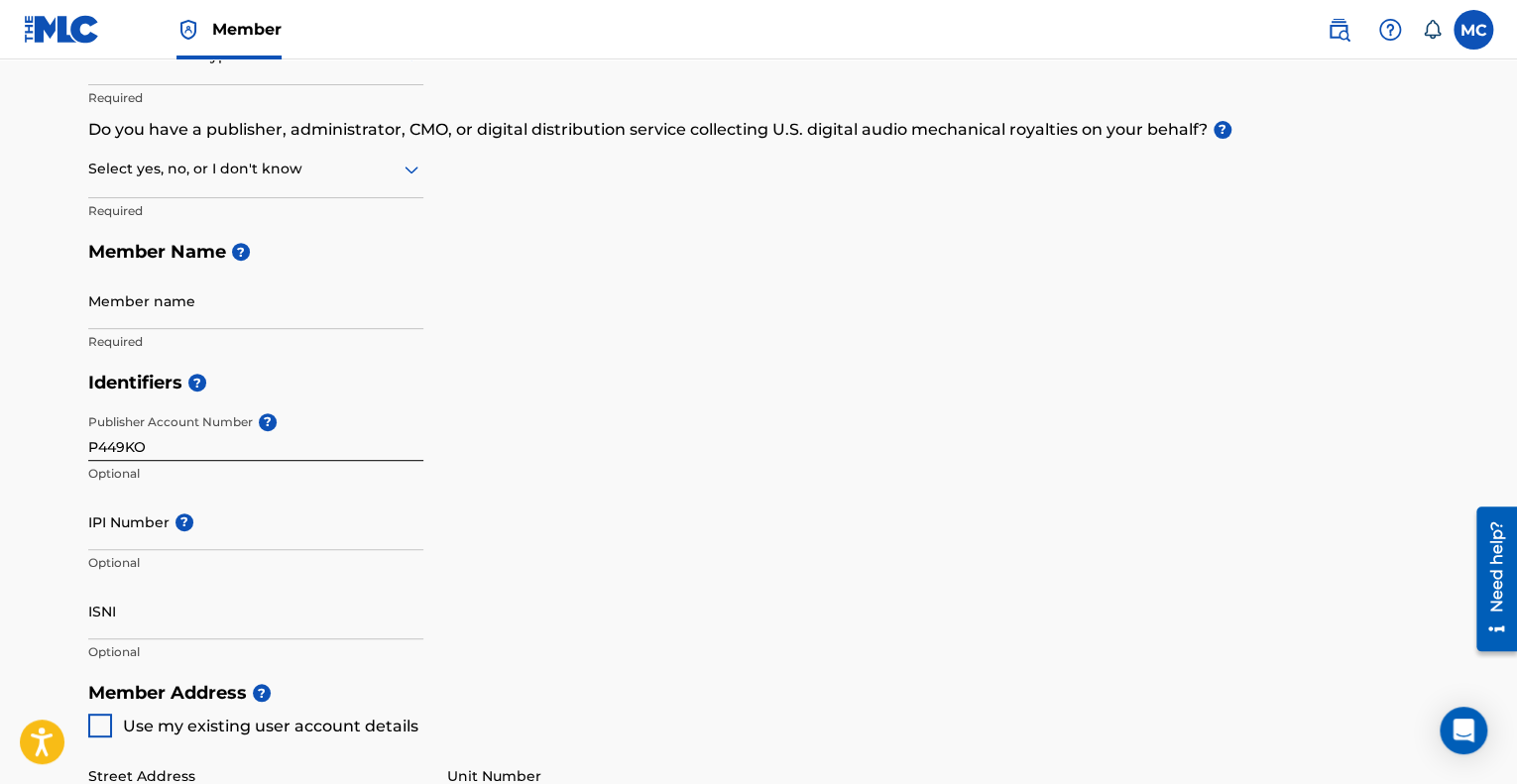 click on "Identifiers ? Publisher Account Number ? P449KO Optional IPI Number ? Optional ISNI Optional" at bounding box center [758, 516] 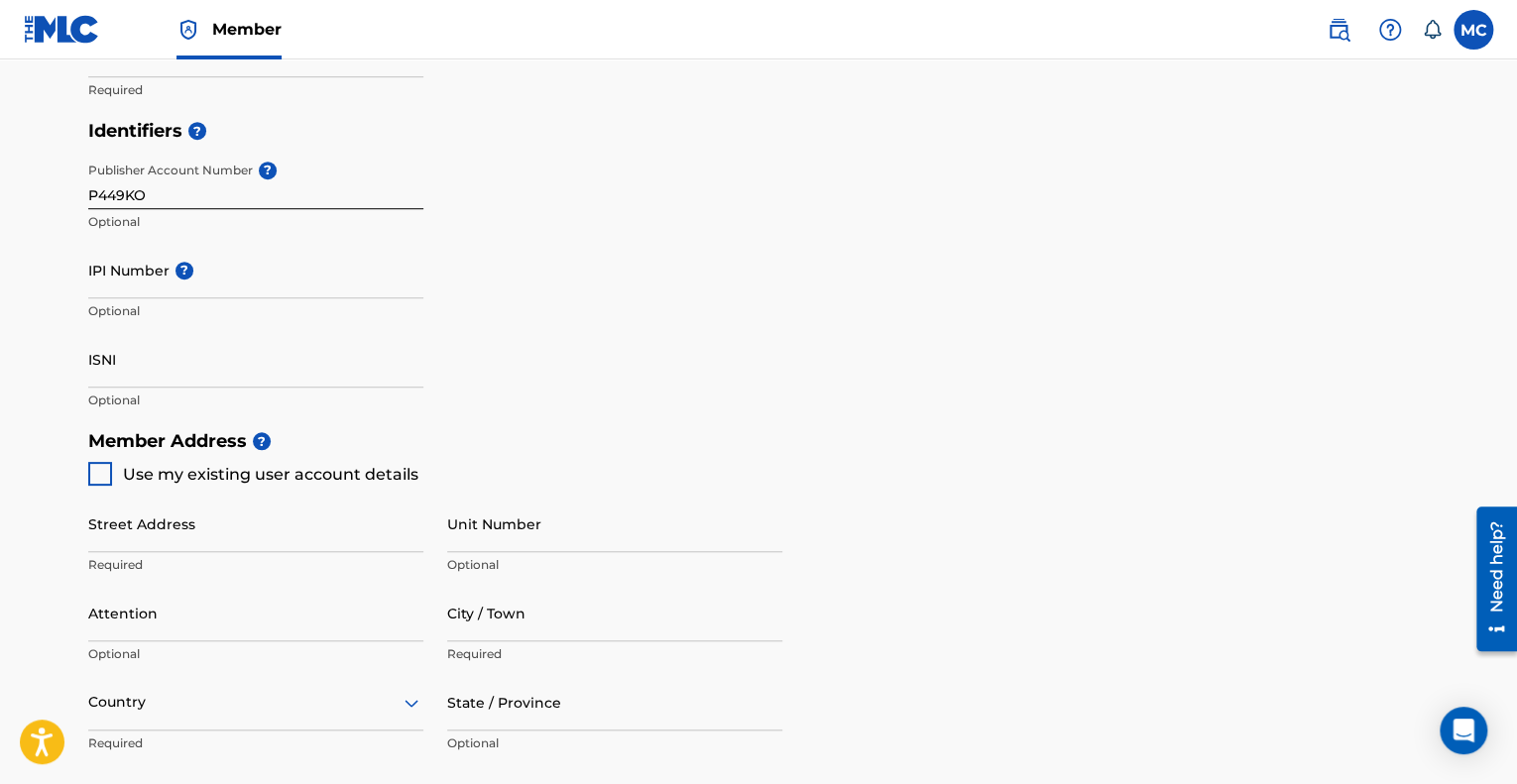 scroll, scrollTop: 595, scrollLeft: 0, axis: vertical 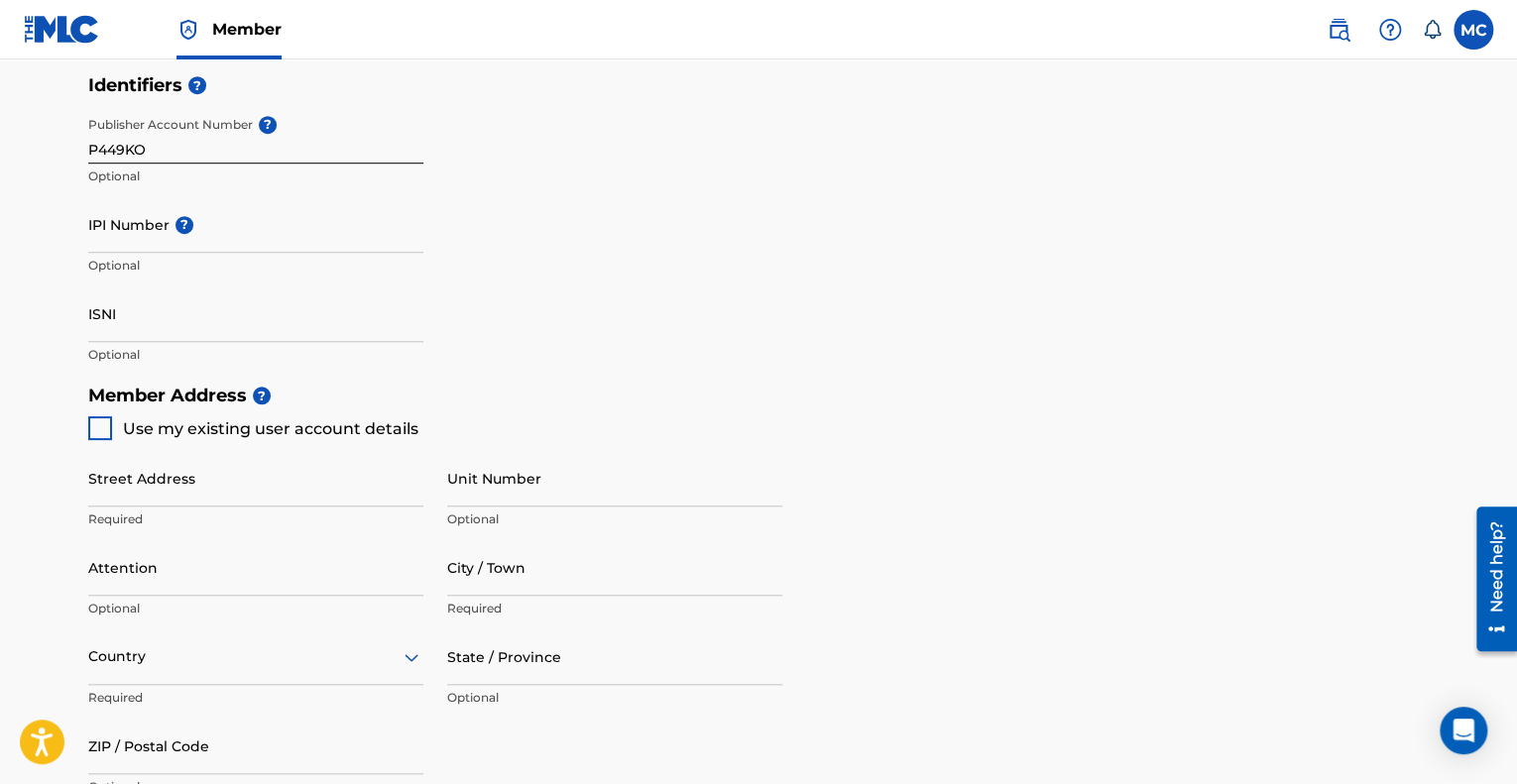 click at bounding box center (100, 428) 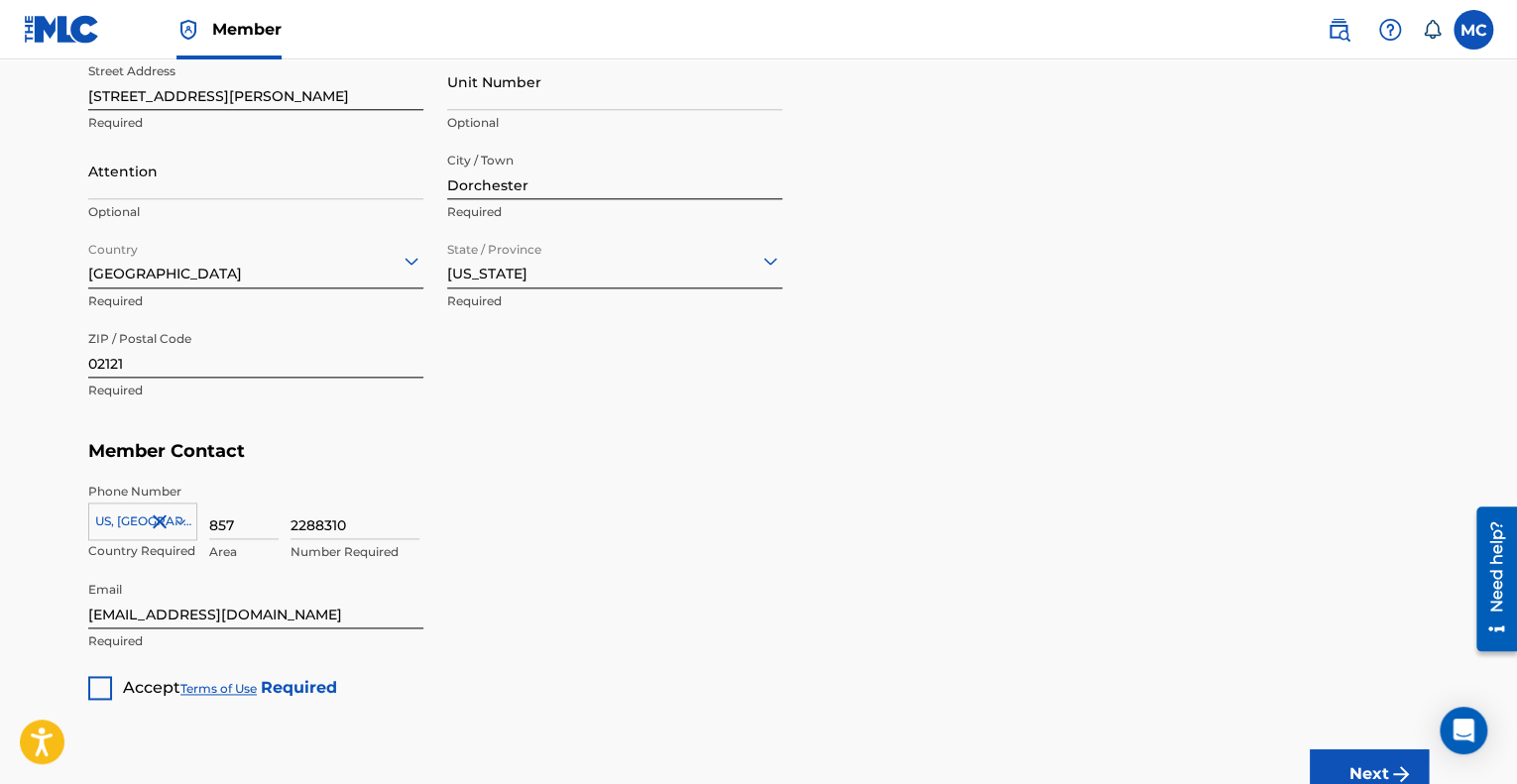 scroll, scrollTop: 1150, scrollLeft: 0, axis: vertical 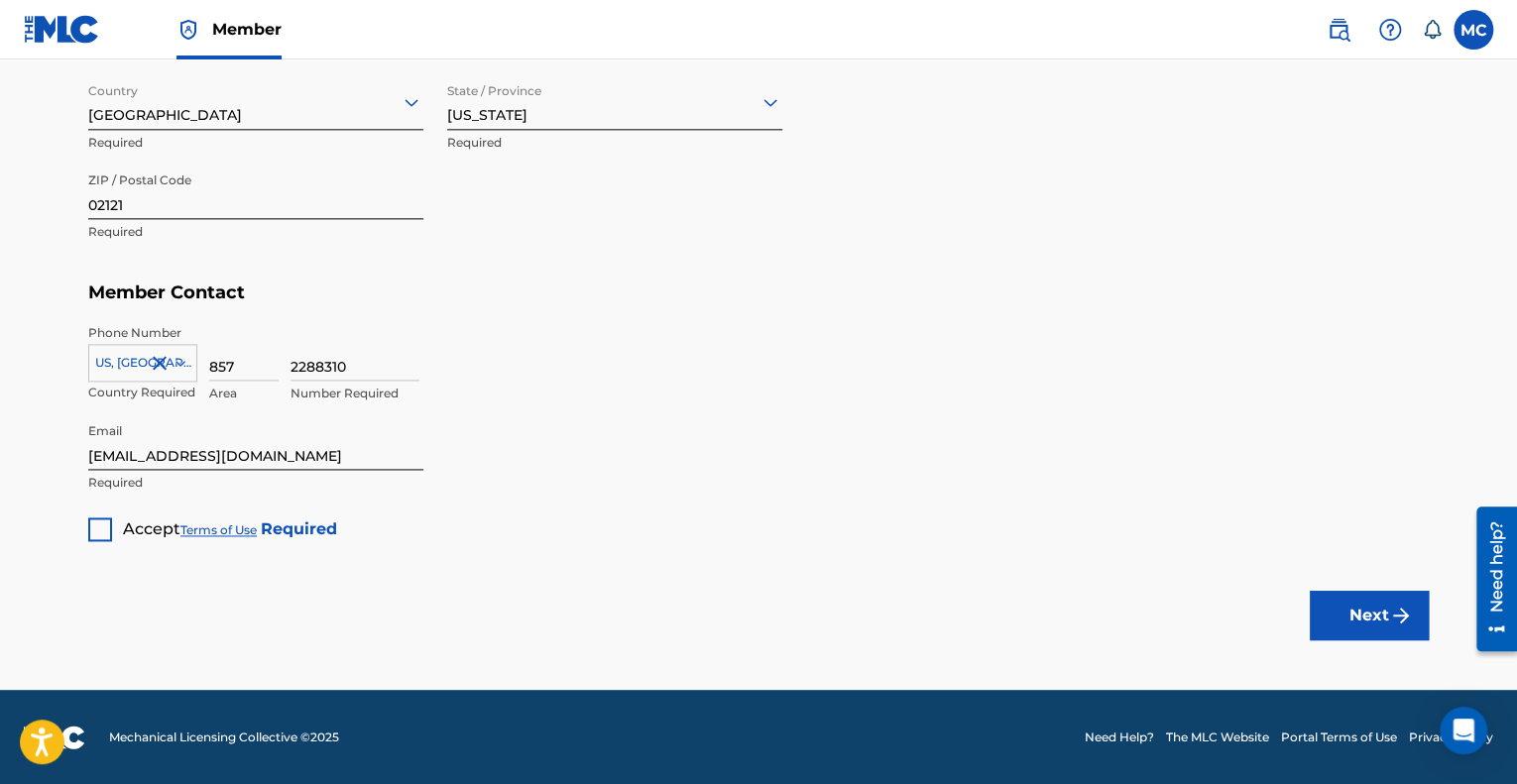 click at bounding box center (100, 529) 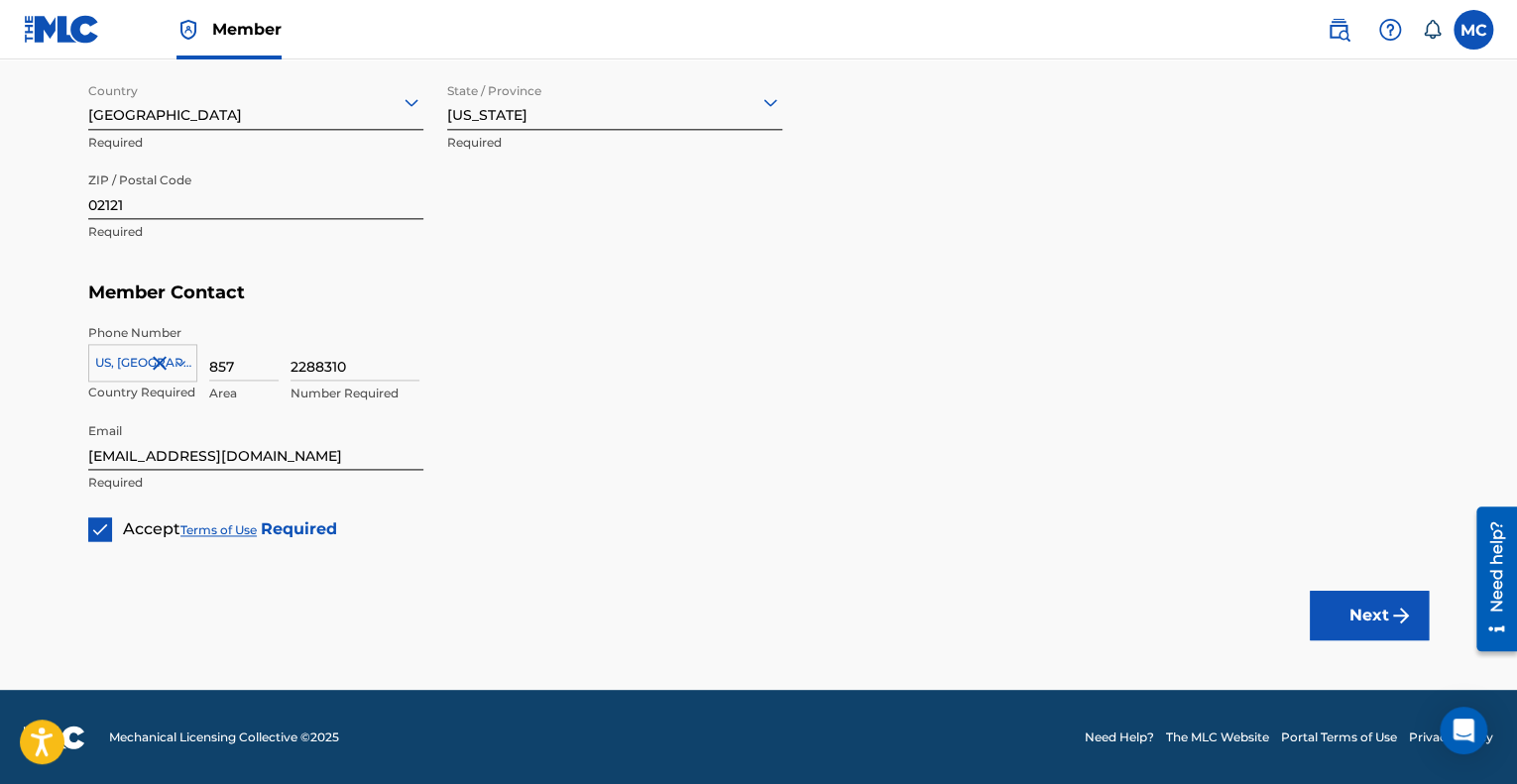 click on "Next" at bounding box center [1369, 616] 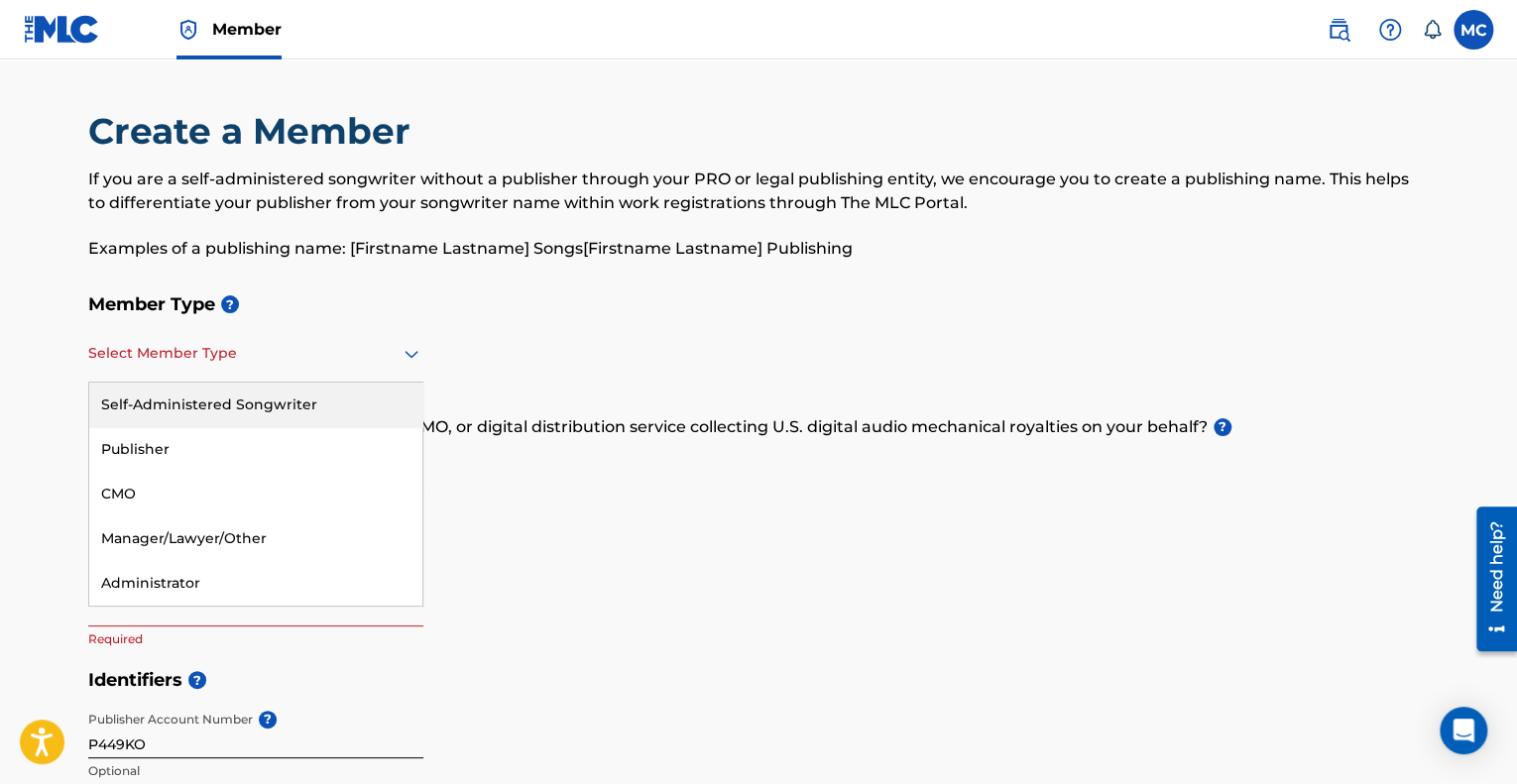 click at bounding box center (256, 353) 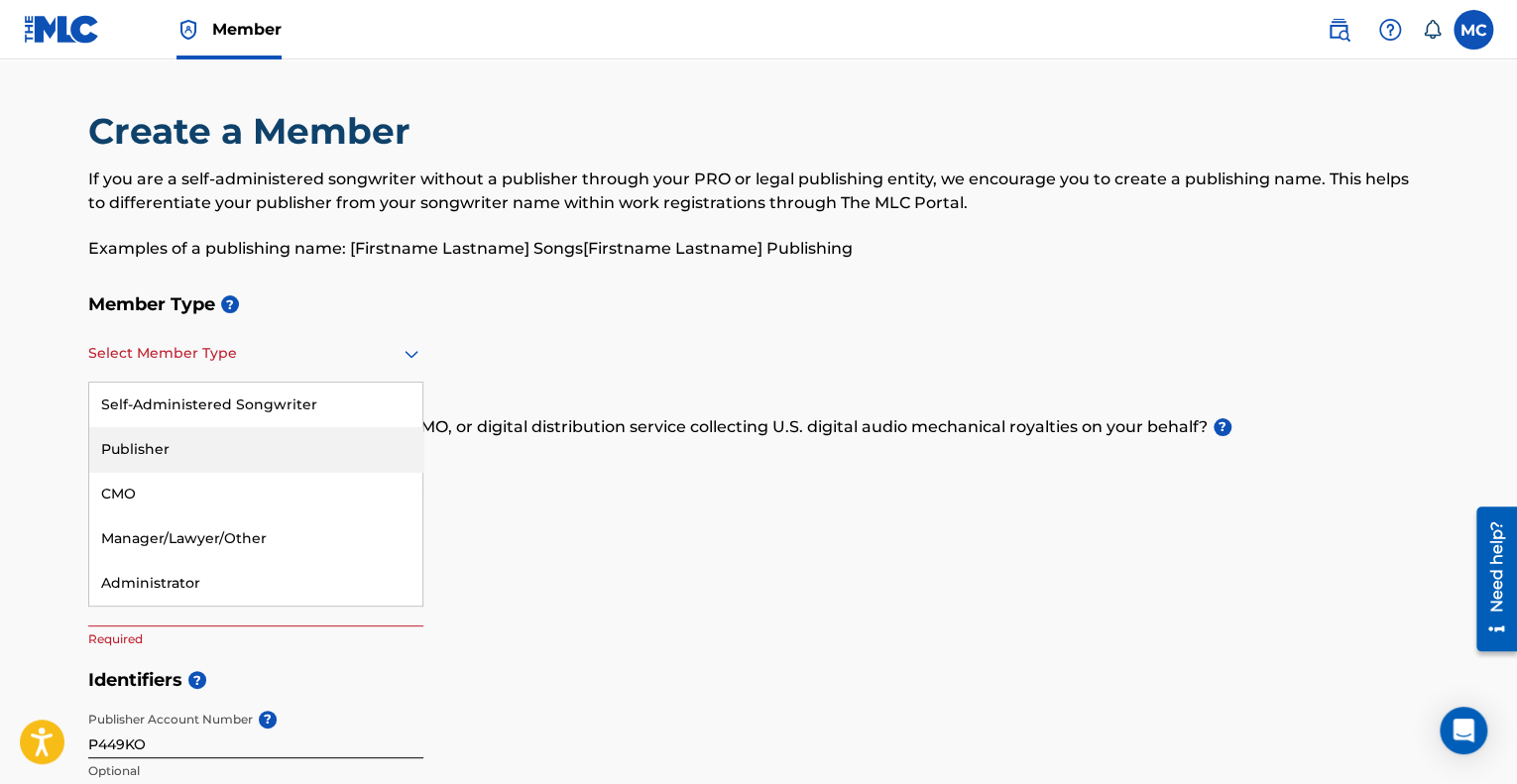 click on "Publisher" at bounding box center [256, 449] 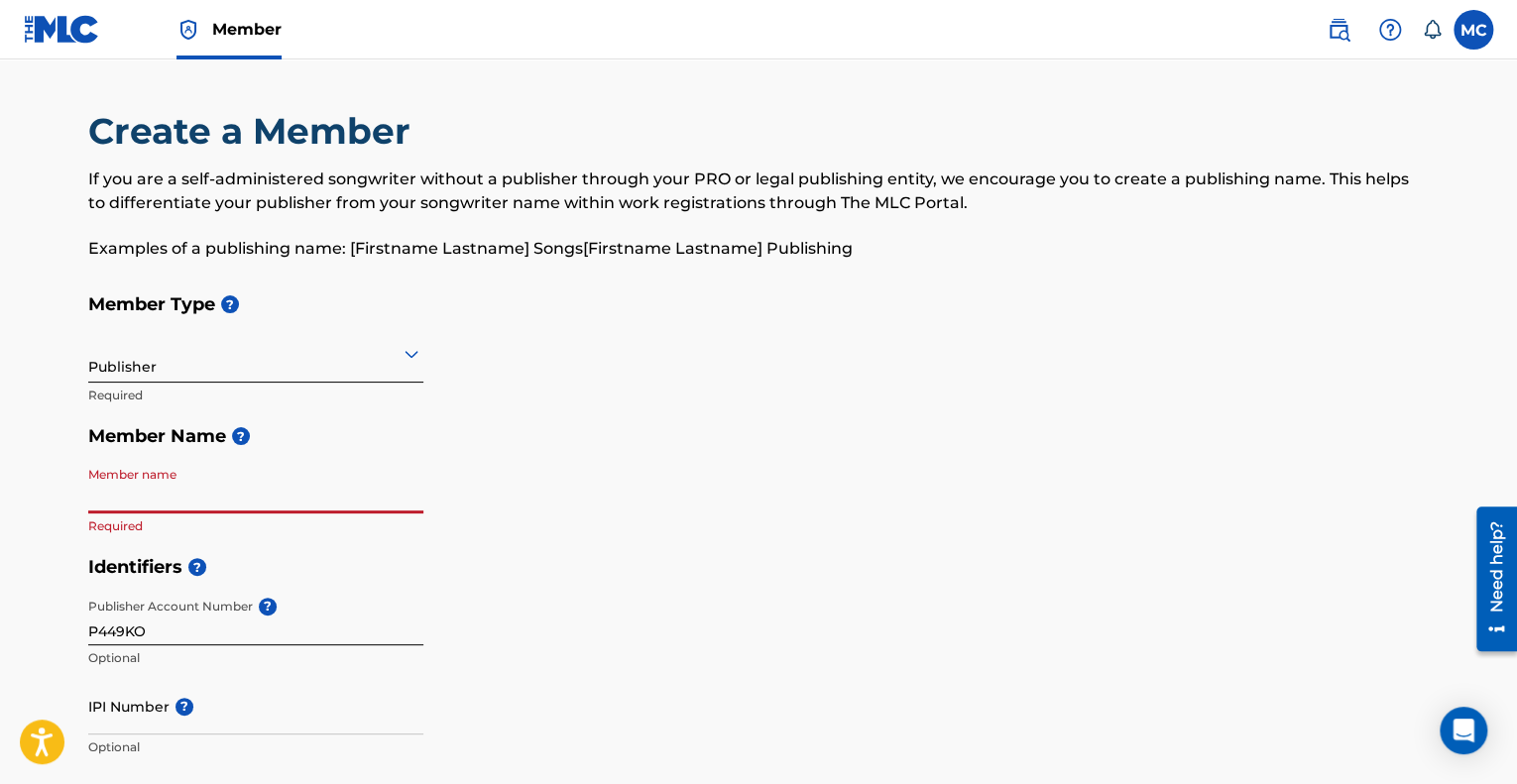 click on "Member name" at bounding box center [256, 485] 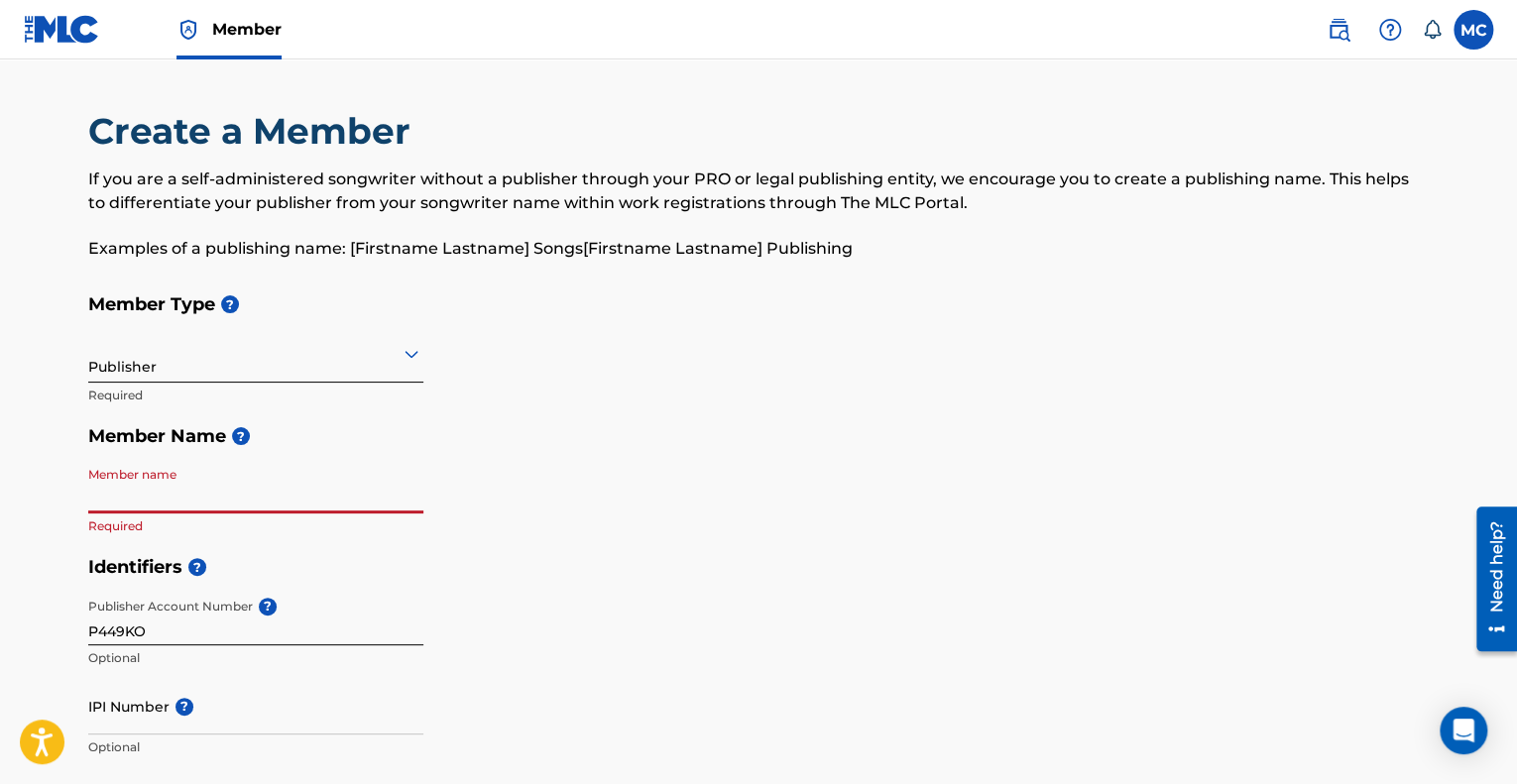 type on "Moises Cepeda" 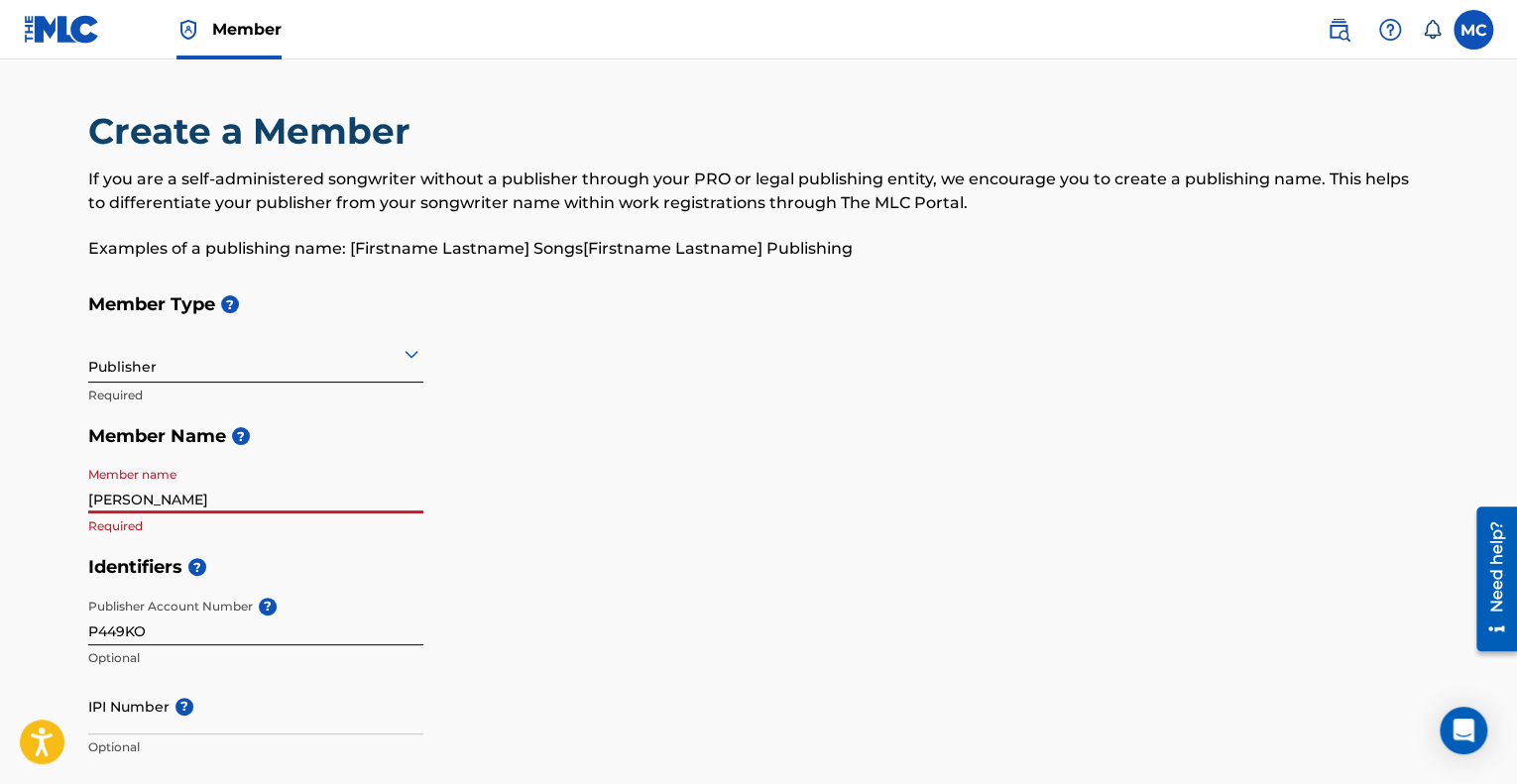 type on "125 Edgemere Rd" 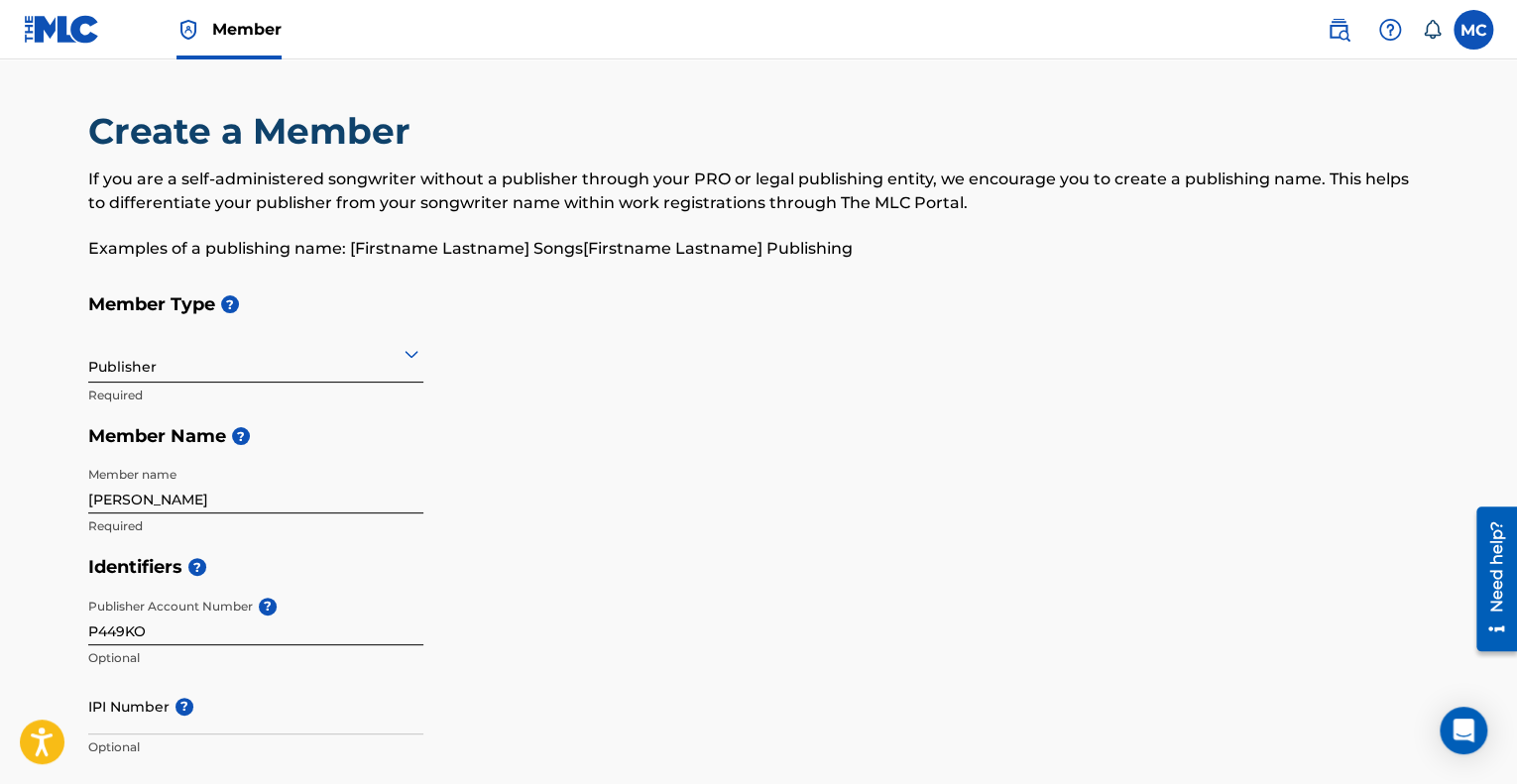 click on "Member Name ?" at bounding box center (758, 436) 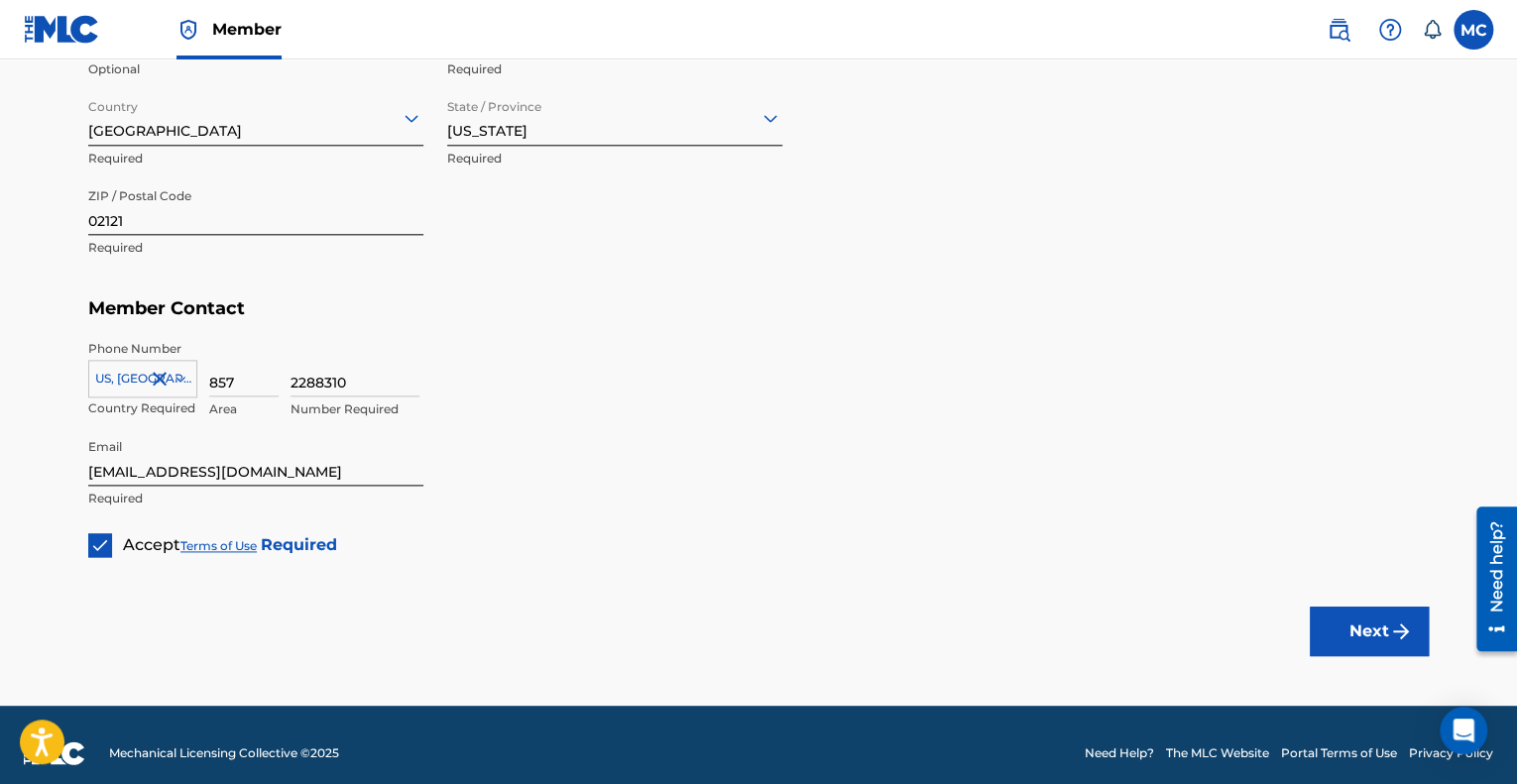 scroll, scrollTop: 1037, scrollLeft: 0, axis: vertical 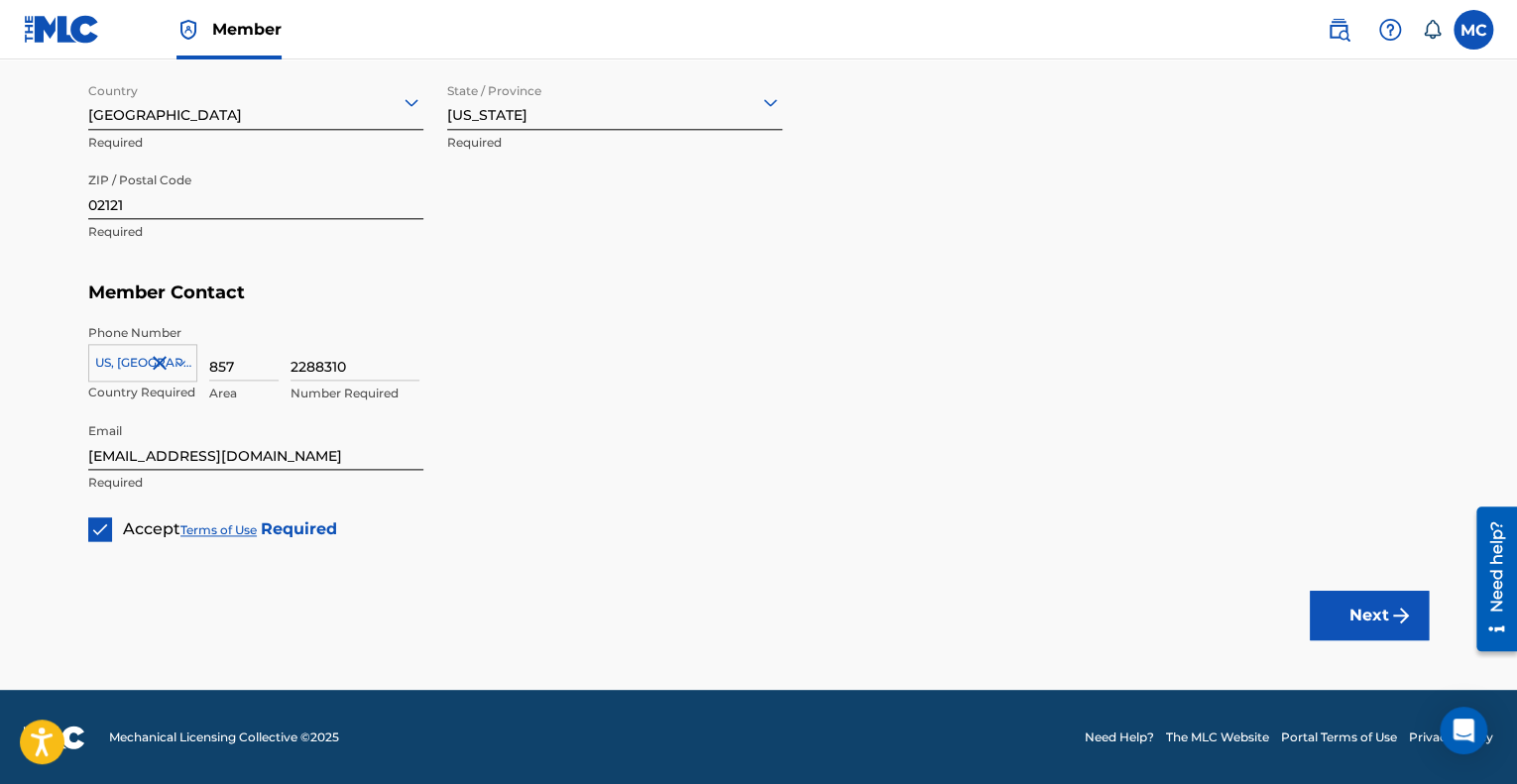 click at bounding box center [1401, 616] 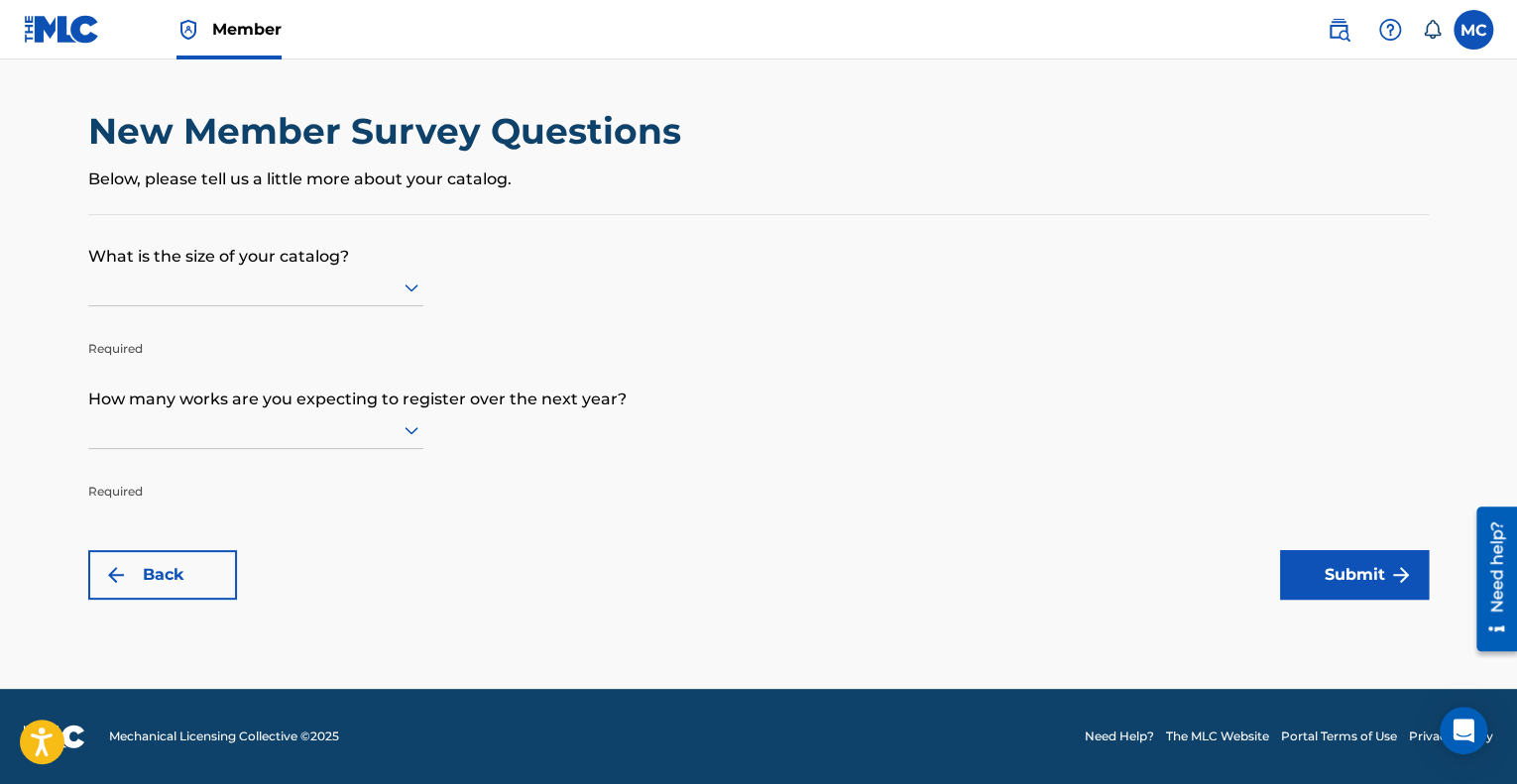 scroll, scrollTop: 0, scrollLeft: 0, axis: both 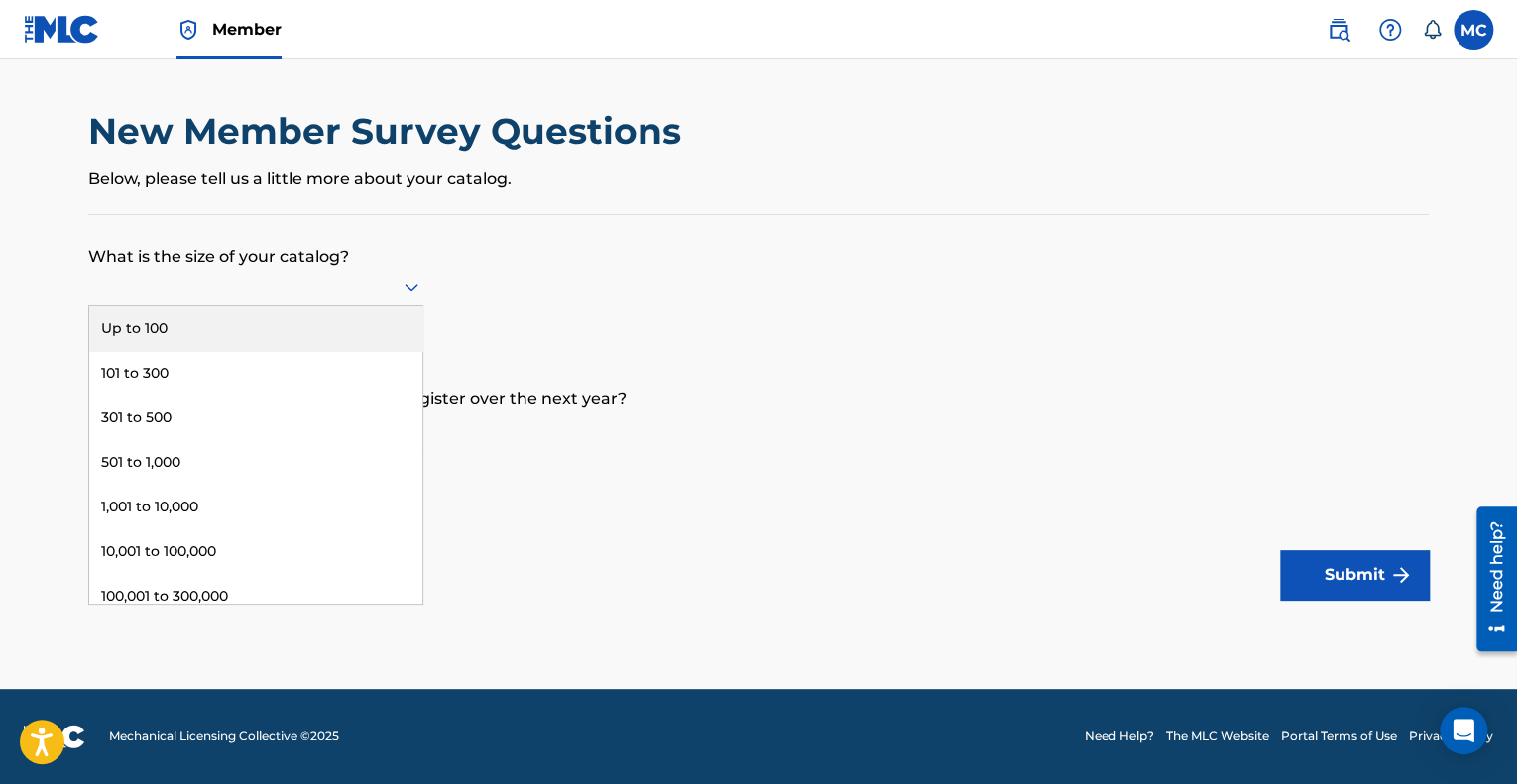 click at bounding box center (256, 286) 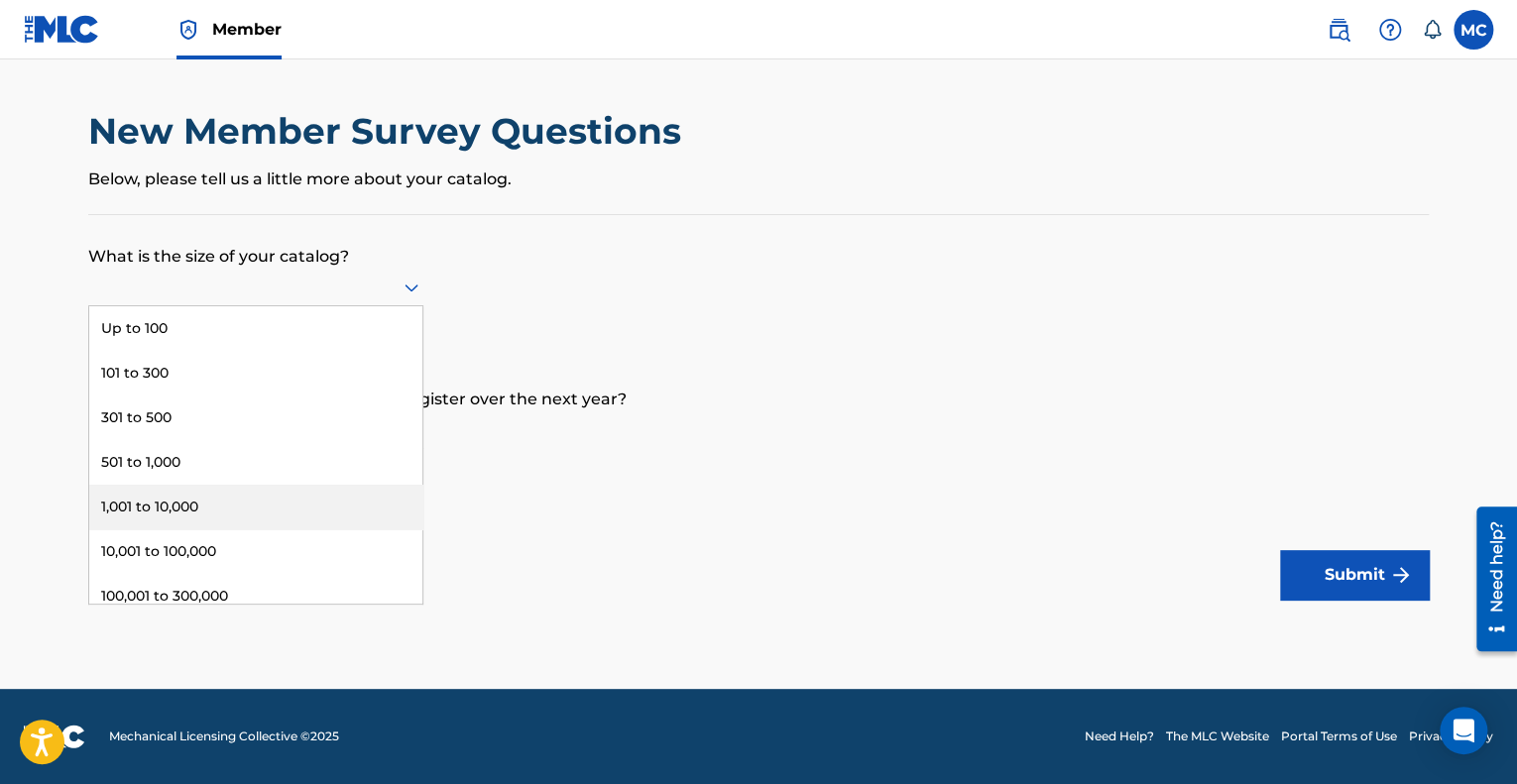 click on "1,001 to 10,000" at bounding box center [256, 506] 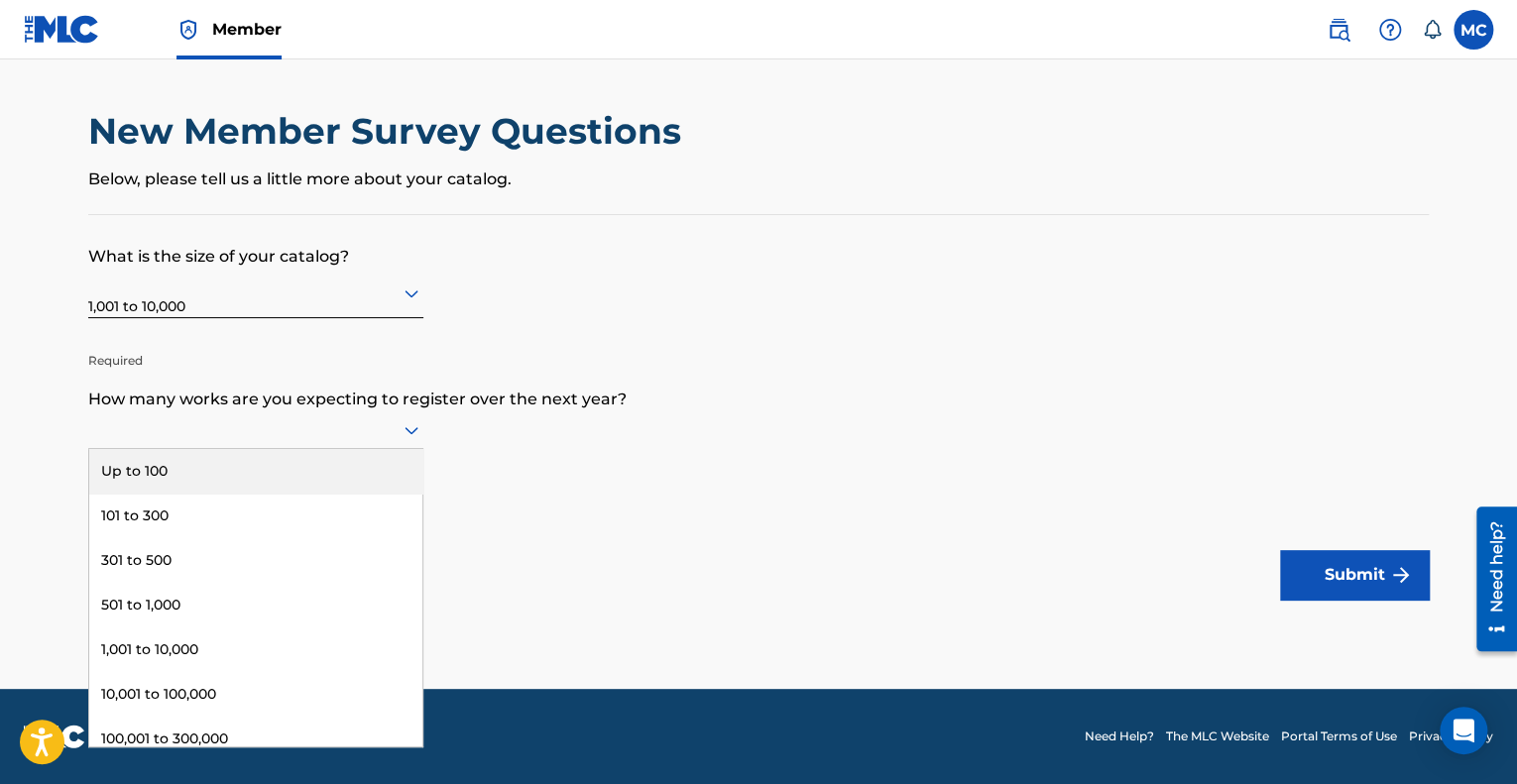 click at bounding box center (256, 429) 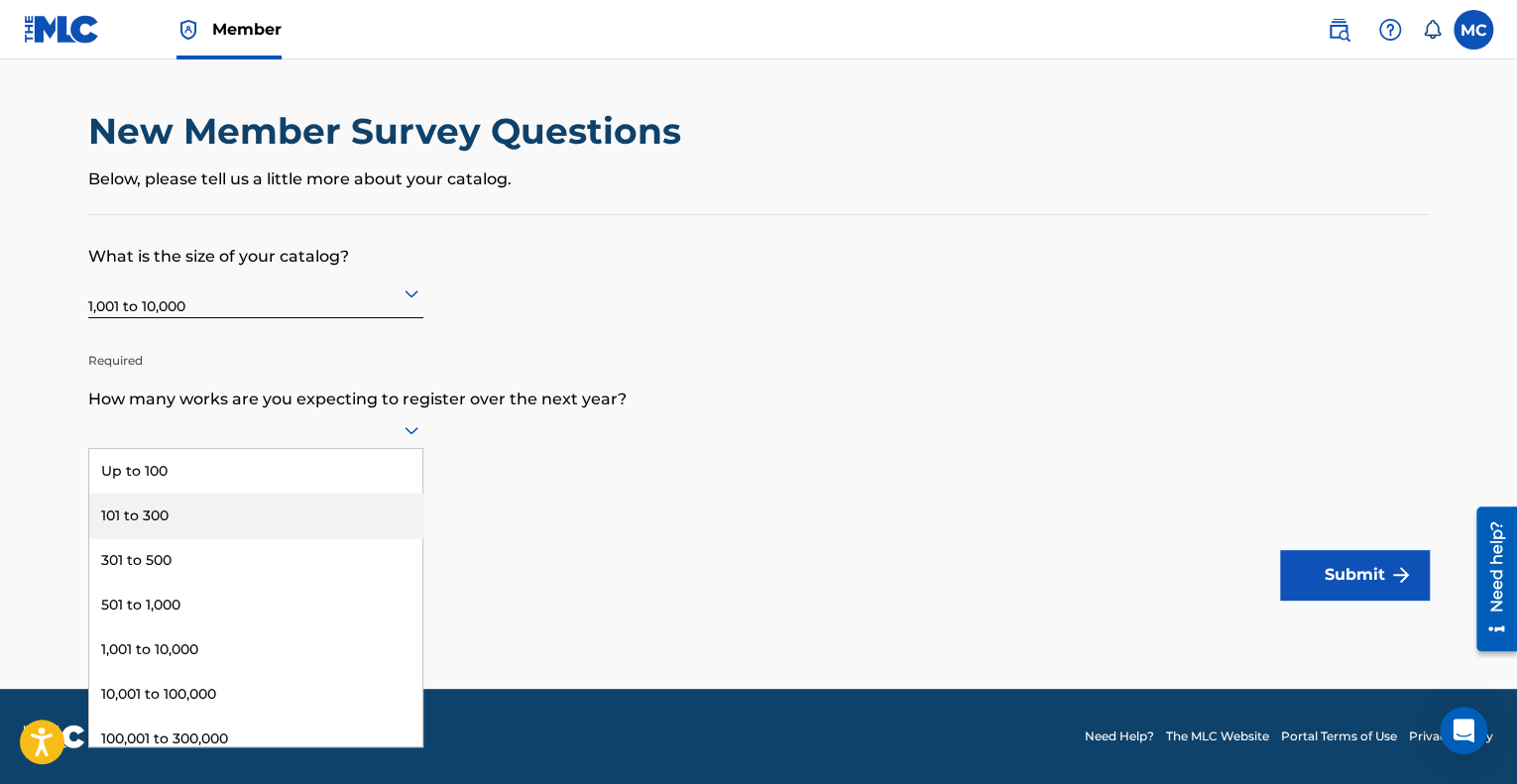 click on "101 to 300" at bounding box center (256, 515) 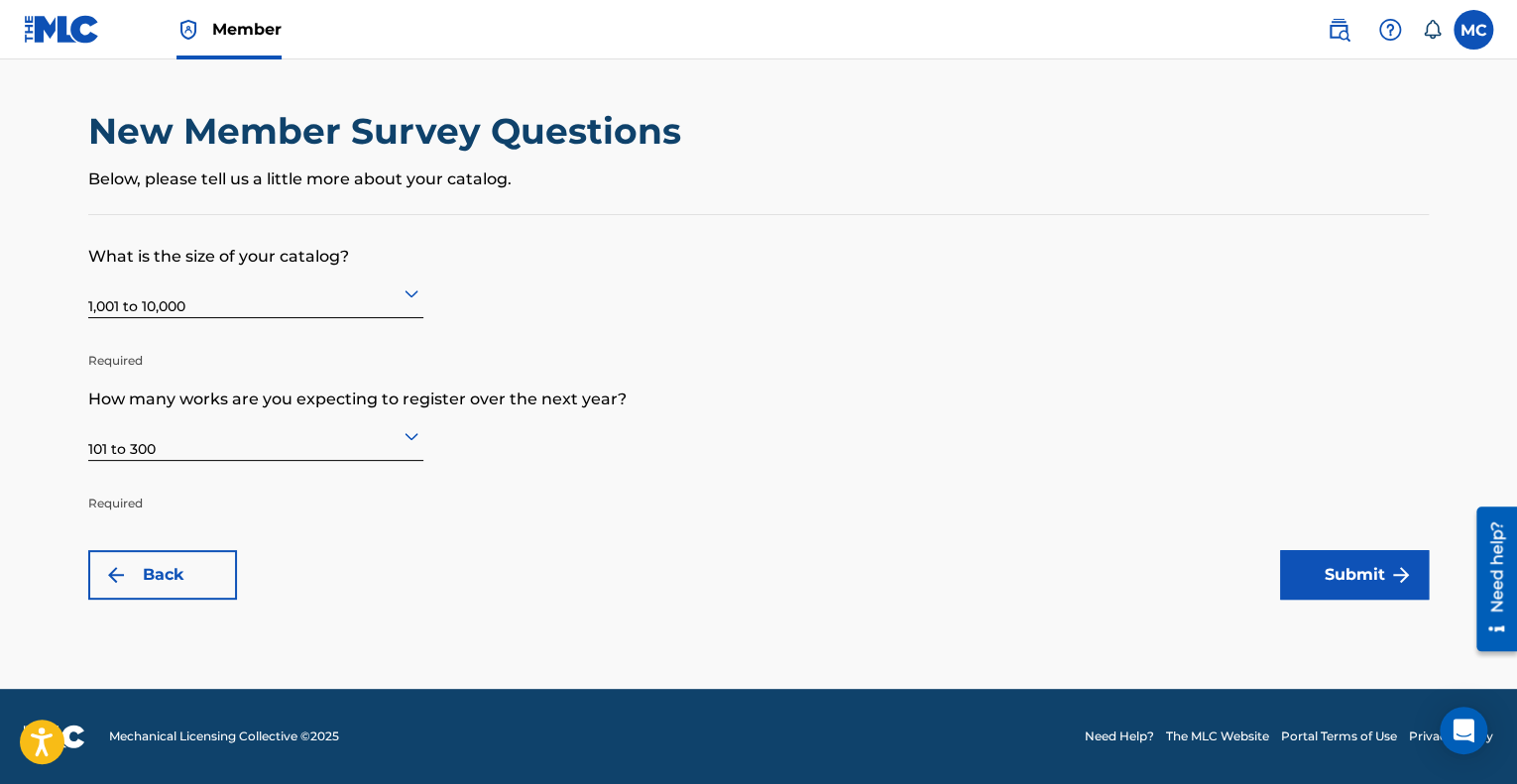 click on "Submit" at bounding box center (1354, 575) 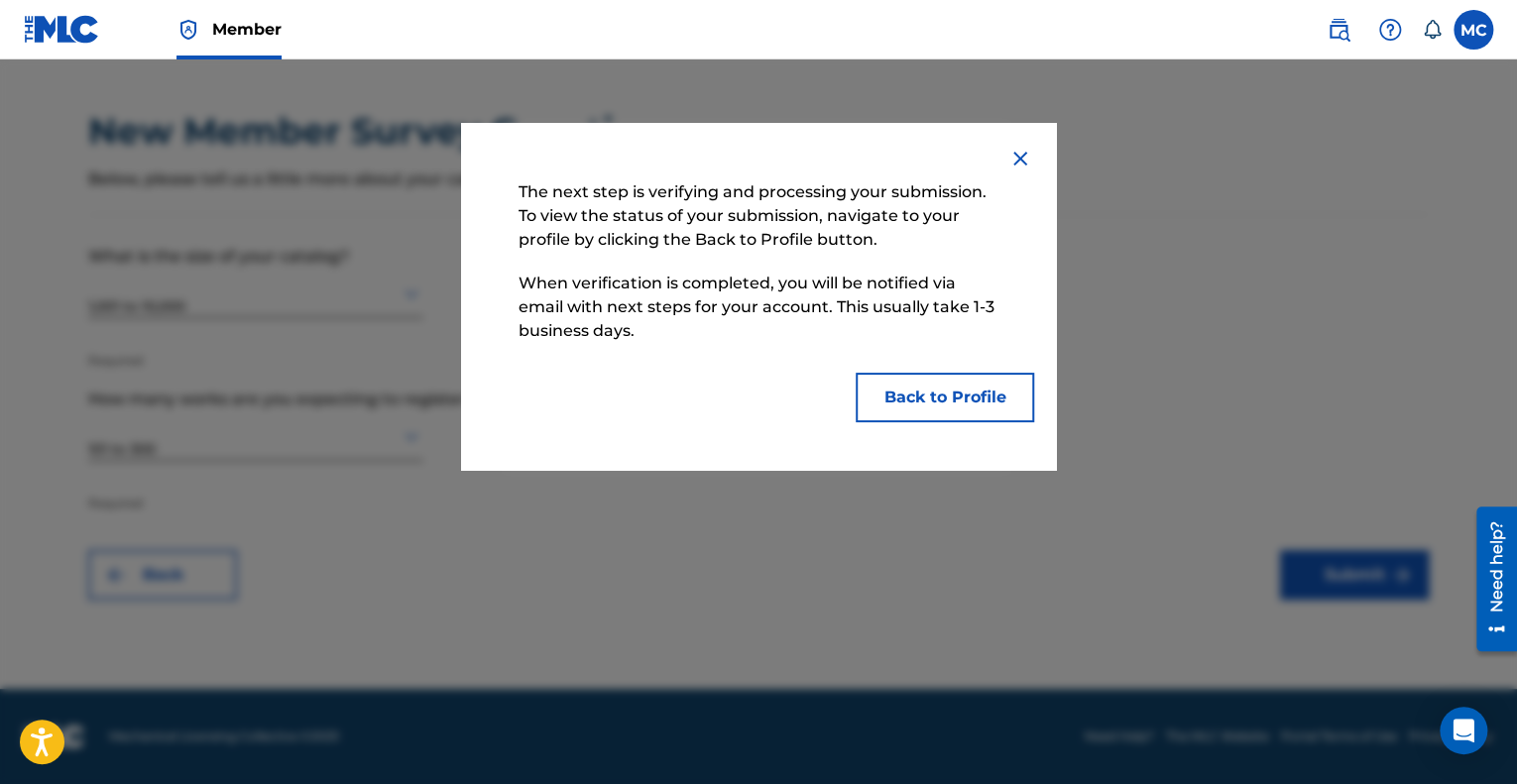 click on "Back to Profile" at bounding box center [945, 397] 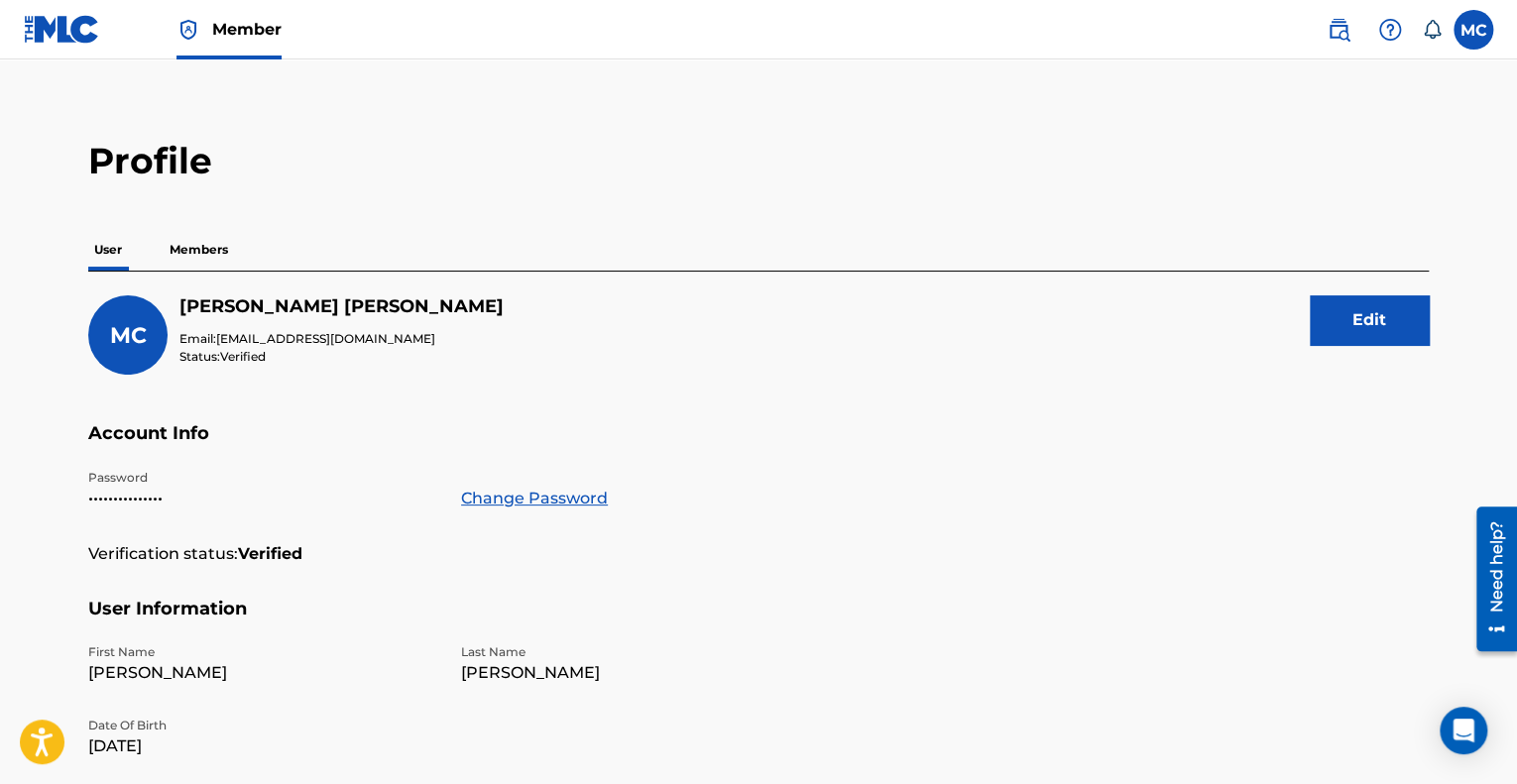 scroll, scrollTop: 0, scrollLeft: 0, axis: both 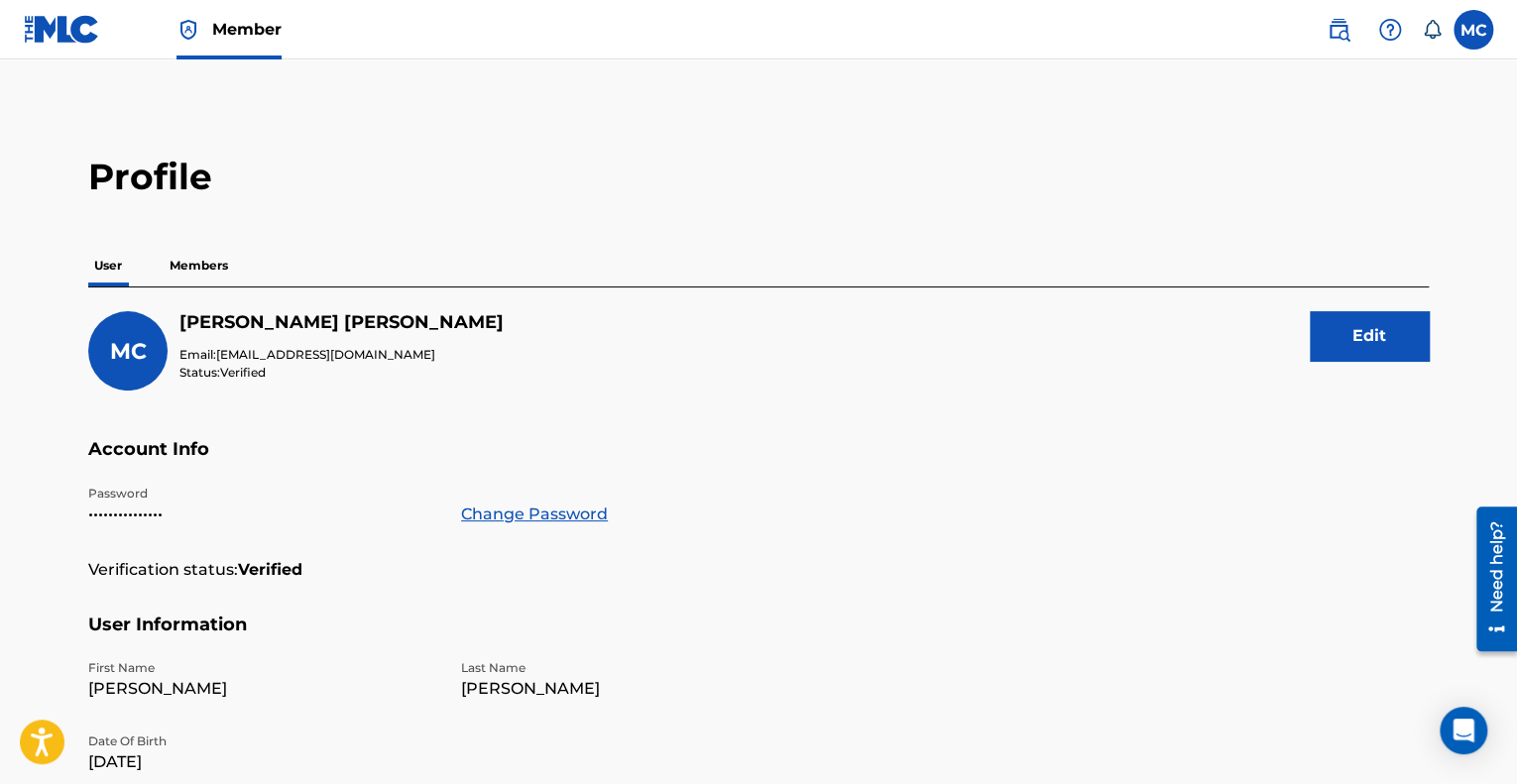 click on "Members" at bounding box center [198, 266] 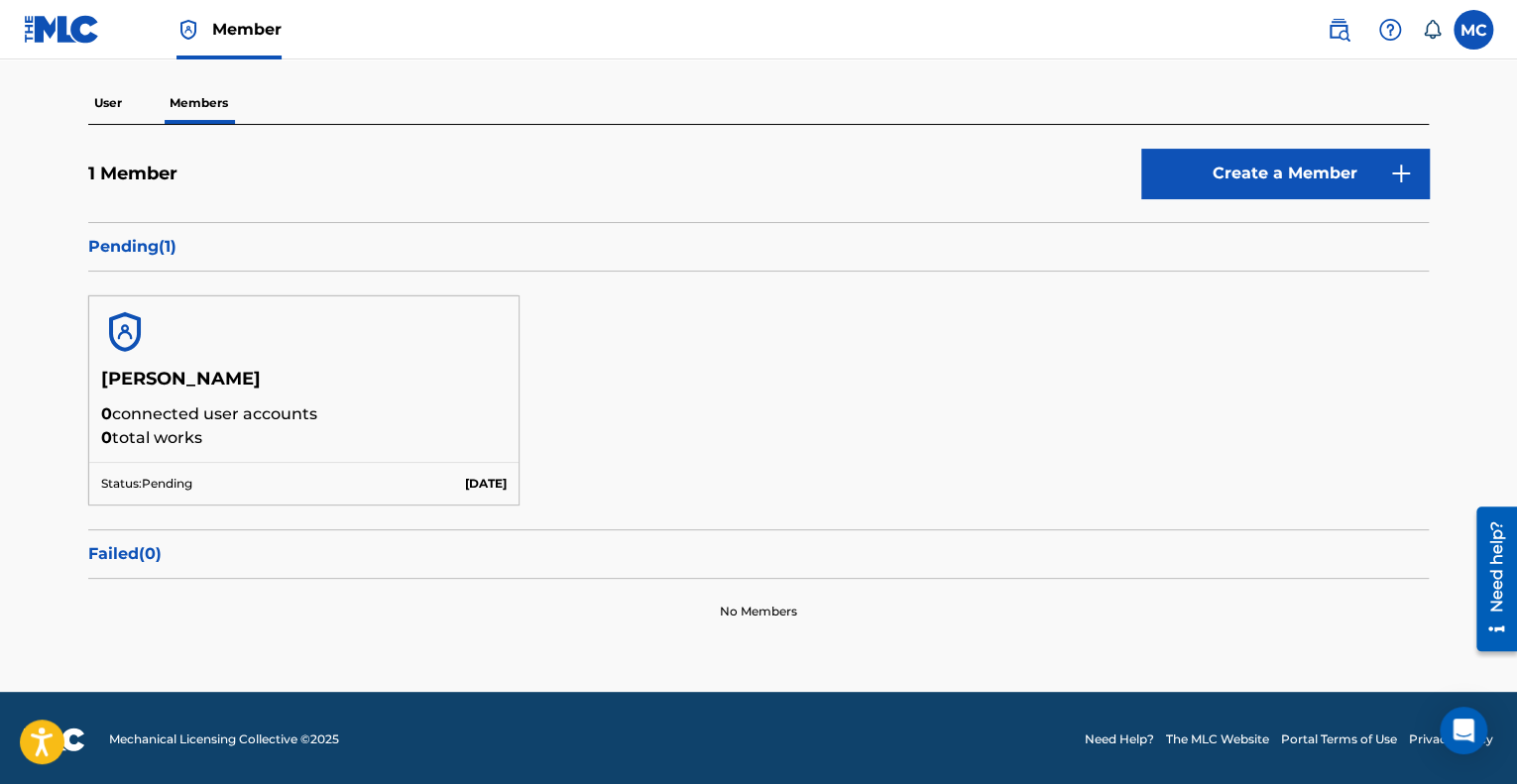 scroll, scrollTop: 163, scrollLeft: 0, axis: vertical 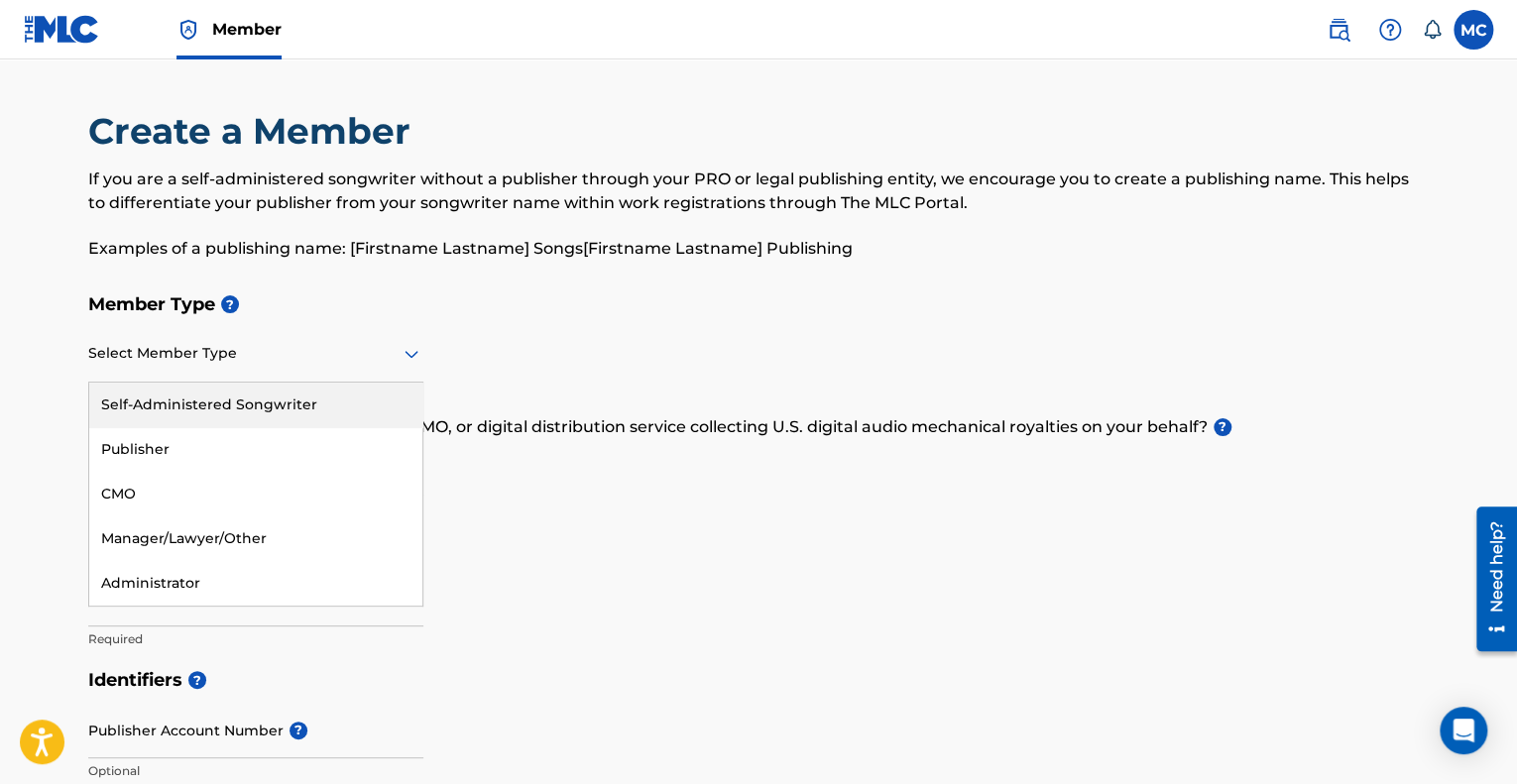 click at bounding box center [256, 353] 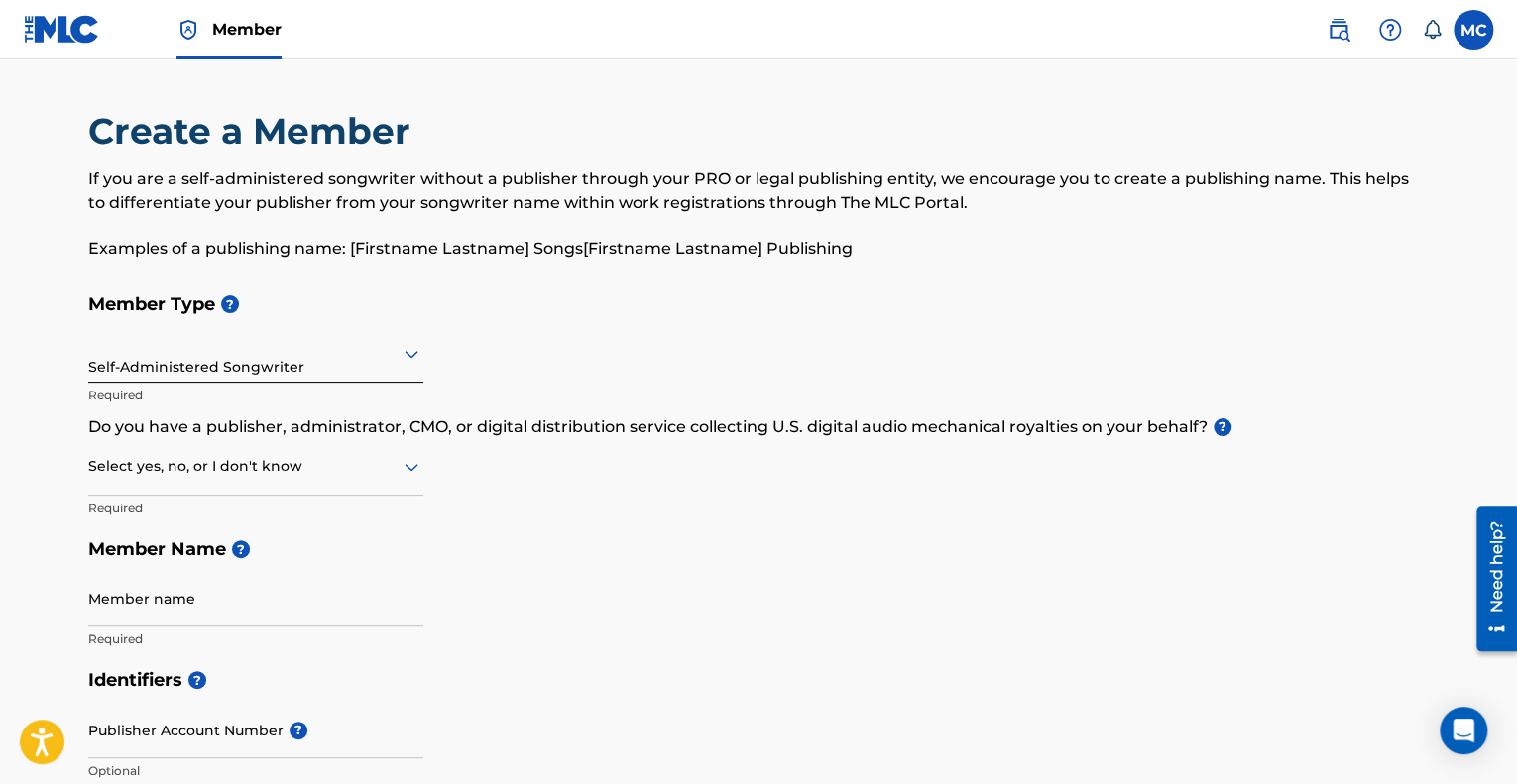 scroll, scrollTop: 99, scrollLeft: 0, axis: vertical 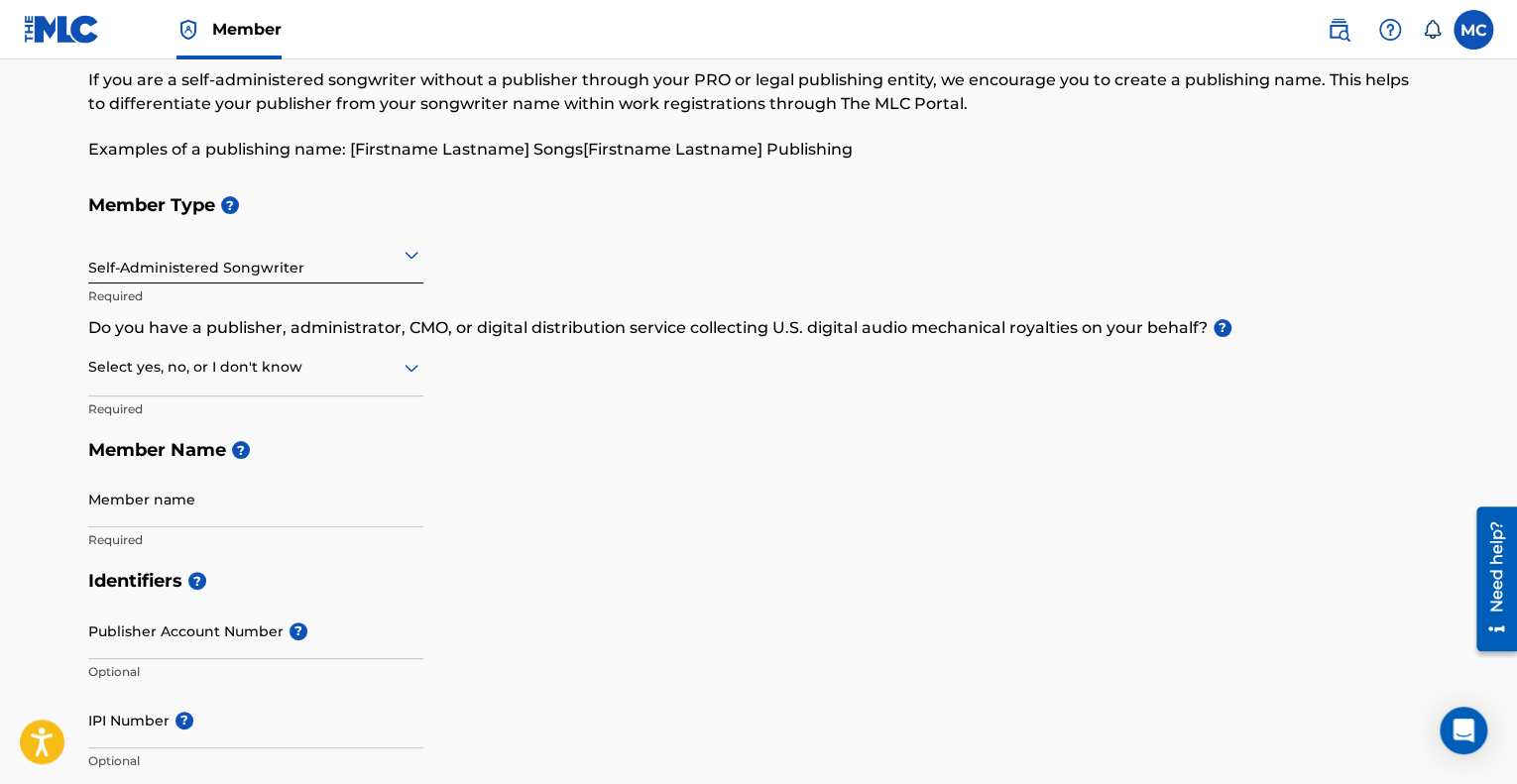 click at bounding box center (256, 367) 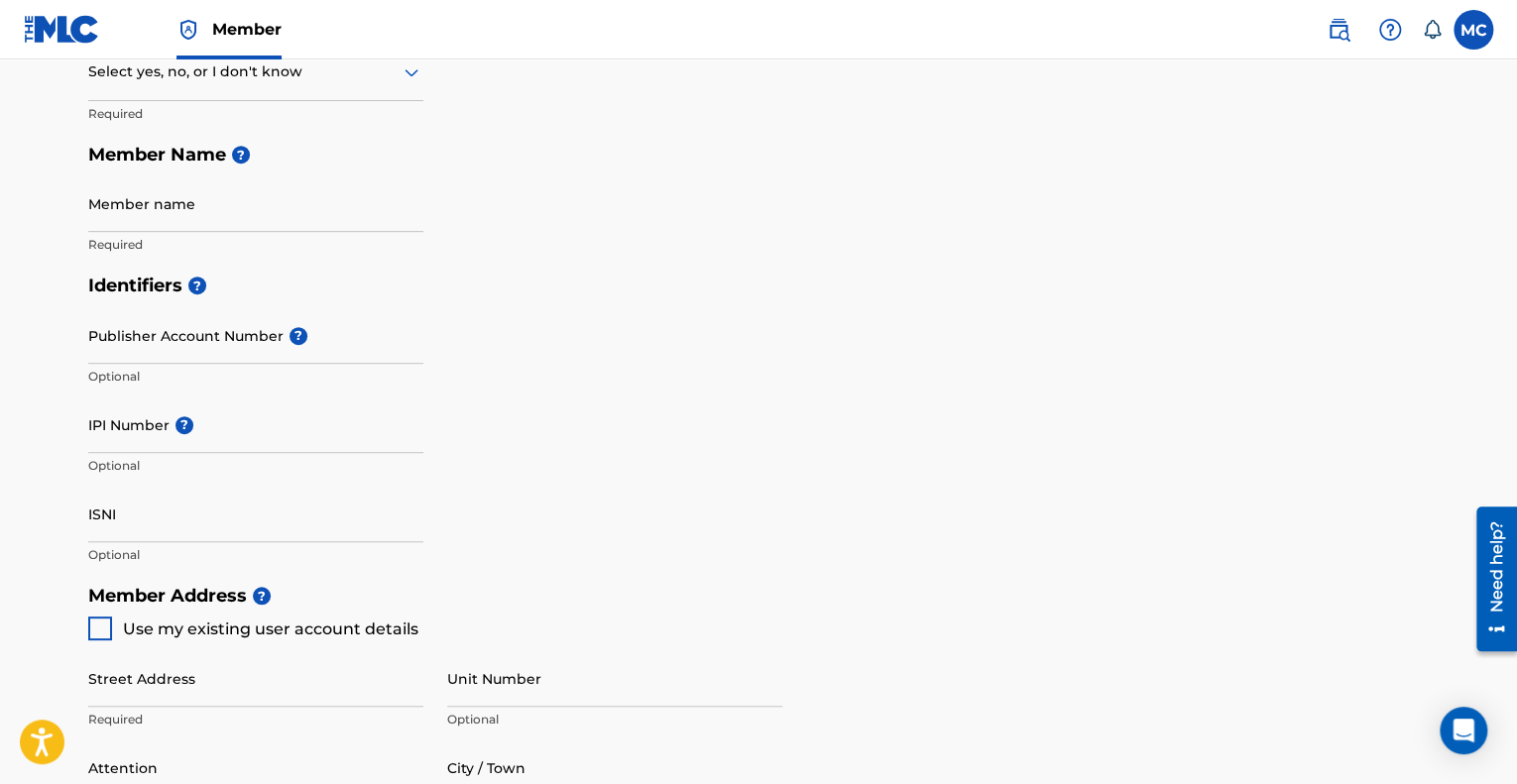 scroll, scrollTop: 396, scrollLeft: 0, axis: vertical 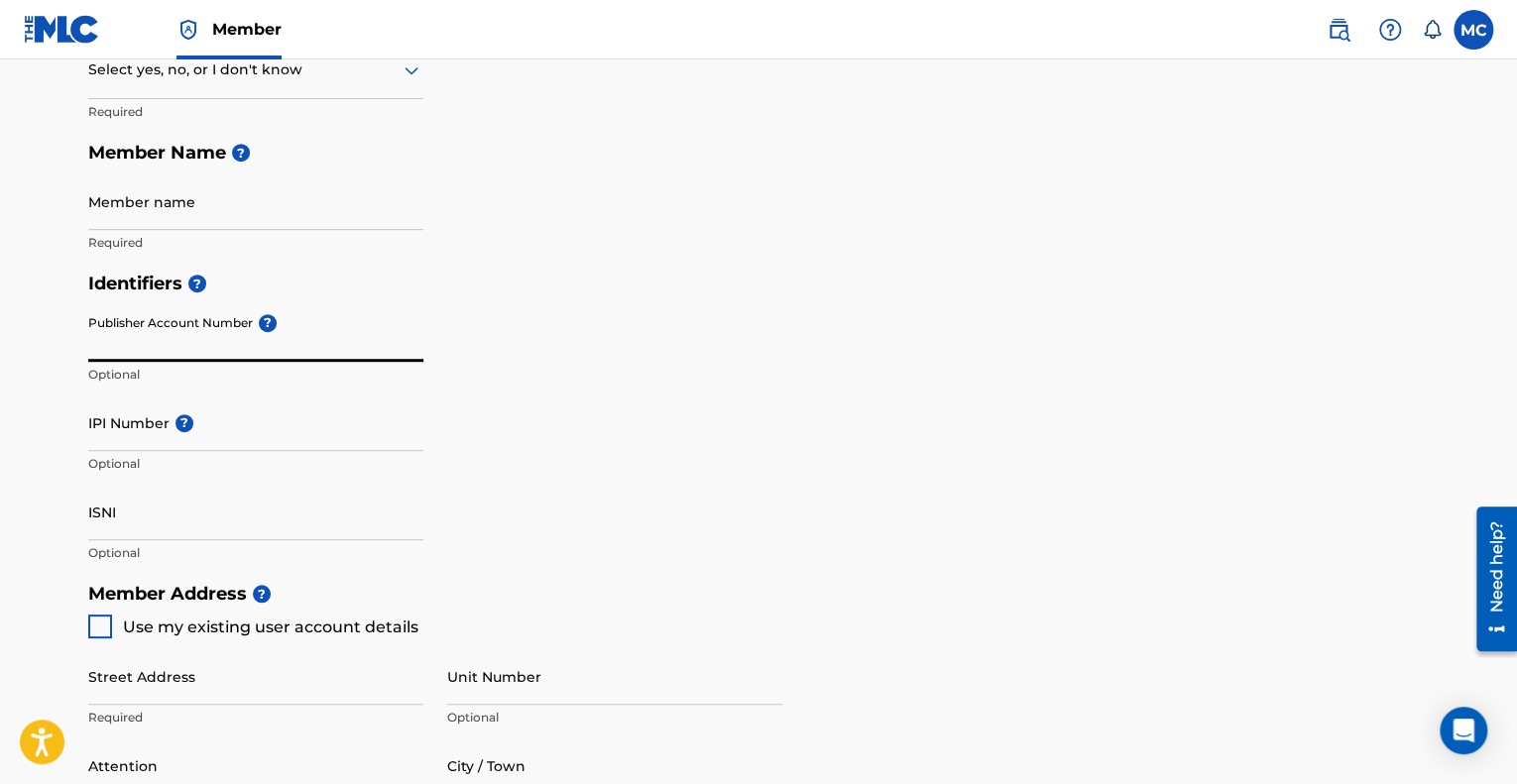 click on "Publisher Account Number ?" at bounding box center (256, 333) 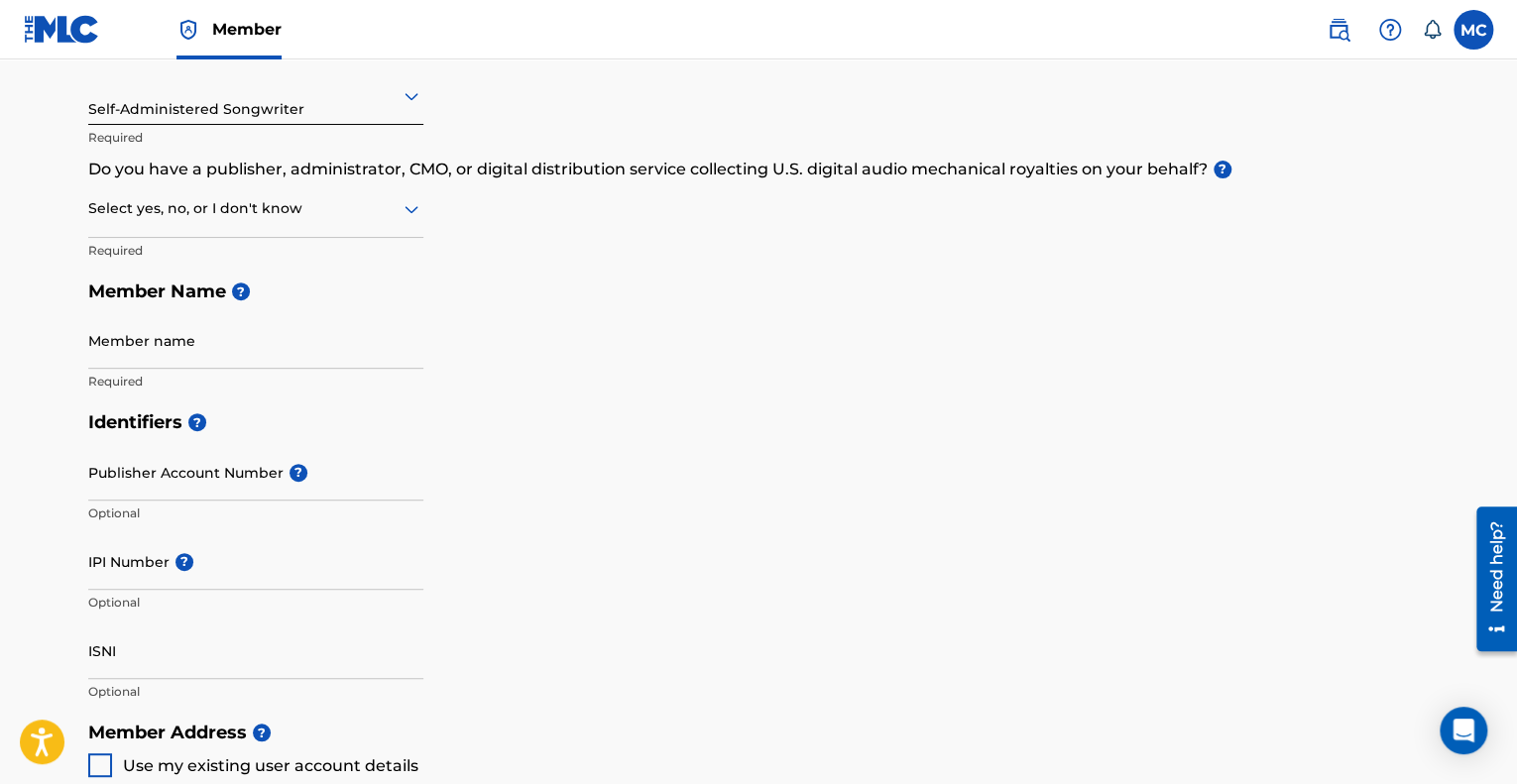 scroll, scrollTop: 456, scrollLeft: 0, axis: vertical 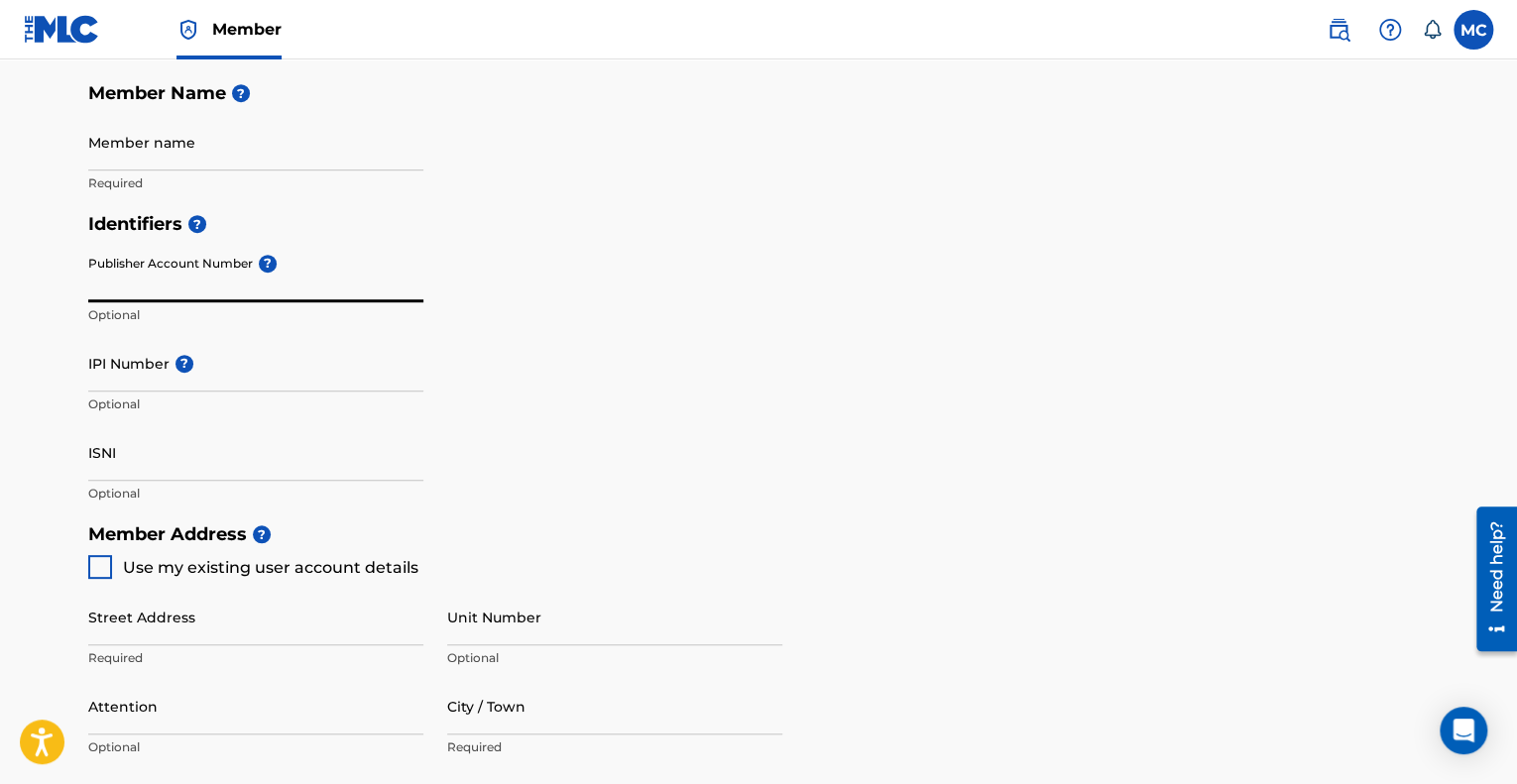 click on "Publisher Account Number ?" at bounding box center [256, 274] 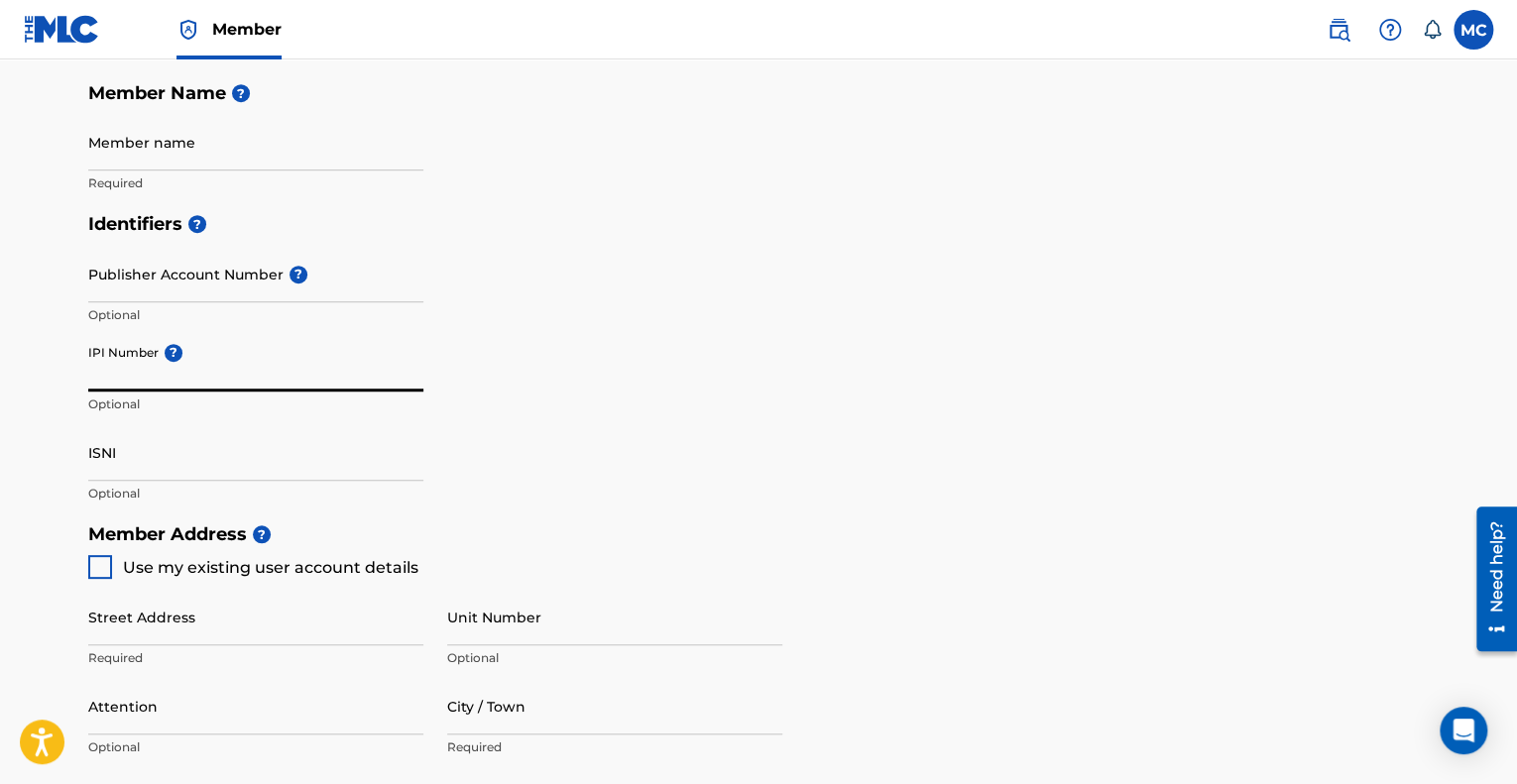 click on "IPI Number ?" at bounding box center (256, 363) 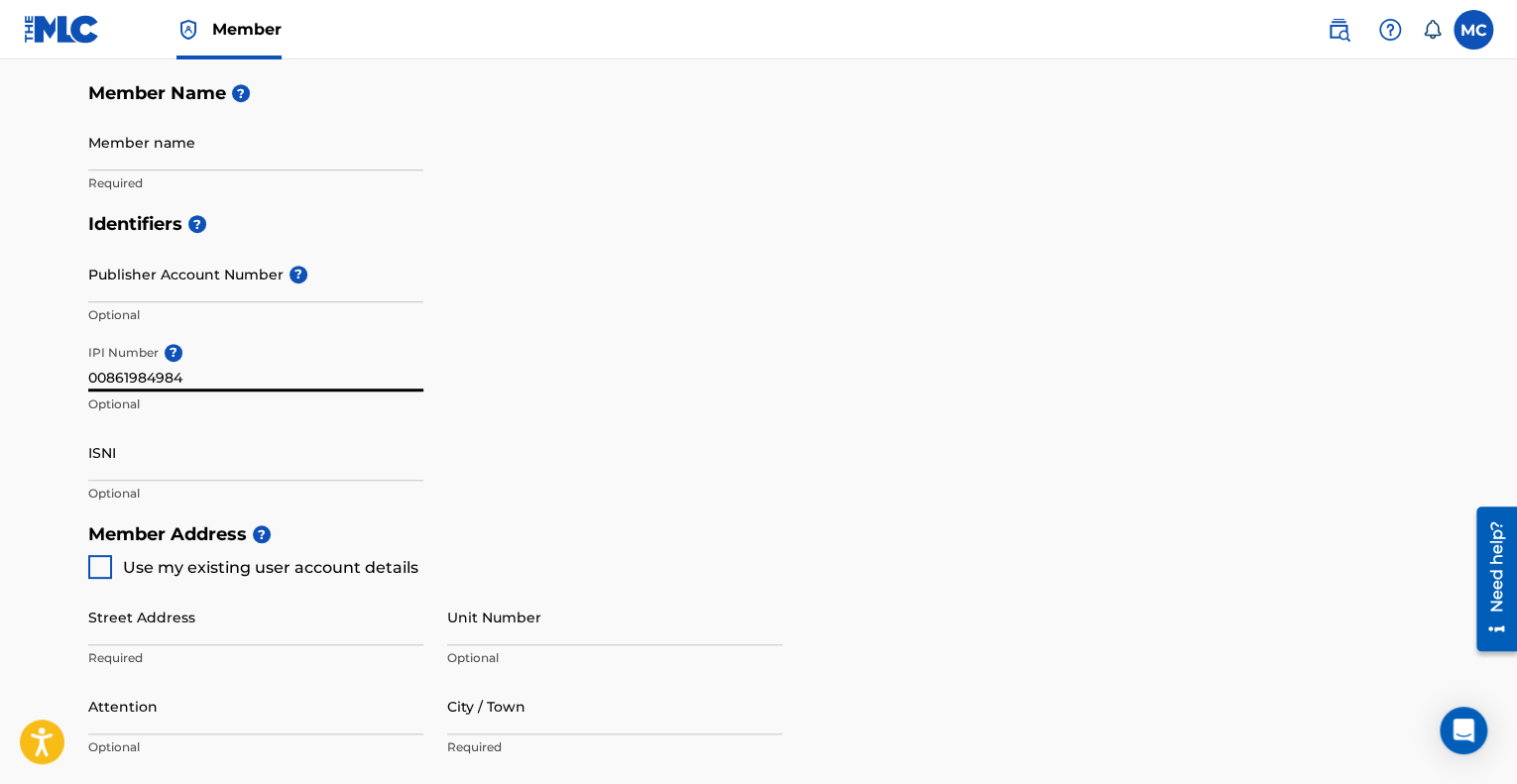 type on "00861984984" 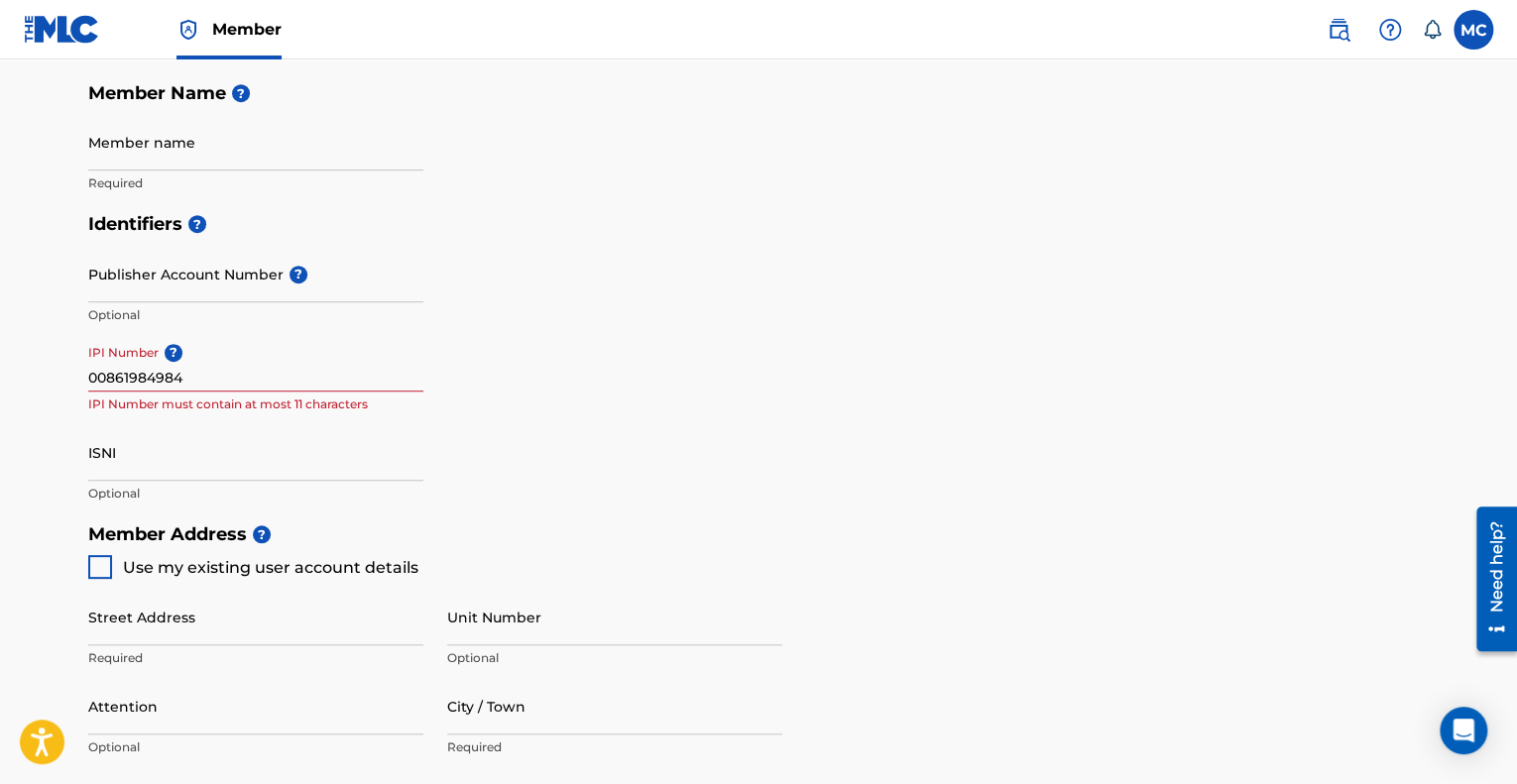click on "Identifiers ? Publisher Account Number ? Optional IPI Number ? 00861984984 IPI Number must contain at most 11 characters ISNI Optional" at bounding box center (758, 358) 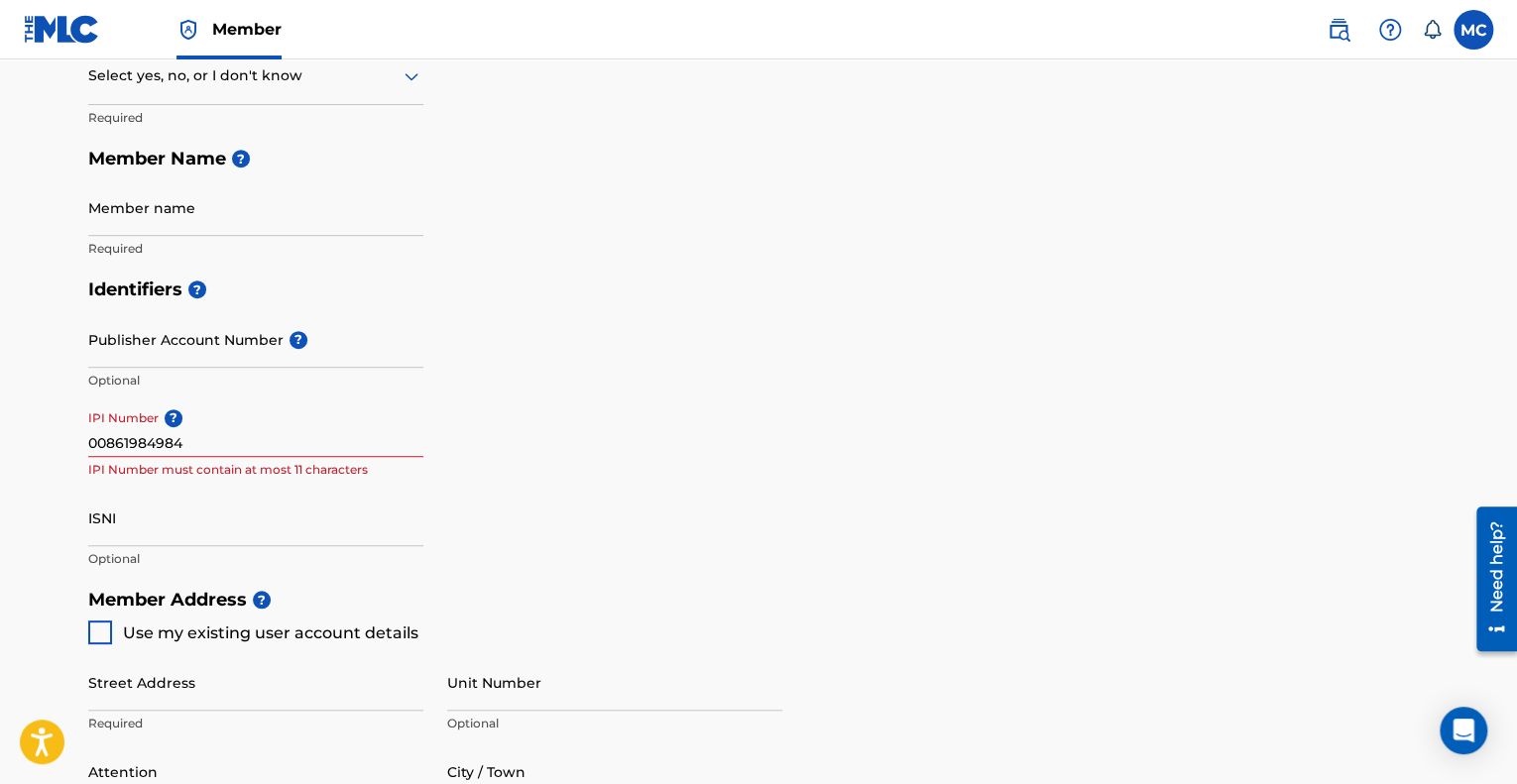 scroll, scrollTop: 357, scrollLeft: 0, axis: vertical 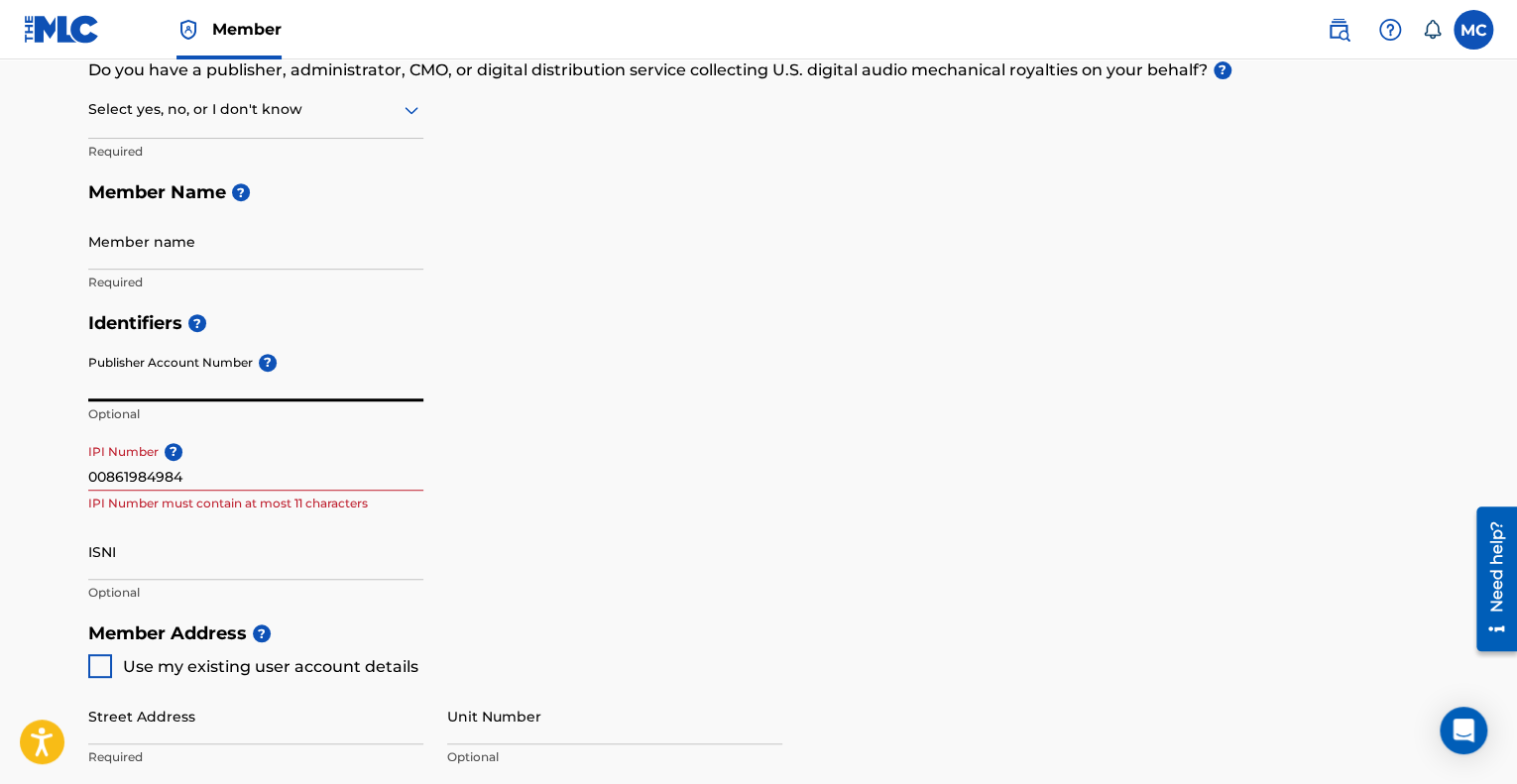 click on "Publisher Account Number ?" at bounding box center (256, 373) 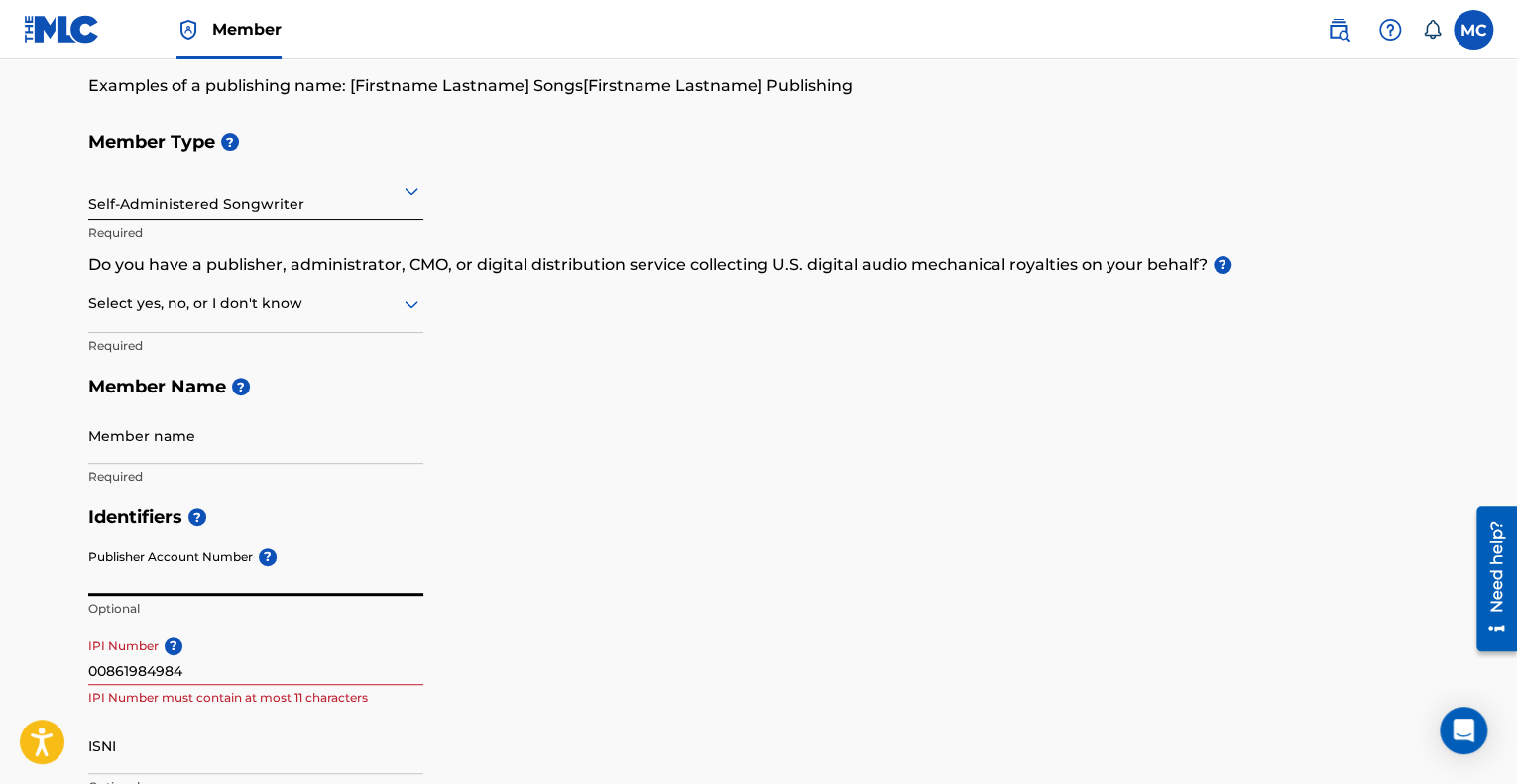scroll, scrollTop: 159, scrollLeft: 0, axis: vertical 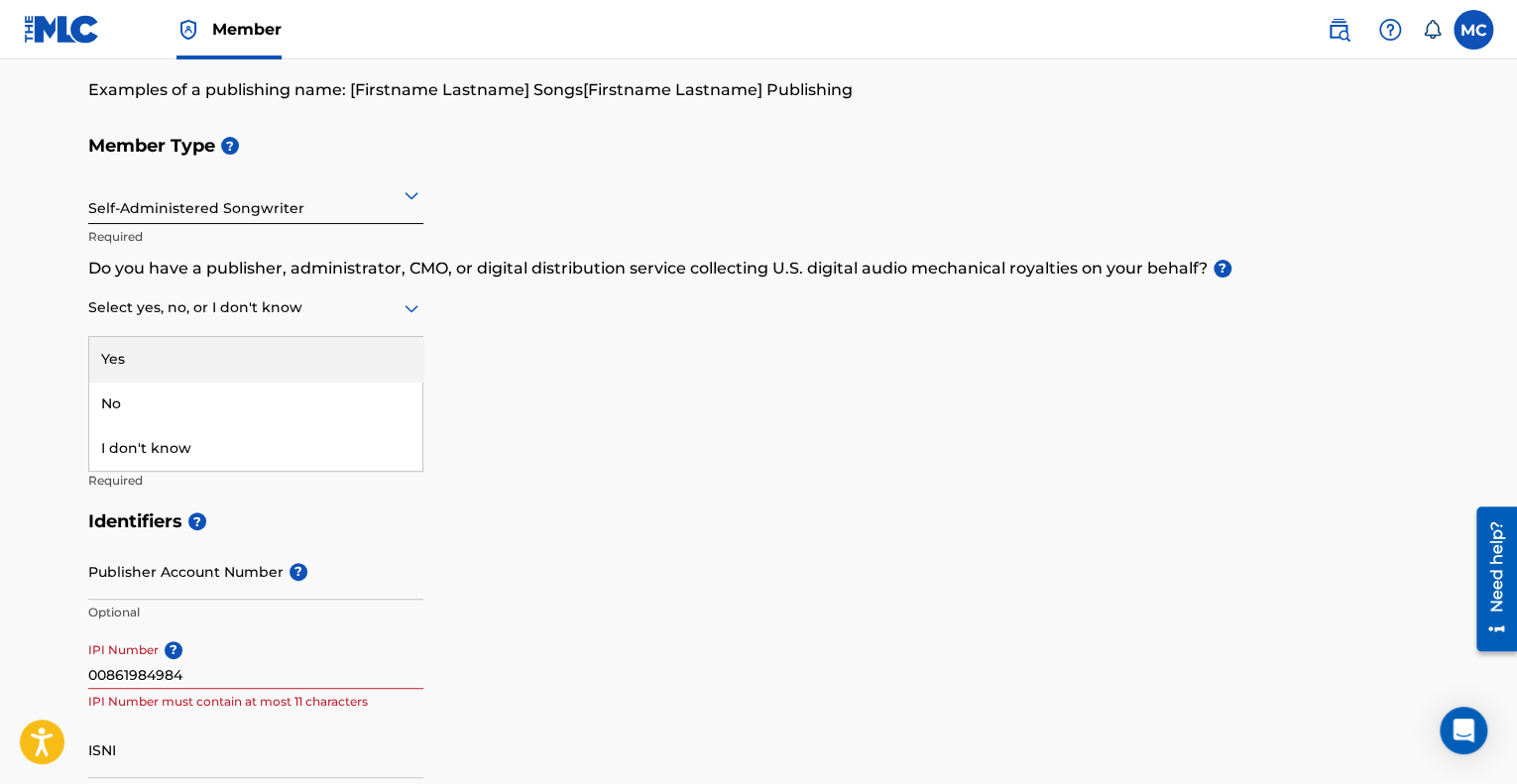 click at bounding box center (256, 307) 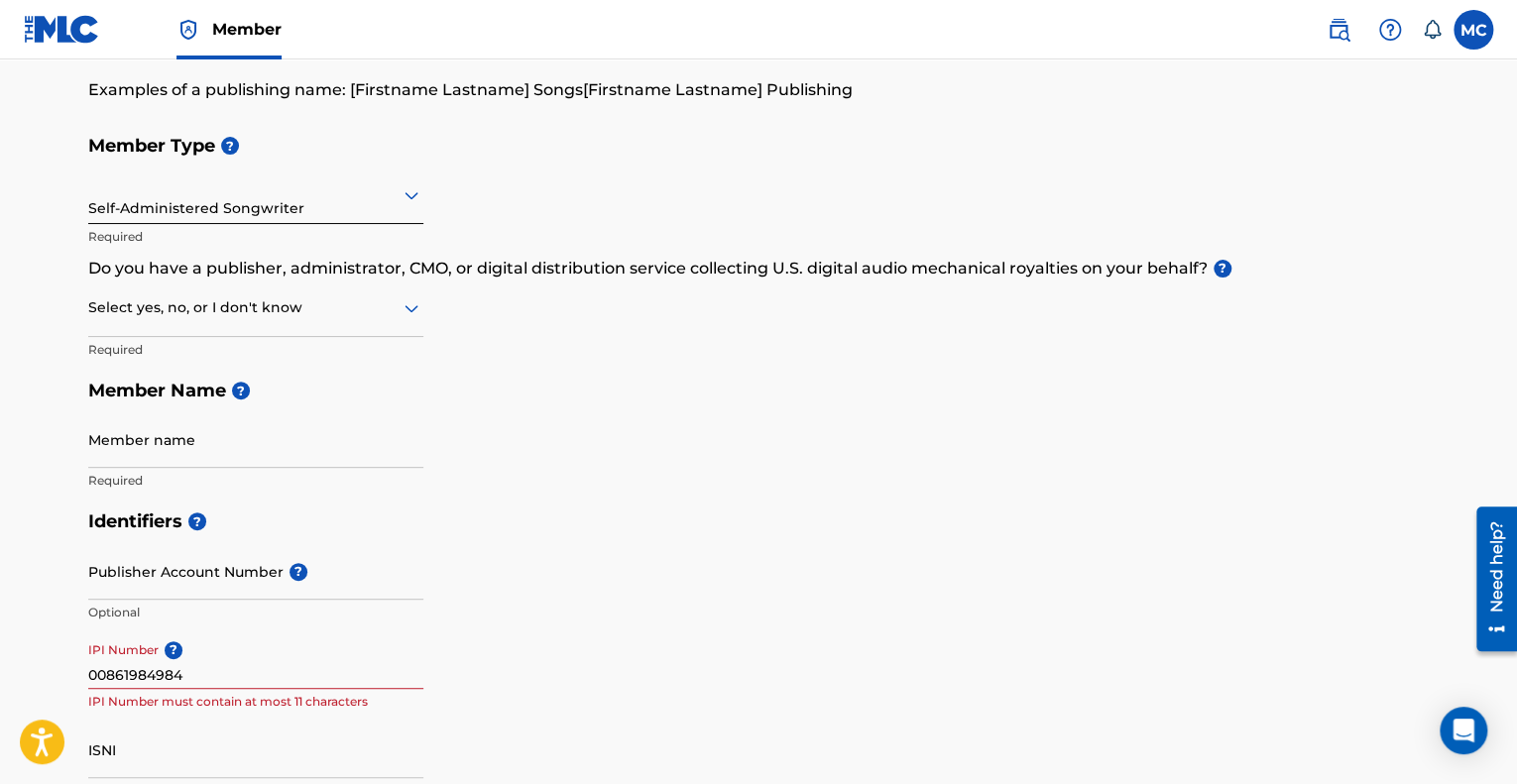 click on "Select yes, no, or I don't know" at bounding box center (256, 308) 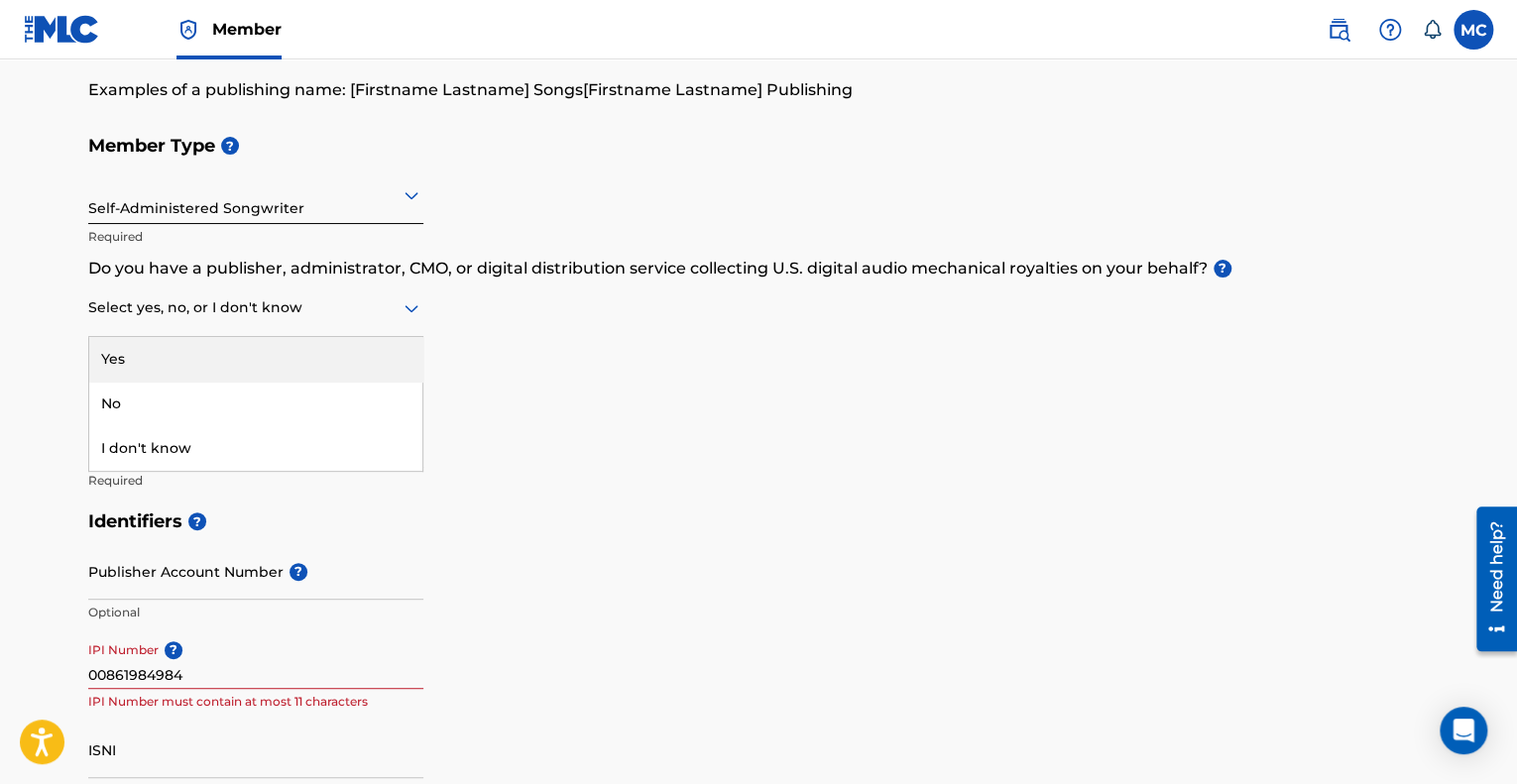 click on "Yes" at bounding box center [256, 359] 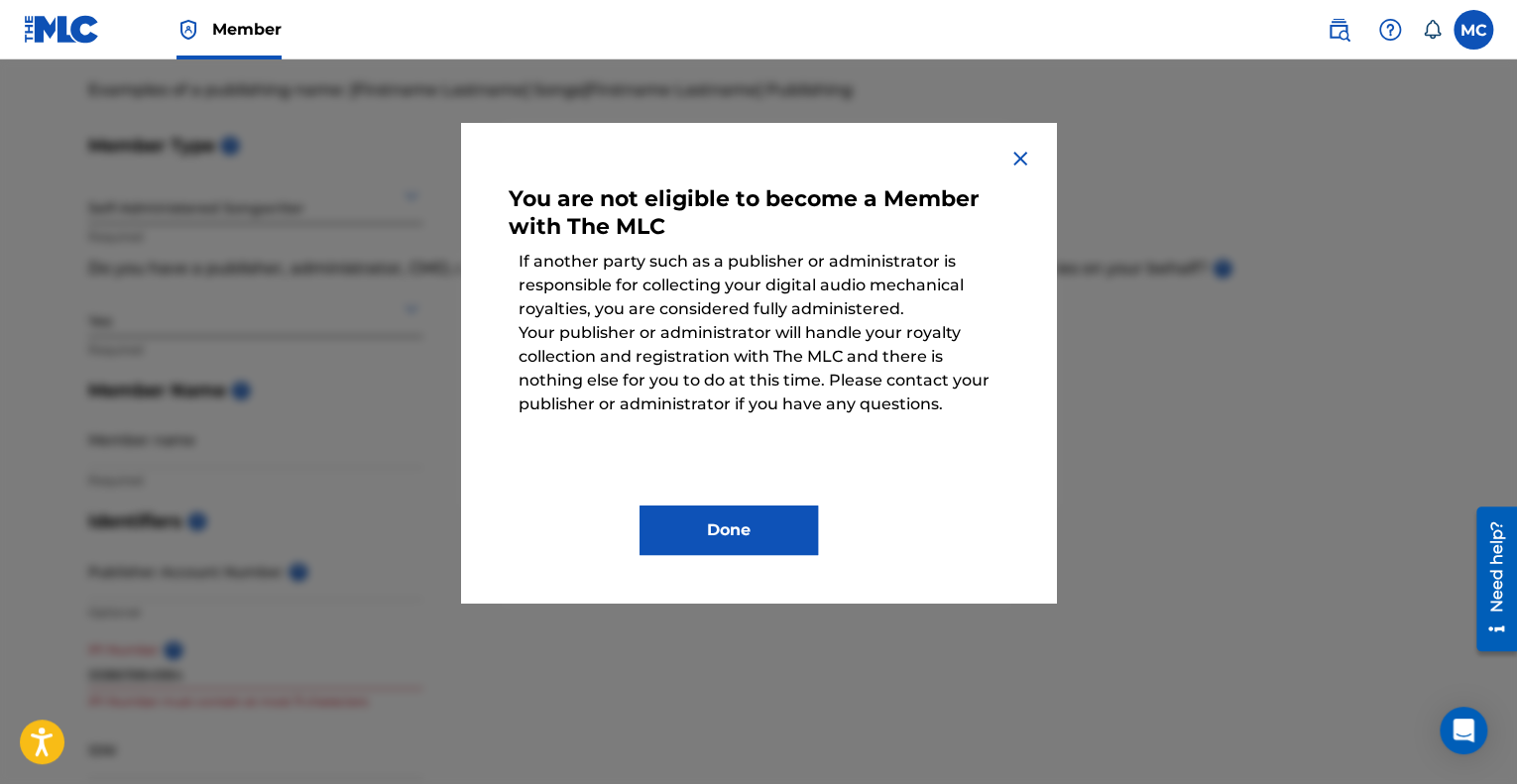 click at bounding box center (1020, 159) 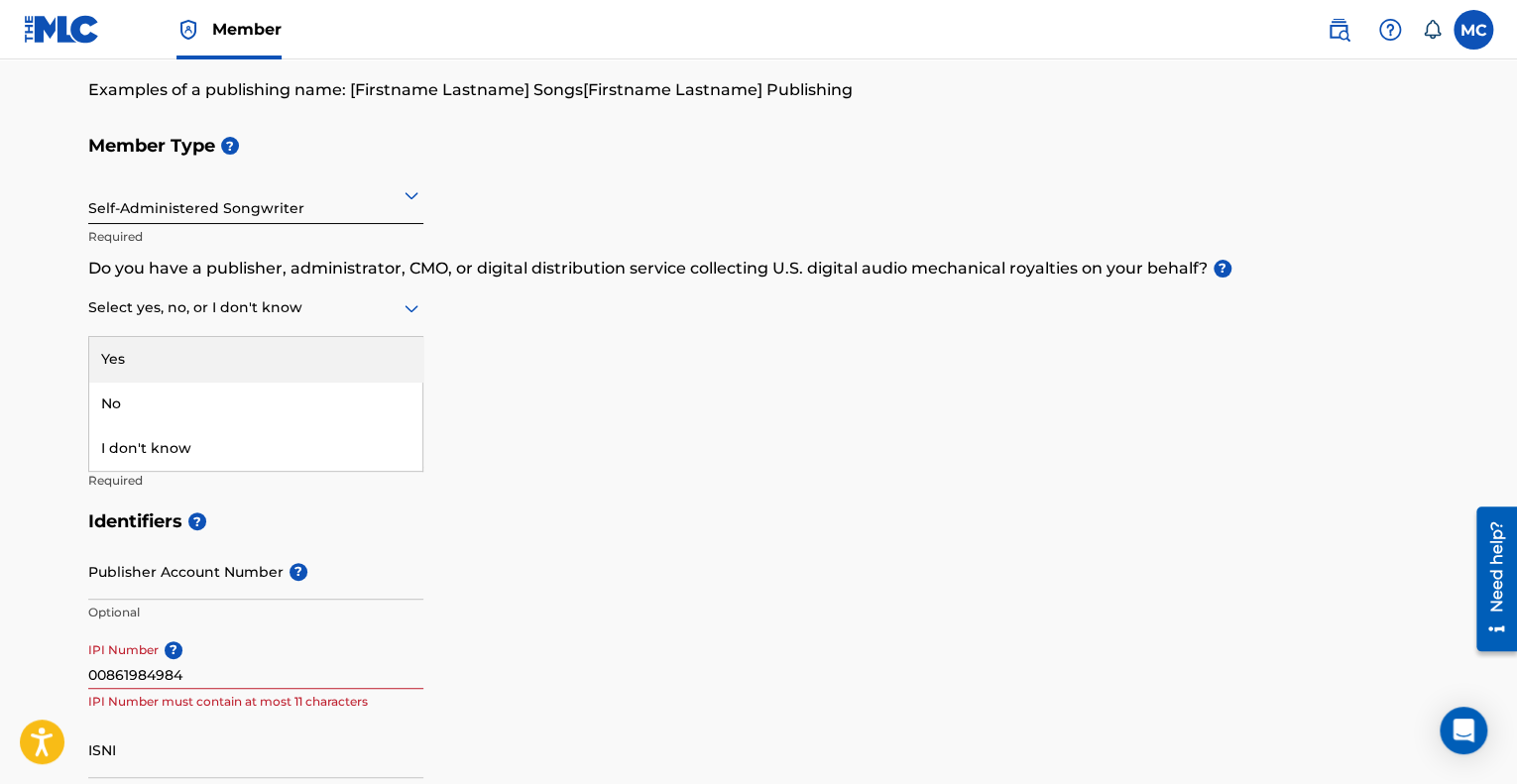 click at bounding box center [256, 307] 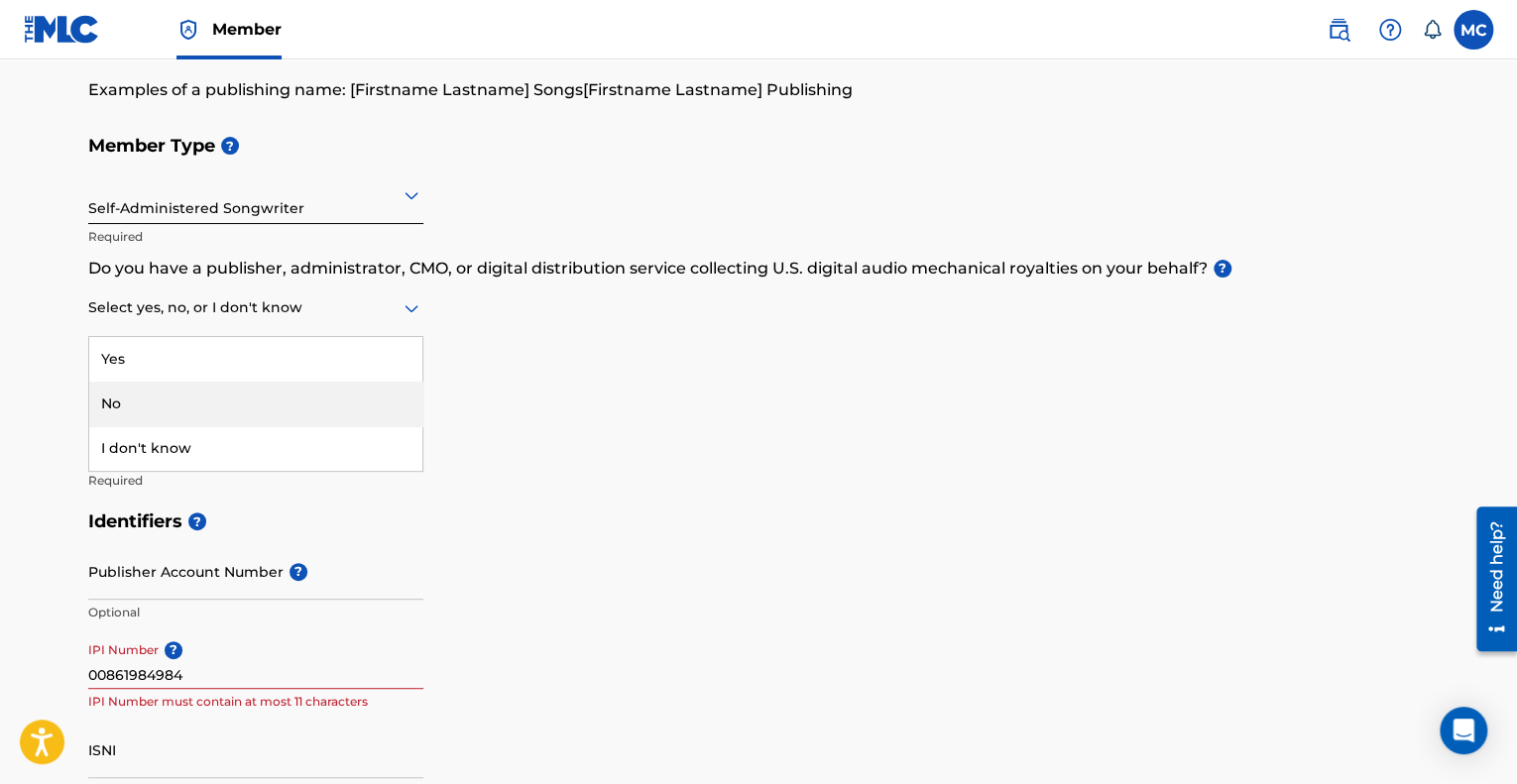 click on "No" at bounding box center (256, 403) 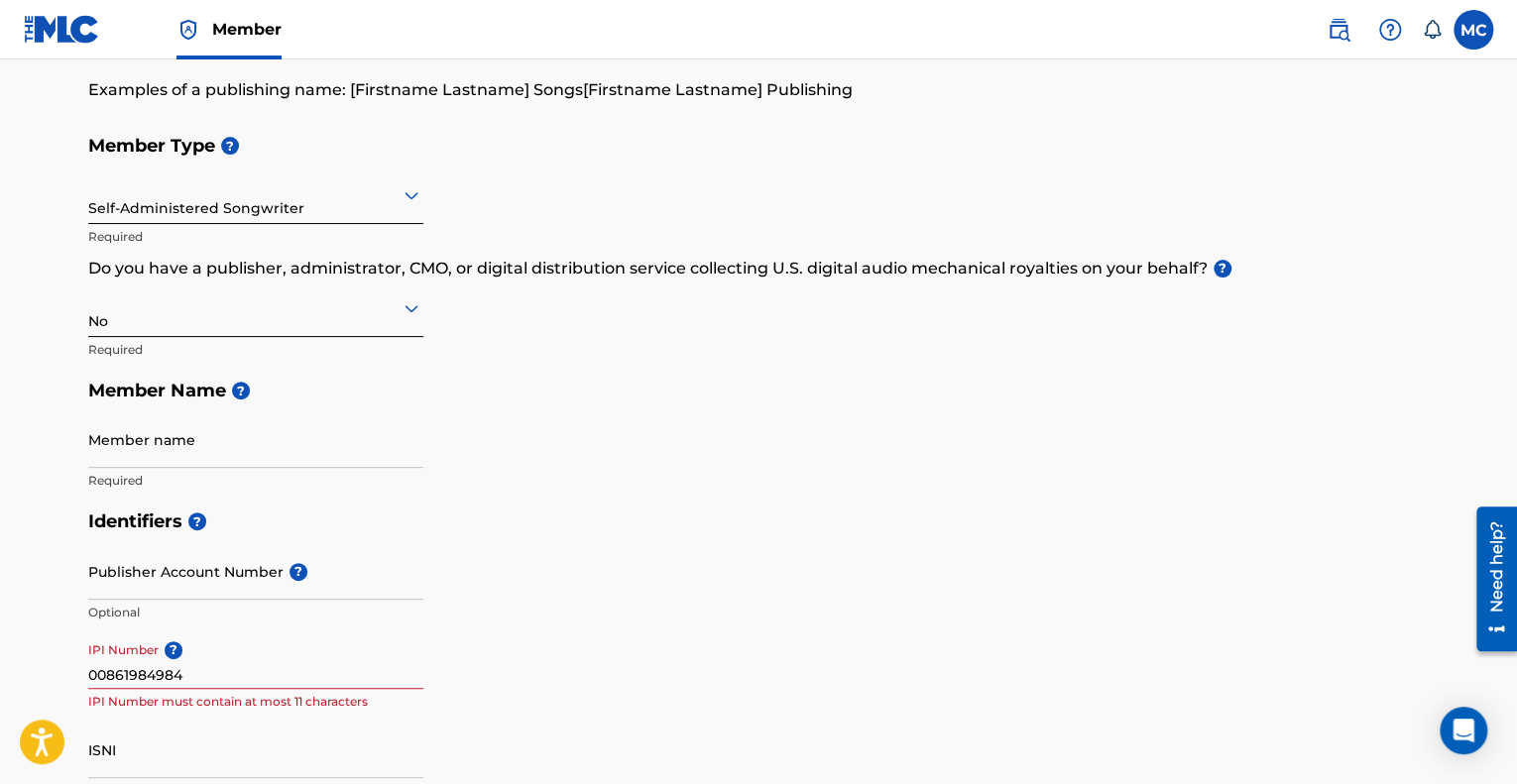click on "Member Name ?" at bounding box center [758, 391] 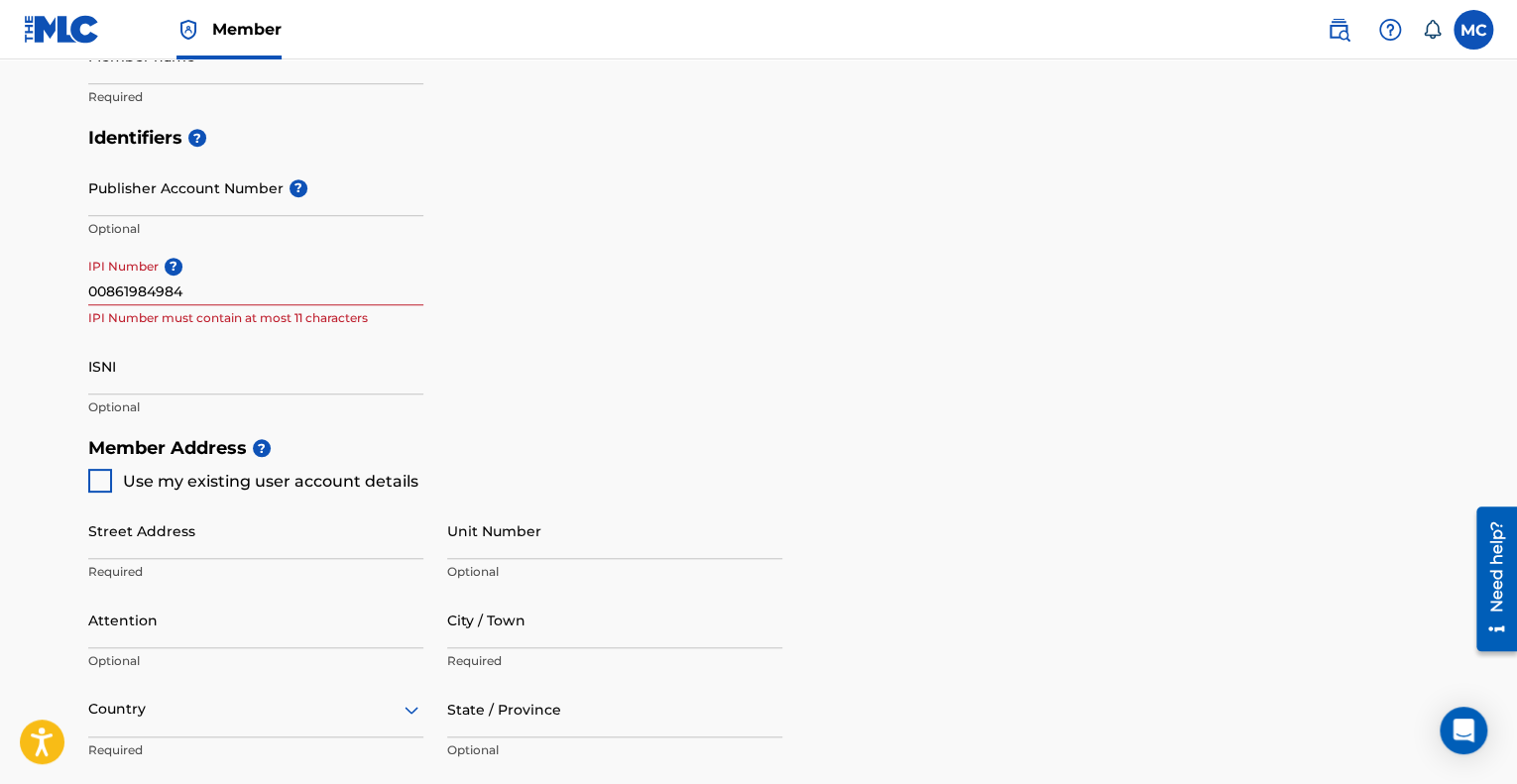 scroll, scrollTop: 555, scrollLeft: 0, axis: vertical 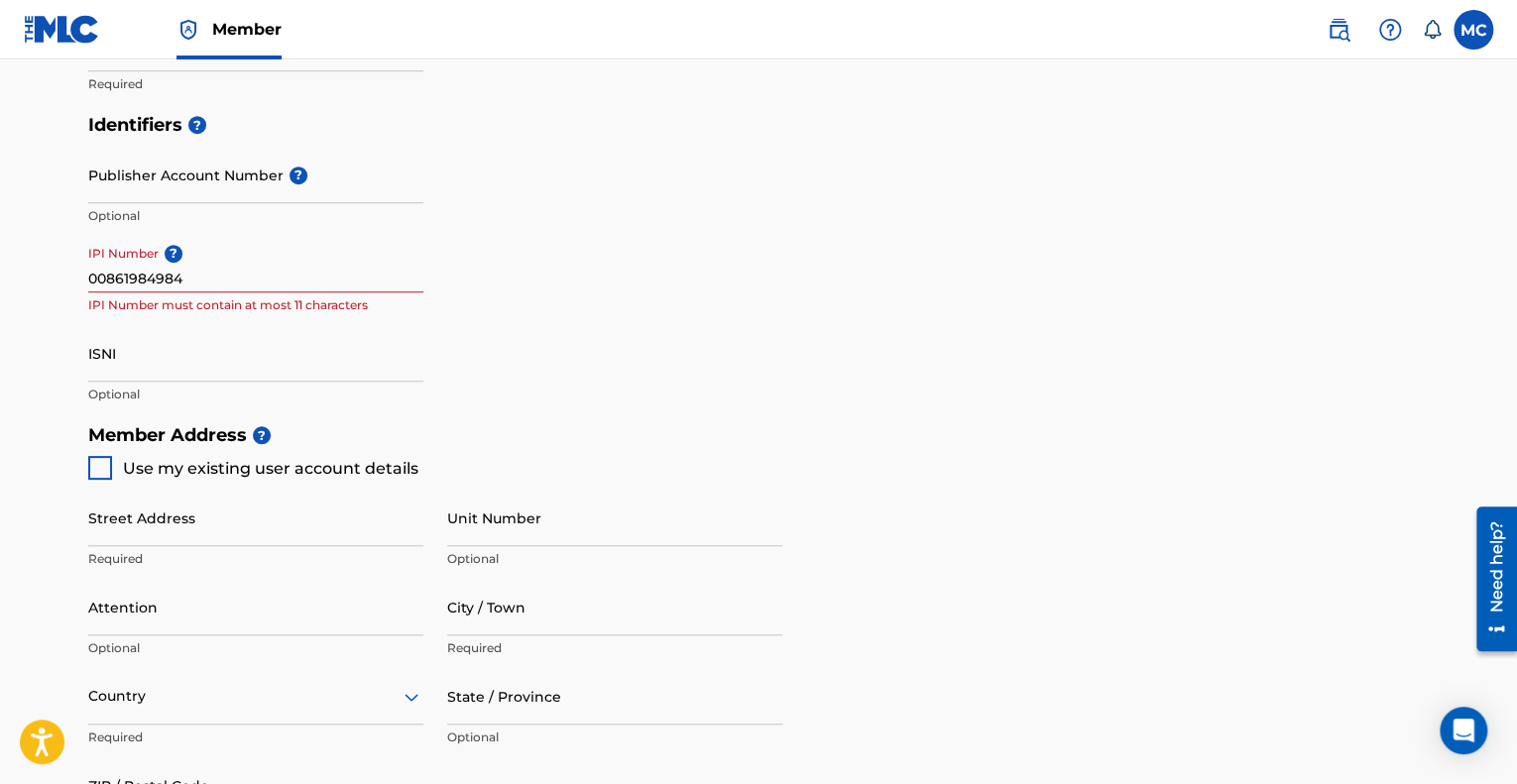 click on "Publisher Account Number ?" at bounding box center (256, 174) 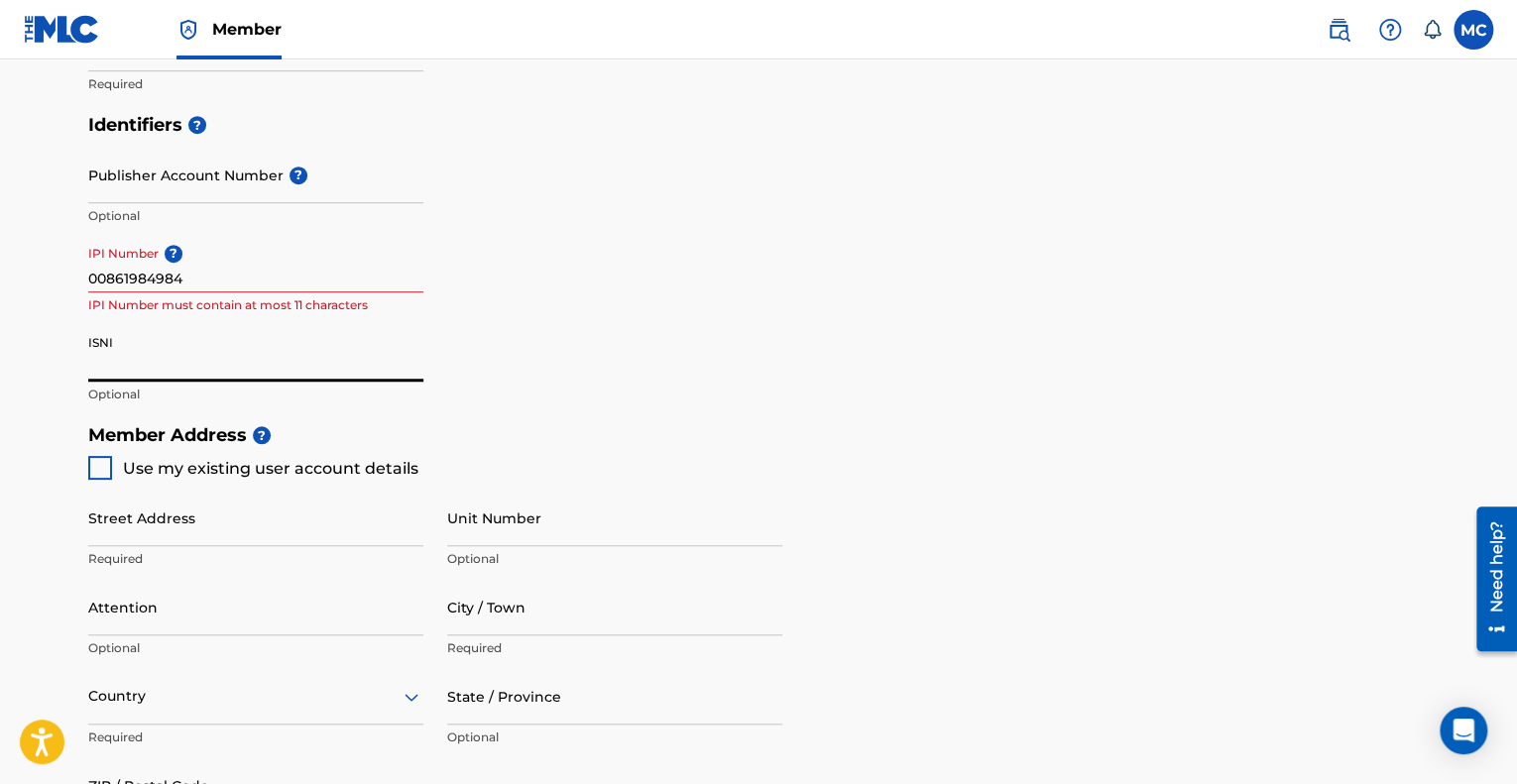 click on "ISNI" at bounding box center (256, 353) 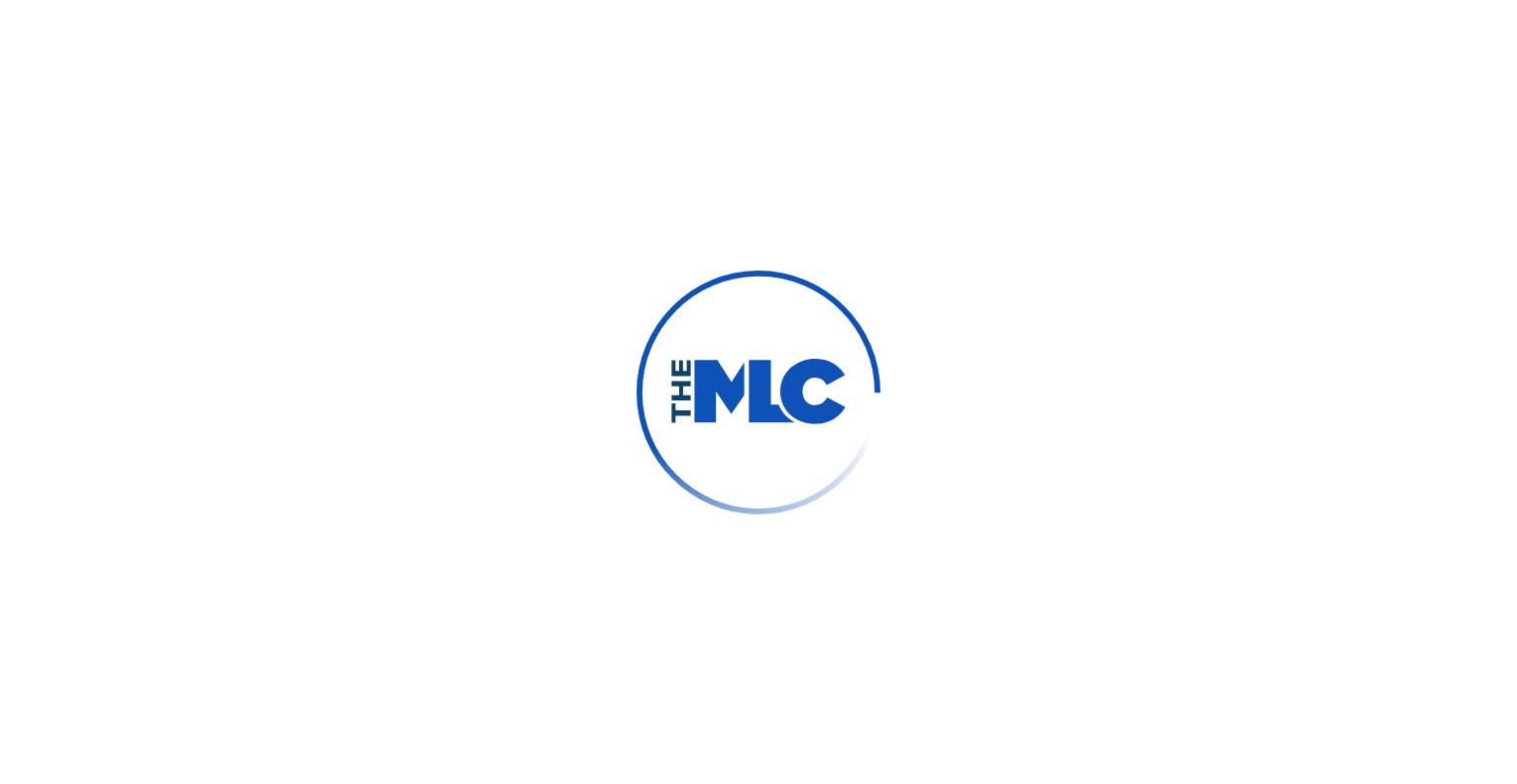 scroll, scrollTop: 0, scrollLeft: 0, axis: both 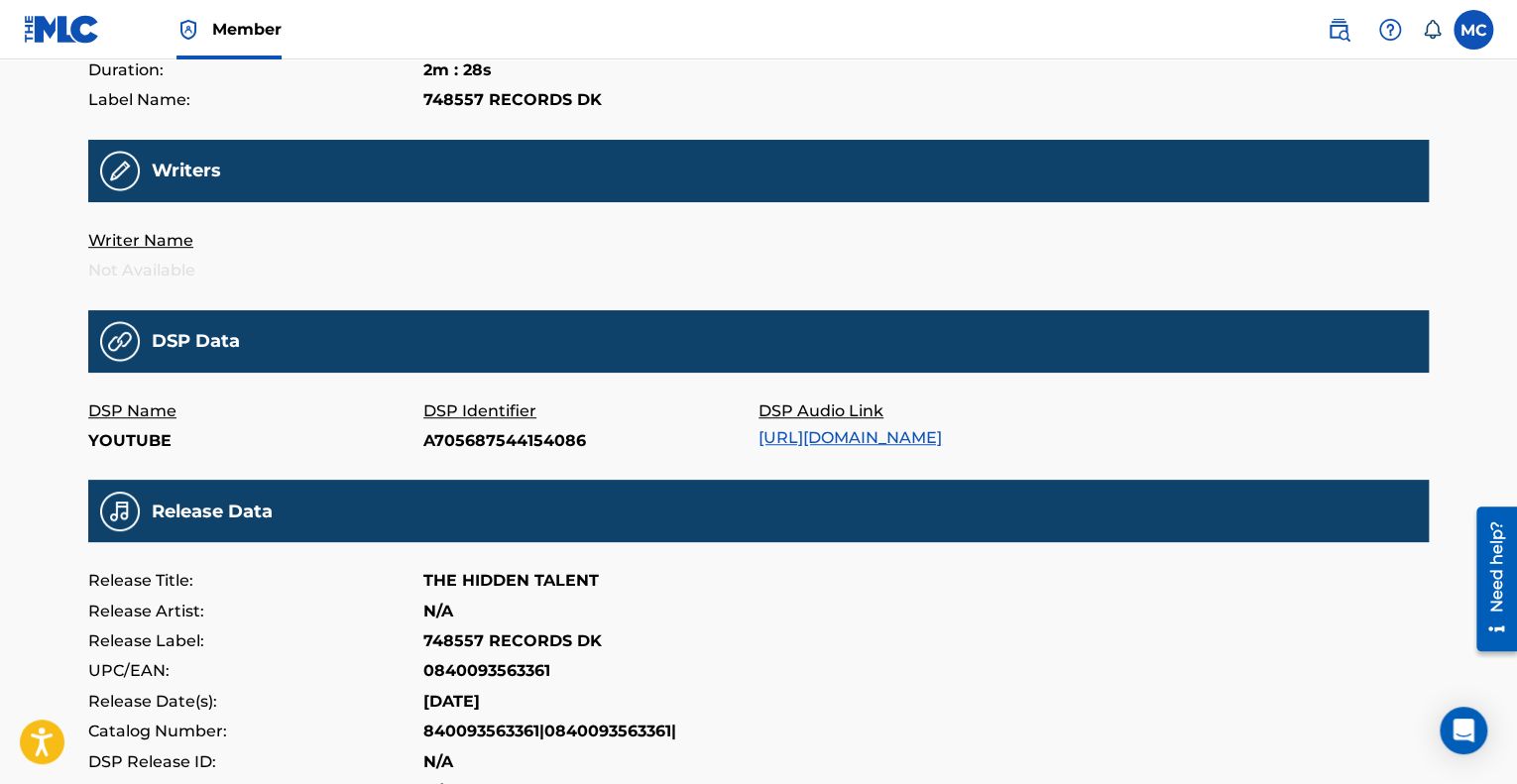 click on "https://music.youtube.com/watch?v=A705687544154086" at bounding box center [850, 437] 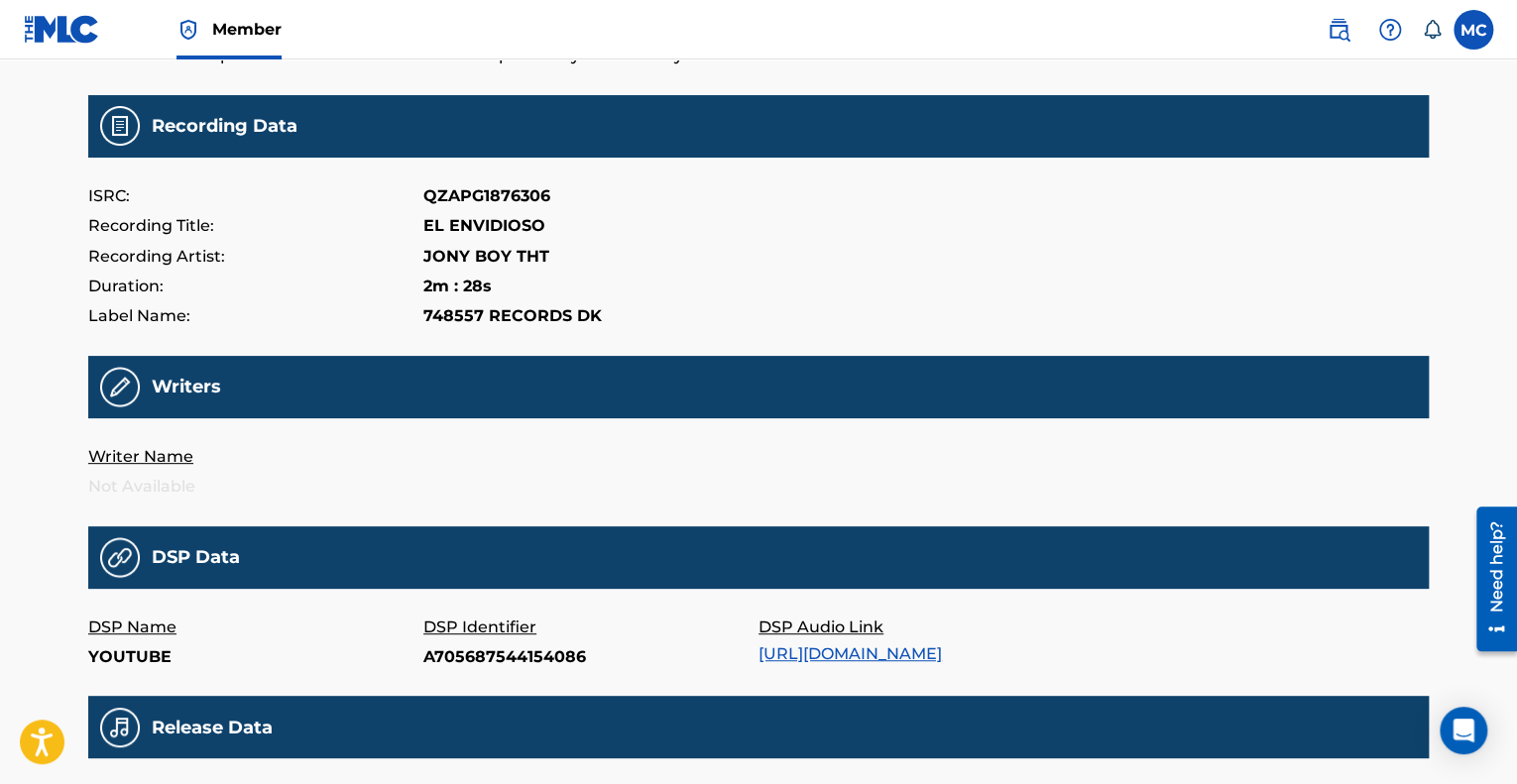 scroll, scrollTop: 0, scrollLeft: 0, axis: both 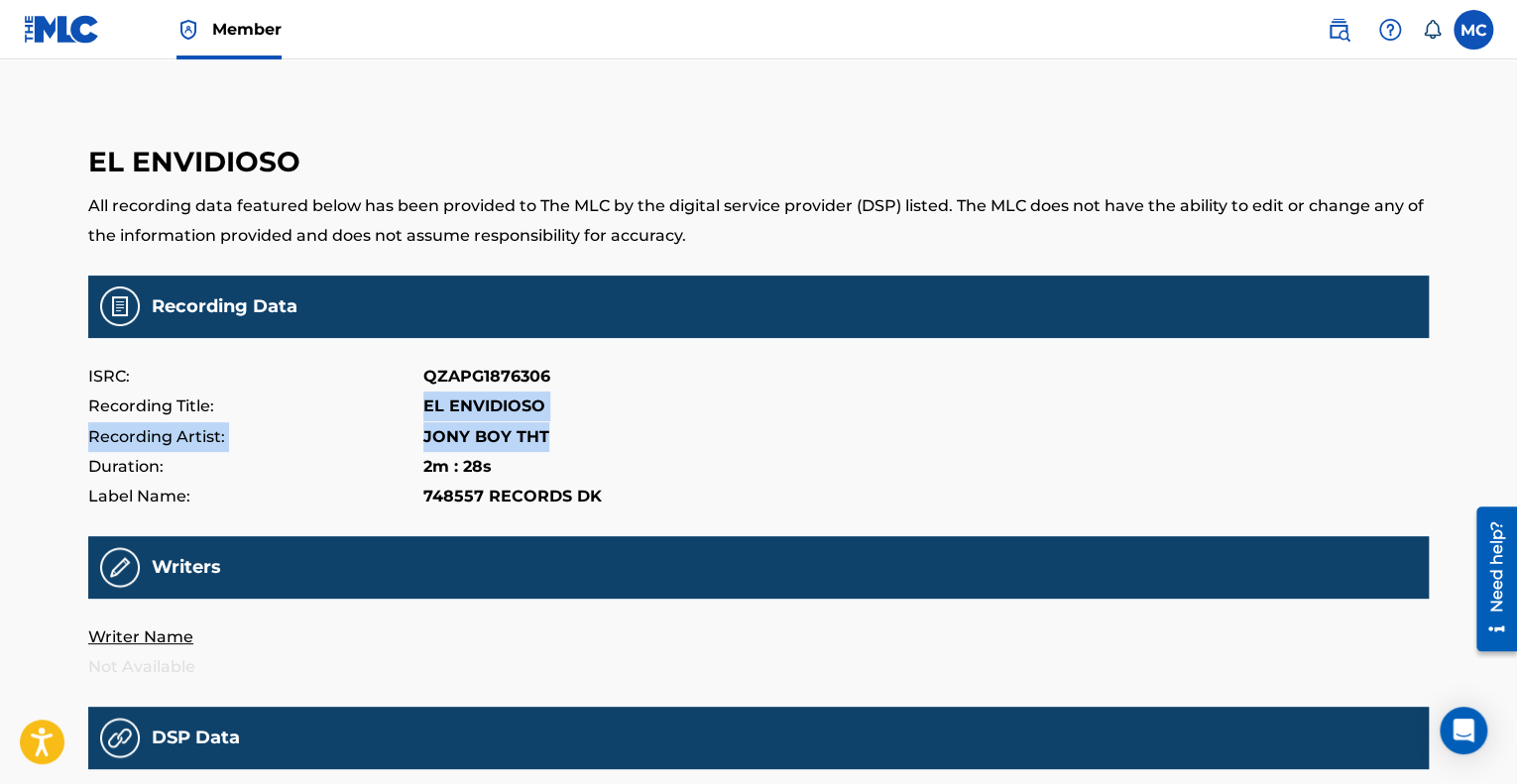 drag, startPoint x: 424, startPoint y: 397, endPoint x: 559, endPoint y: 431, distance: 139.2157 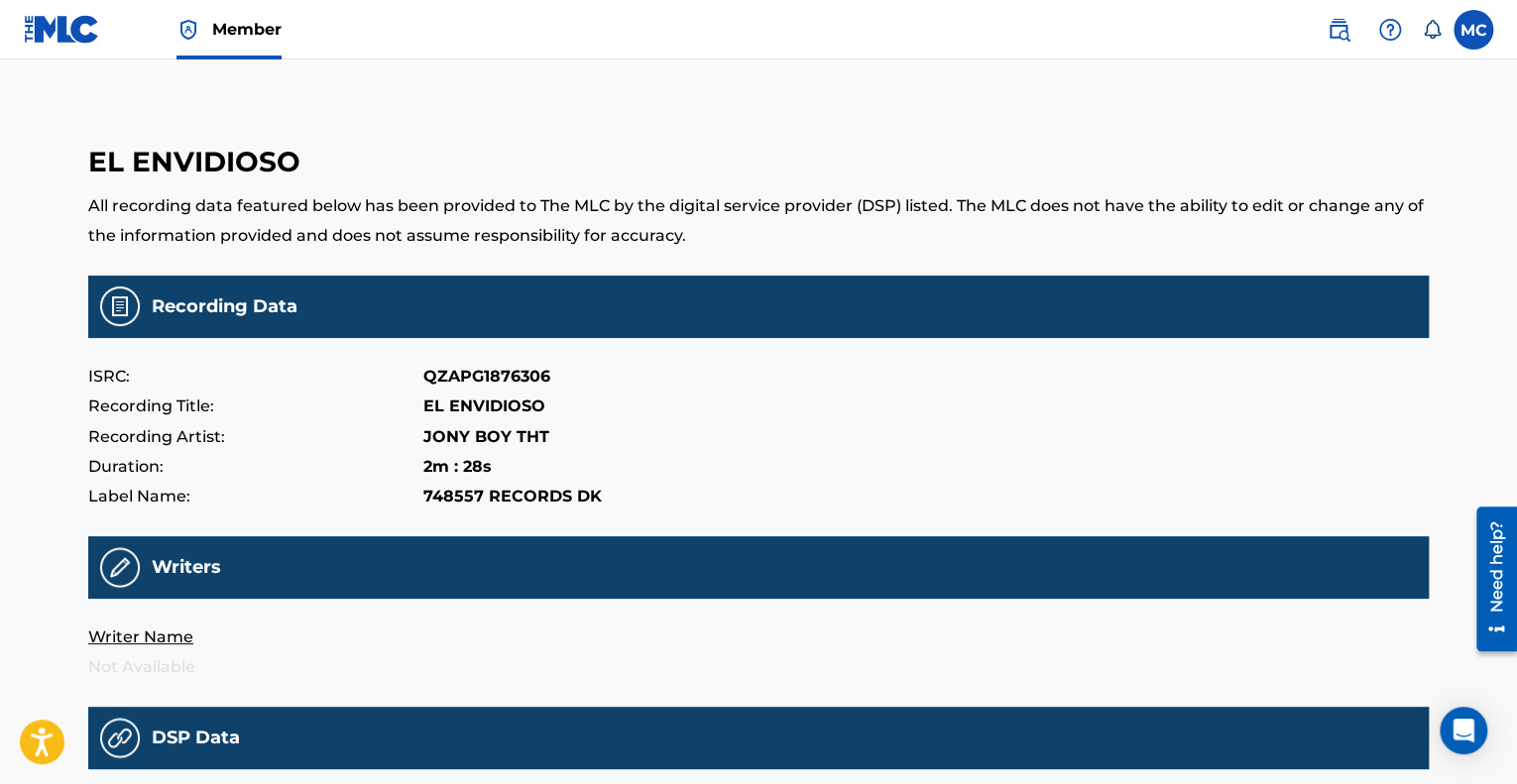 click on "Recording Title:" at bounding box center [256, 406] 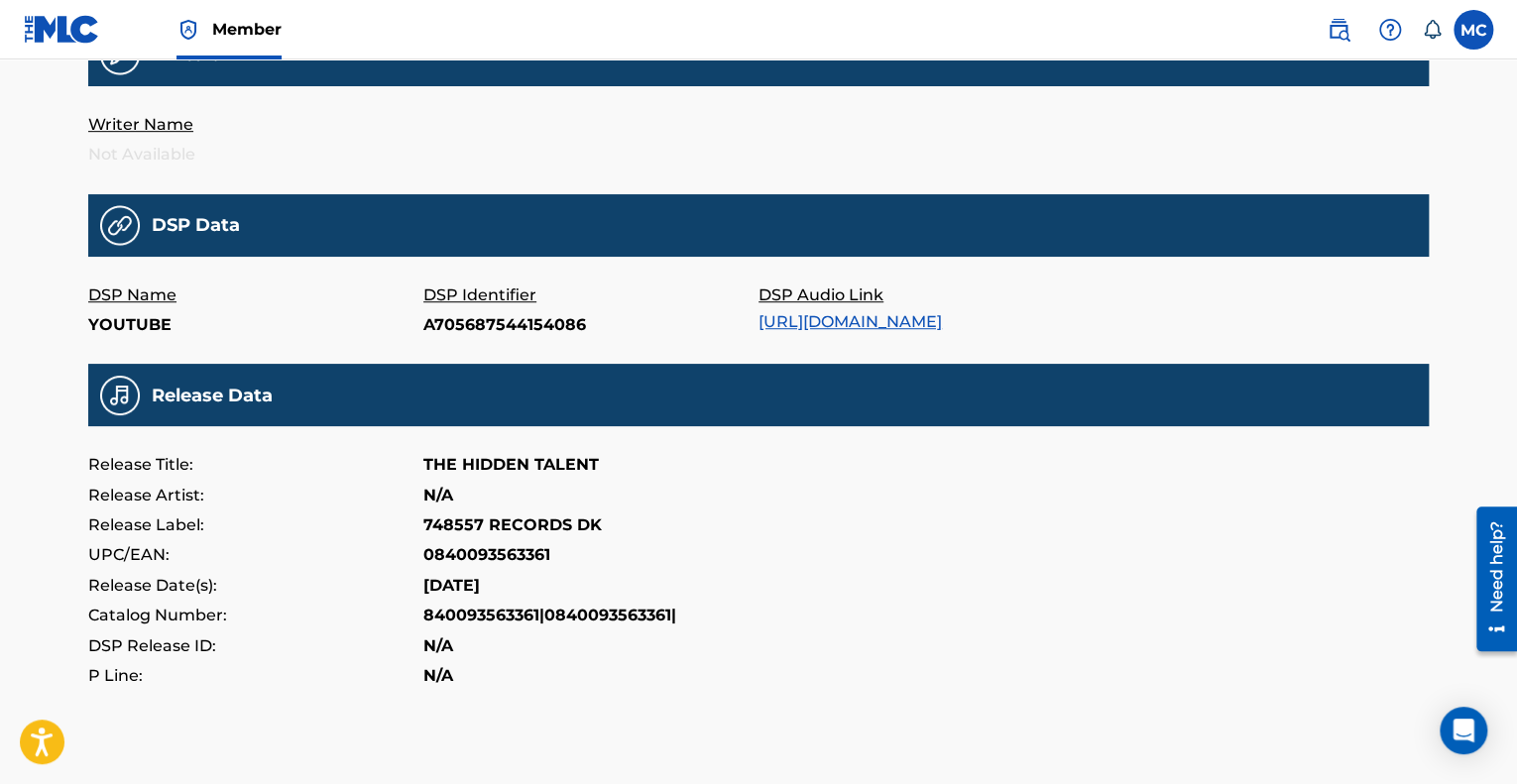 scroll, scrollTop: 630, scrollLeft: 0, axis: vertical 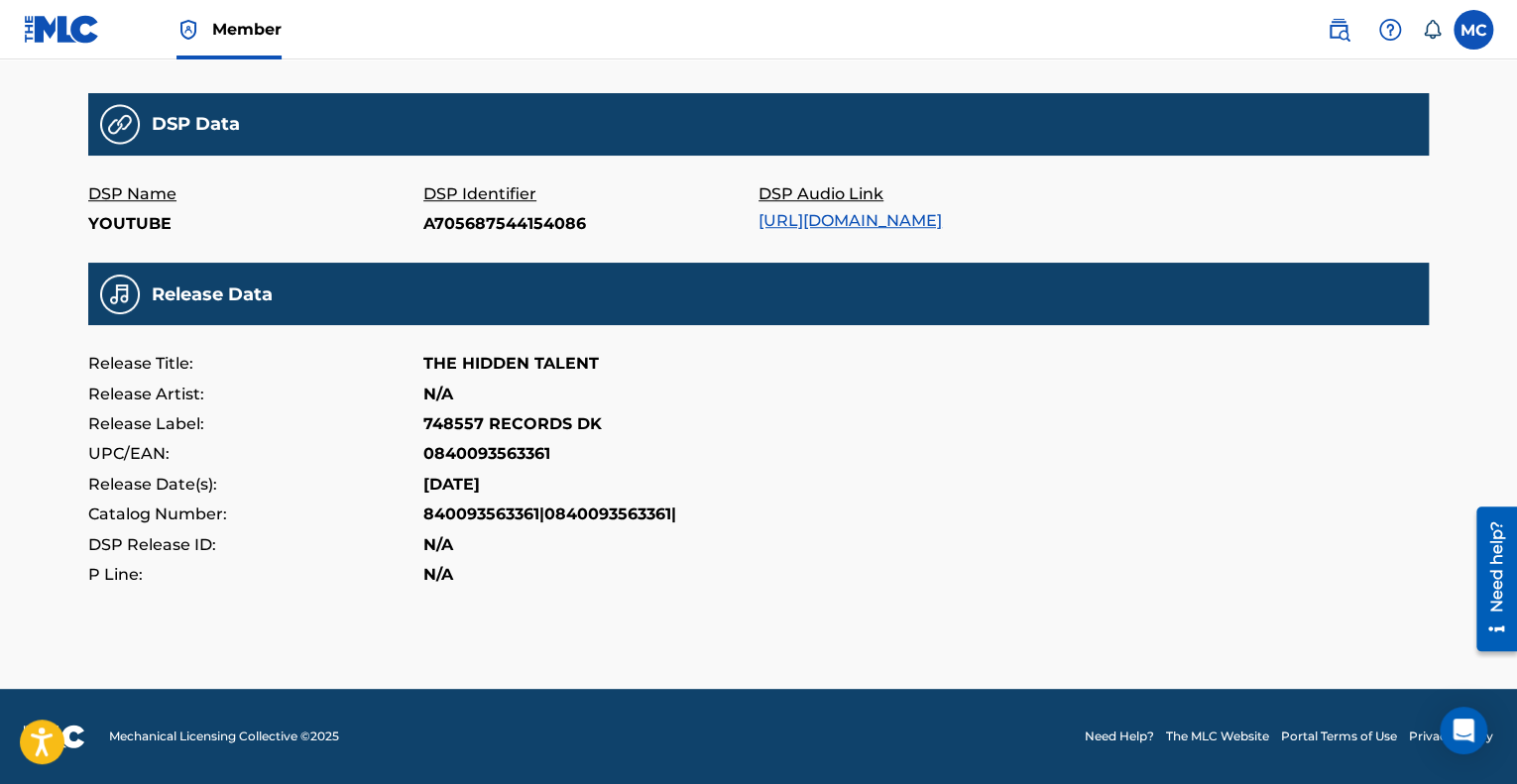 click on "https://music.youtube.com/watch?v=A705687544154086" at bounding box center [850, 220] 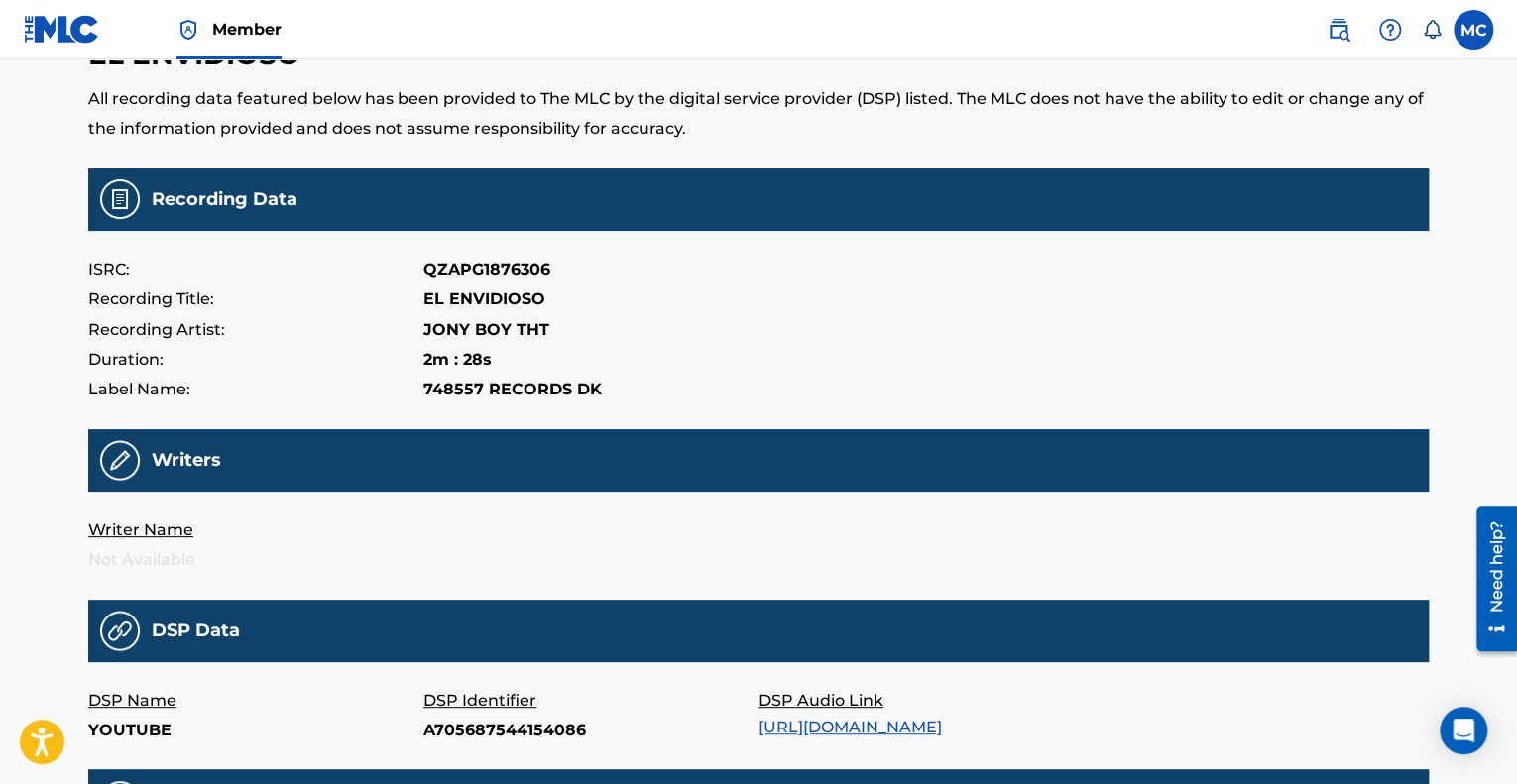 scroll, scrollTop: 0, scrollLeft: 0, axis: both 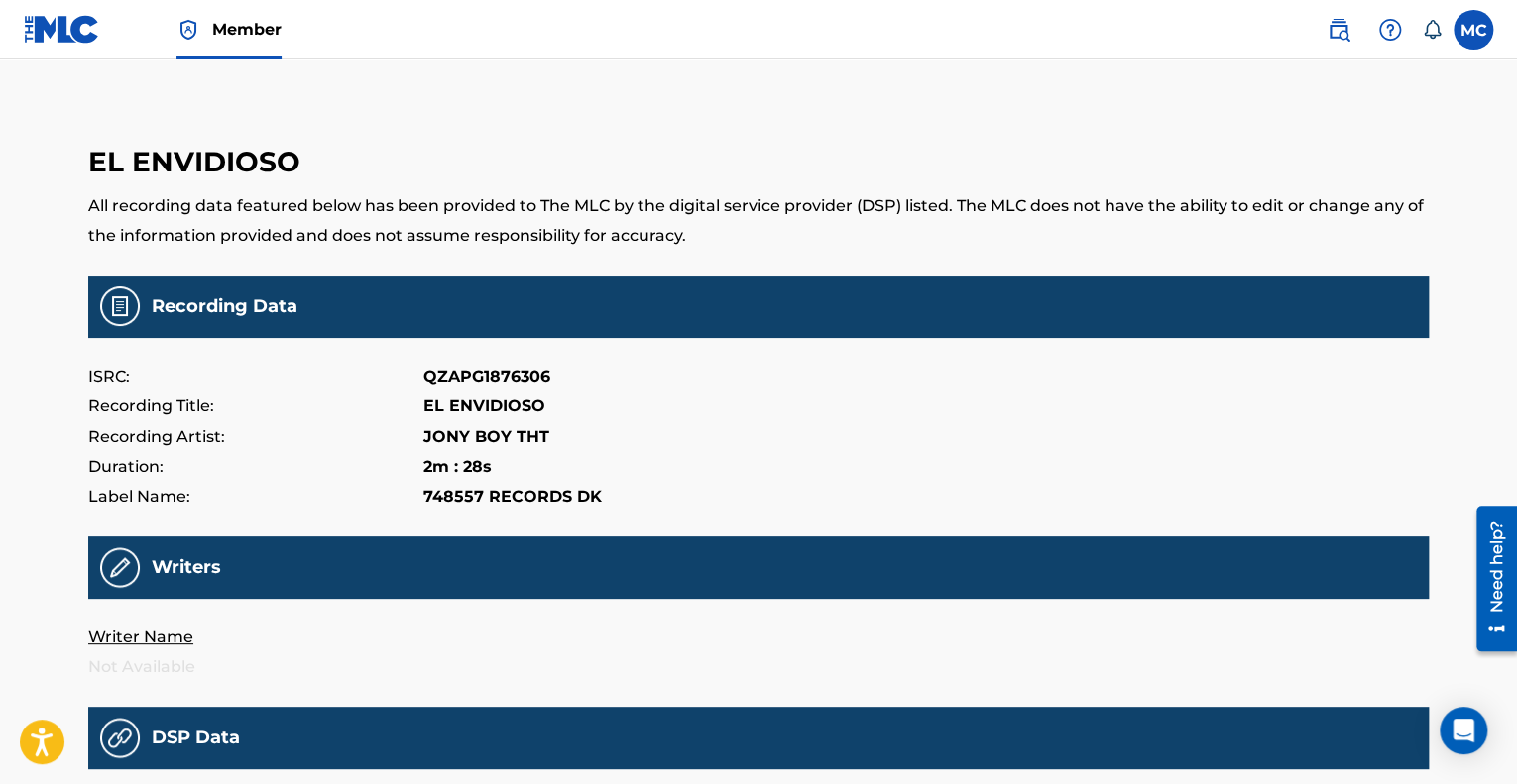 click on "Member" at bounding box center [229, 29] 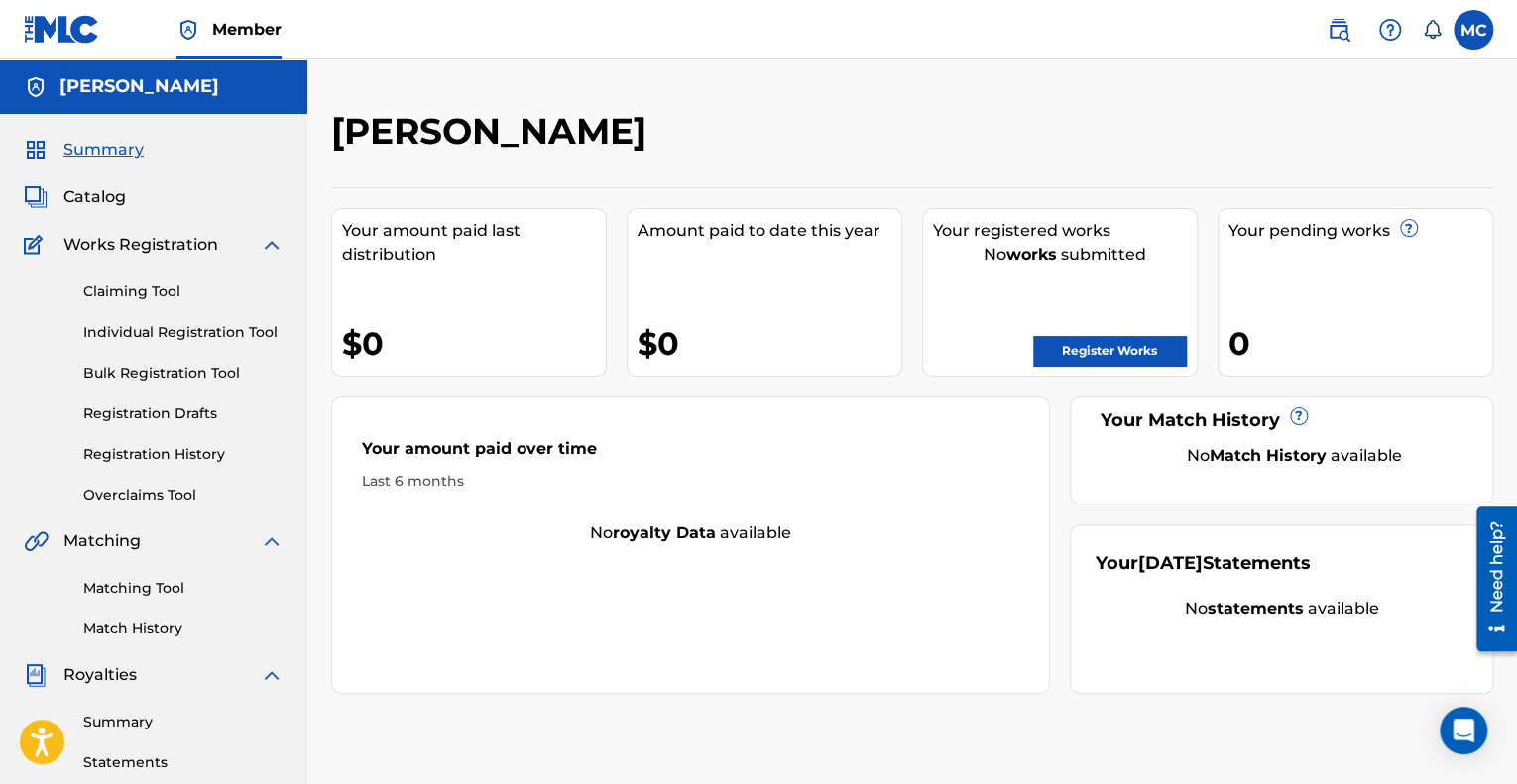 click on "Catalog" at bounding box center [94, 197] 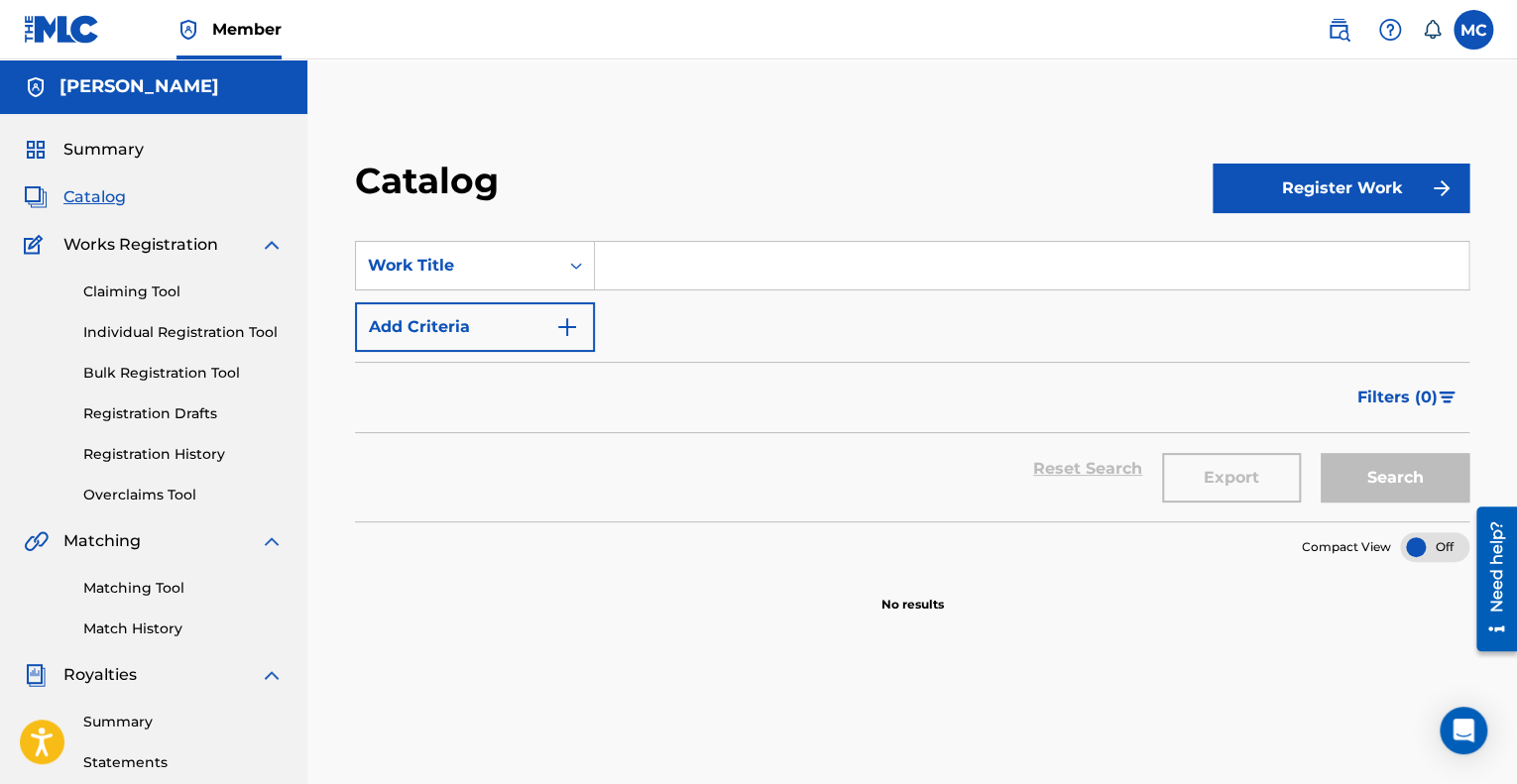 click on "Claiming Tool" at bounding box center (183, 291) 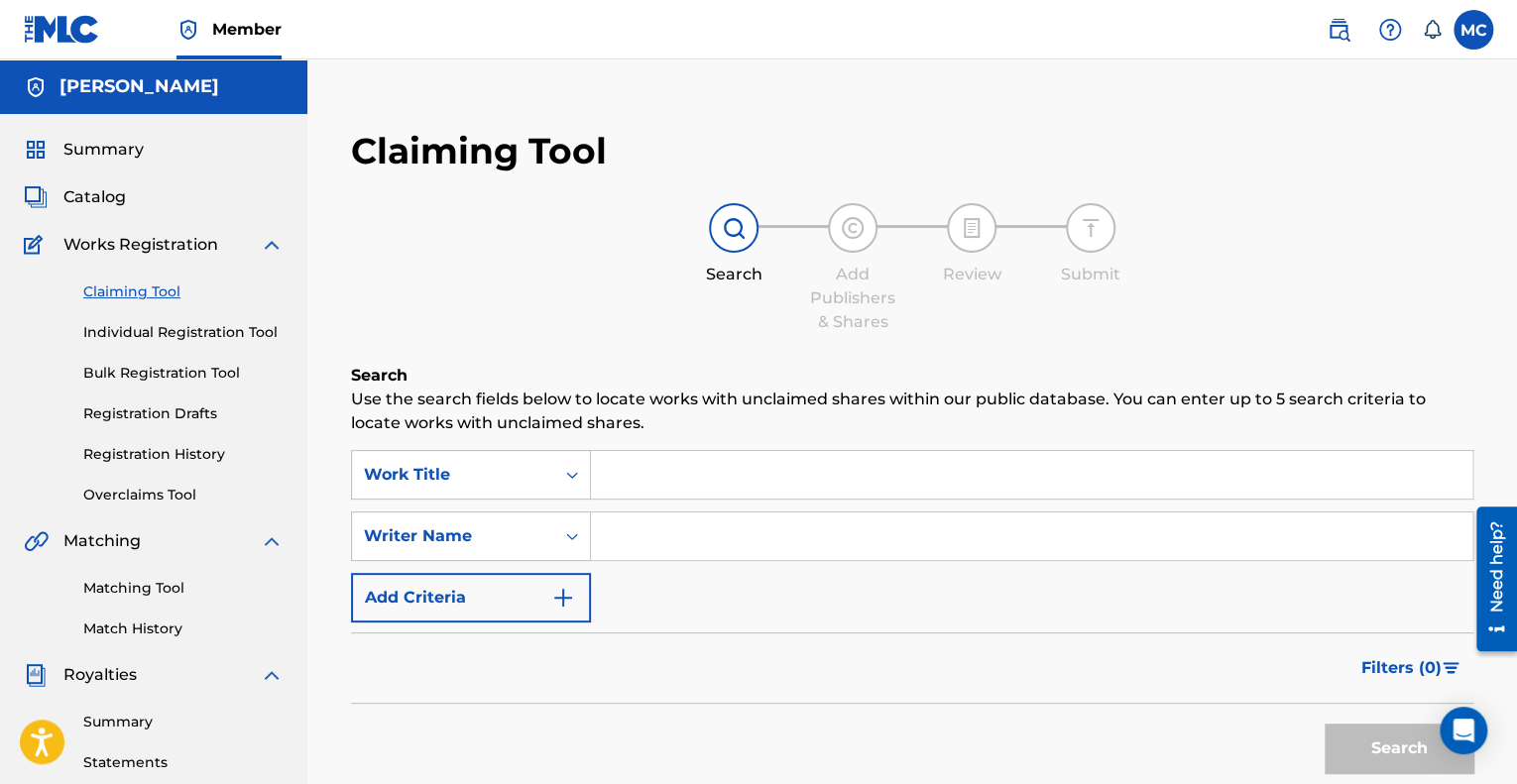 click at bounding box center (1031, 475) 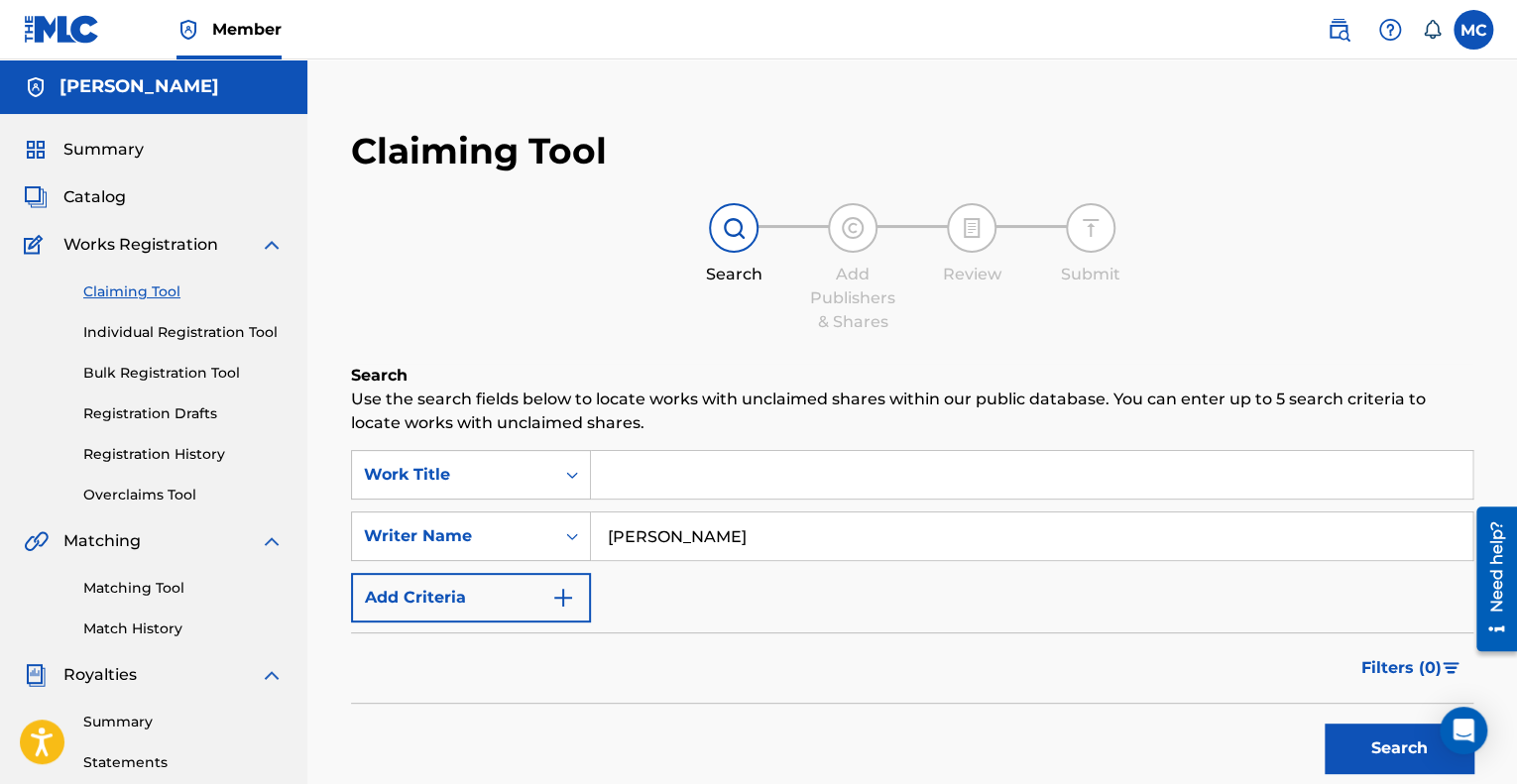 click on "Search" at bounding box center (1399, 748) 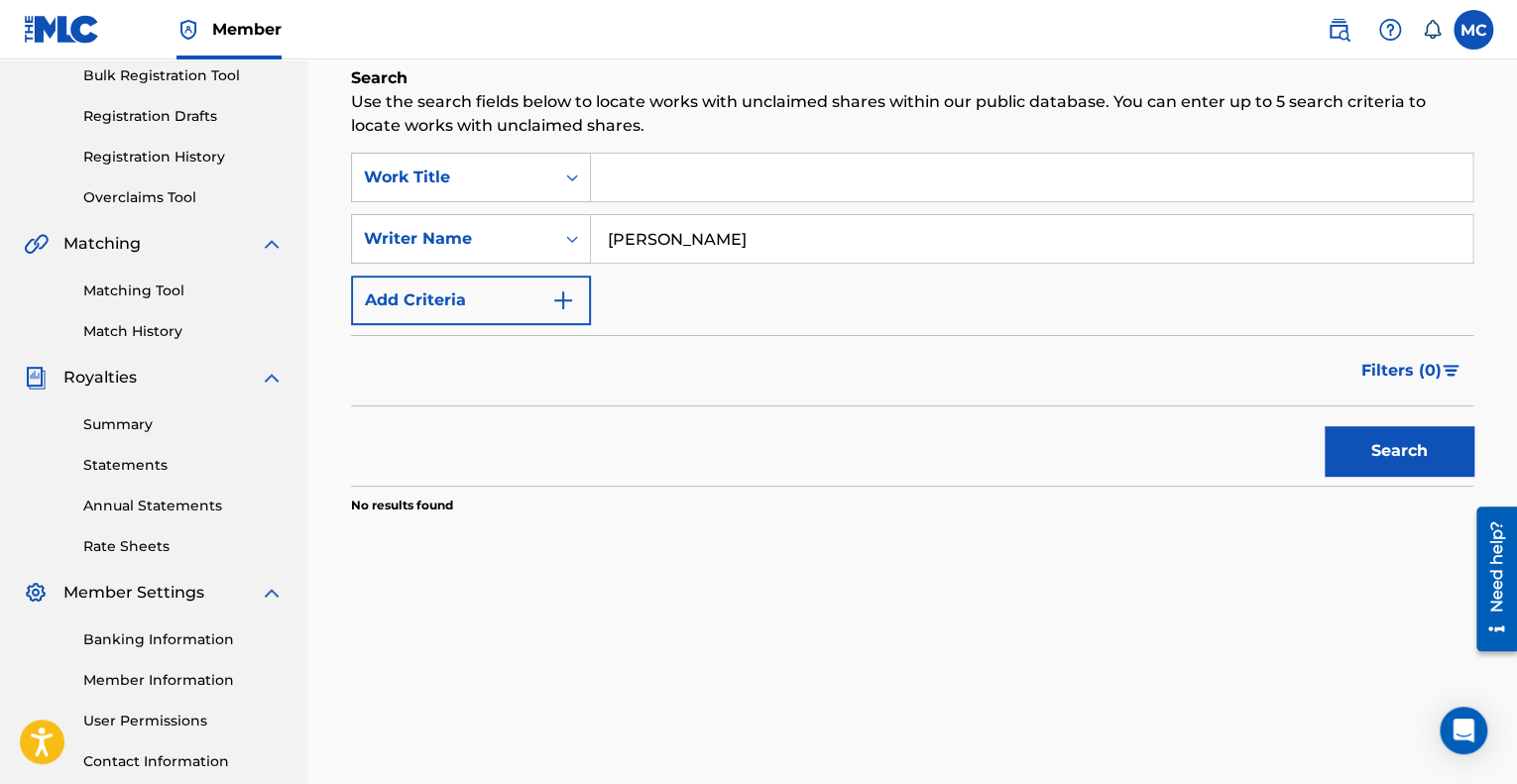scroll, scrollTop: 0, scrollLeft: 0, axis: both 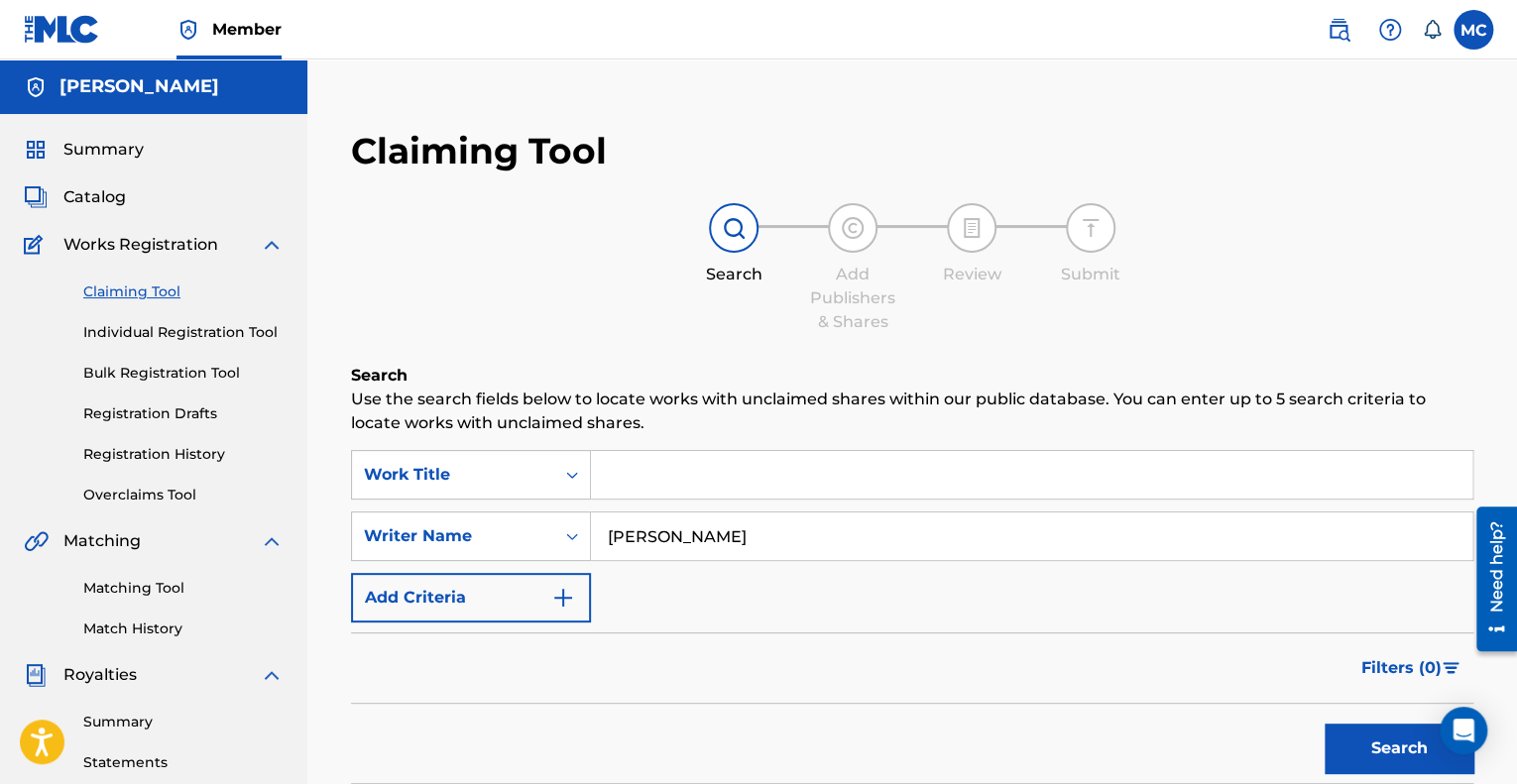 click at bounding box center (1339, 30) 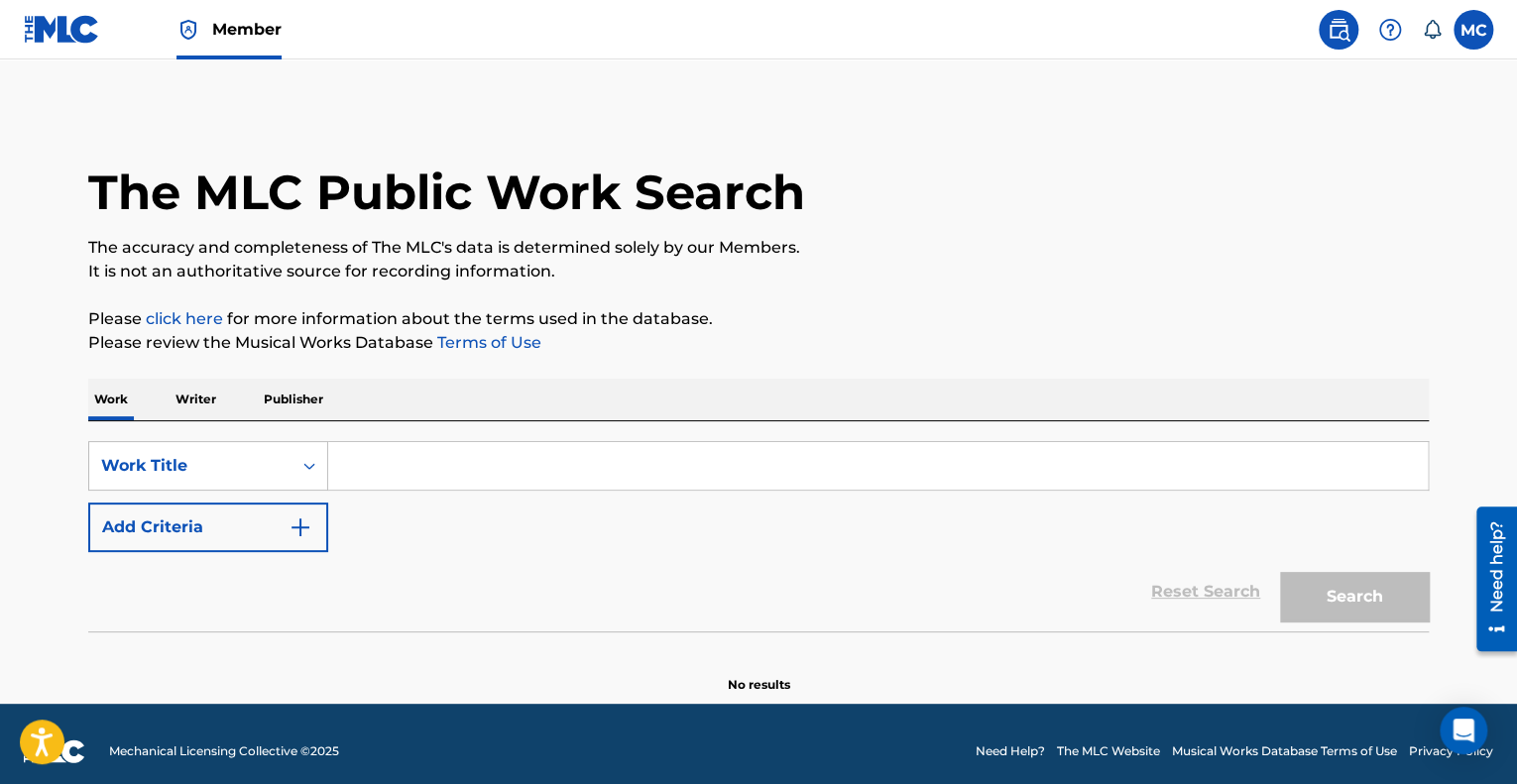 click on "Writer" at bounding box center (195, 399) 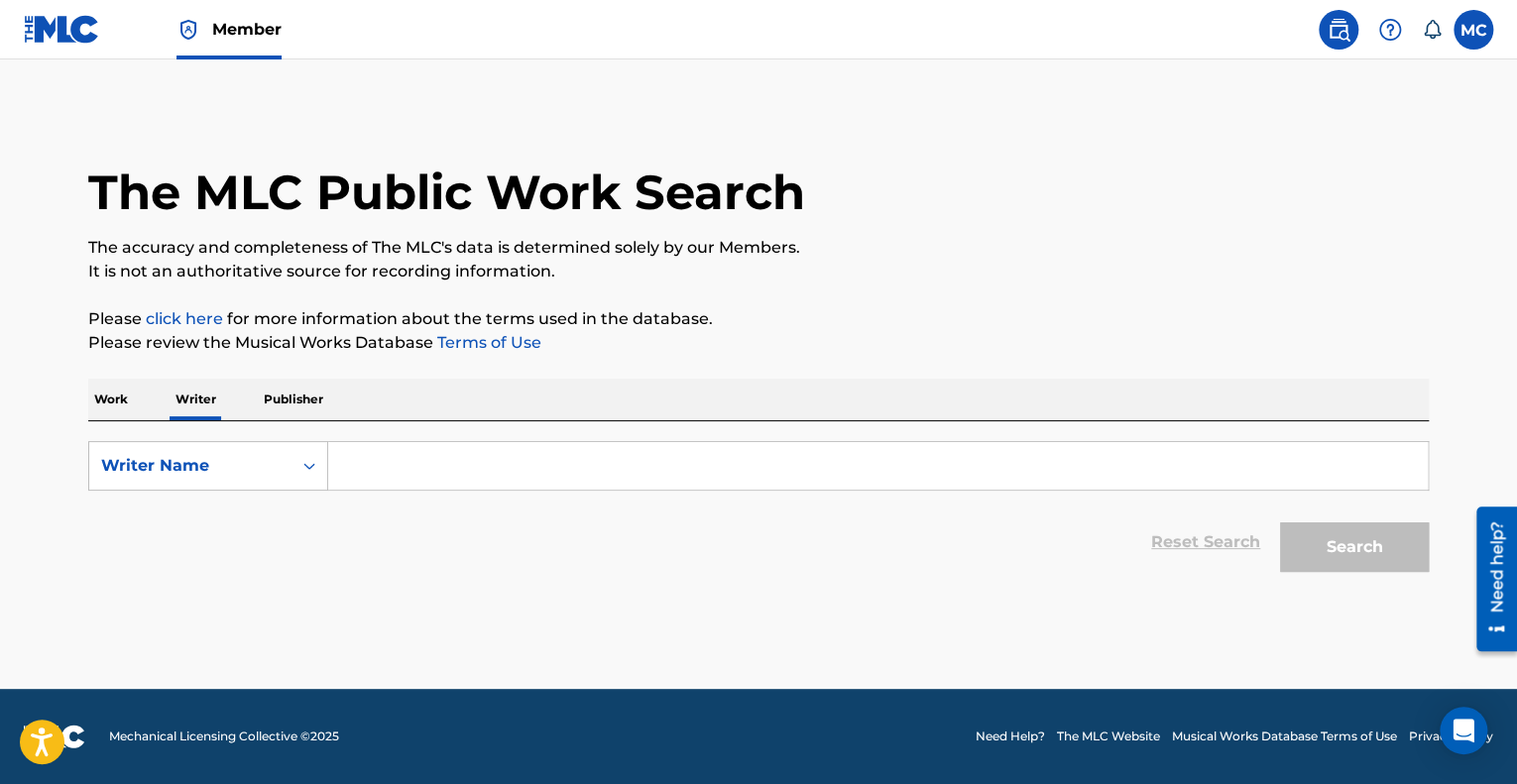 click on "SearchWithCriteriae11a9567-b33b-4a8c-a491-2f346dafddf6 Writer Name Reset Search Search" at bounding box center [758, 502] 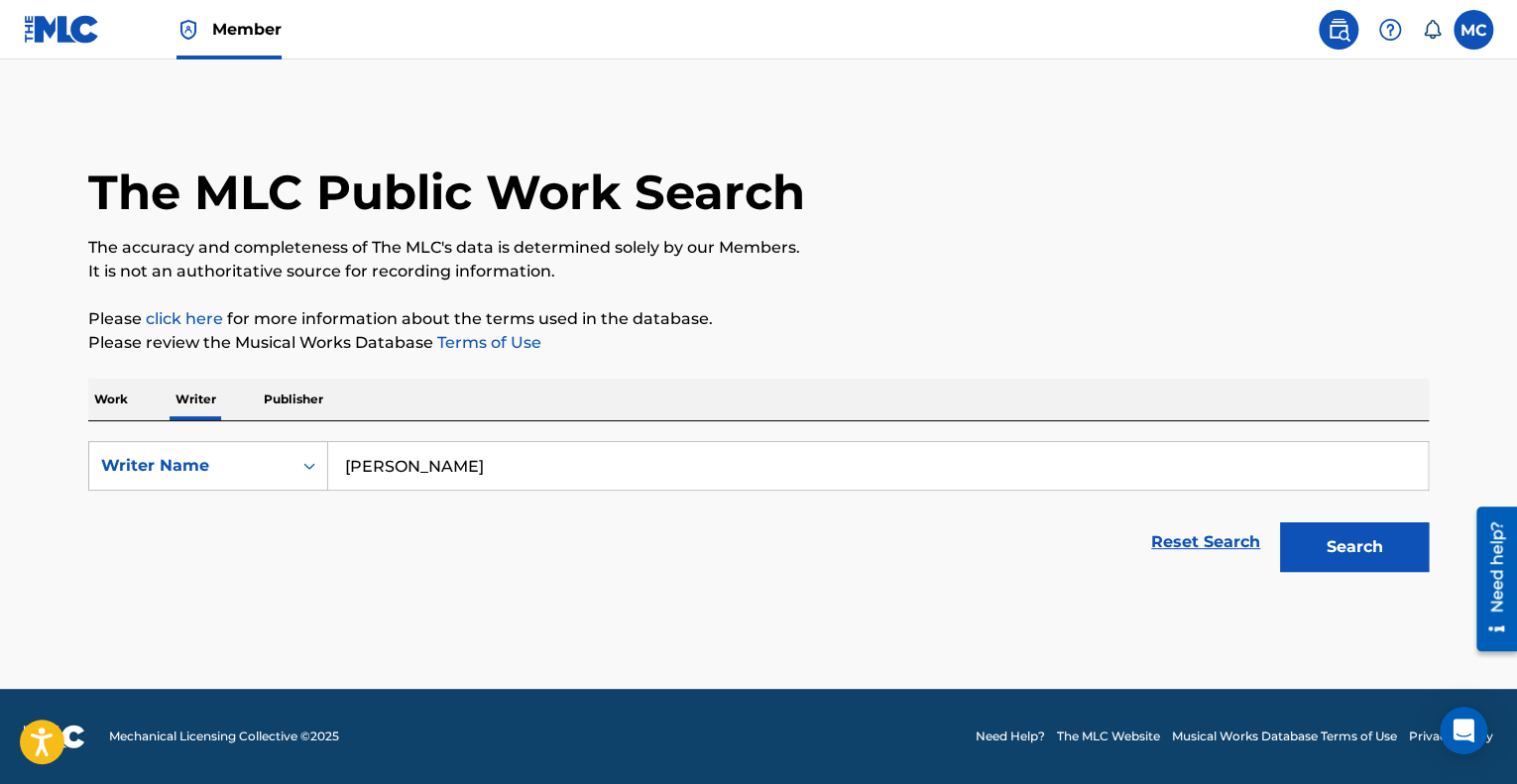 click on "Search" at bounding box center [1354, 547] 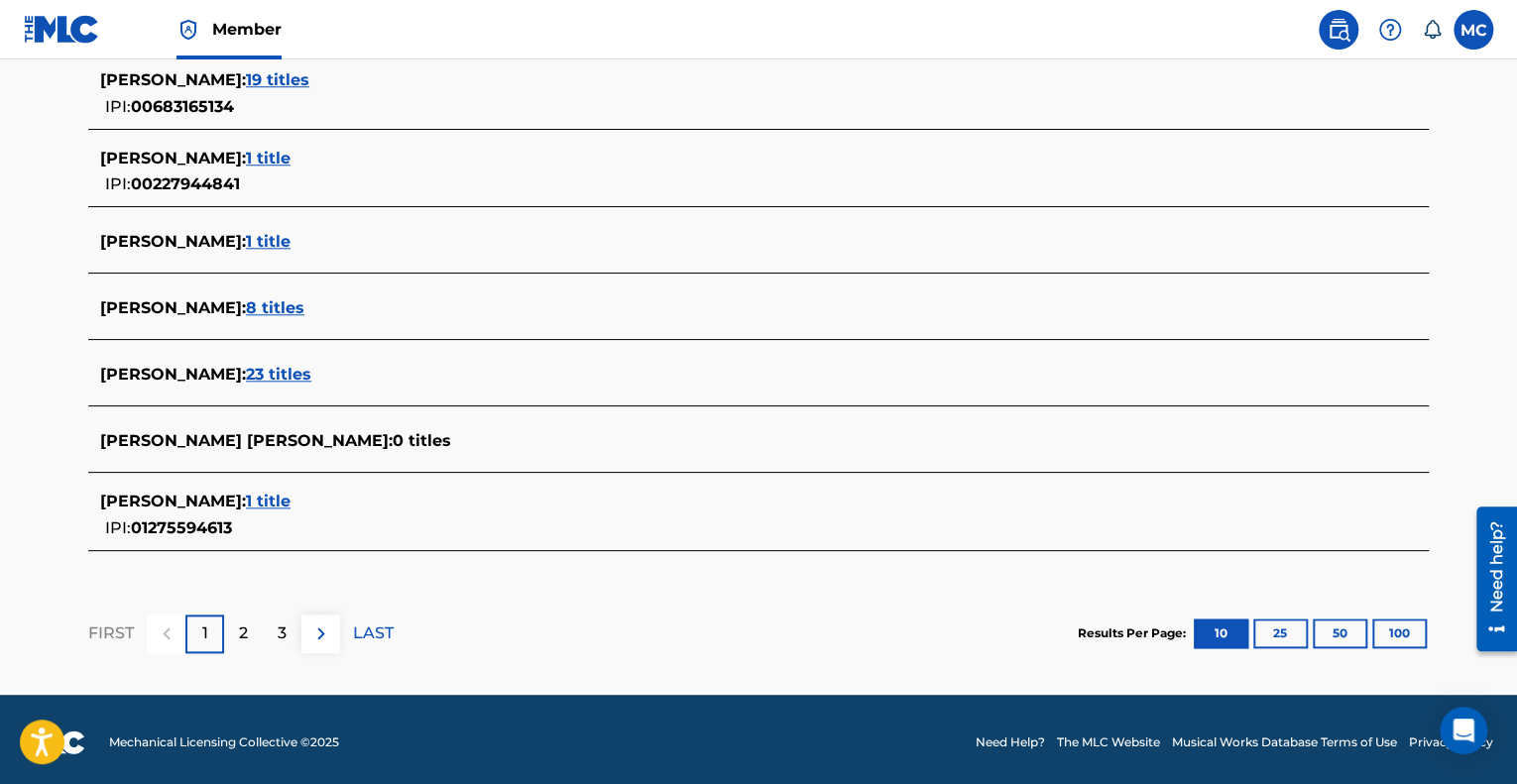 scroll, scrollTop: 813, scrollLeft: 0, axis: vertical 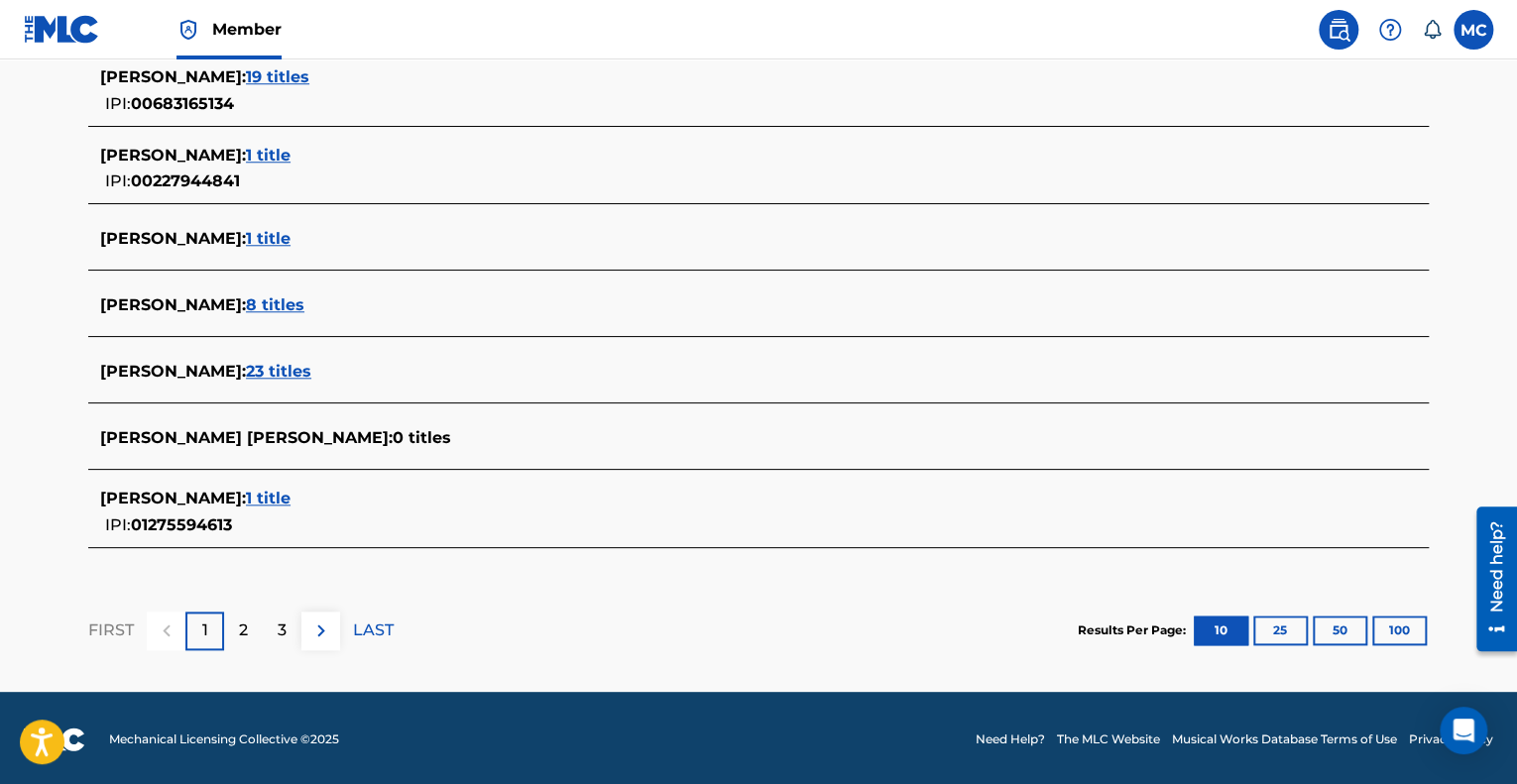 click on "1 title" at bounding box center [268, 498] 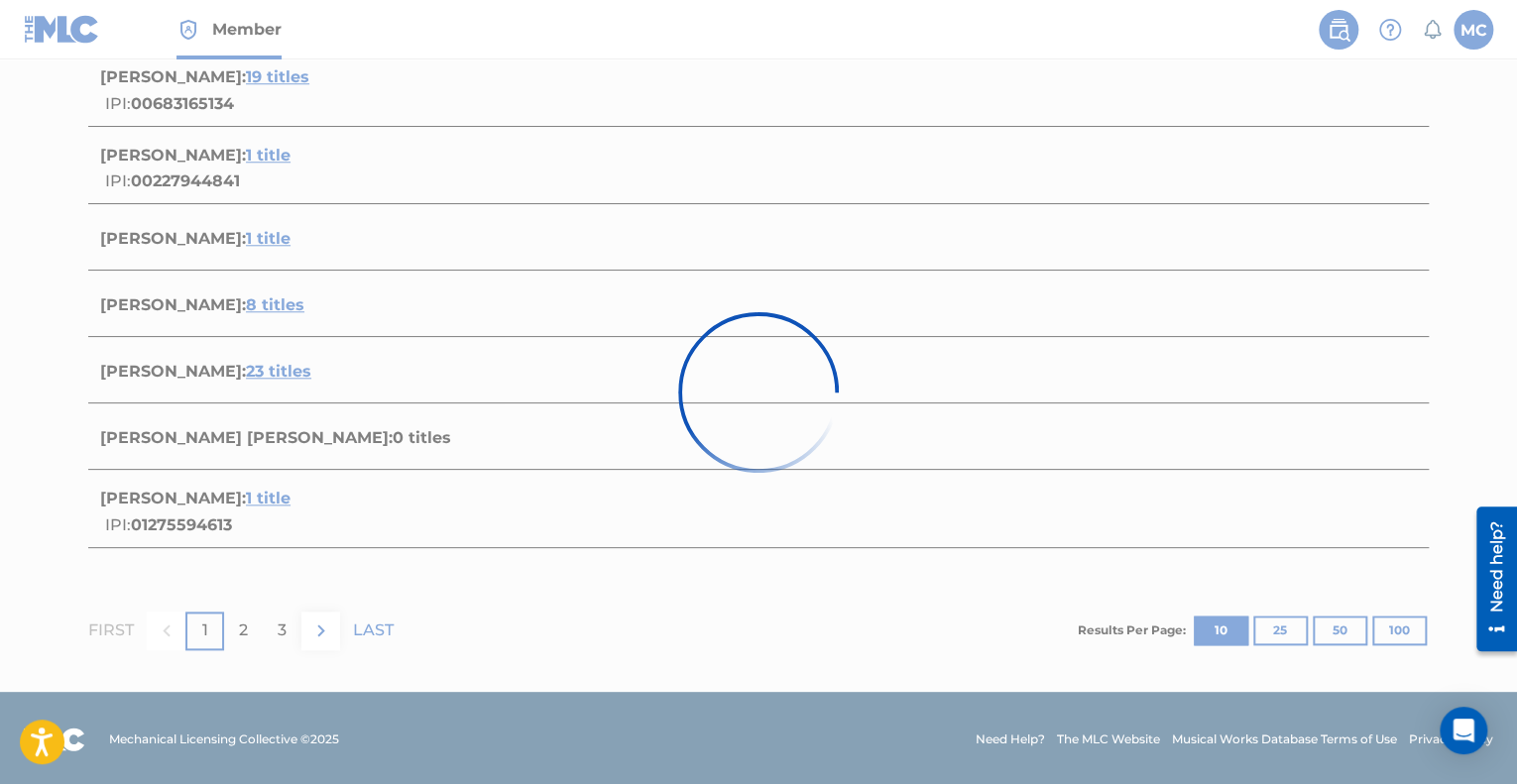 scroll, scrollTop: 312, scrollLeft: 0, axis: vertical 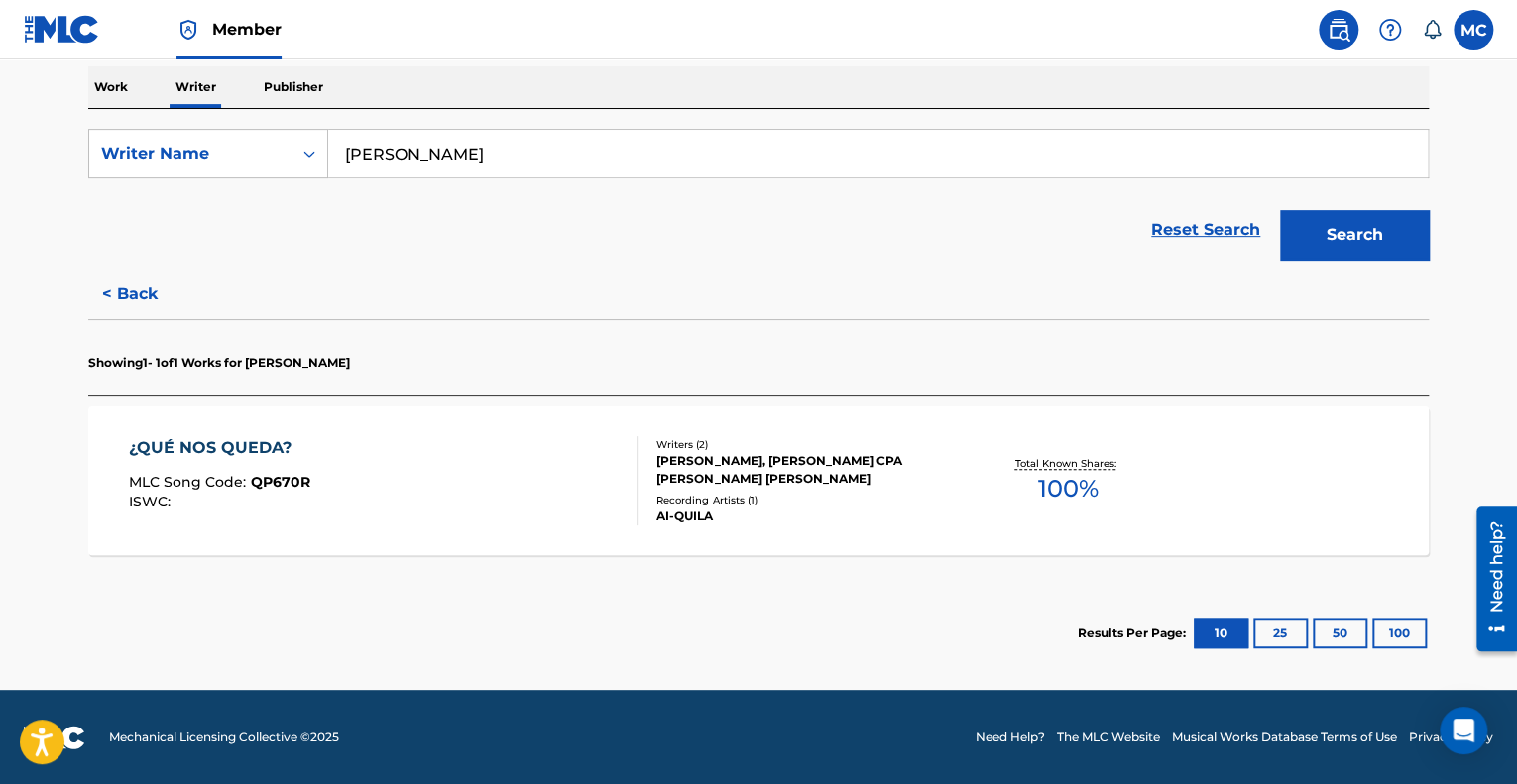 click on "MOISES CEPEDA, STARLING ALEJANDRO CPA CADENA CABRERA" at bounding box center [806, 470] 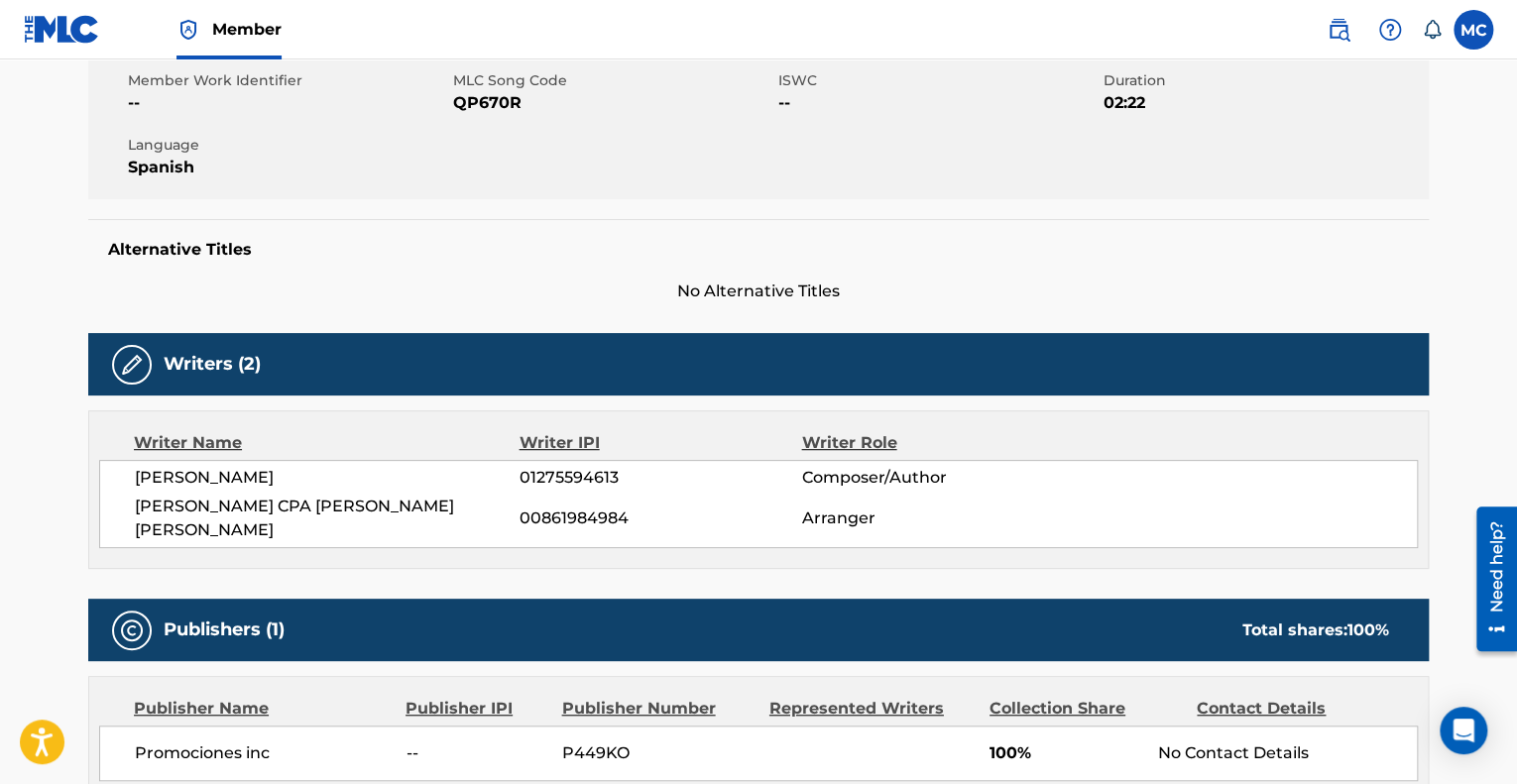 scroll, scrollTop: 396, scrollLeft: 0, axis: vertical 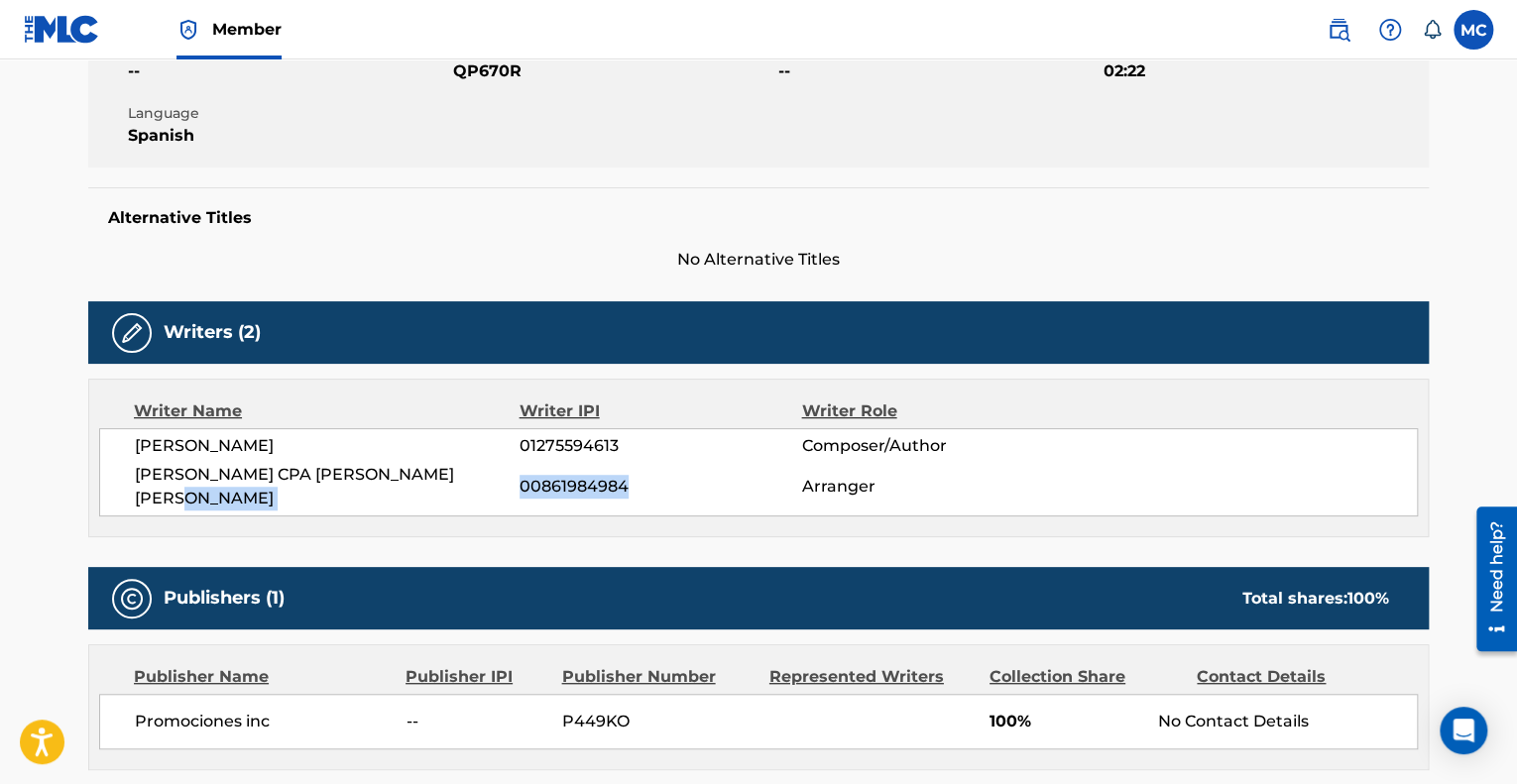 drag, startPoint x: 518, startPoint y: 475, endPoint x: 627, endPoint y: 470, distance: 109.11462 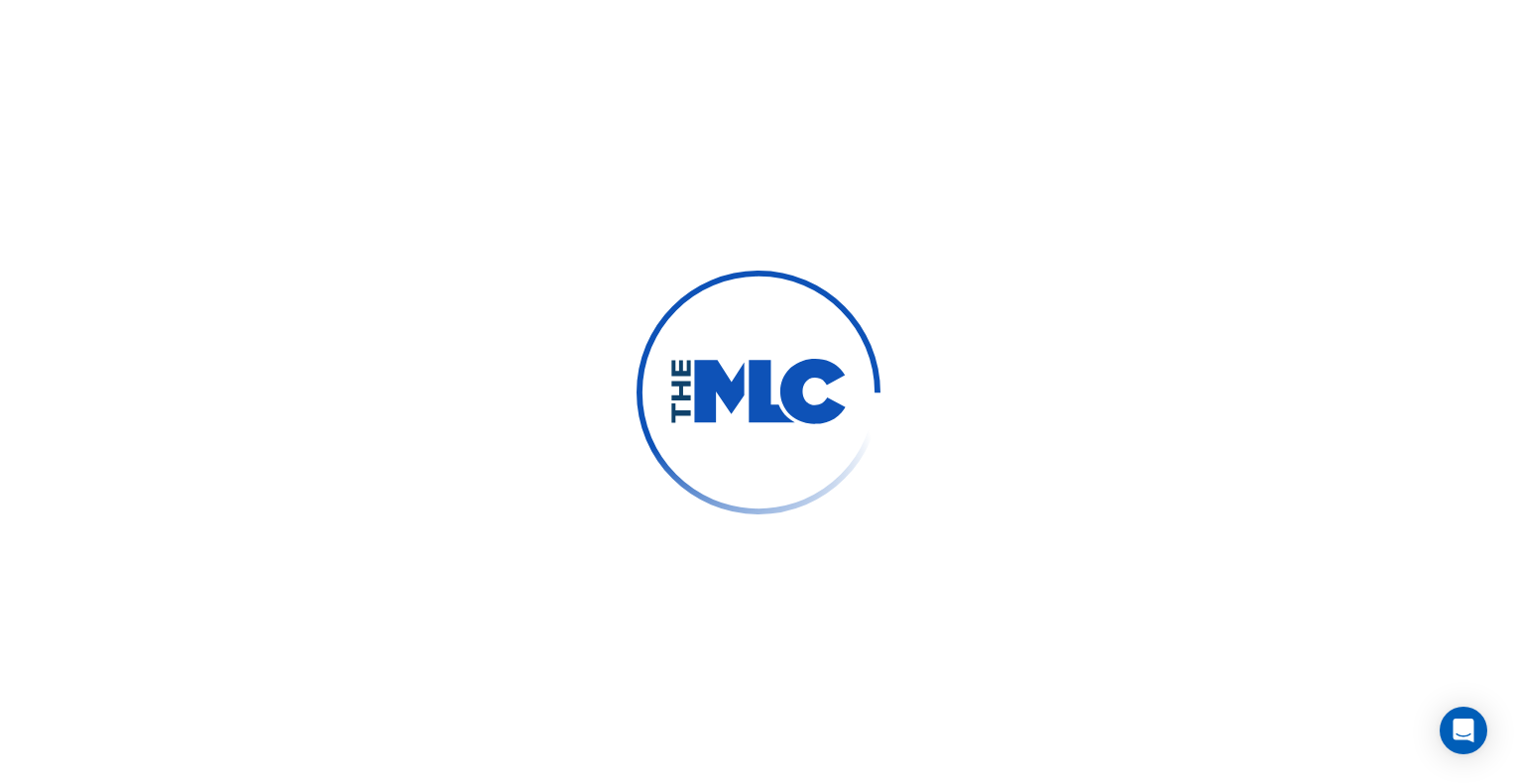 scroll, scrollTop: 0, scrollLeft: 0, axis: both 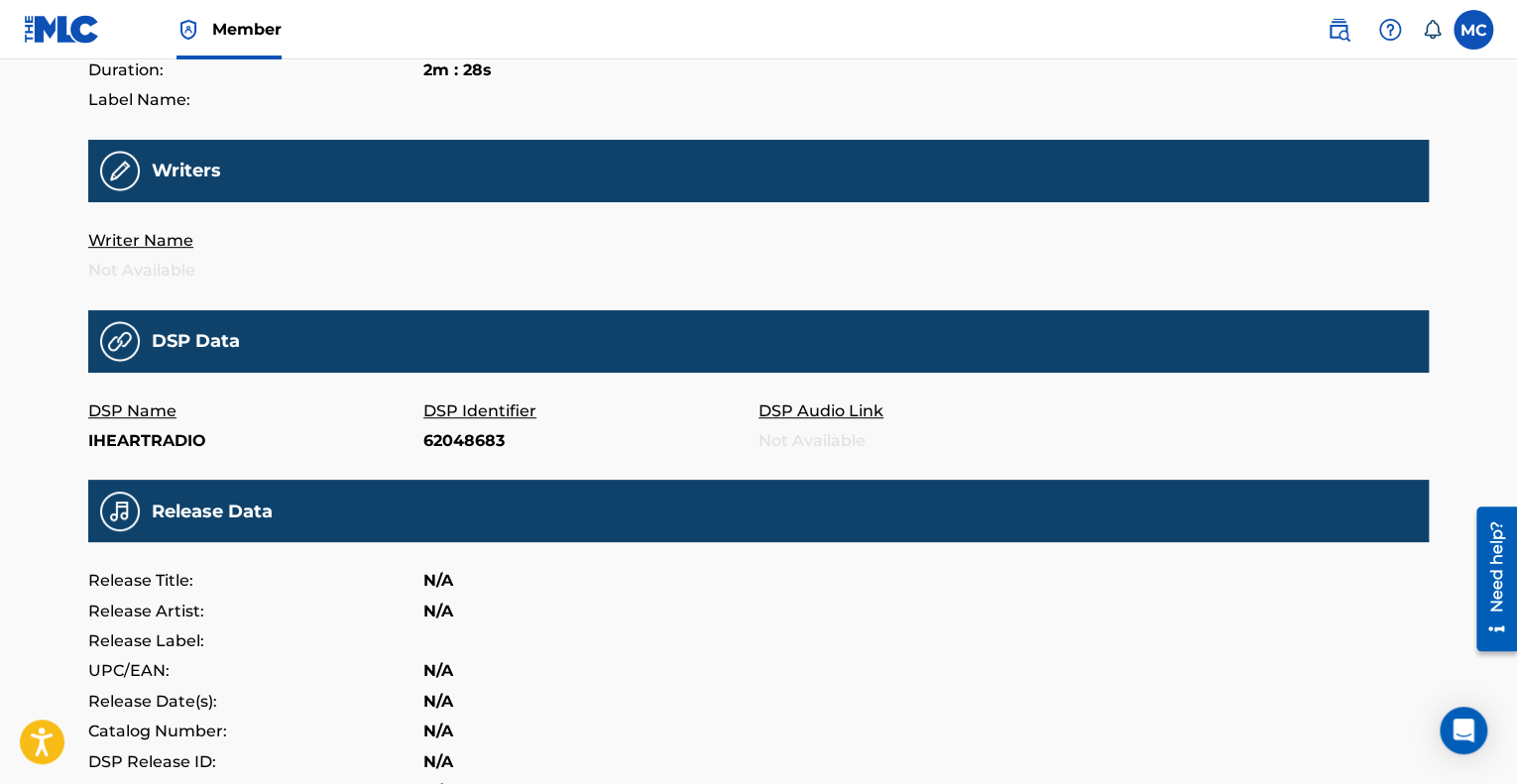 click on "DSP Audio Link" at bounding box center (926, 411) 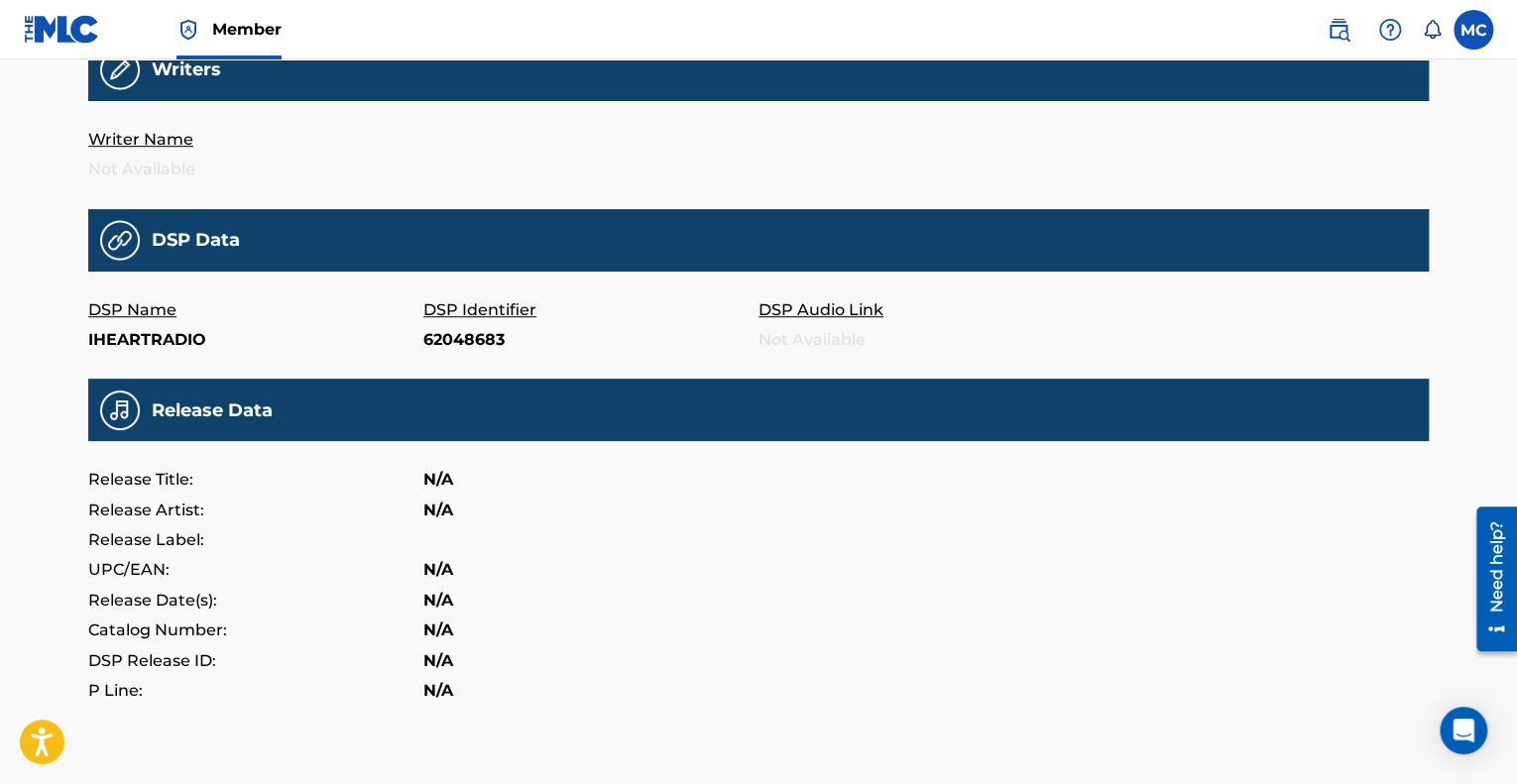 scroll, scrollTop: 614, scrollLeft: 0, axis: vertical 